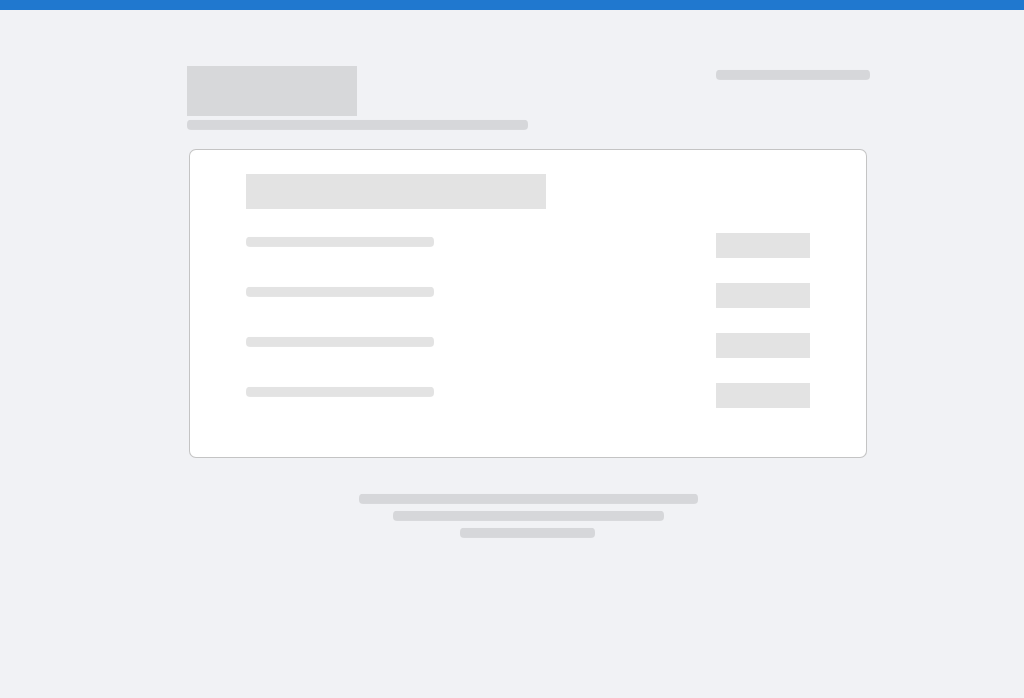 scroll, scrollTop: 0, scrollLeft: 0, axis: both 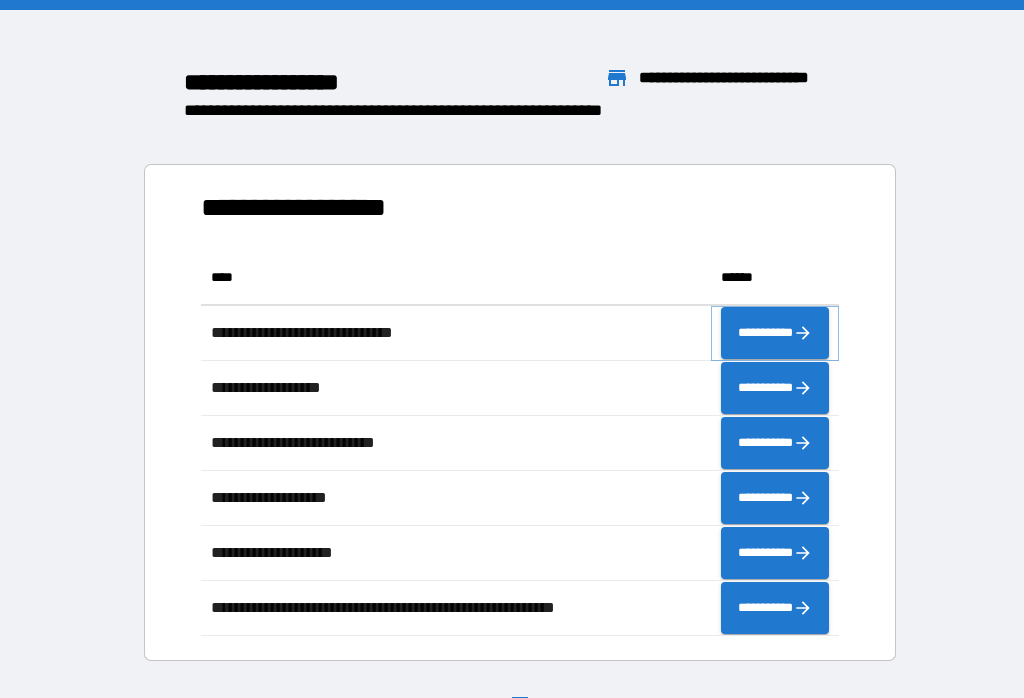 click 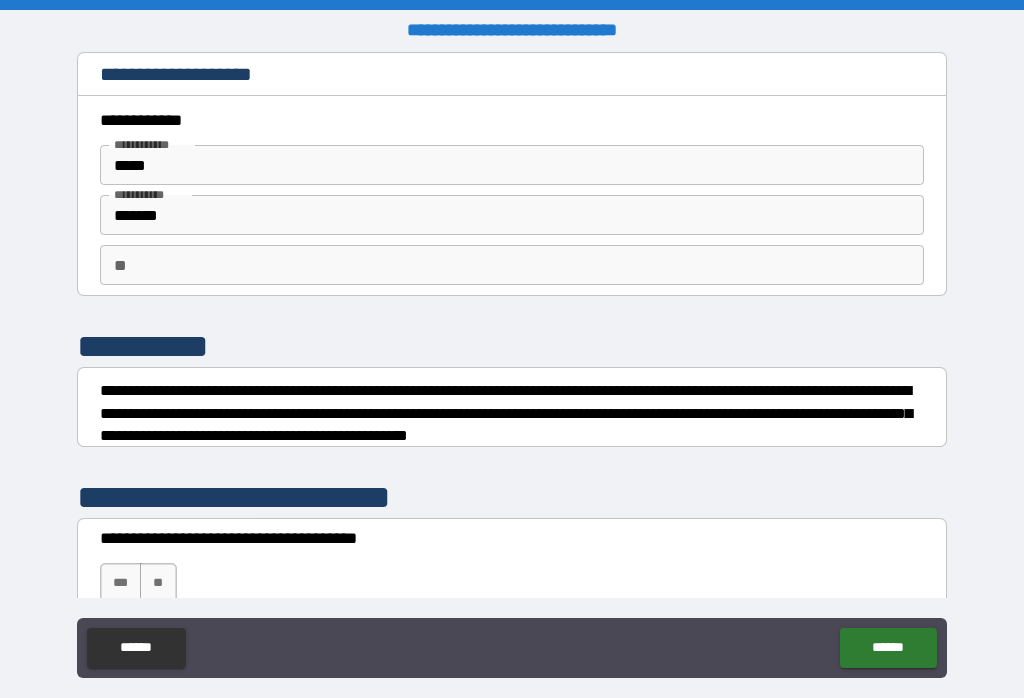 click on "**" at bounding box center (512, 265) 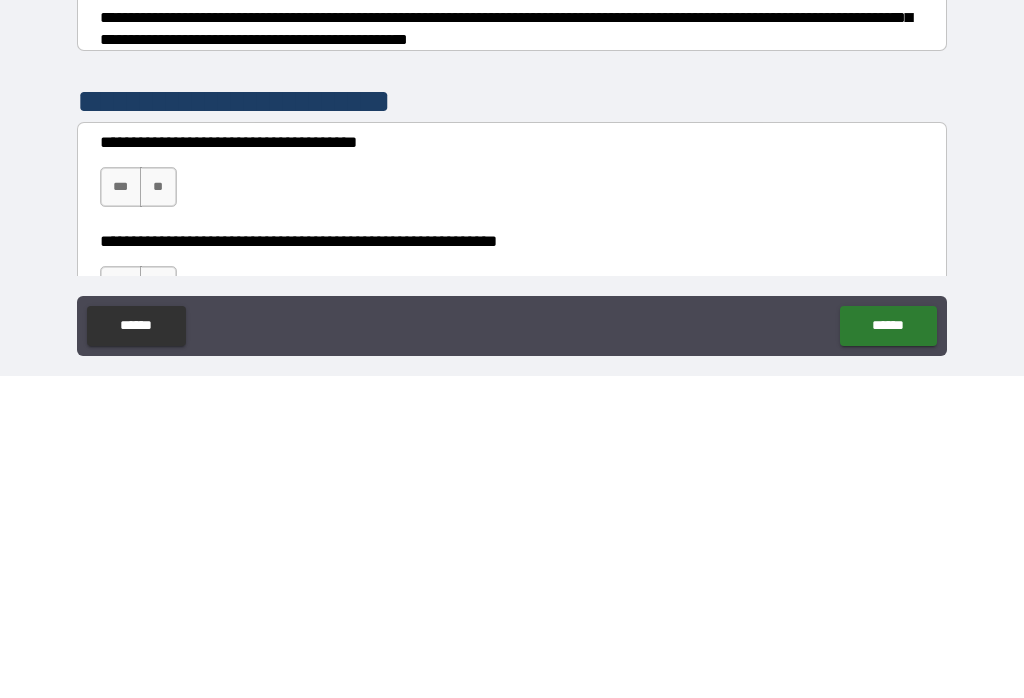 scroll, scrollTop: 76, scrollLeft: 0, axis: vertical 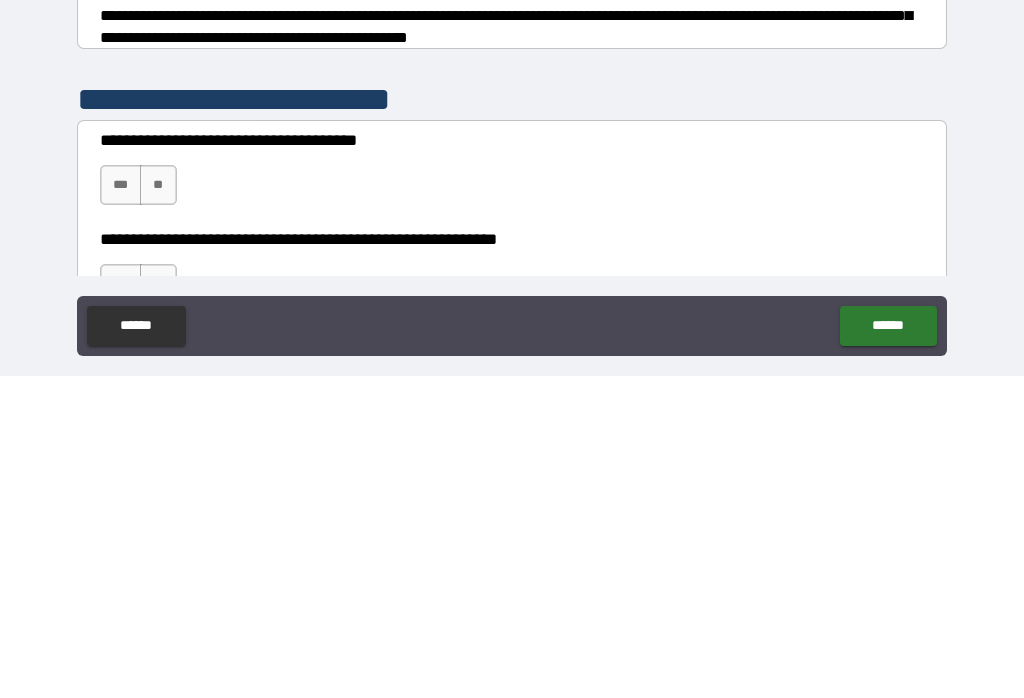 type on "*" 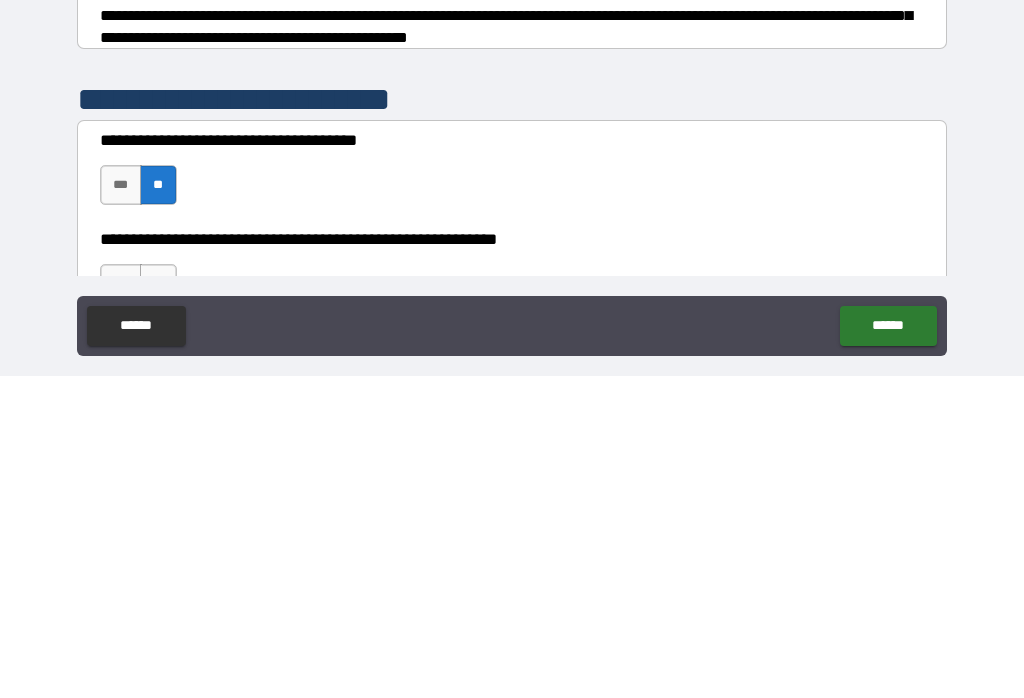 scroll, scrollTop: 31, scrollLeft: 0, axis: vertical 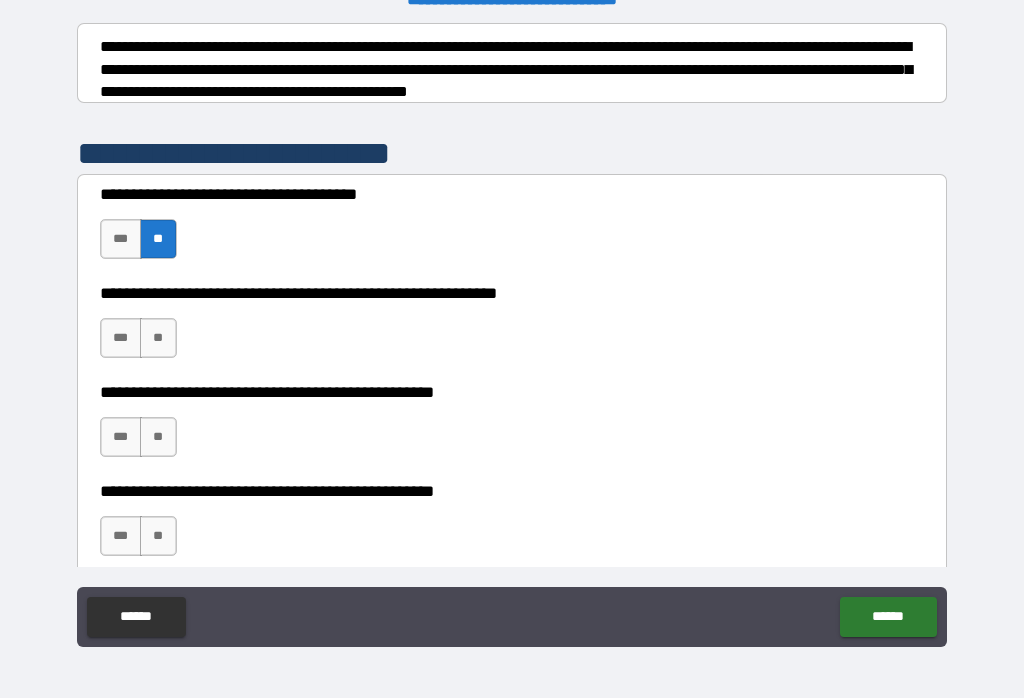 click on "**" at bounding box center [158, 338] 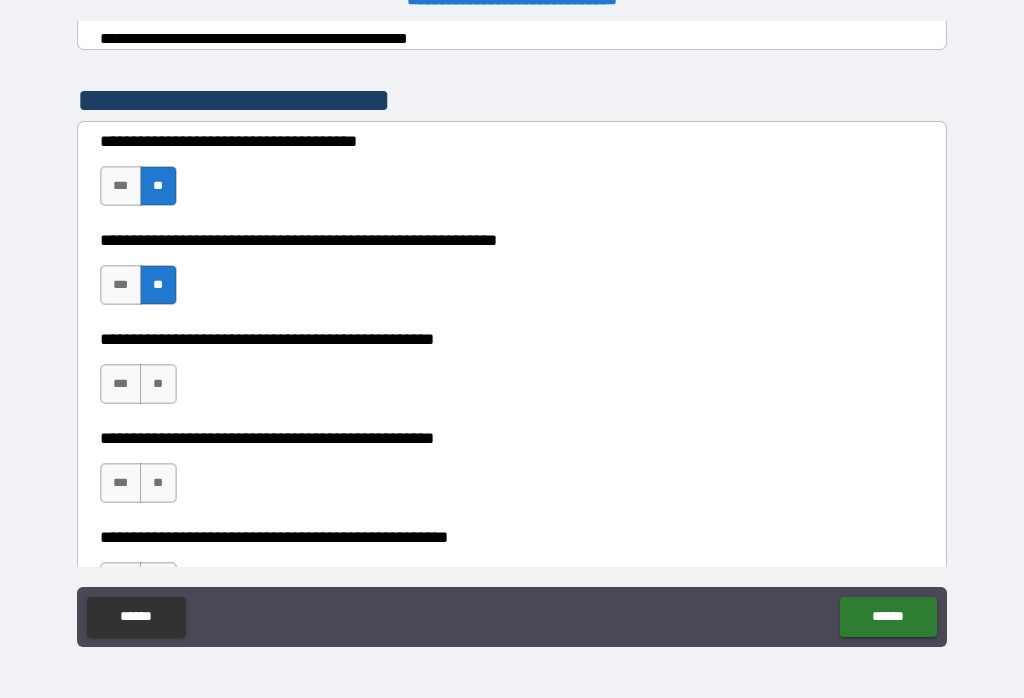 scroll, scrollTop: 376, scrollLeft: 0, axis: vertical 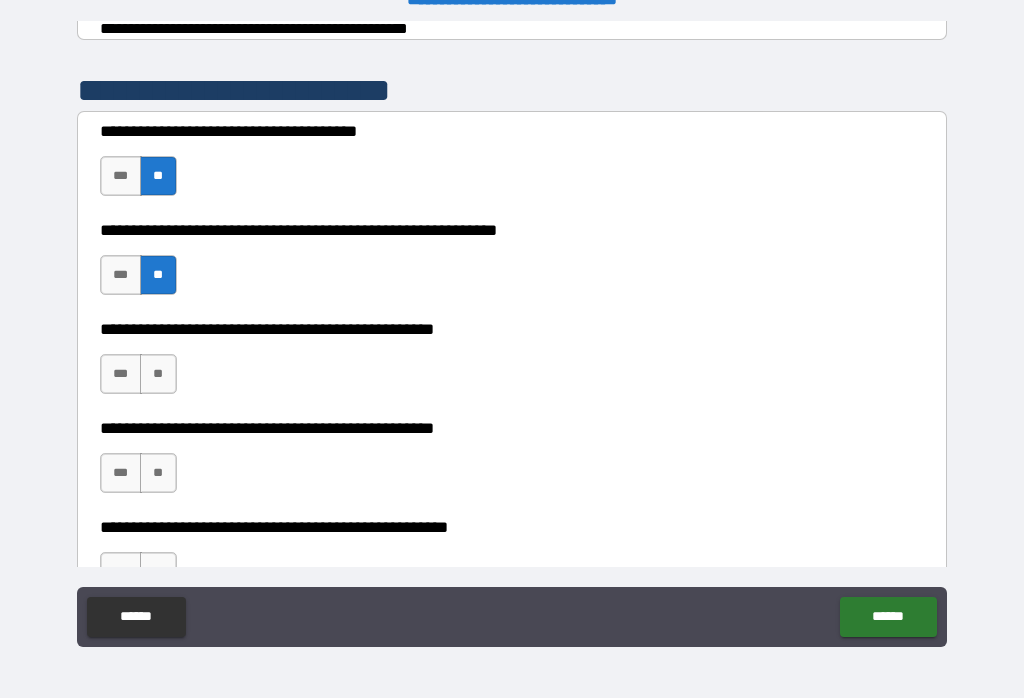 click on "**" at bounding box center (158, 374) 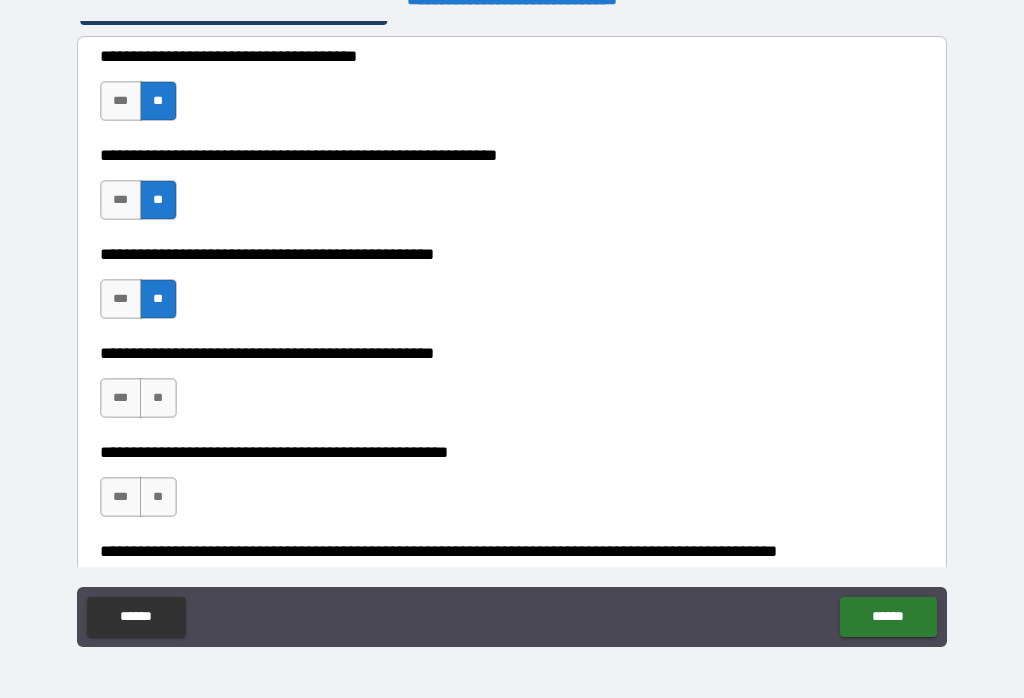 scroll, scrollTop: 456, scrollLeft: 0, axis: vertical 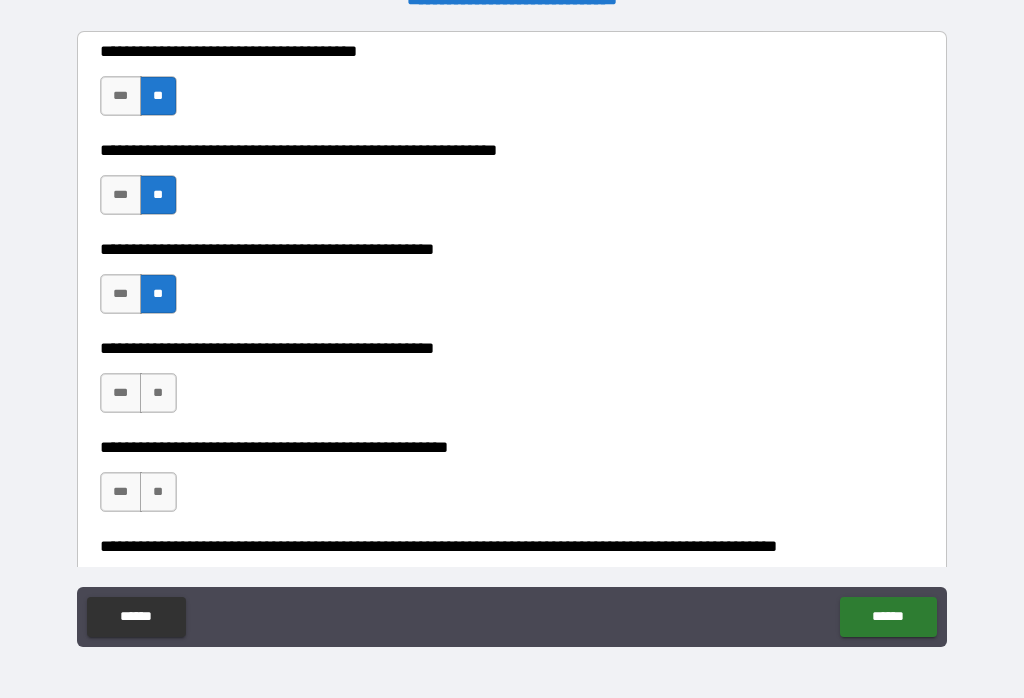 click on "**" at bounding box center [158, 393] 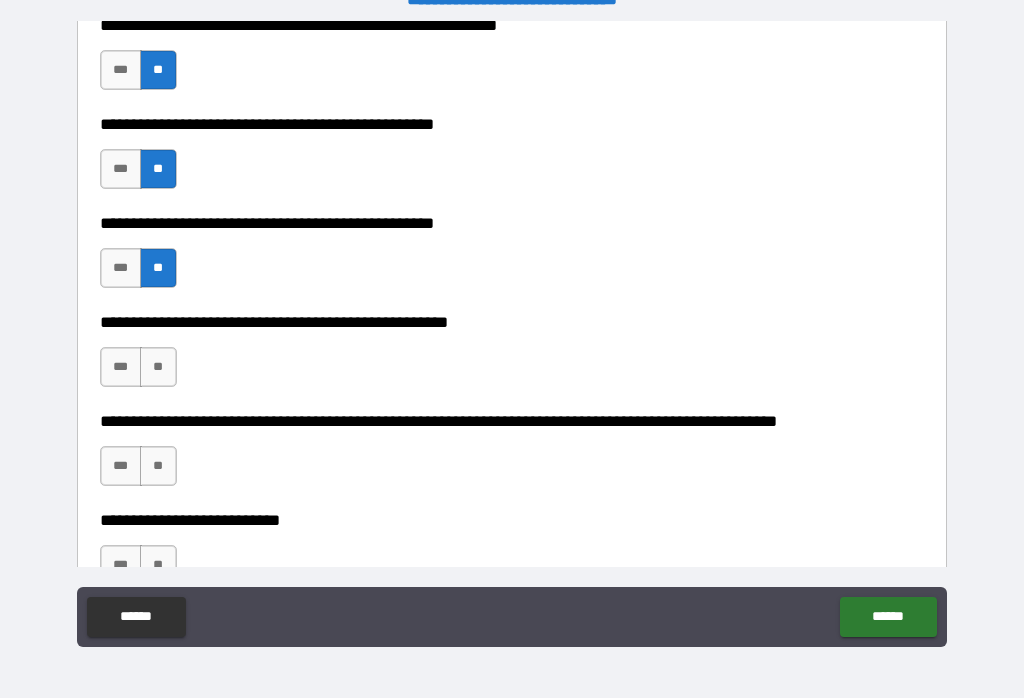 scroll, scrollTop: 582, scrollLeft: 0, axis: vertical 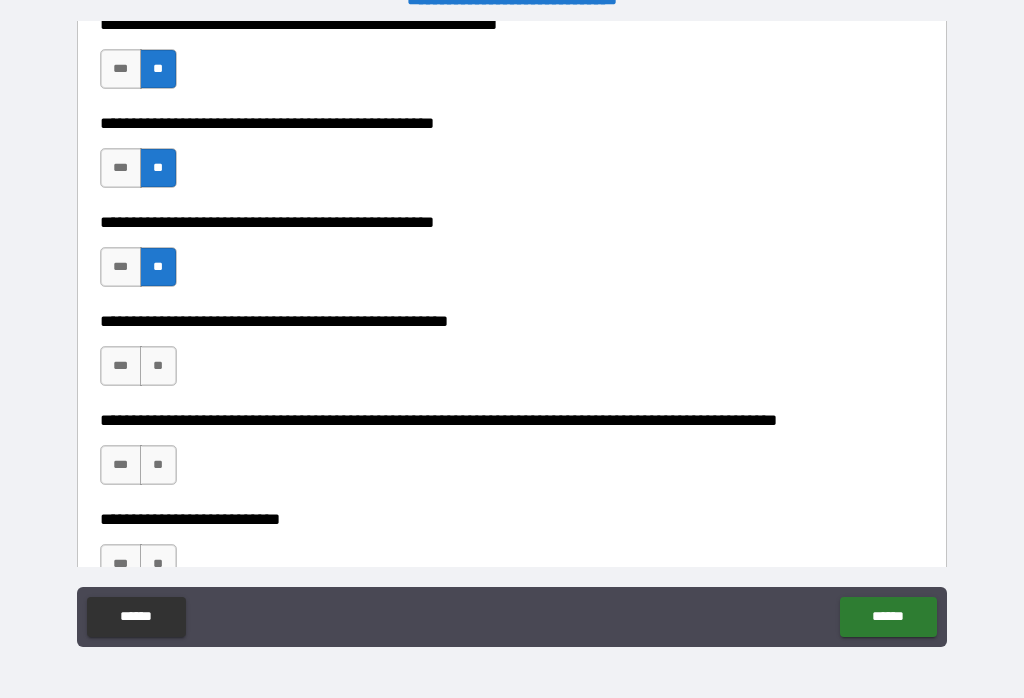 click on "**" at bounding box center [158, 366] 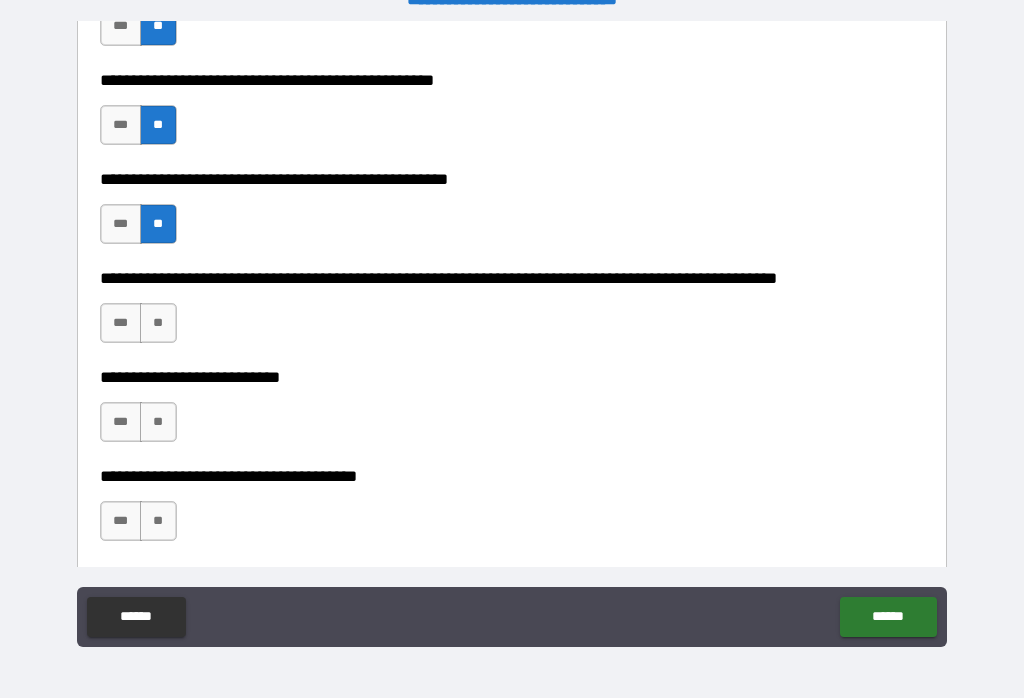 scroll, scrollTop: 728, scrollLeft: 0, axis: vertical 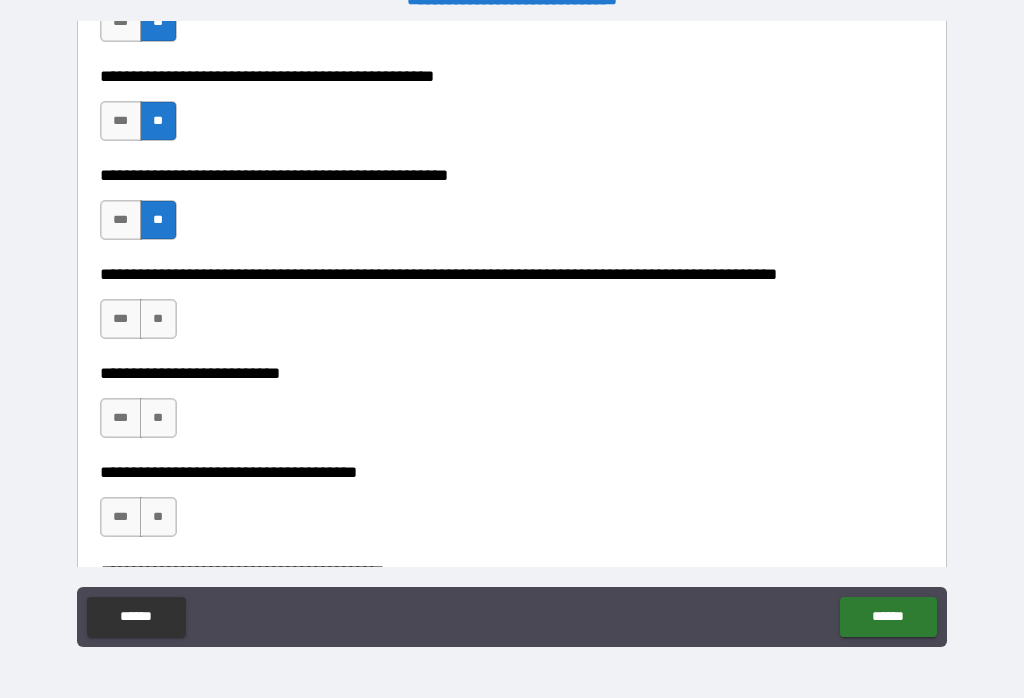 click on "**" at bounding box center [158, 319] 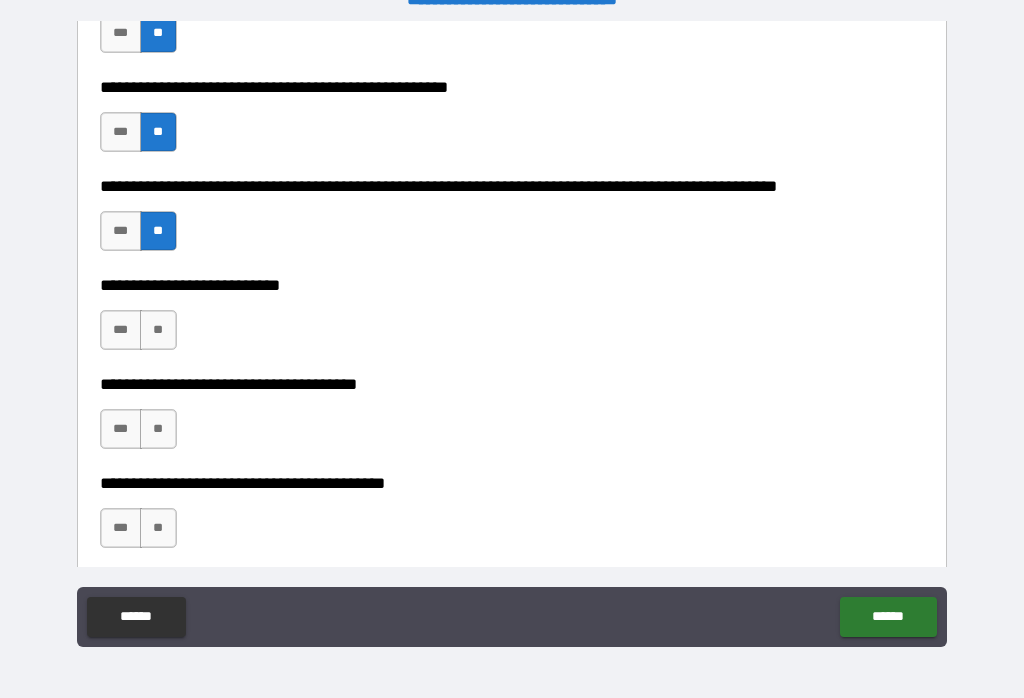 scroll, scrollTop: 817, scrollLeft: 0, axis: vertical 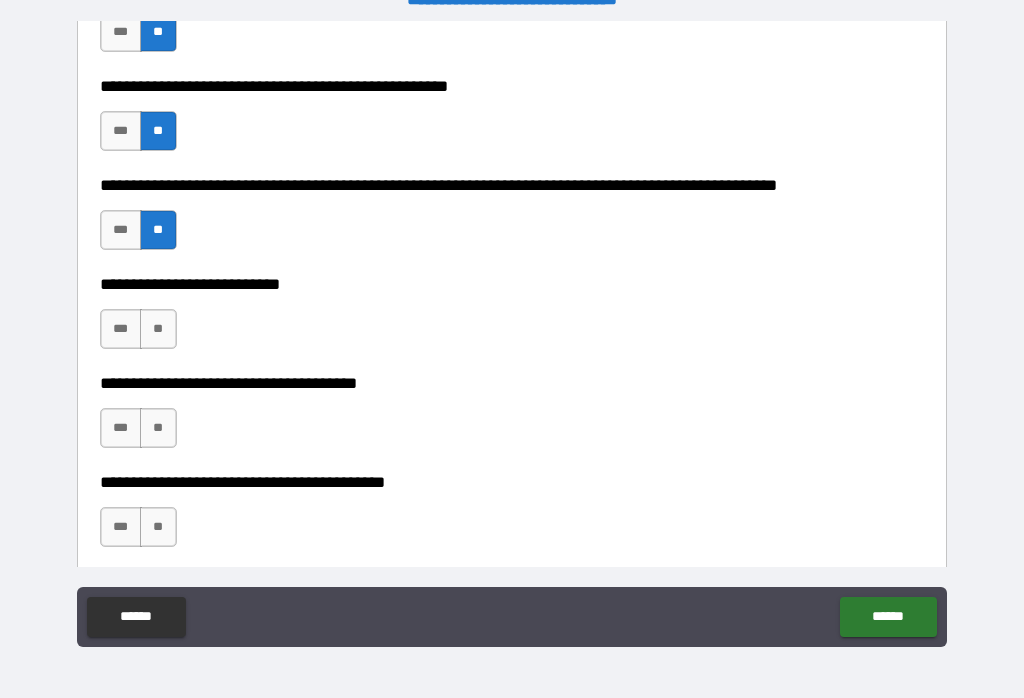 click on "**" at bounding box center [158, 329] 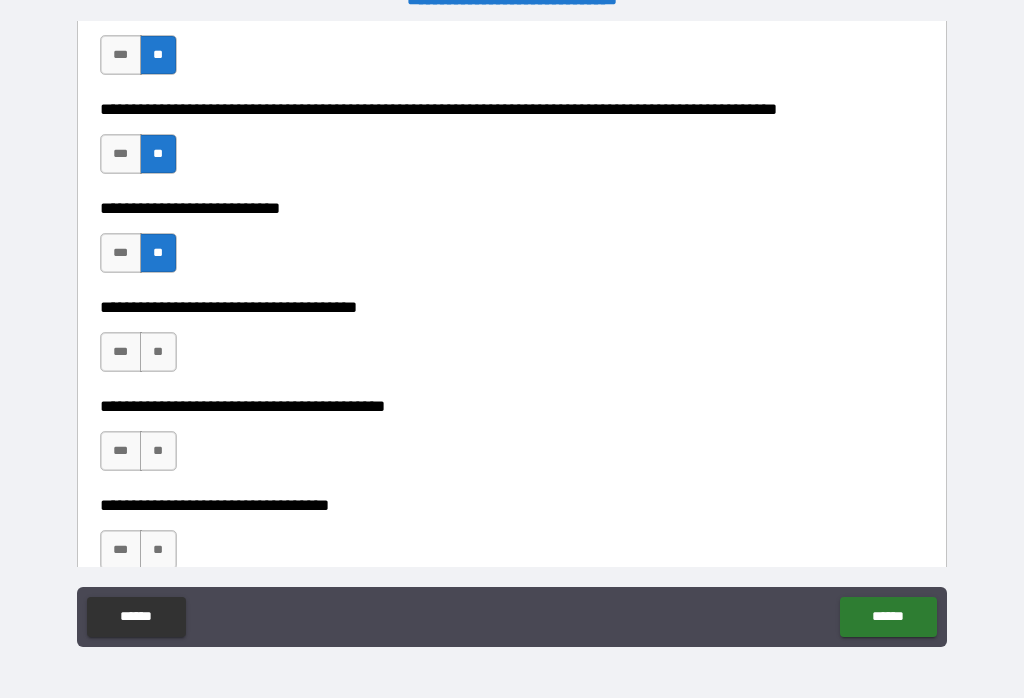 scroll, scrollTop: 895, scrollLeft: 0, axis: vertical 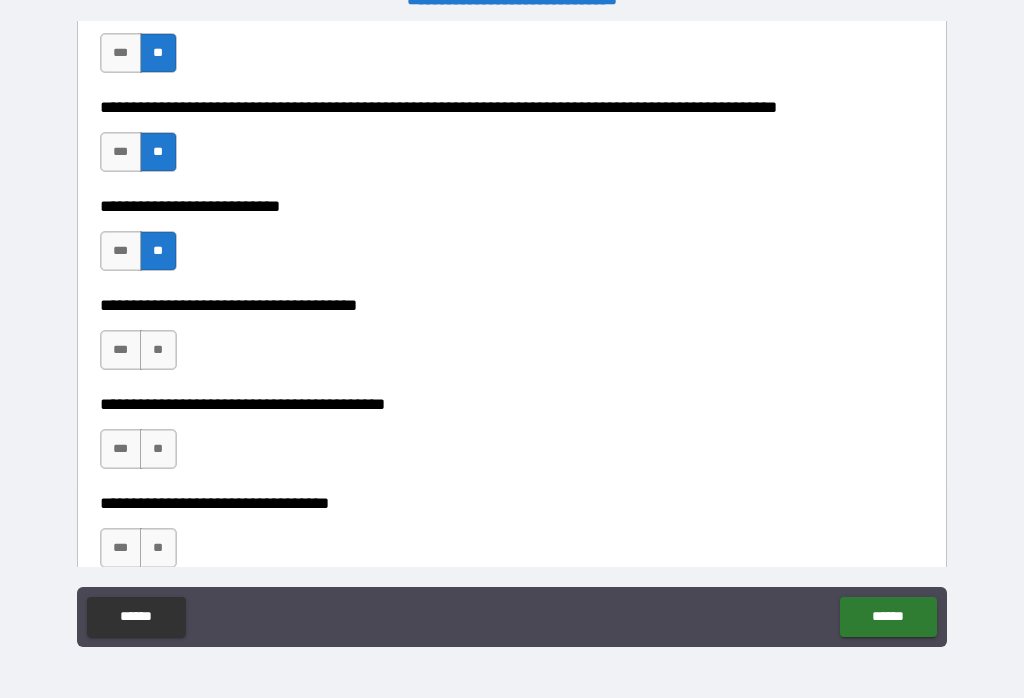 click on "***" at bounding box center (121, 350) 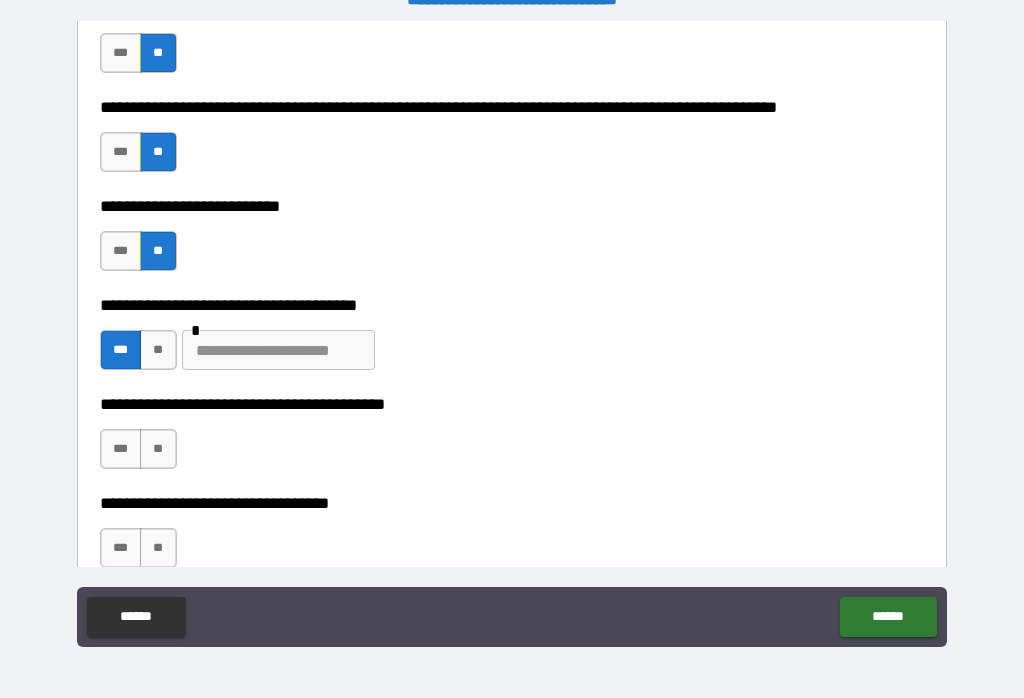 click at bounding box center [278, 350] 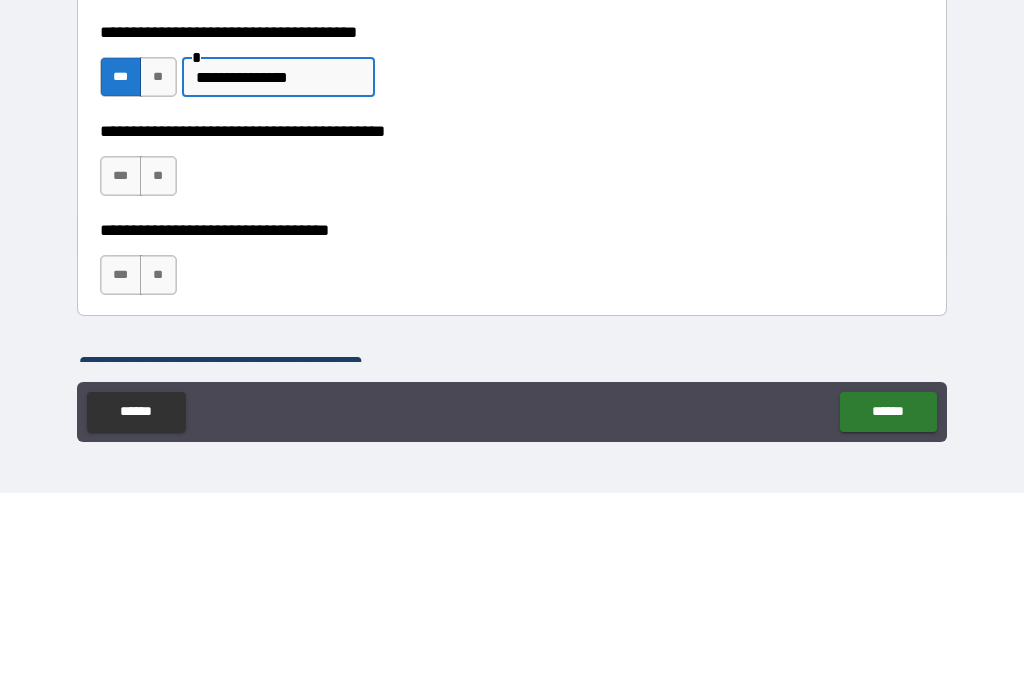 scroll, scrollTop: 960, scrollLeft: 0, axis: vertical 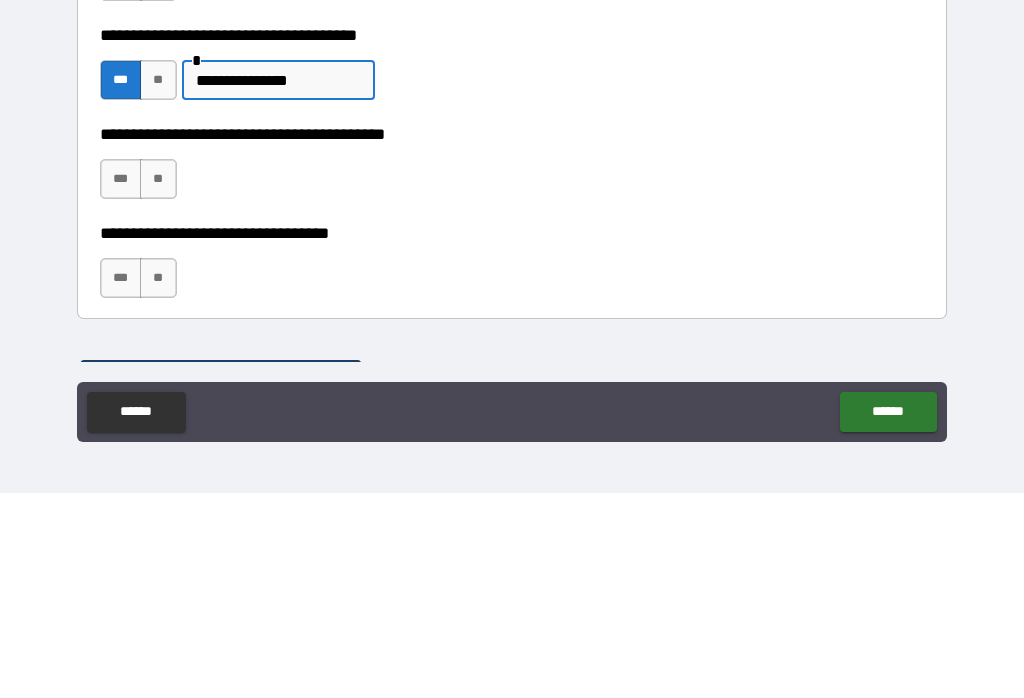 type on "**********" 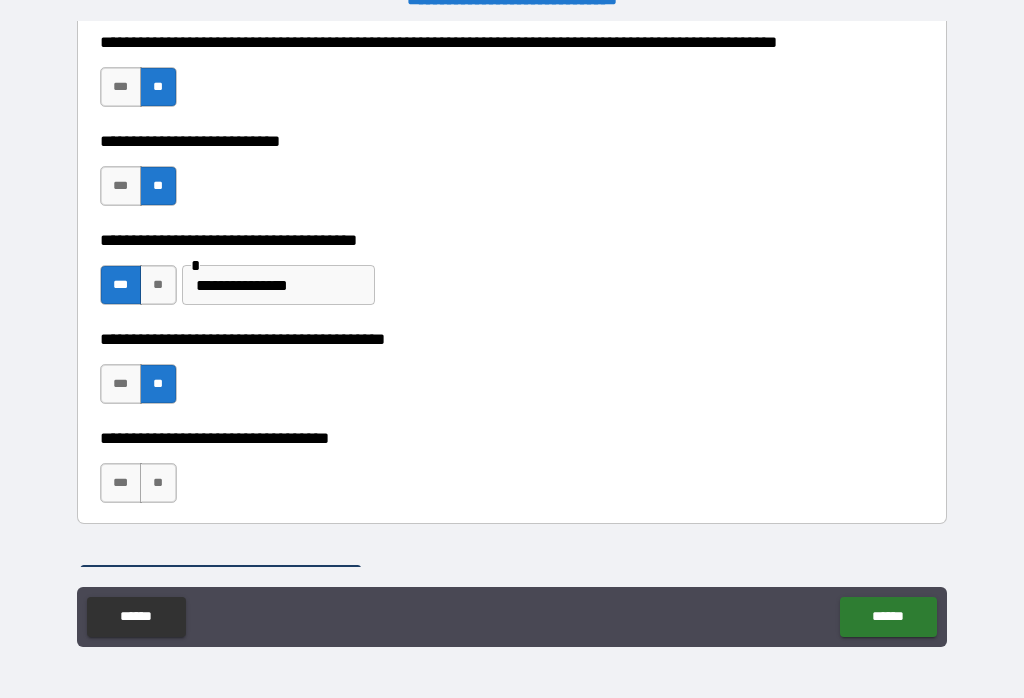 click on "**" at bounding box center [158, 483] 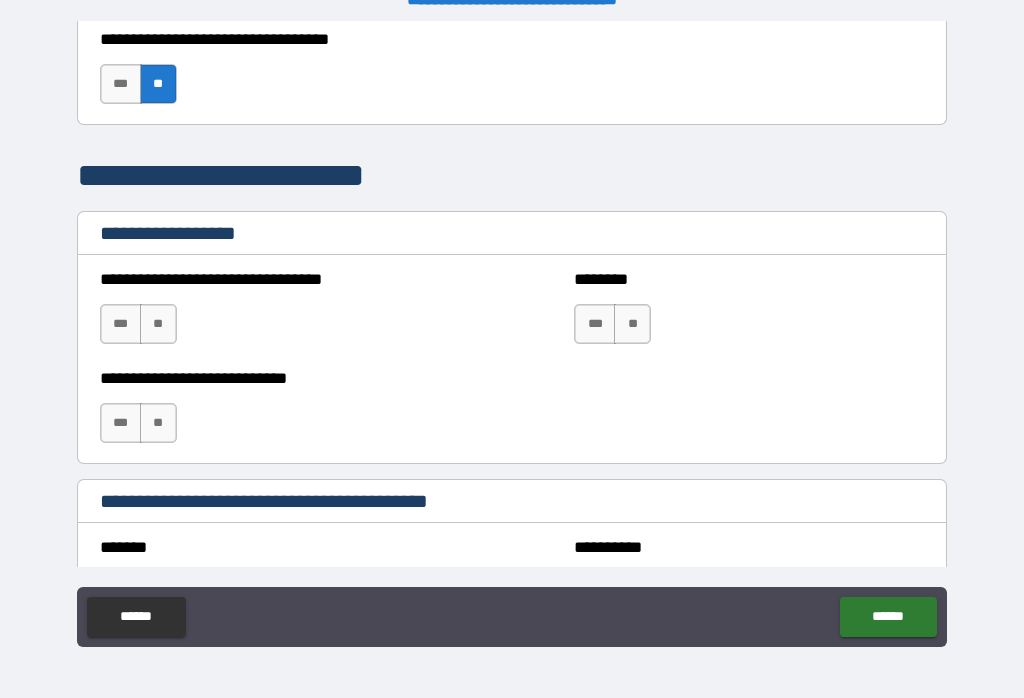 scroll, scrollTop: 1360, scrollLeft: 0, axis: vertical 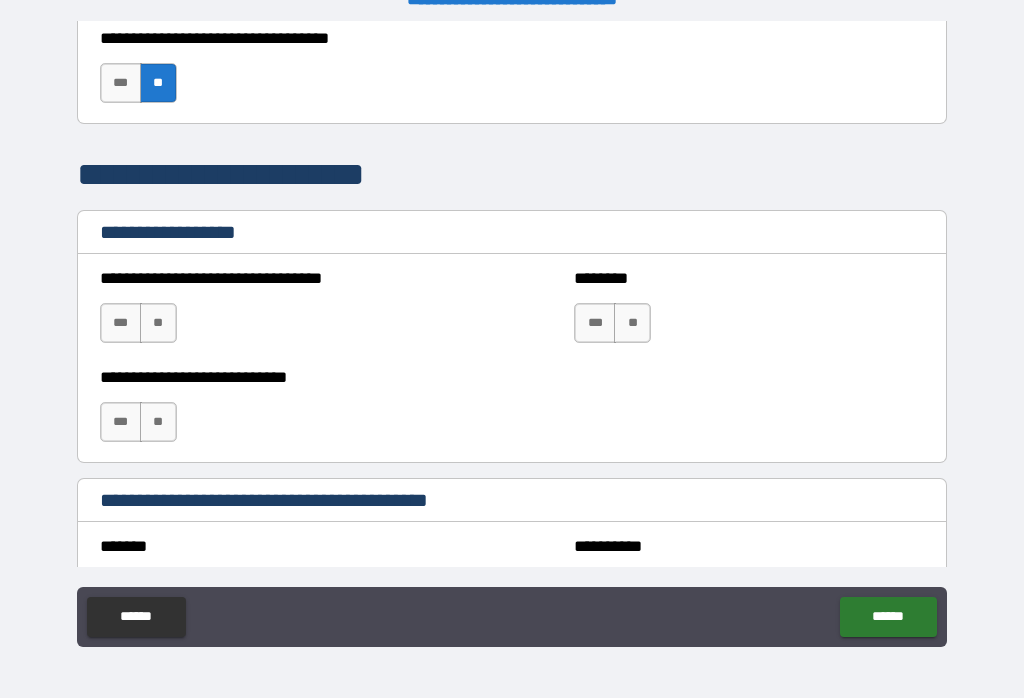 click on "**" at bounding box center [158, 323] 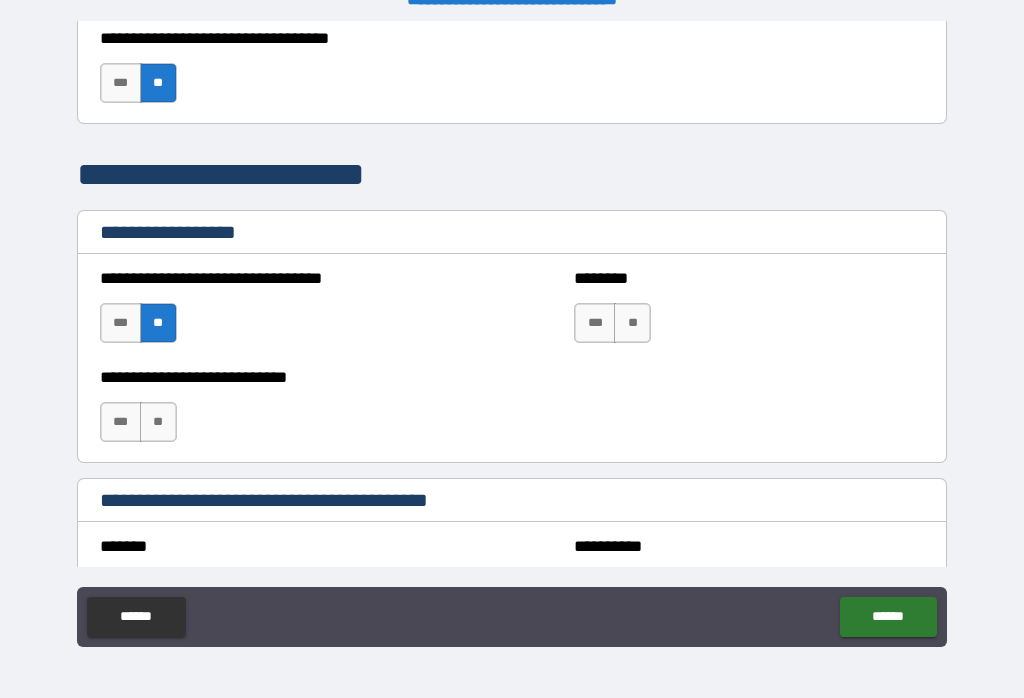 click on "**" at bounding box center [632, 323] 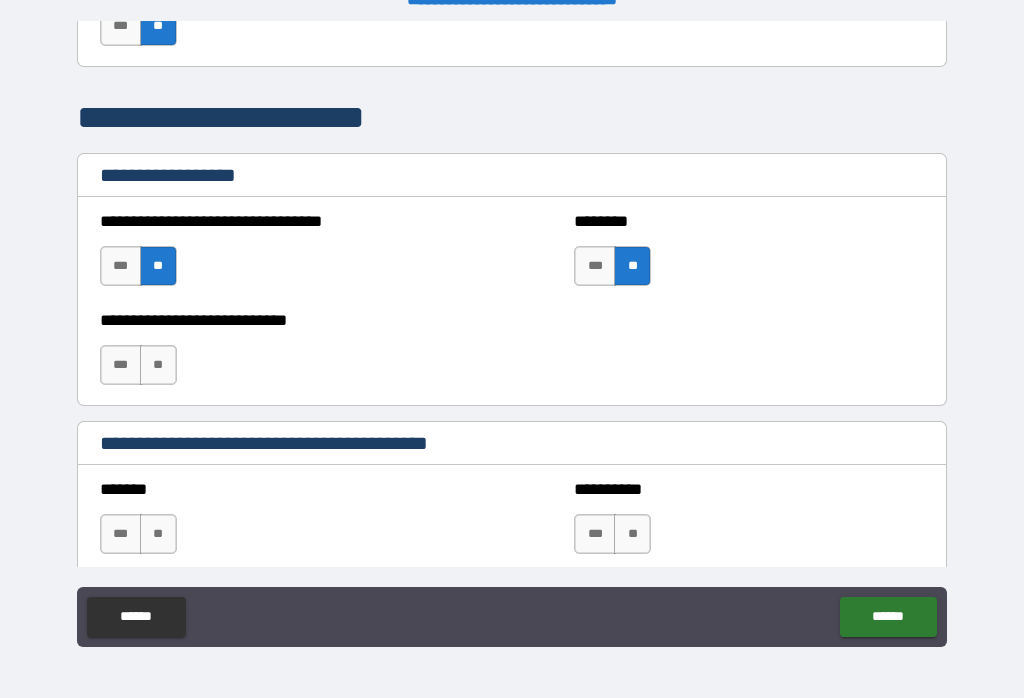 scroll, scrollTop: 1422, scrollLeft: 0, axis: vertical 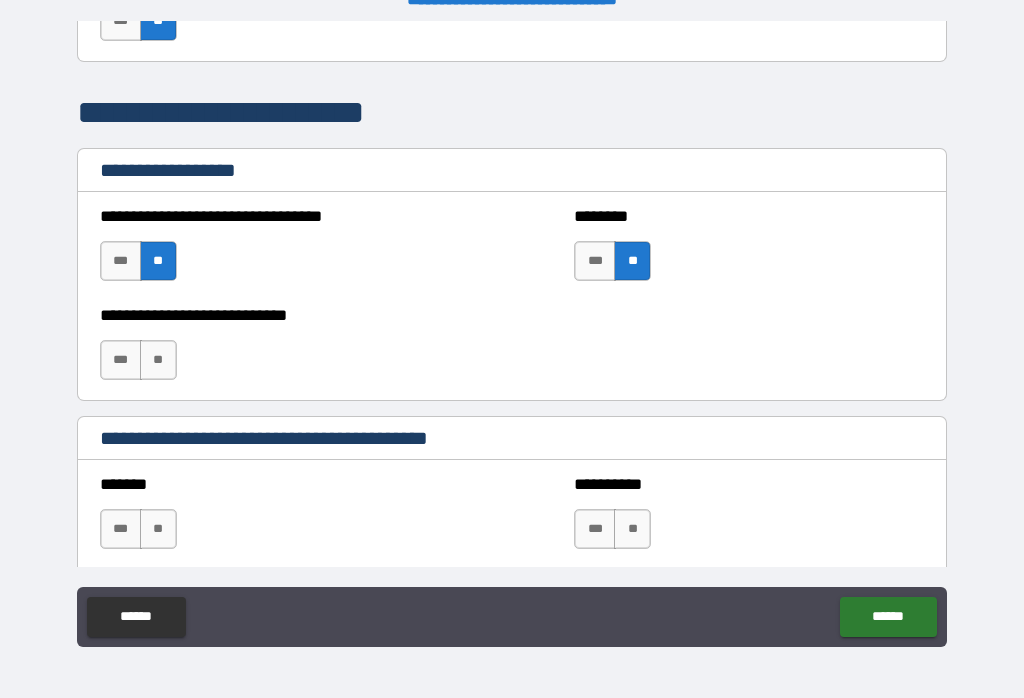 click on "**" at bounding box center (158, 360) 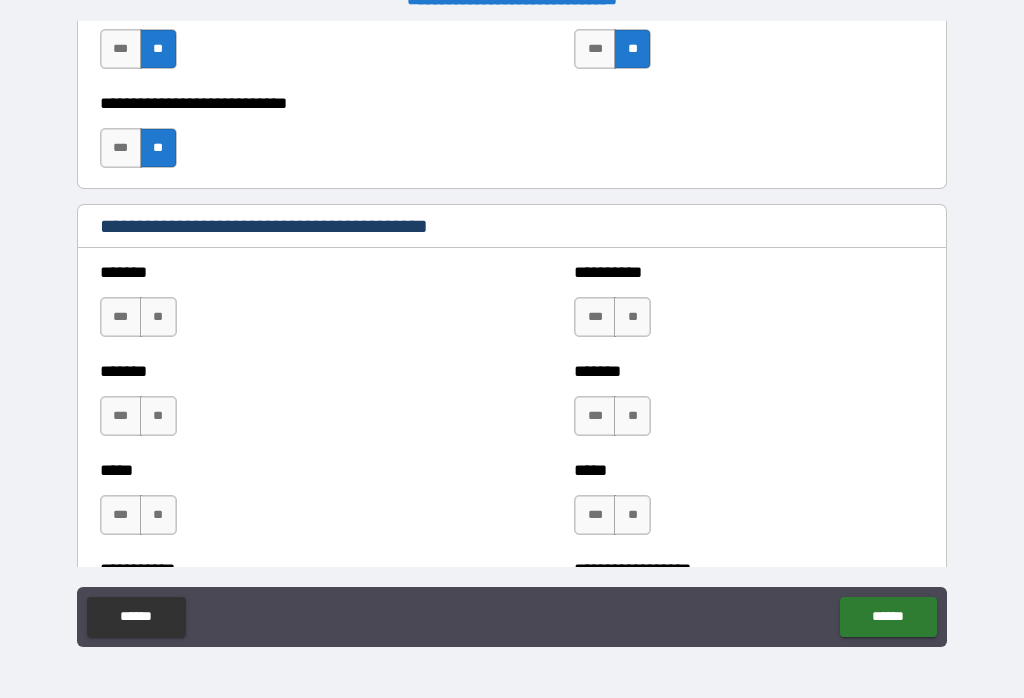 scroll, scrollTop: 1636, scrollLeft: 0, axis: vertical 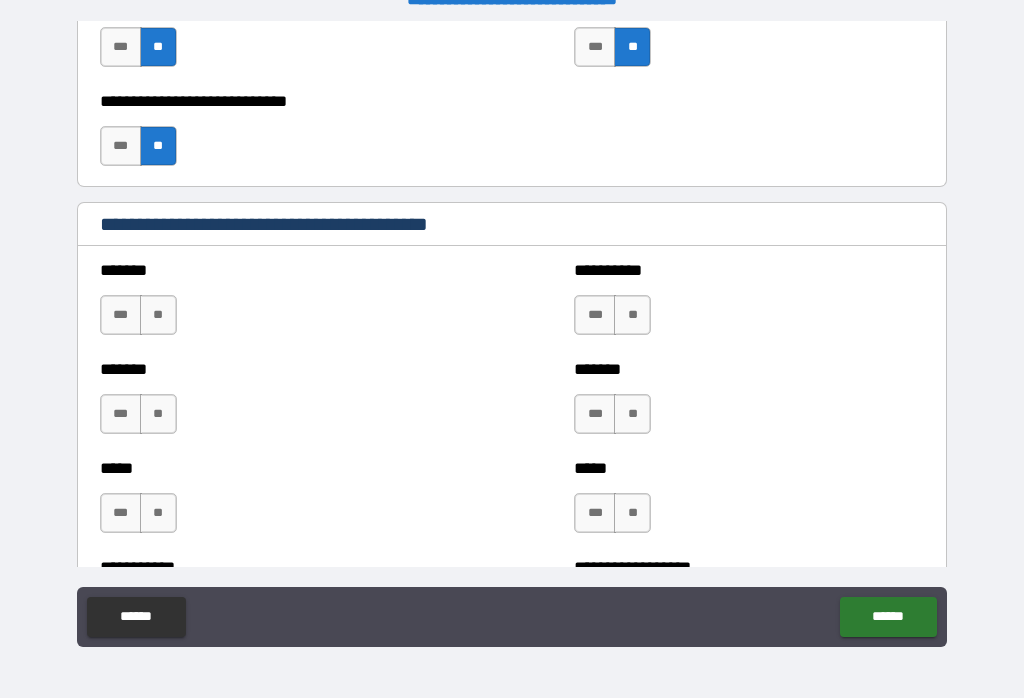 click on "**" at bounding box center (158, 315) 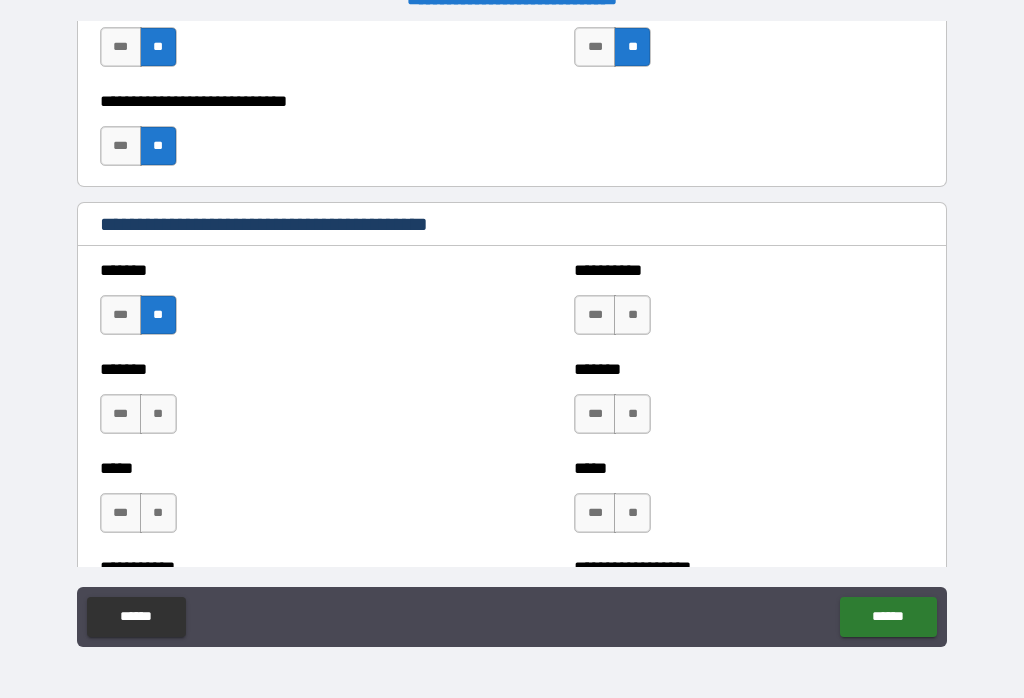 click on "**" at bounding box center (632, 315) 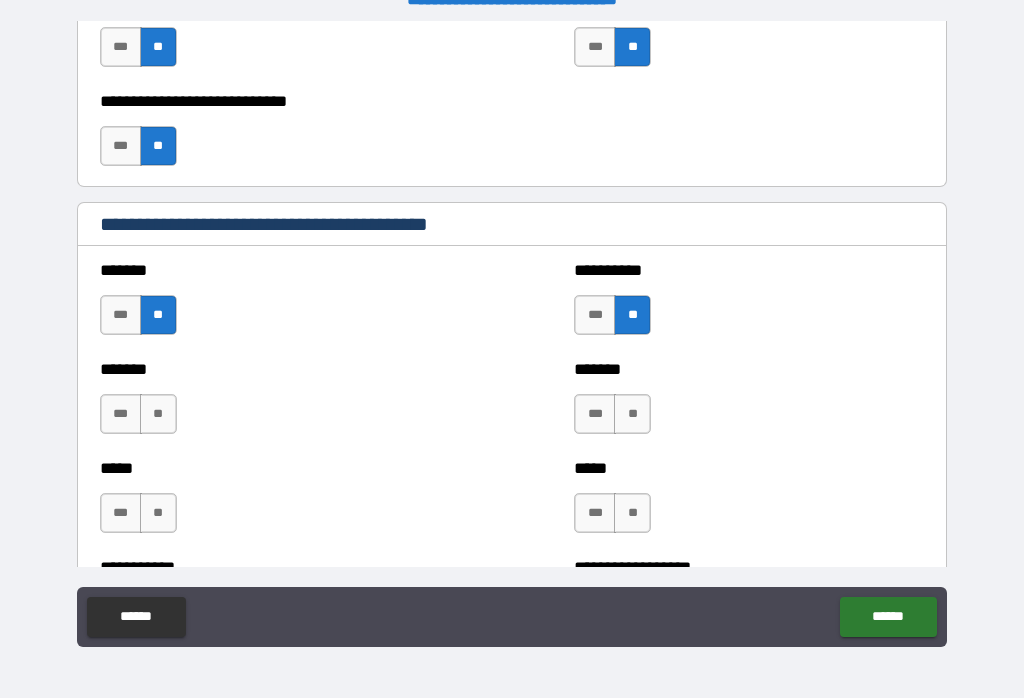 click on "**" at bounding box center (158, 414) 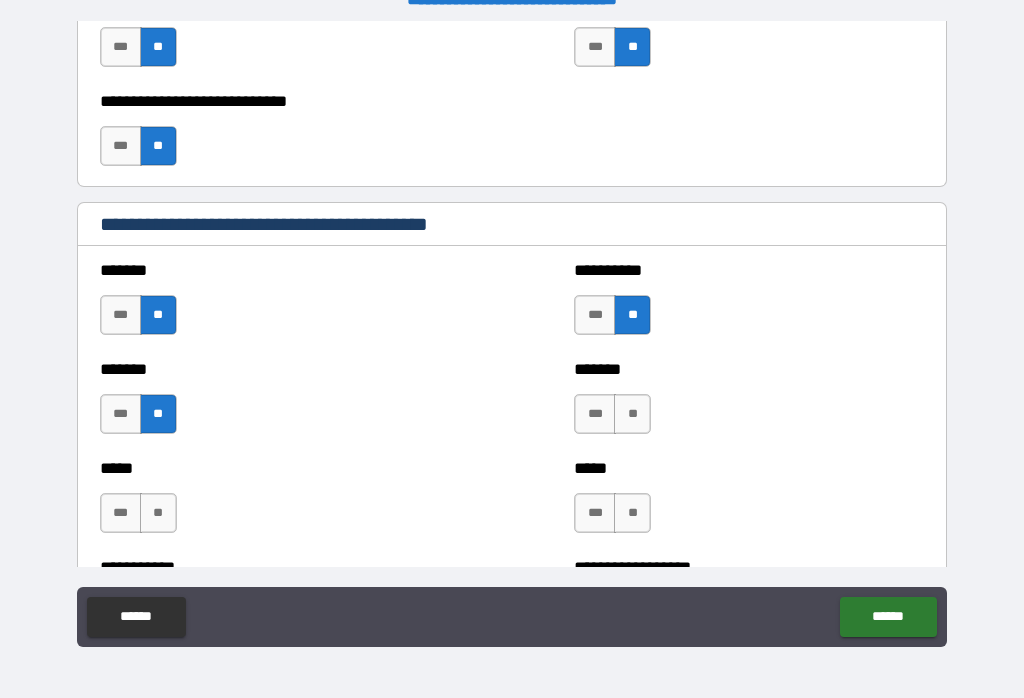 click on "**" at bounding box center (632, 414) 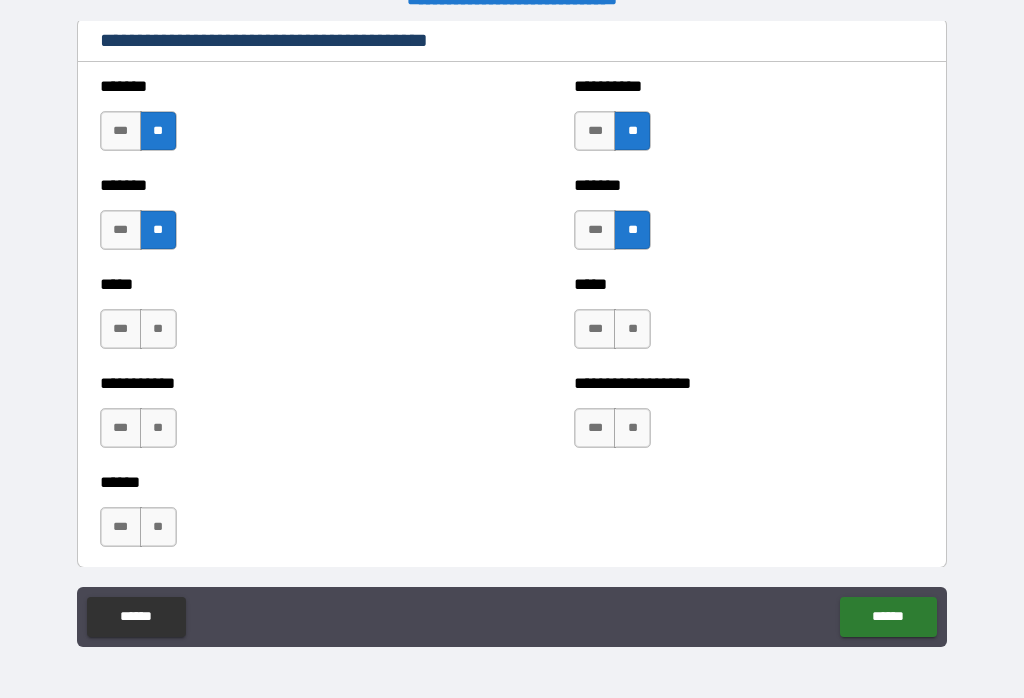 scroll, scrollTop: 1824, scrollLeft: 0, axis: vertical 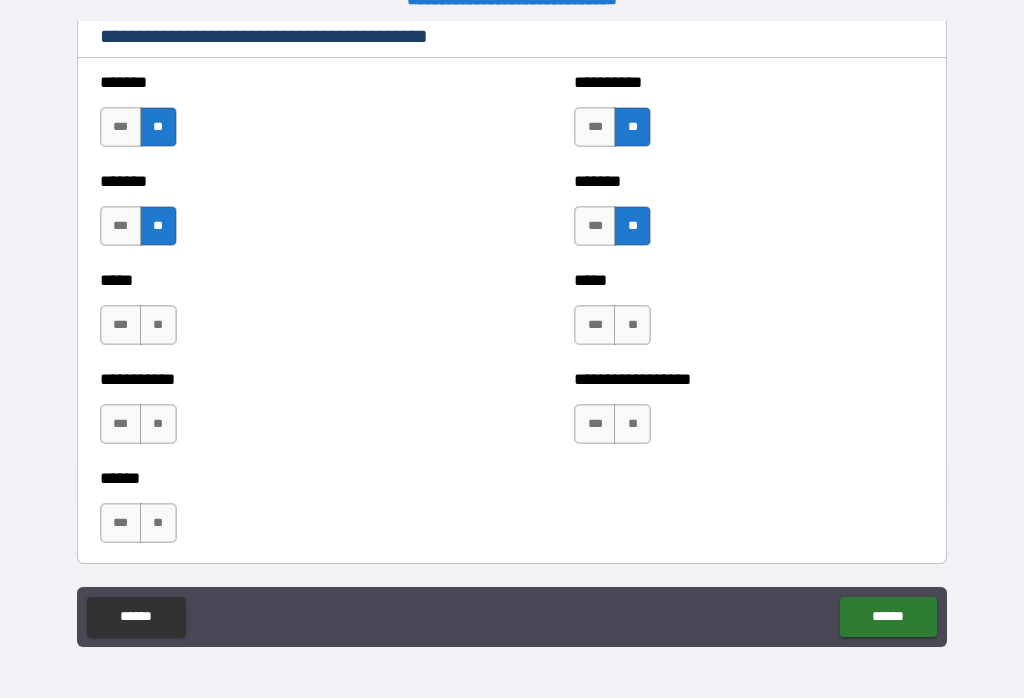 click on "**" at bounding box center [158, 325] 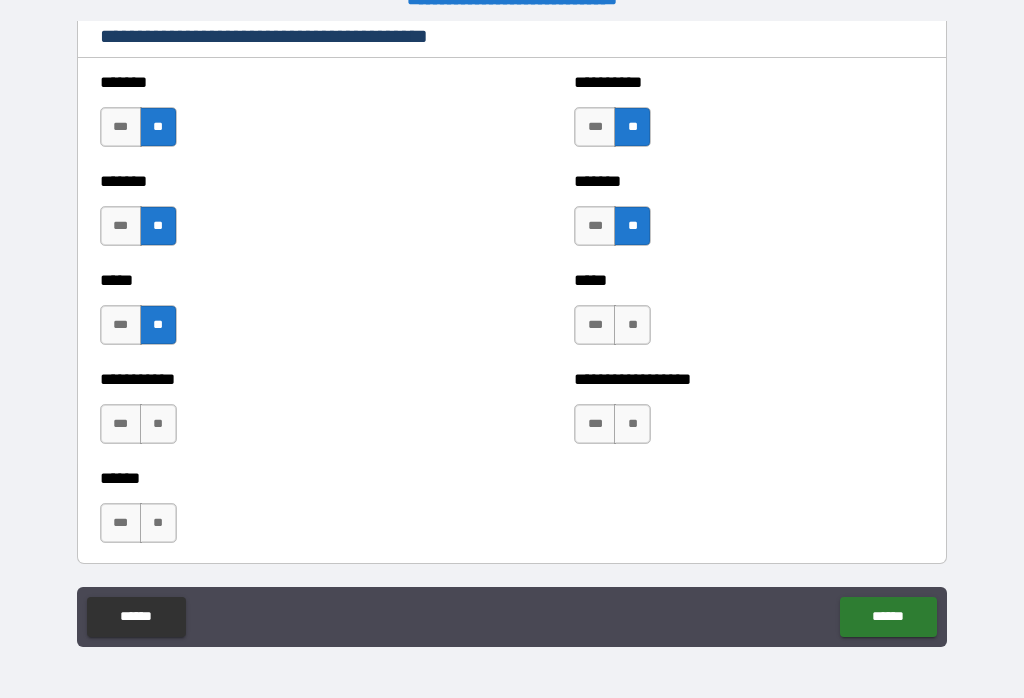 click on "**" at bounding box center [632, 325] 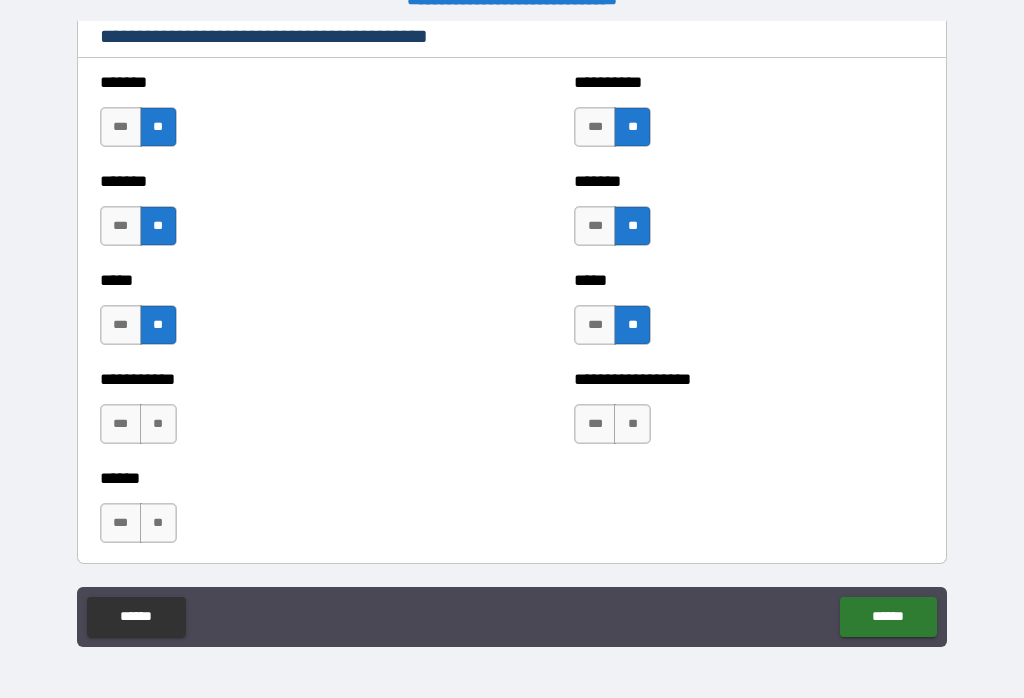 click on "**" at bounding box center (158, 424) 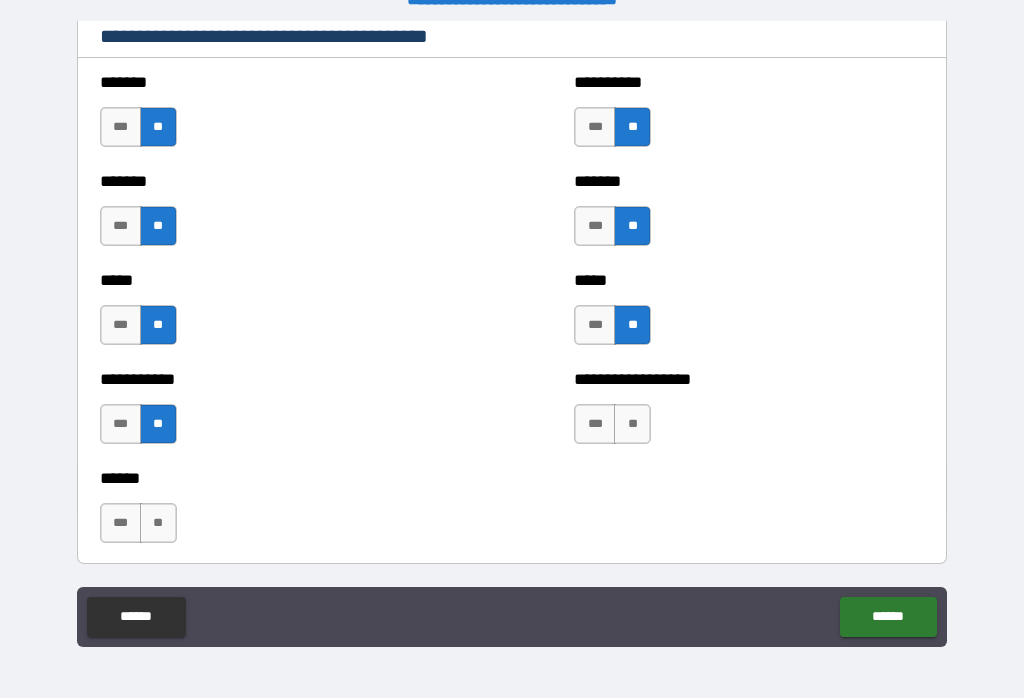 click on "**" at bounding box center (632, 424) 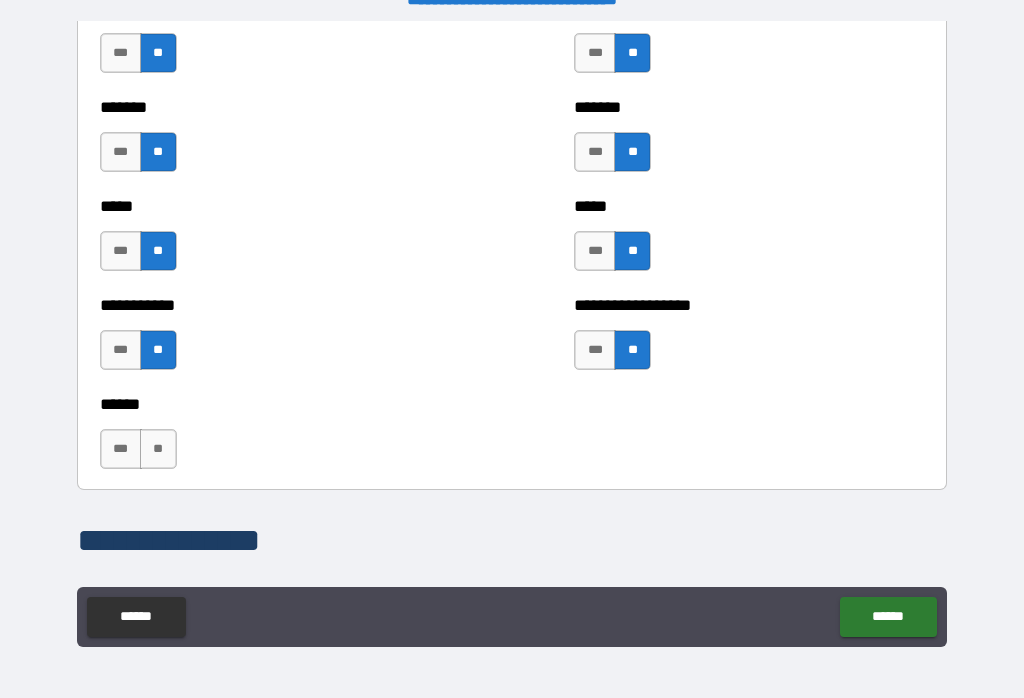 scroll, scrollTop: 1938, scrollLeft: 0, axis: vertical 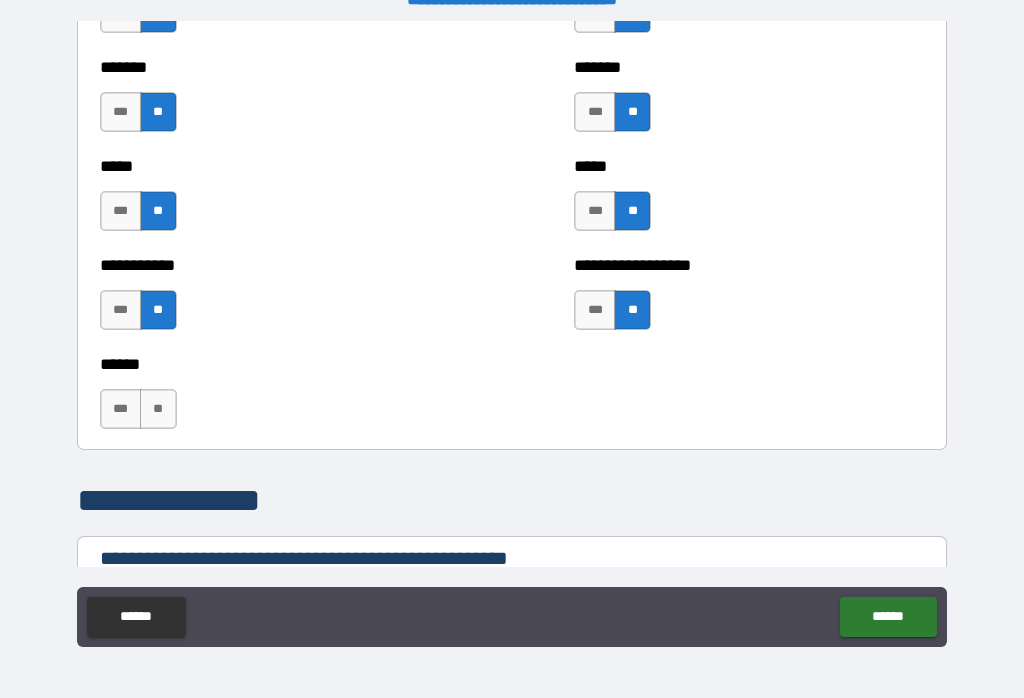 click on "**" at bounding box center (158, 409) 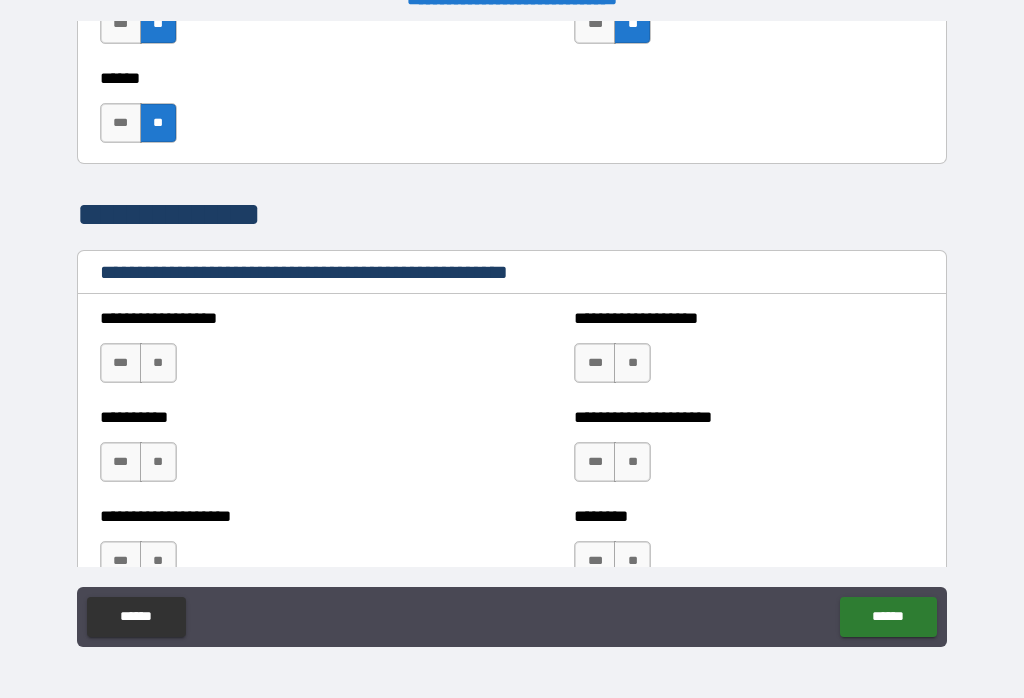 scroll, scrollTop: 2228, scrollLeft: 0, axis: vertical 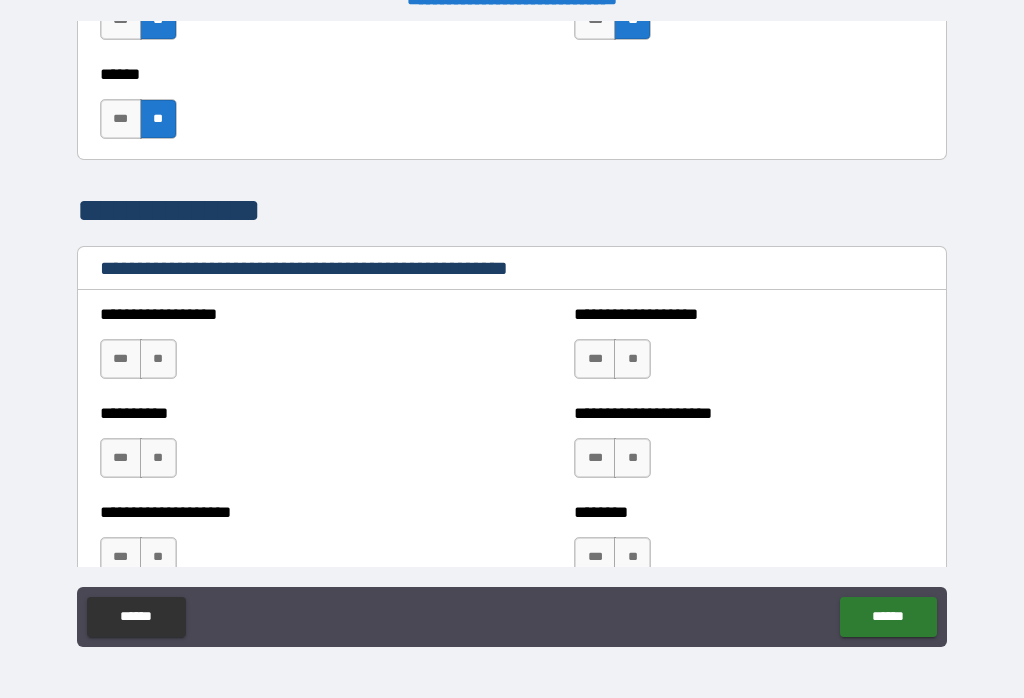 click on "**" at bounding box center (158, 359) 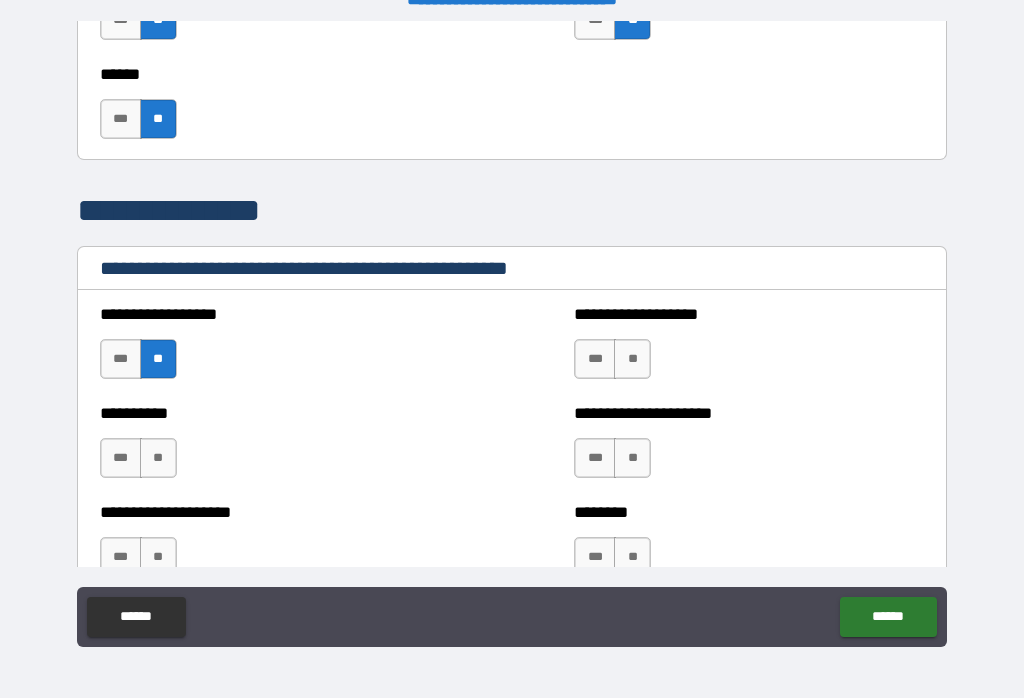 click on "**" at bounding box center (632, 359) 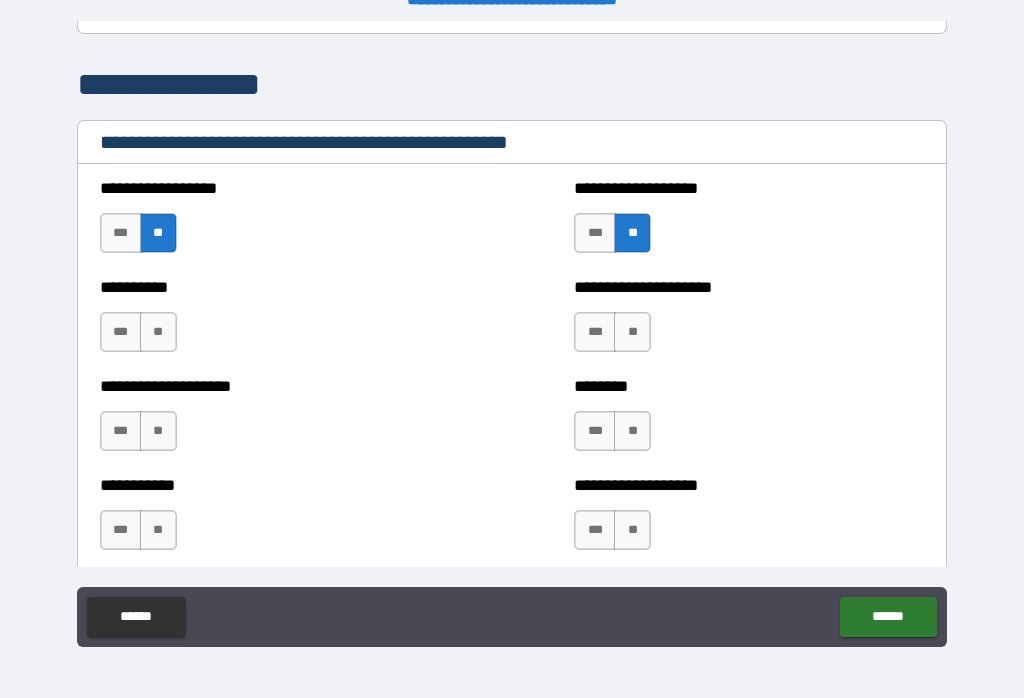 scroll, scrollTop: 2354, scrollLeft: 0, axis: vertical 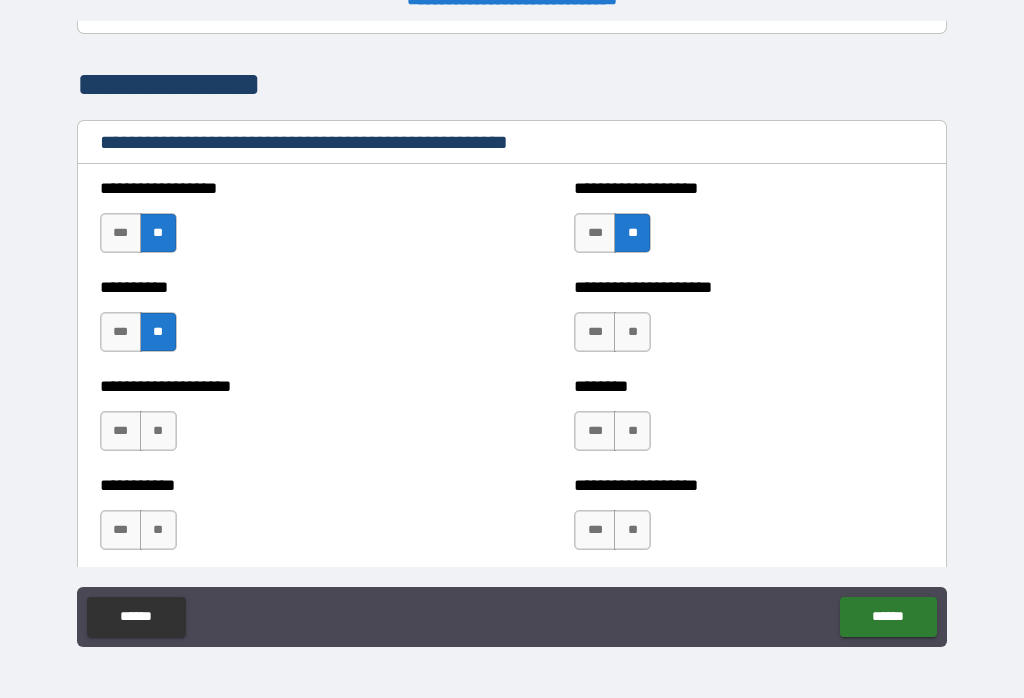click on "**" at bounding box center (632, 332) 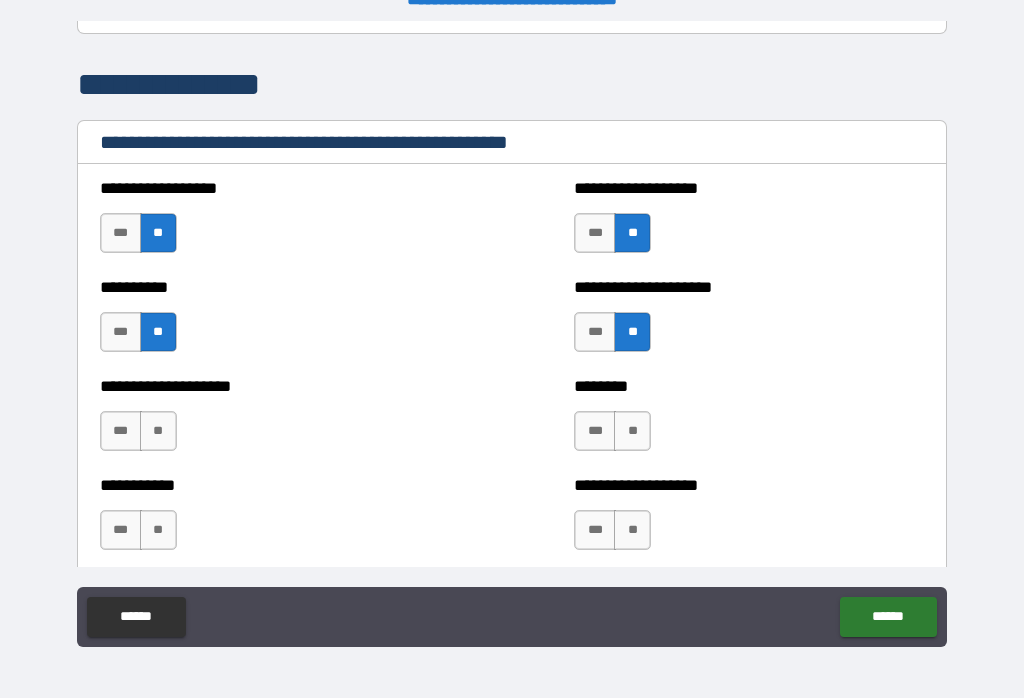 click on "**" at bounding box center [632, 431] 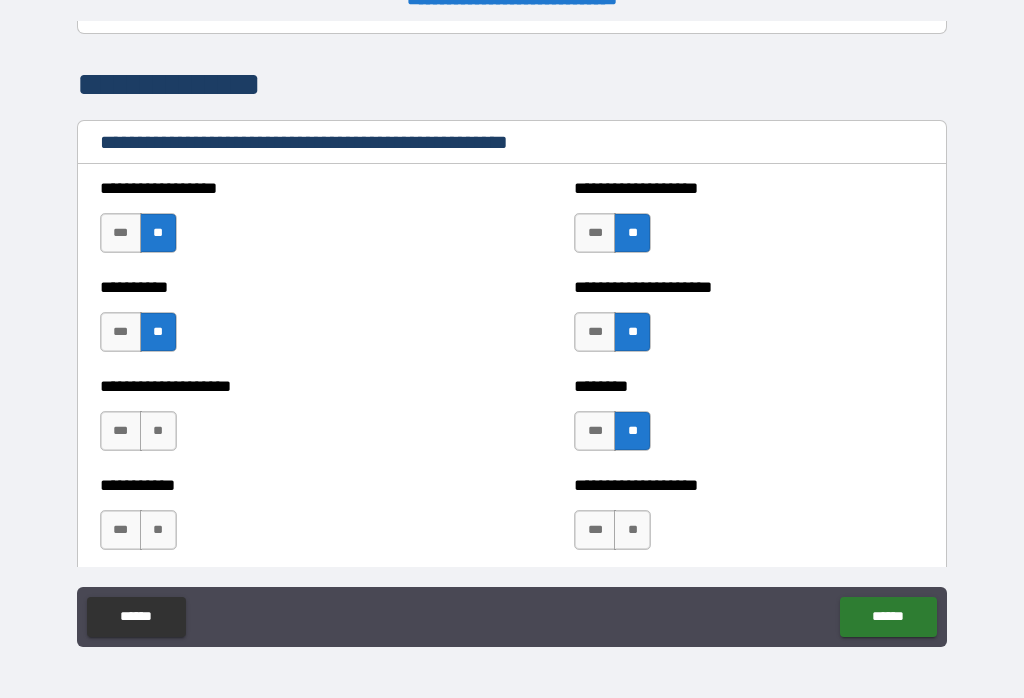 click on "**" at bounding box center (158, 431) 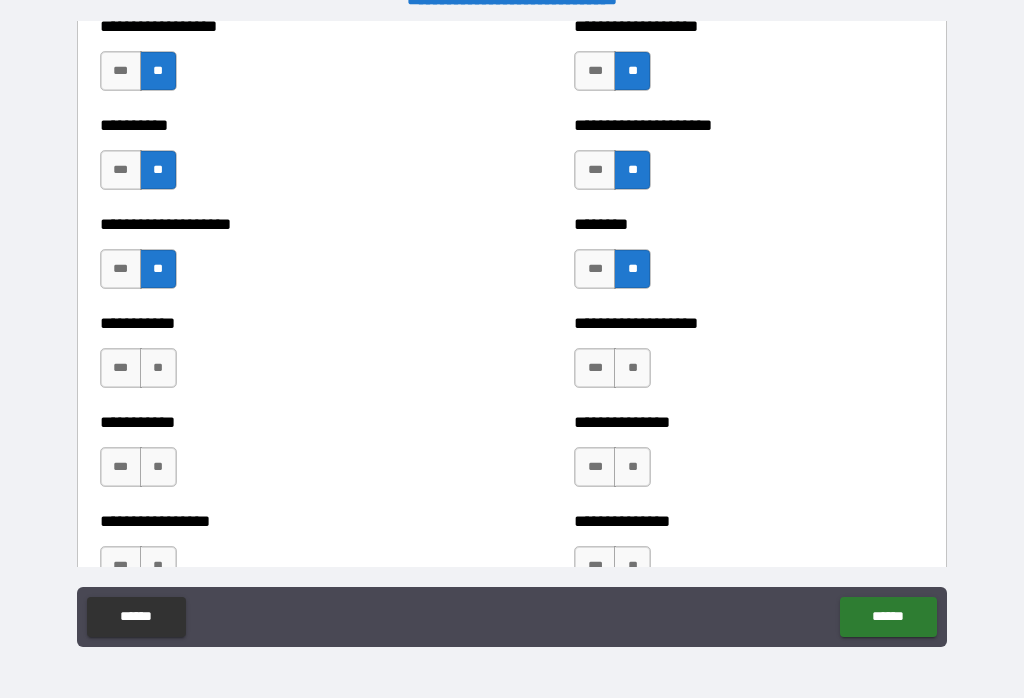 scroll, scrollTop: 2525, scrollLeft: 0, axis: vertical 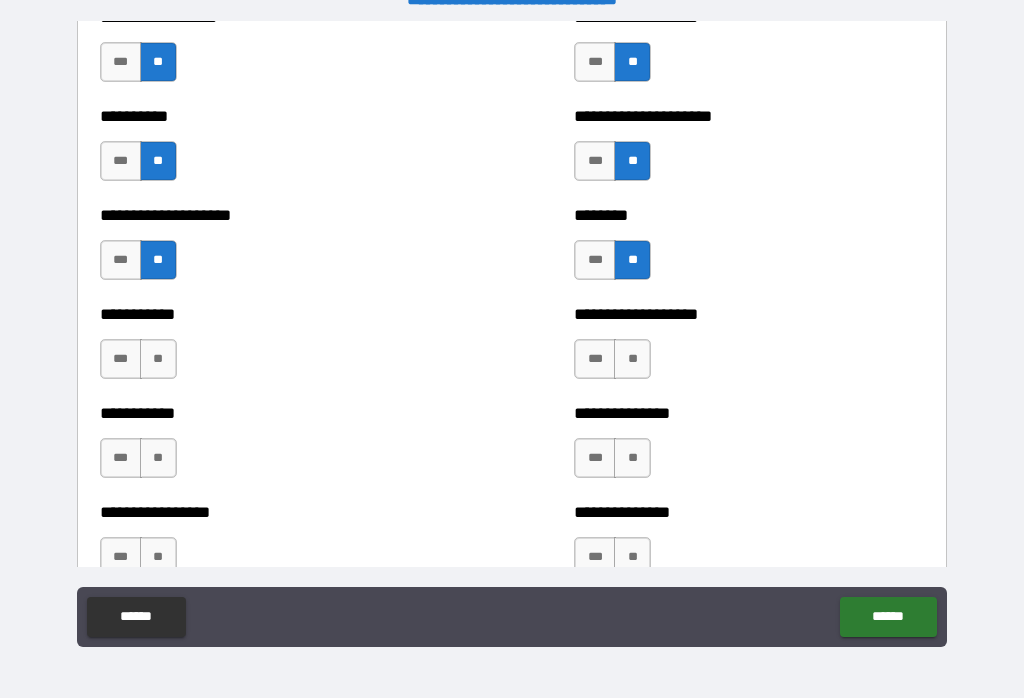 click on "**" at bounding box center (158, 359) 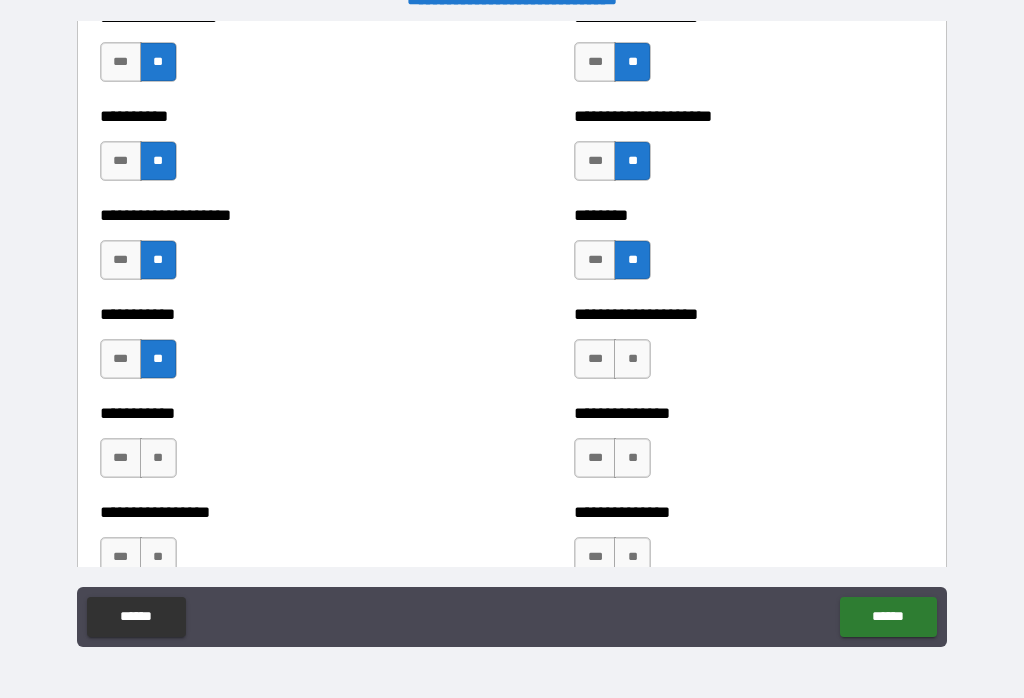 click on "**" at bounding box center [632, 359] 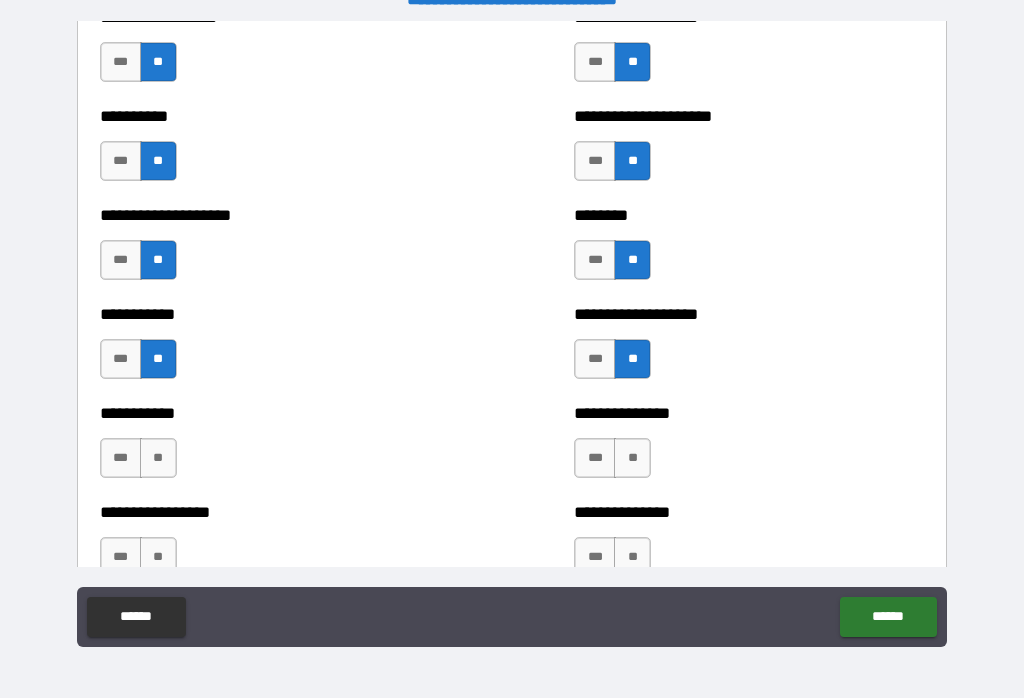 click on "**" at bounding box center (632, 458) 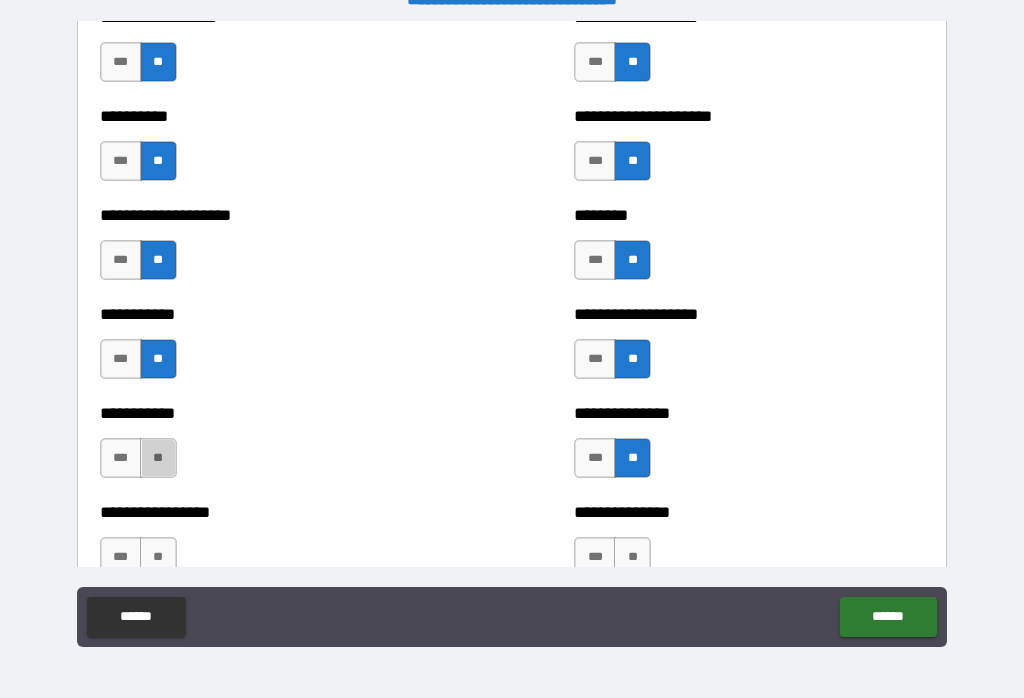 click on "**" at bounding box center (158, 458) 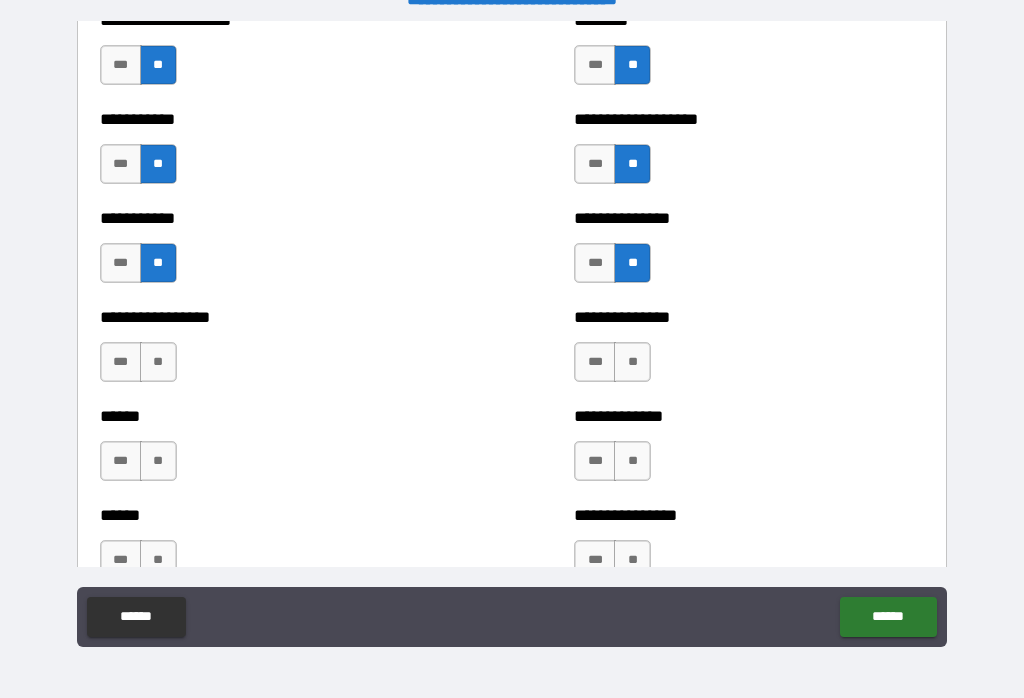 scroll, scrollTop: 2722, scrollLeft: 0, axis: vertical 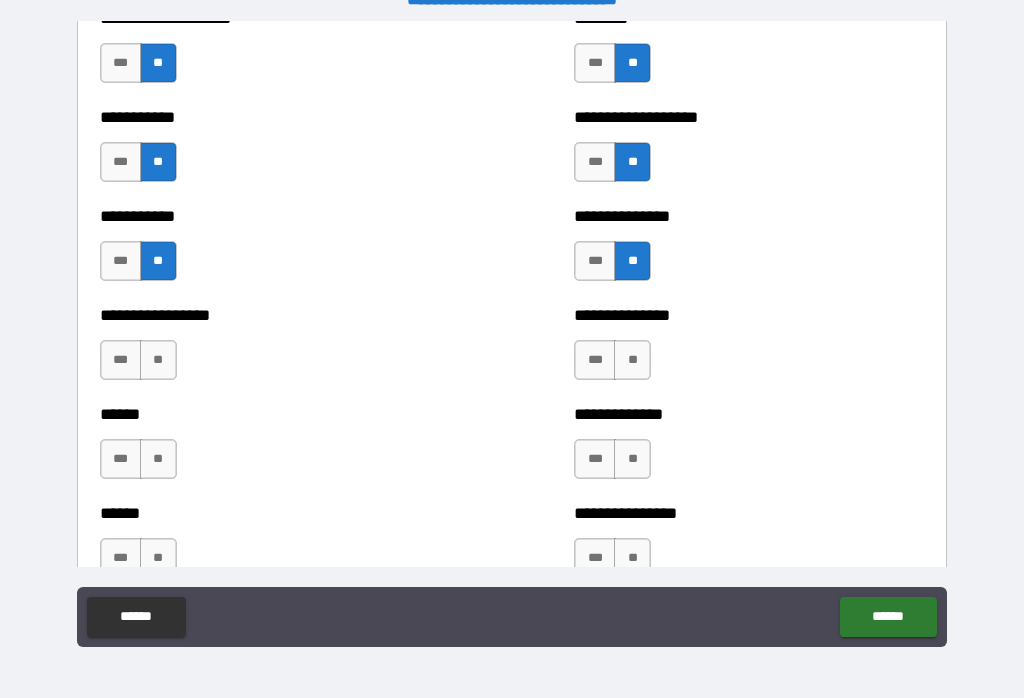 click on "**" at bounding box center (158, 360) 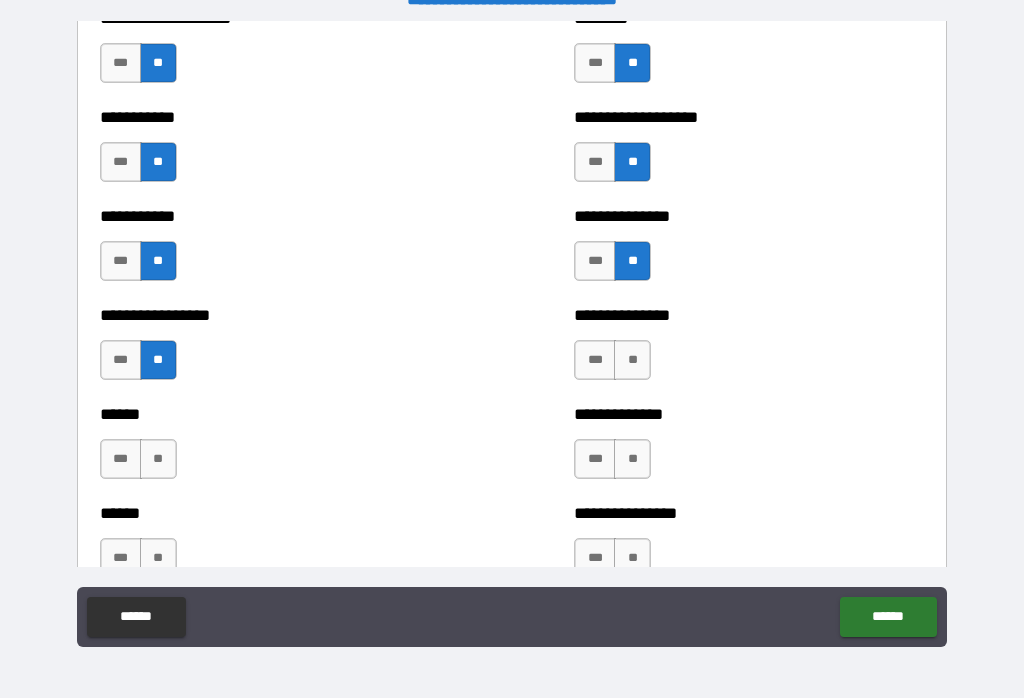 click on "**" at bounding box center [632, 360] 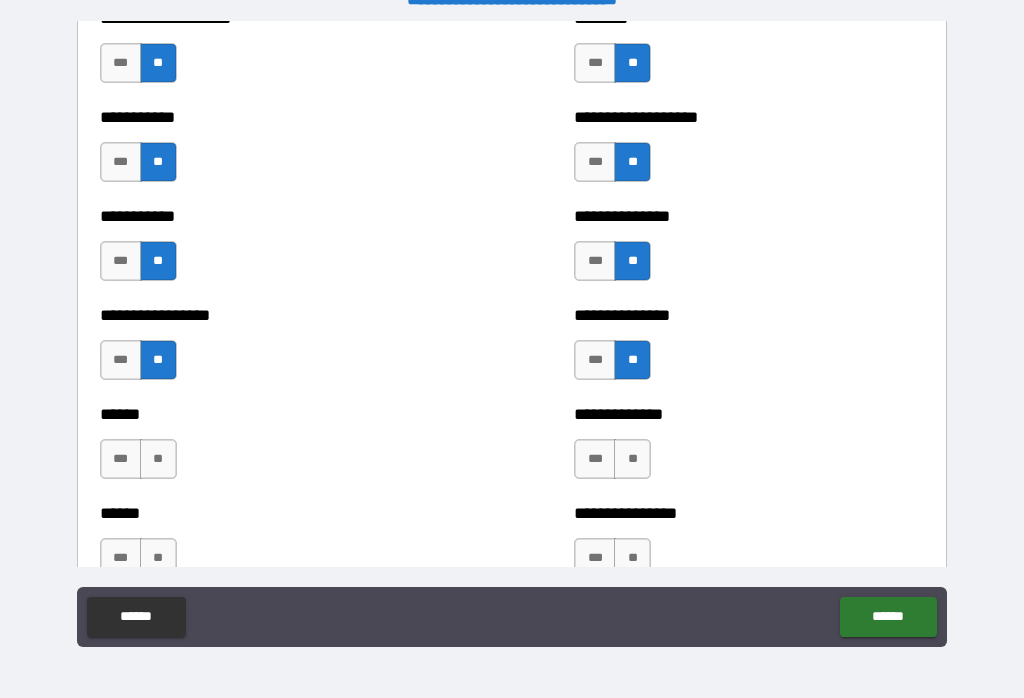 click on "**" at bounding box center (632, 459) 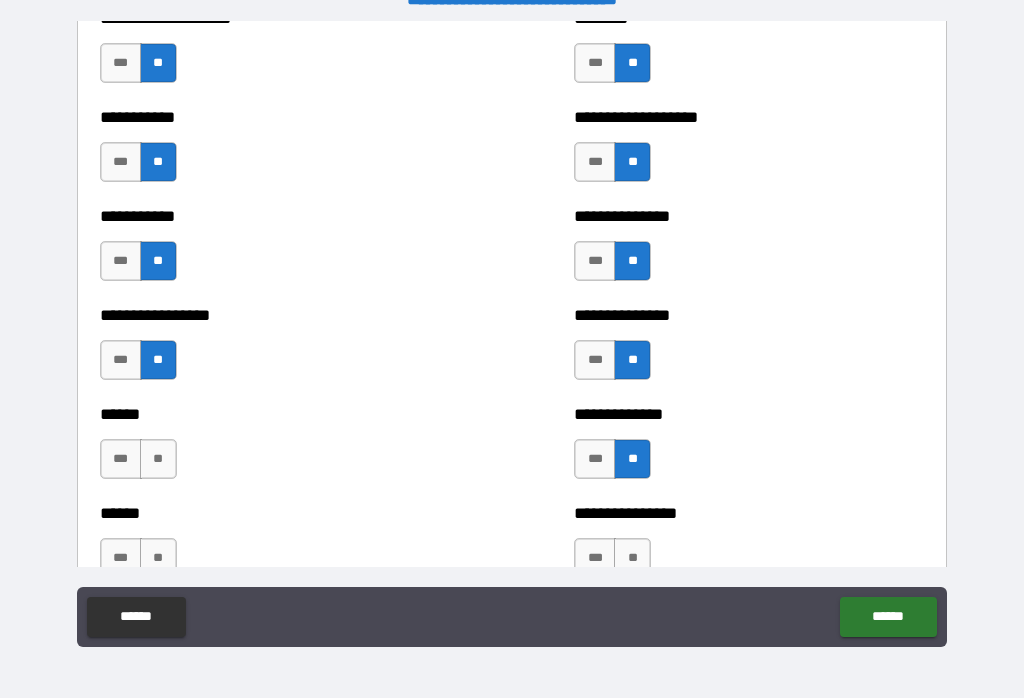 click on "**" at bounding box center (158, 459) 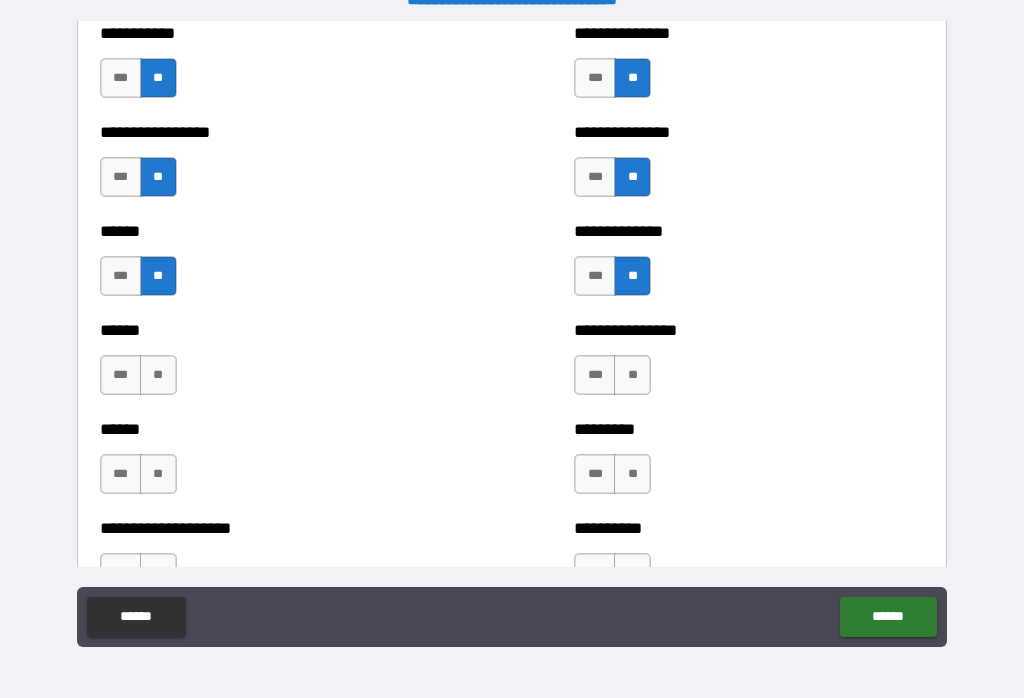 scroll, scrollTop: 2915, scrollLeft: 0, axis: vertical 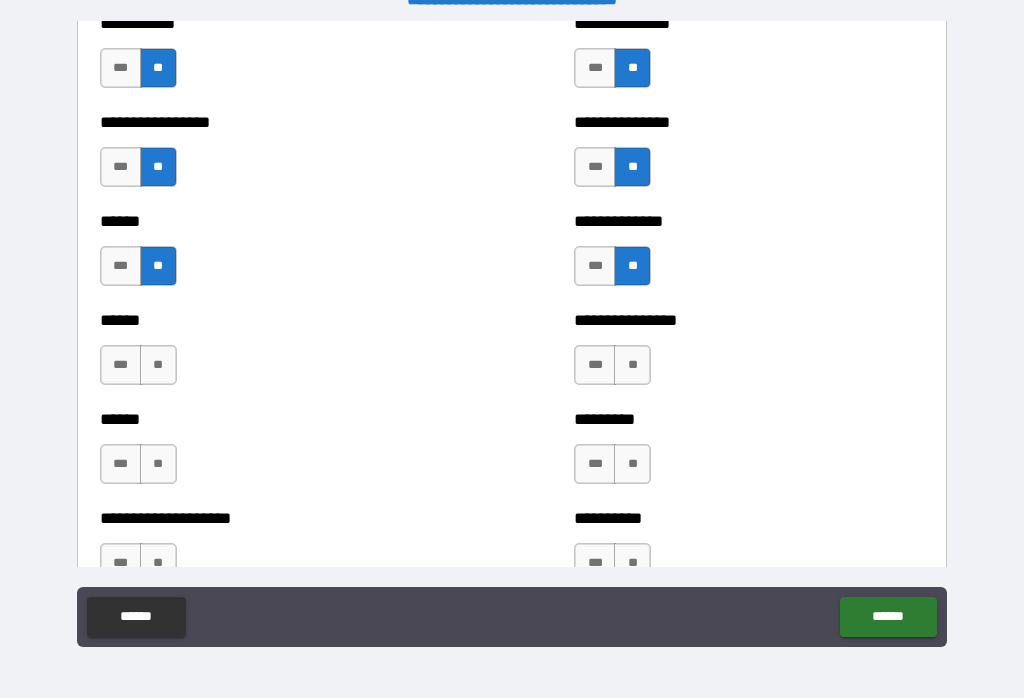 click on "**" at bounding box center (158, 365) 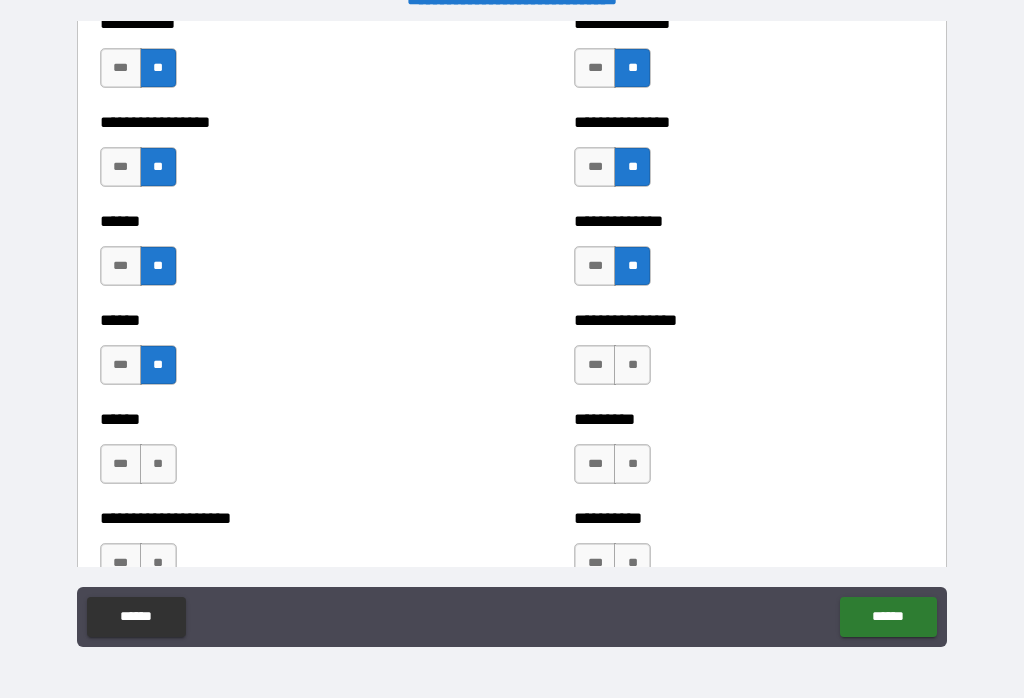 click on "**" at bounding box center [632, 365] 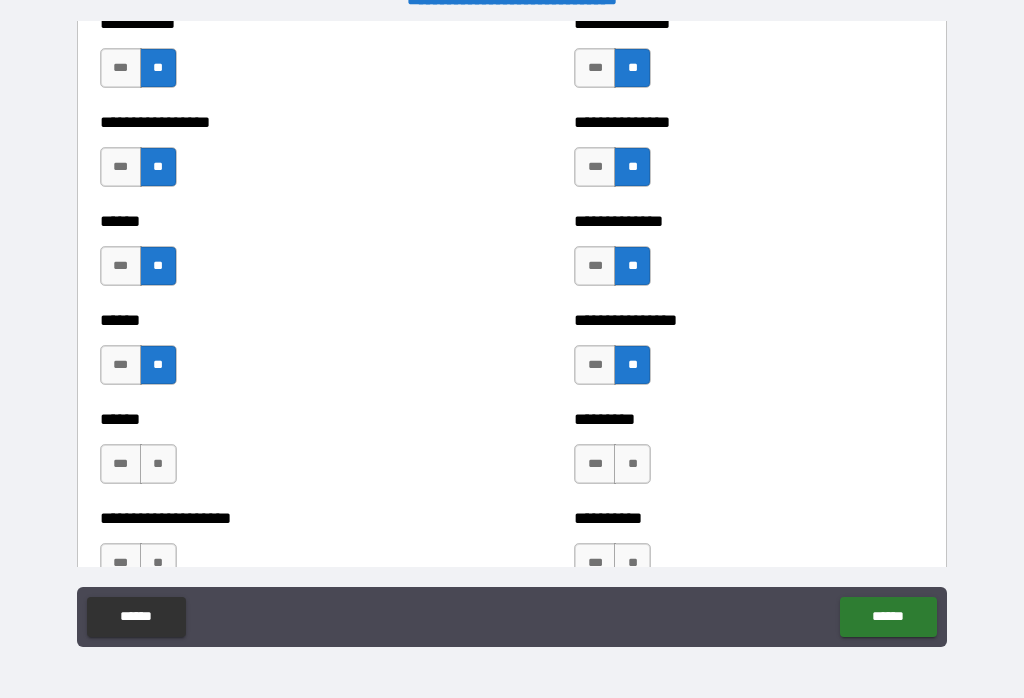 click on "**" at bounding box center (158, 464) 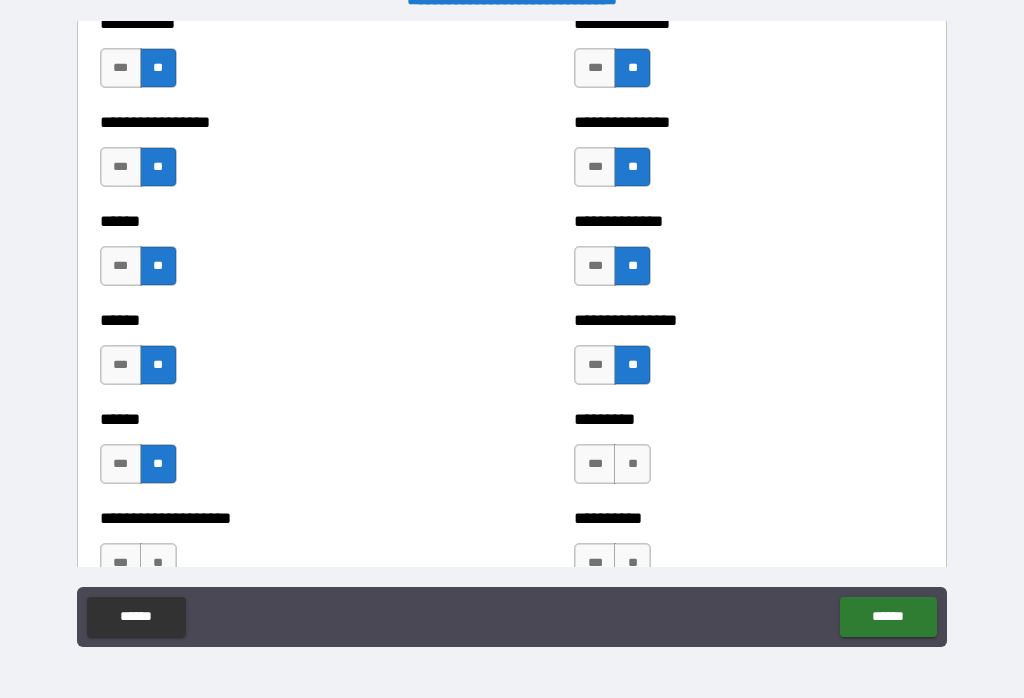 click on "**" at bounding box center [632, 464] 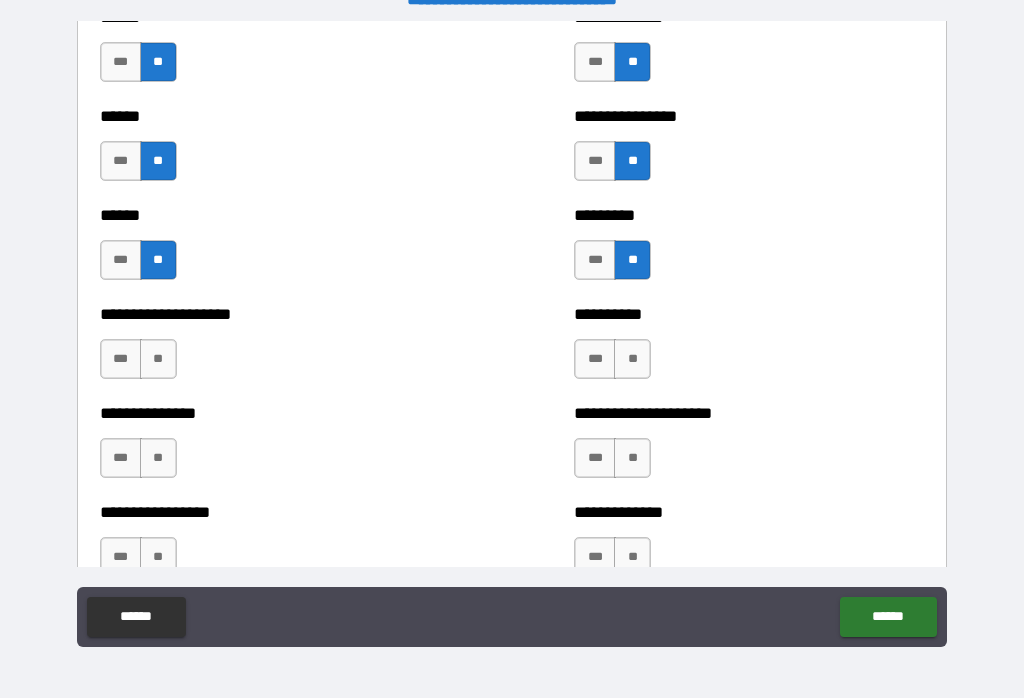 scroll, scrollTop: 3119, scrollLeft: 0, axis: vertical 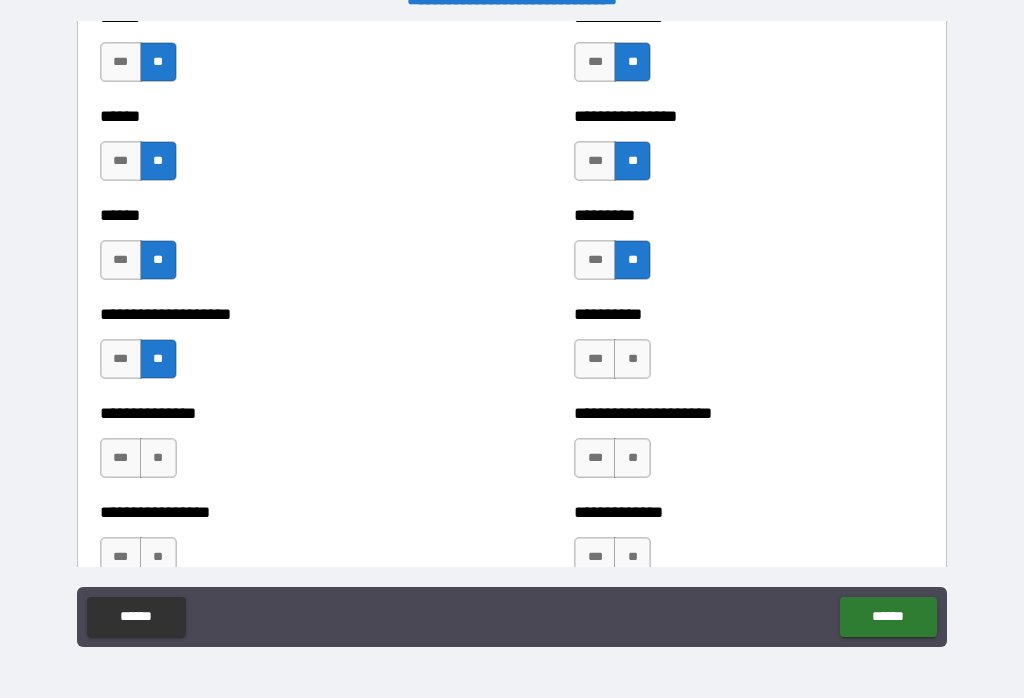 click on "**" at bounding box center [632, 359] 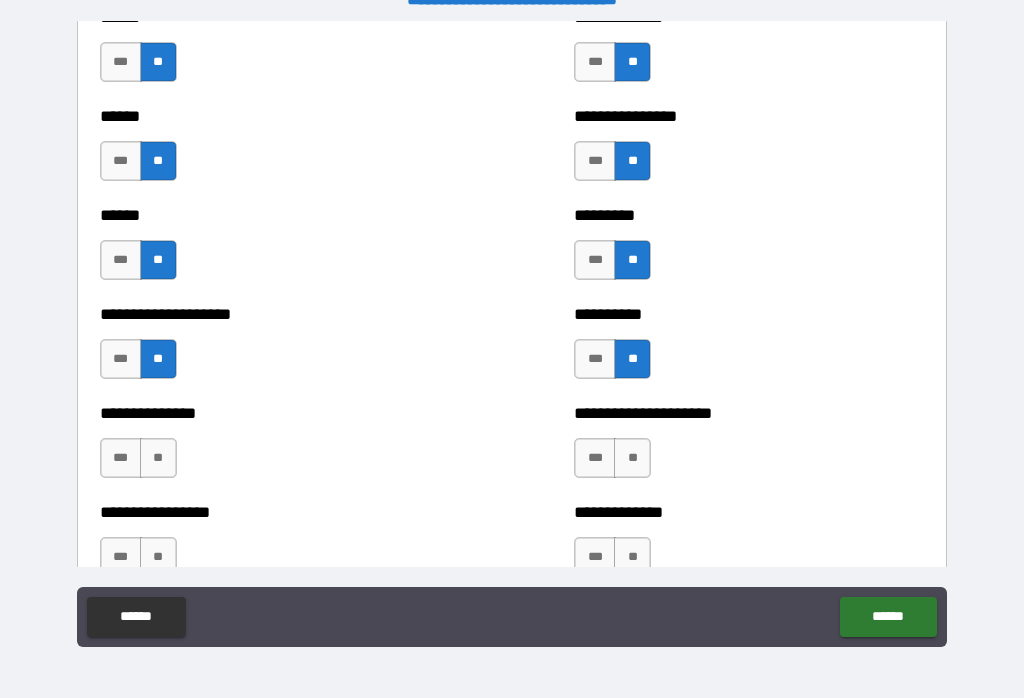 click on "**" at bounding box center (158, 458) 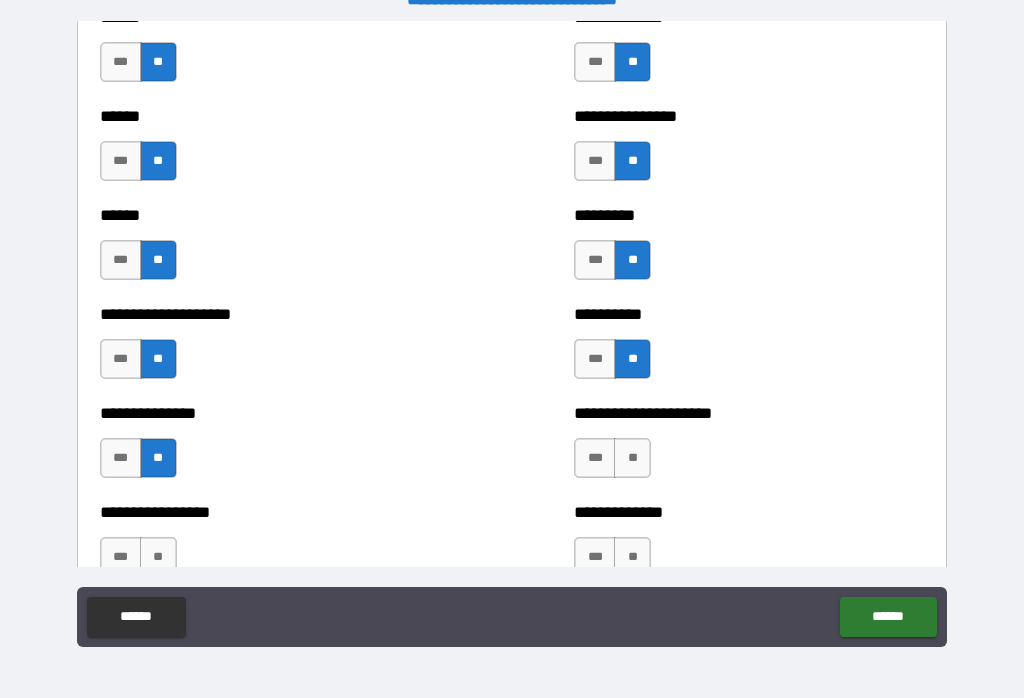 click on "**" at bounding box center (632, 458) 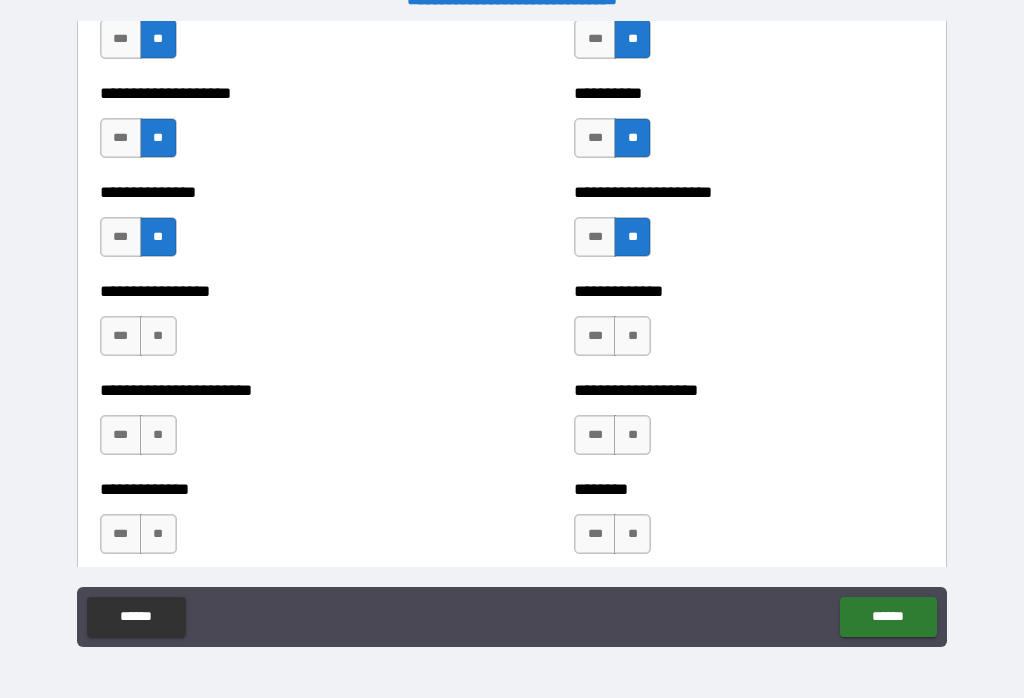 scroll, scrollTop: 3350, scrollLeft: 0, axis: vertical 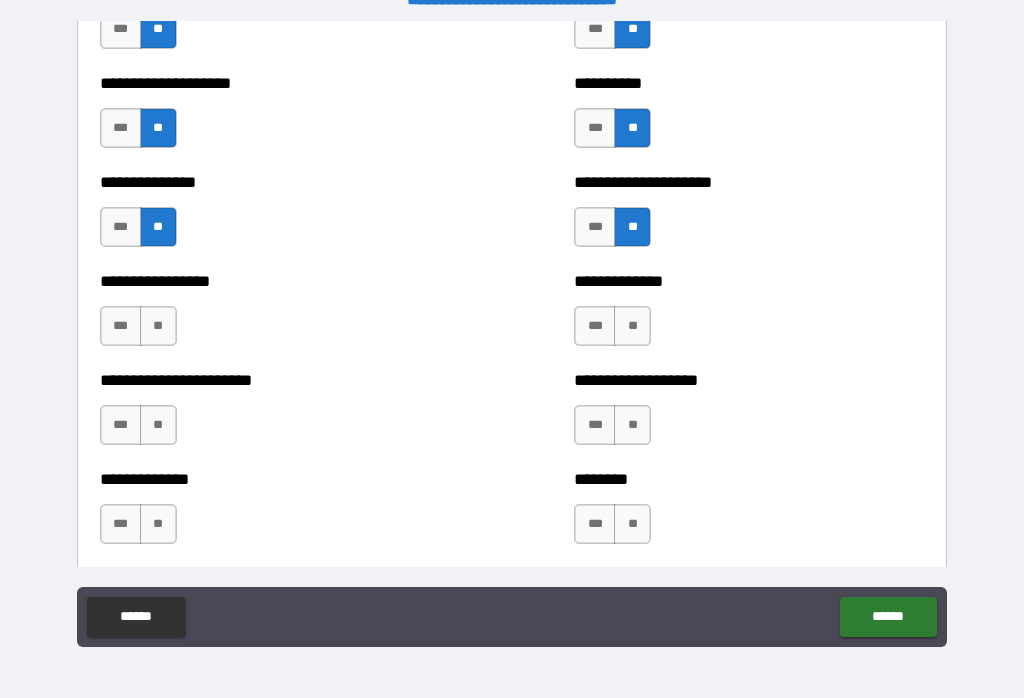 click on "**" at bounding box center [632, 326] 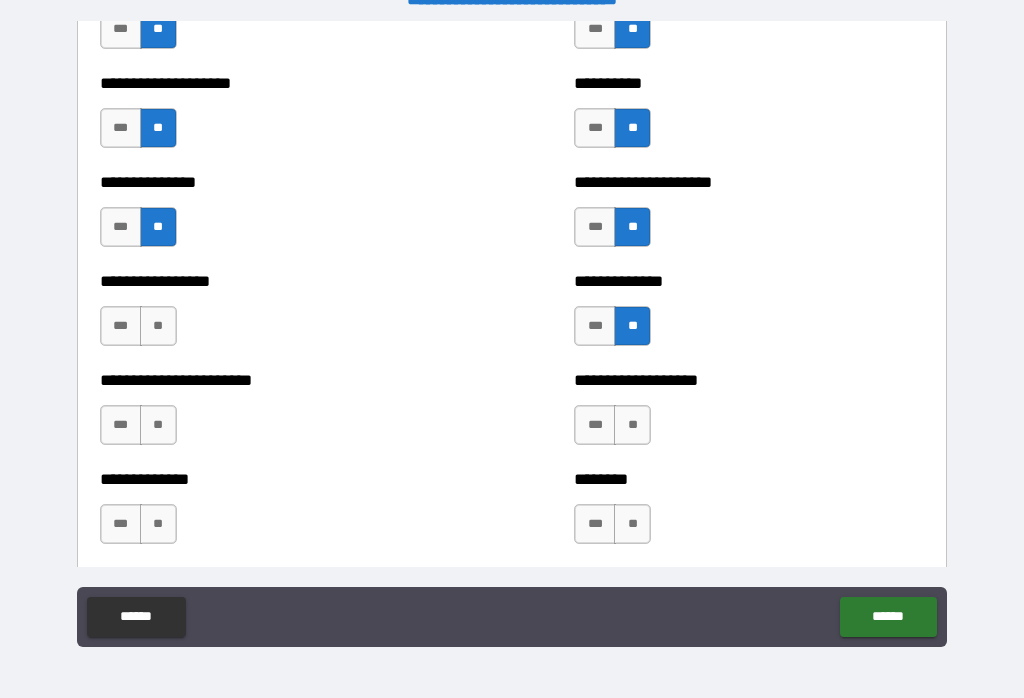 click on "**" at bounding box center (158, 326) 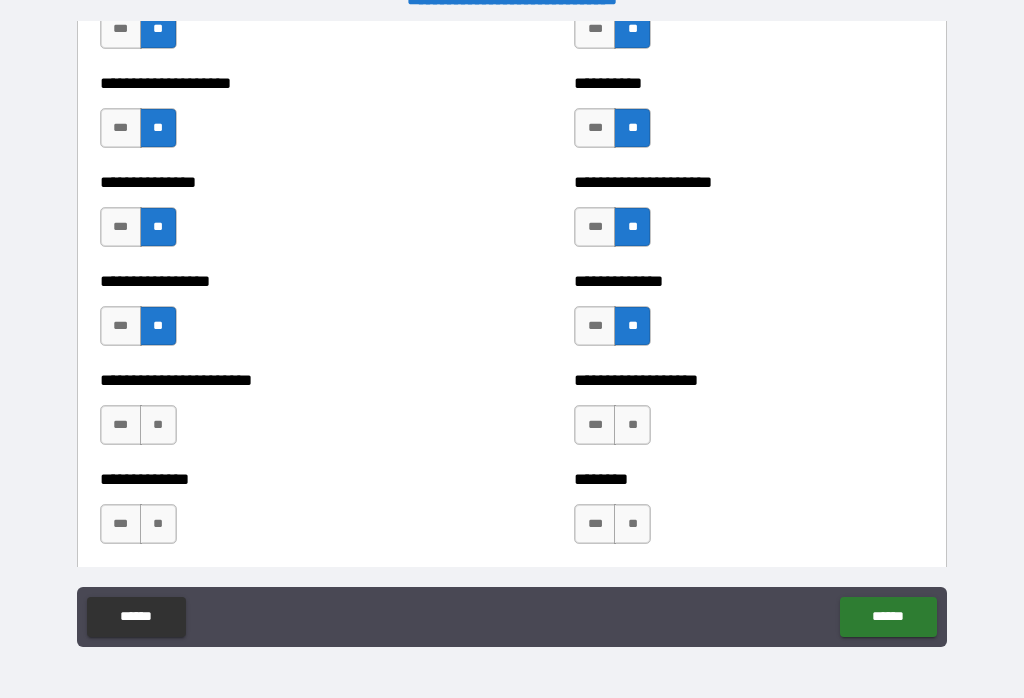 click on "**" at bounding box center (158, 425) 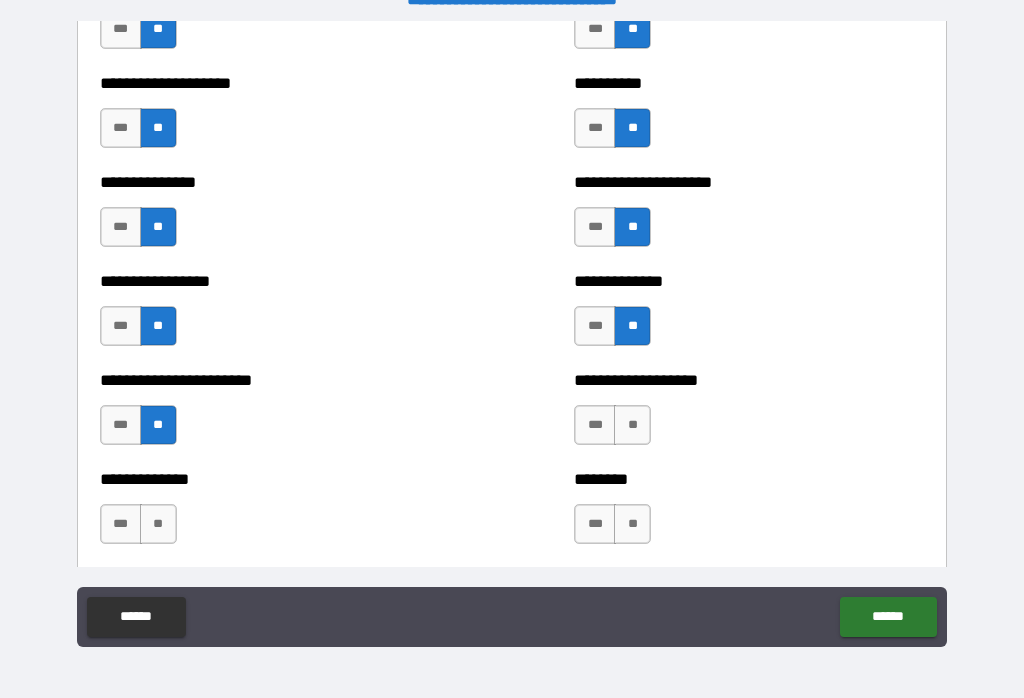 click on "**" at bounding box center [632, 425] 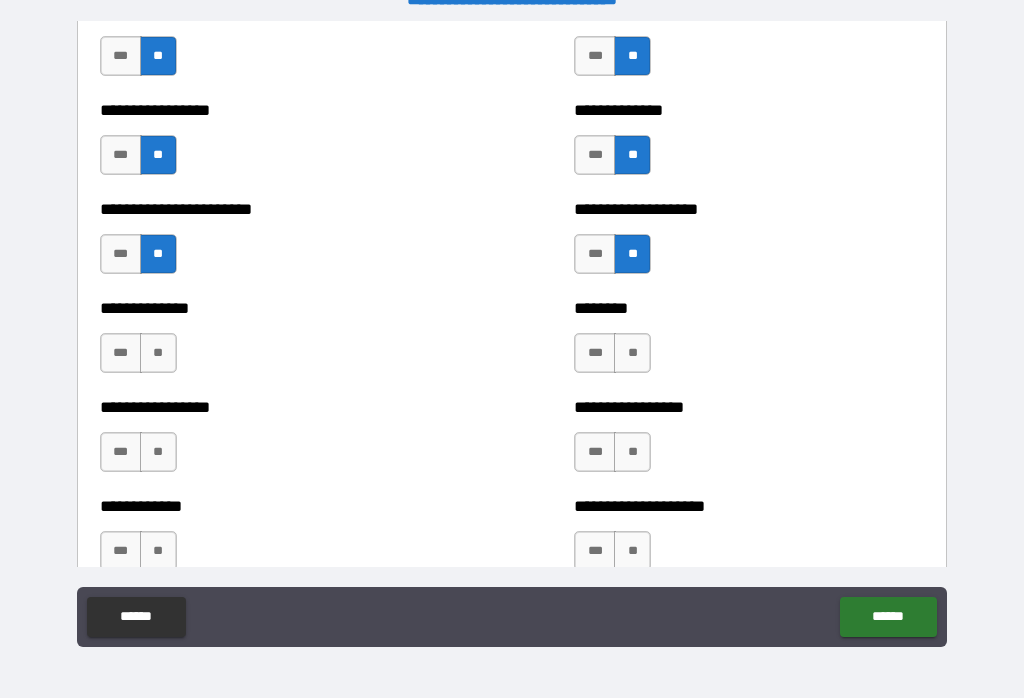 scroll, scrollTop: 3521, scrollLeft: 0, axis: vertical 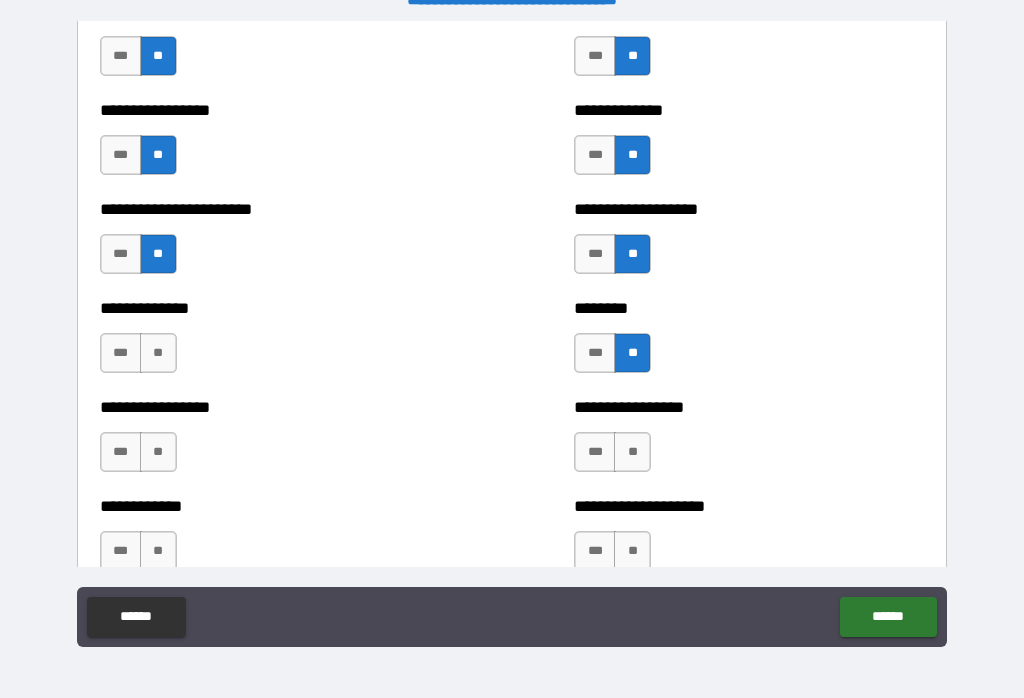 click on "**" at bounding box center (158, 353) 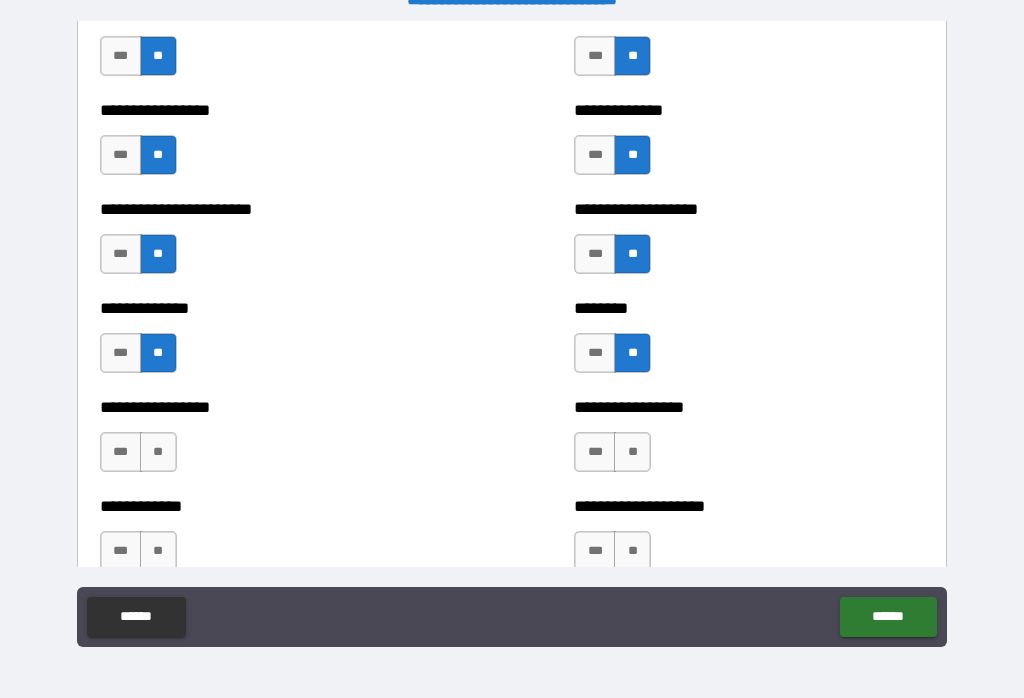 click on "**" at bounding box center [158, 452] 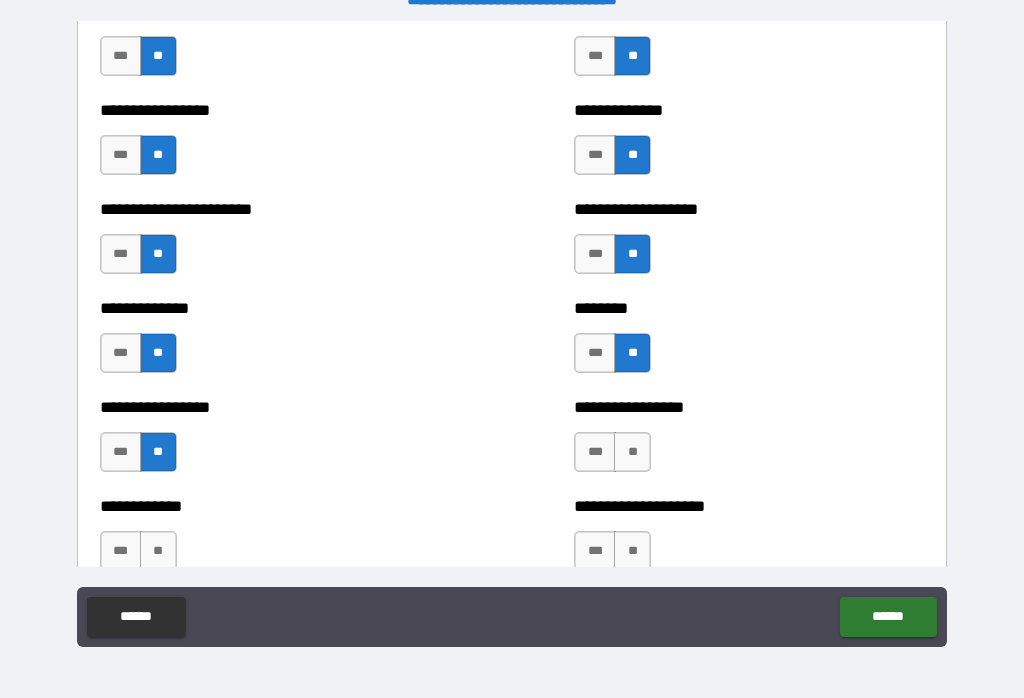 click on "**" at bounding box center [632, 452] 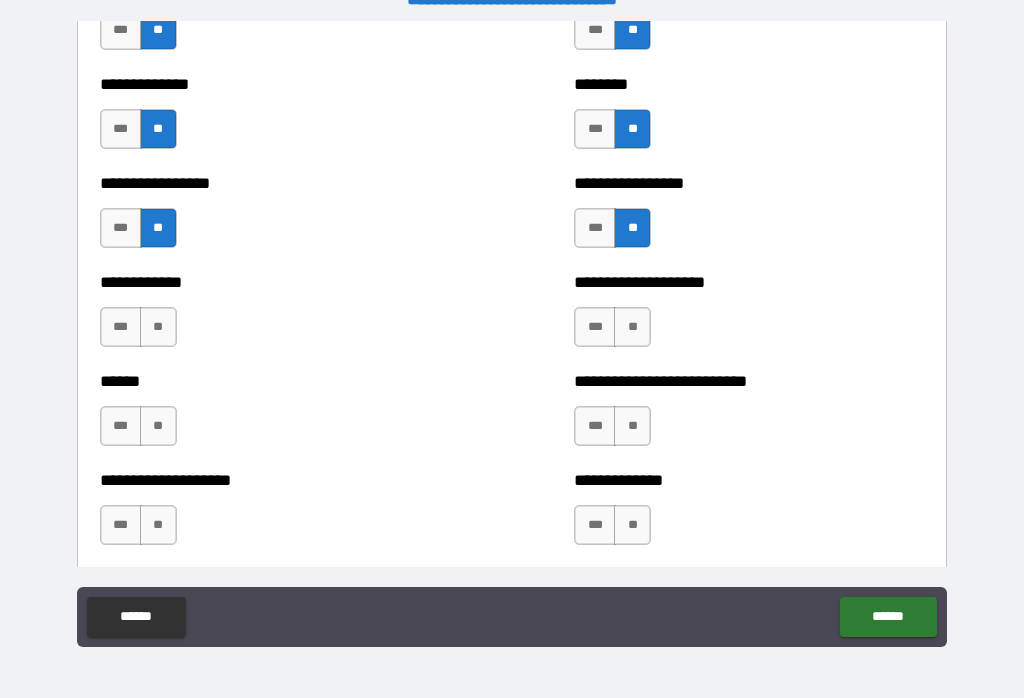 scroll, scrollTop: 3743, scrollLeft: 0, axis: vertical 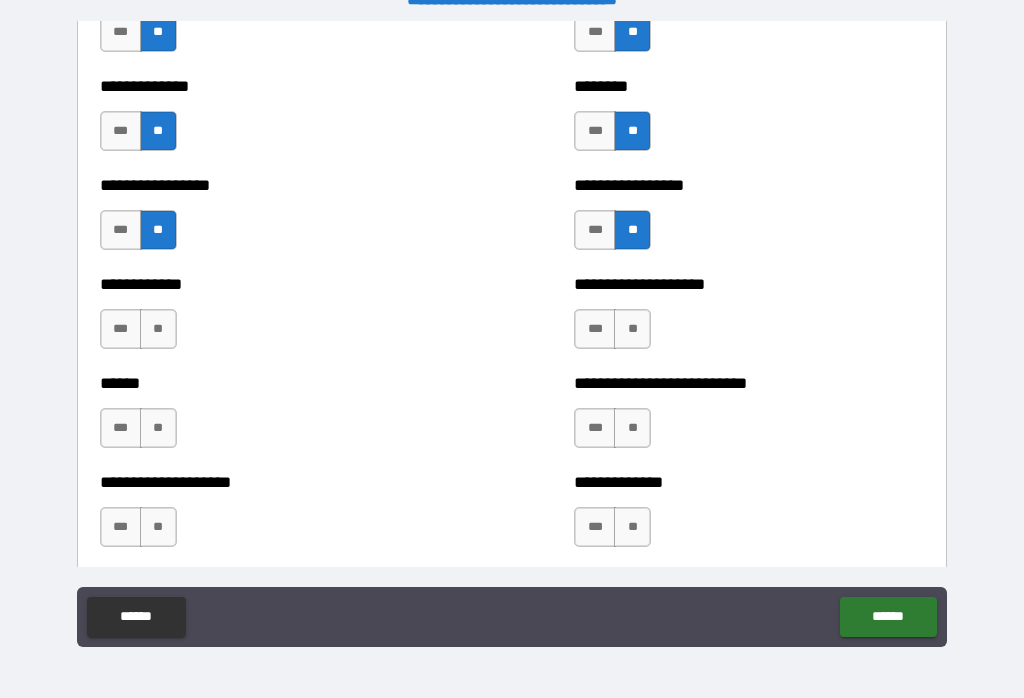 click on "**" at bounding box center (632, 329) 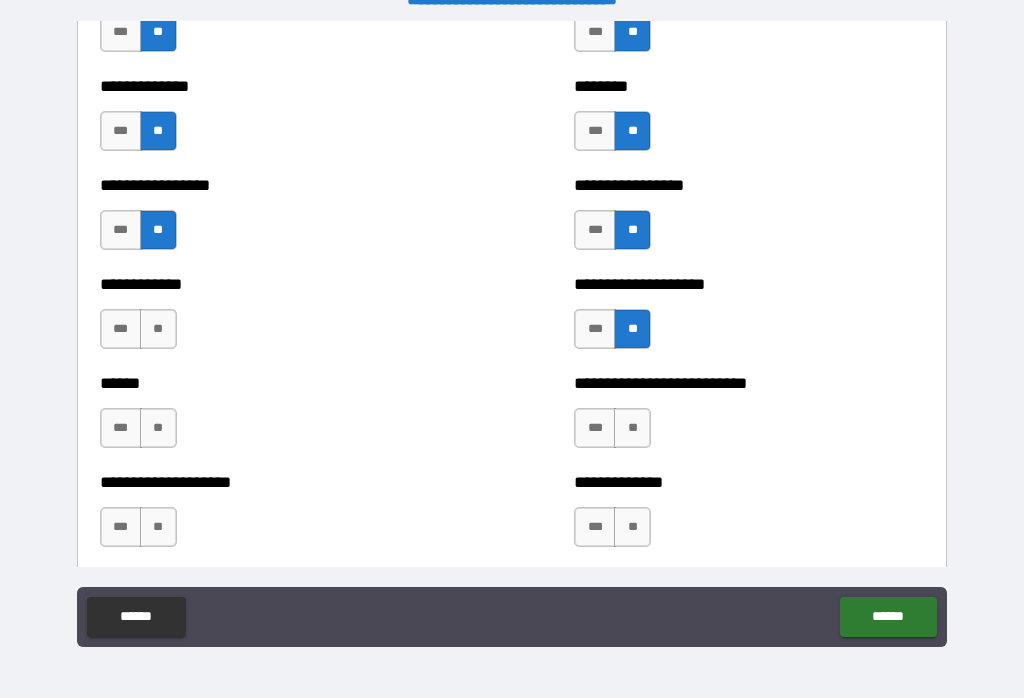 click on "**" at bounding box center (158, 329) 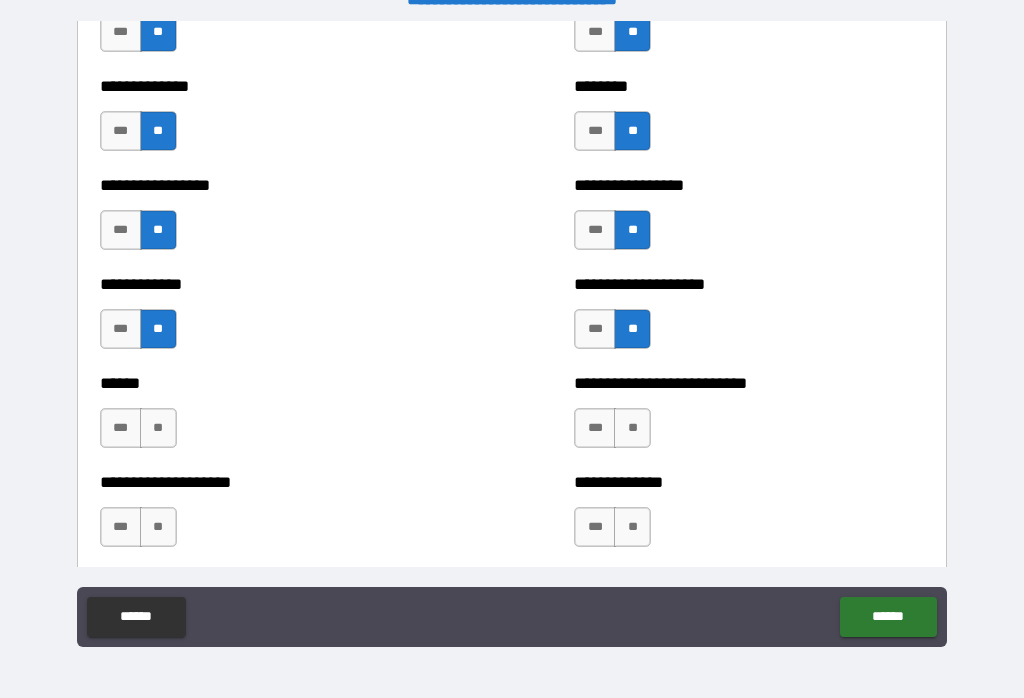 click on "**" at bounding box center (158, 428) 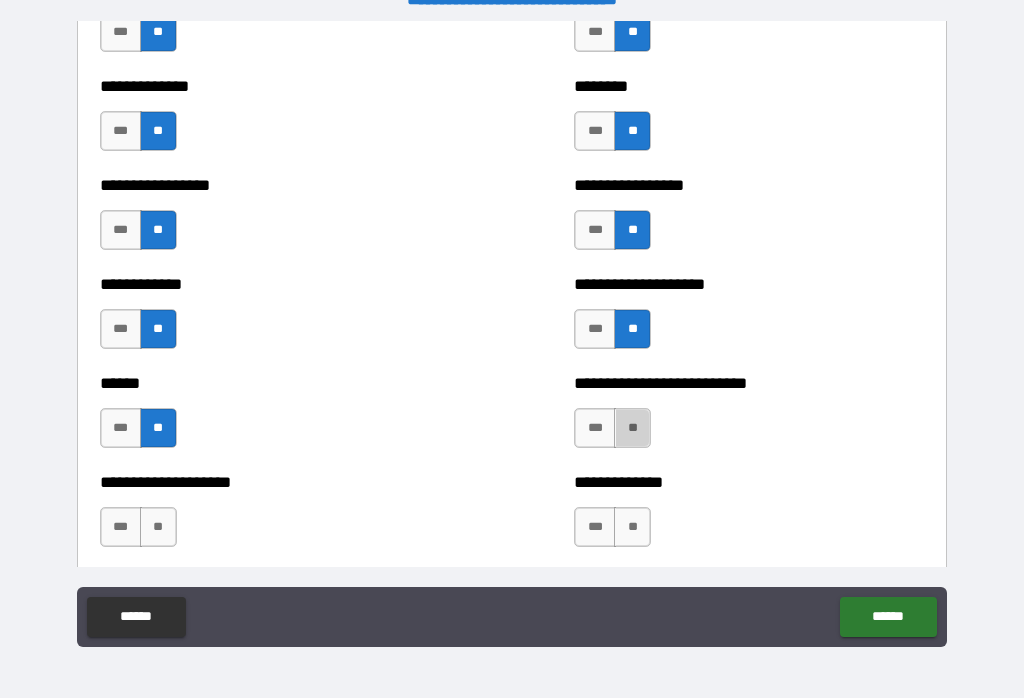 click on "**" at bounding box center [632, 428] 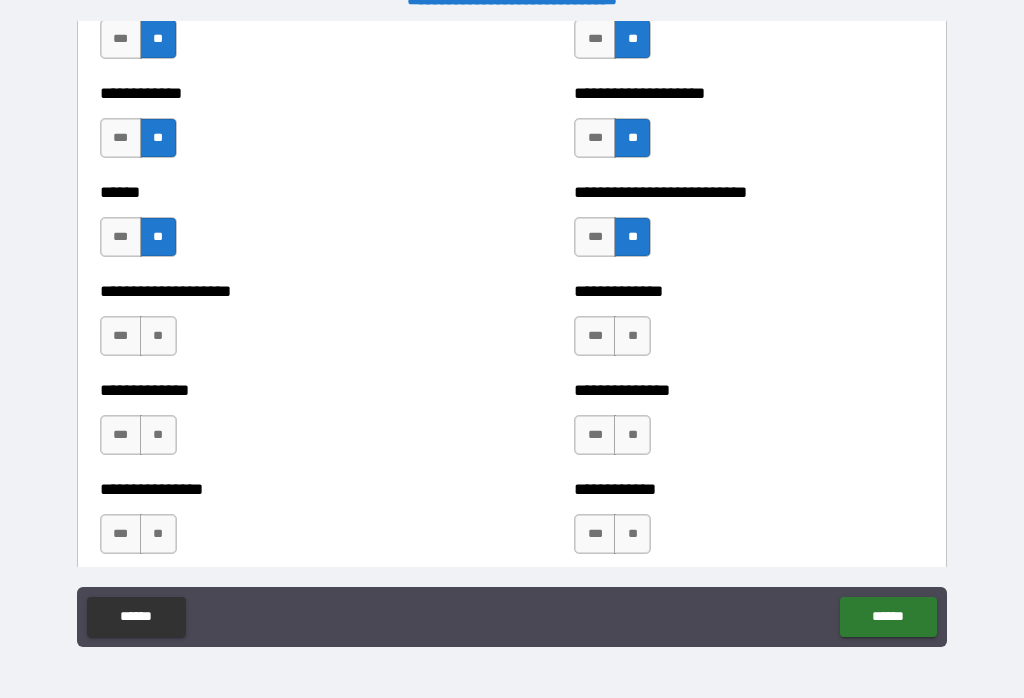 scroll, scrollTop: 3935, scrollLeft: 0, axis: vertical 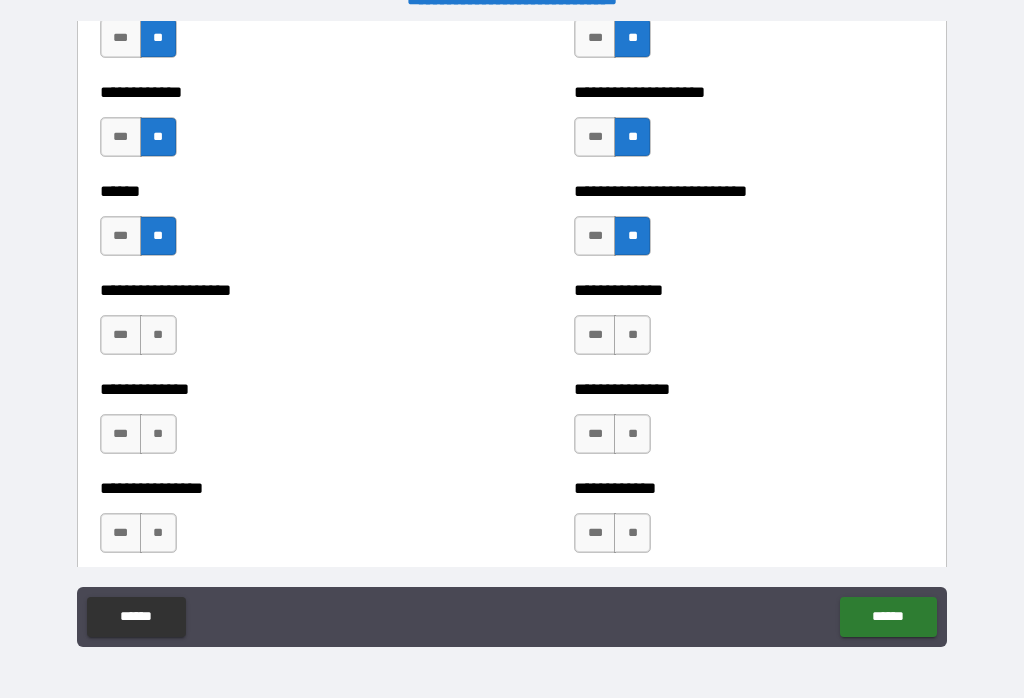 click on "**" at bounding box center [632, 335] 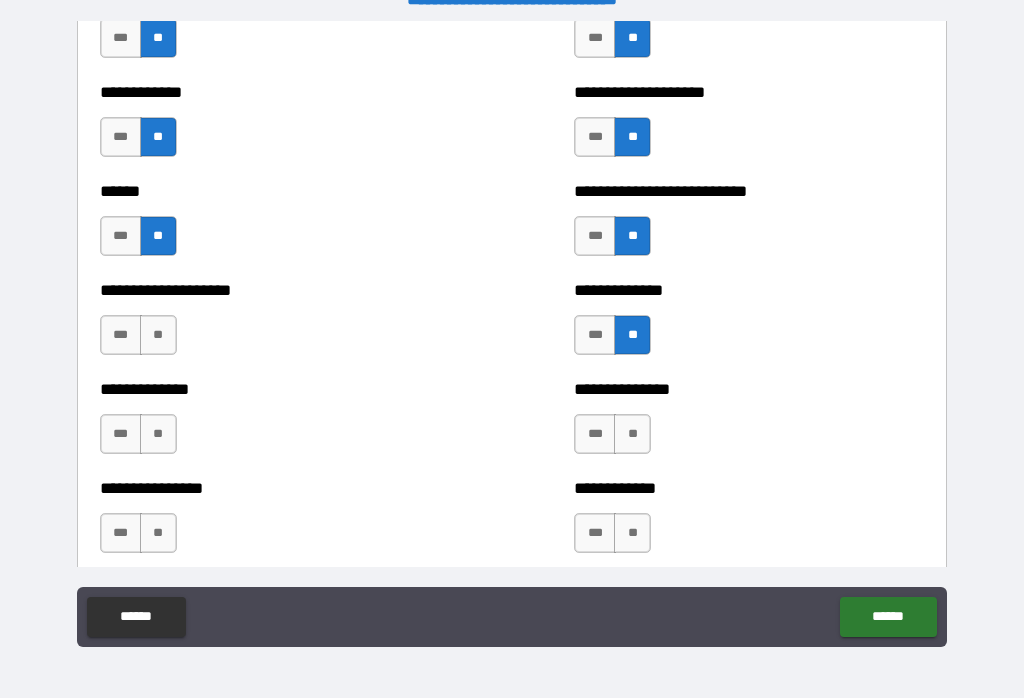 click on "**" at bounding box center (158, 335) 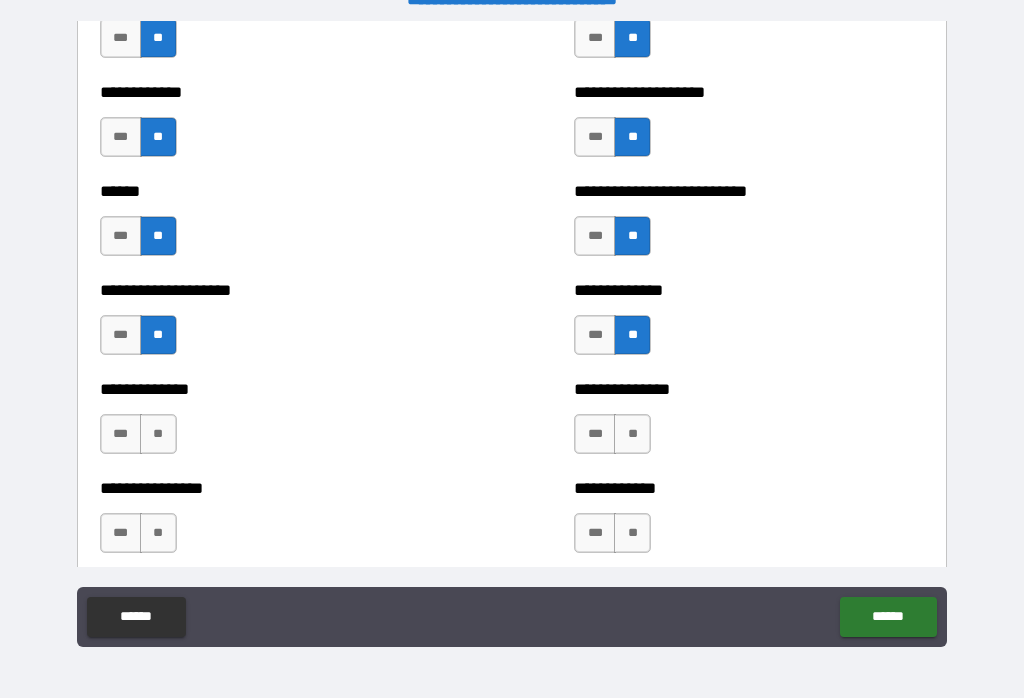click on "**" at bounding box center [158, 434] 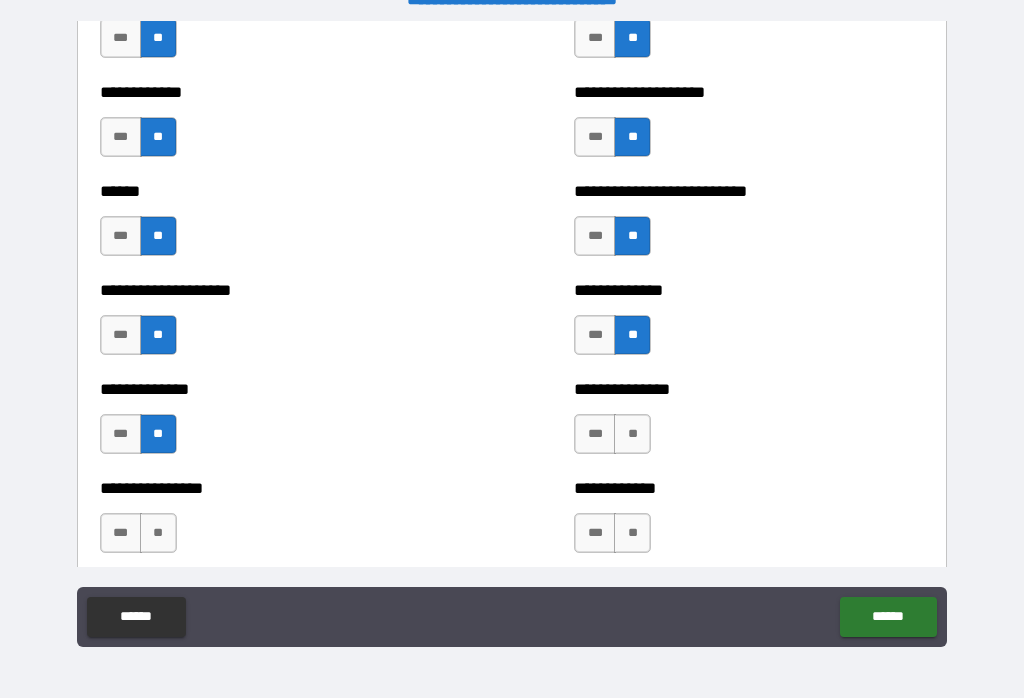 click on "**" at bounding box center [632, 434] 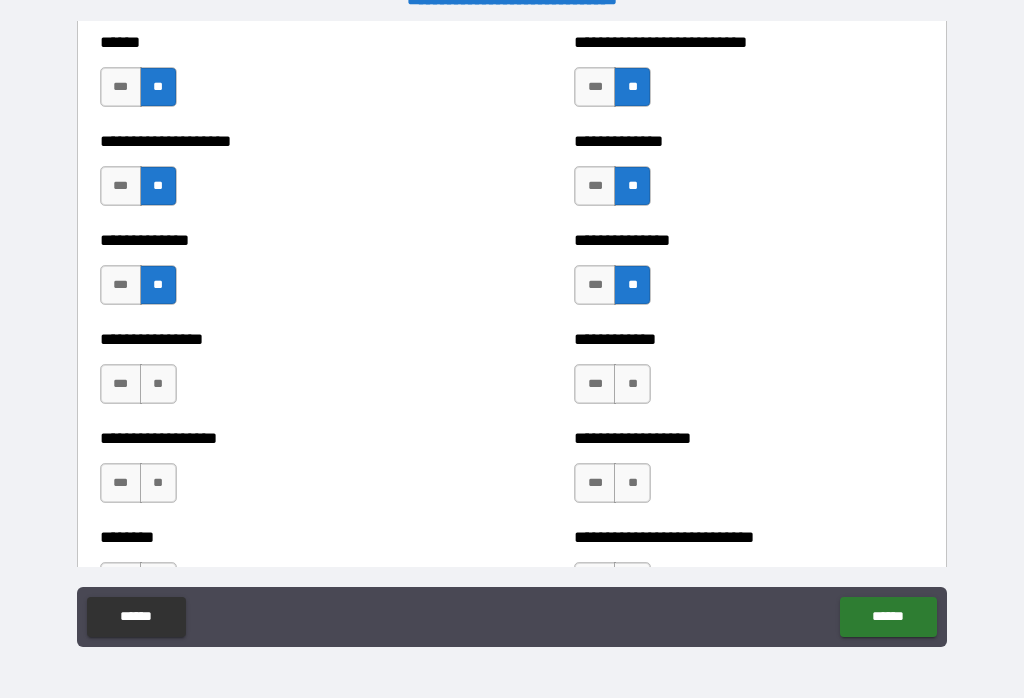 scroll, scrollTop: 4085, scrollLeft: 0, axis: vertical 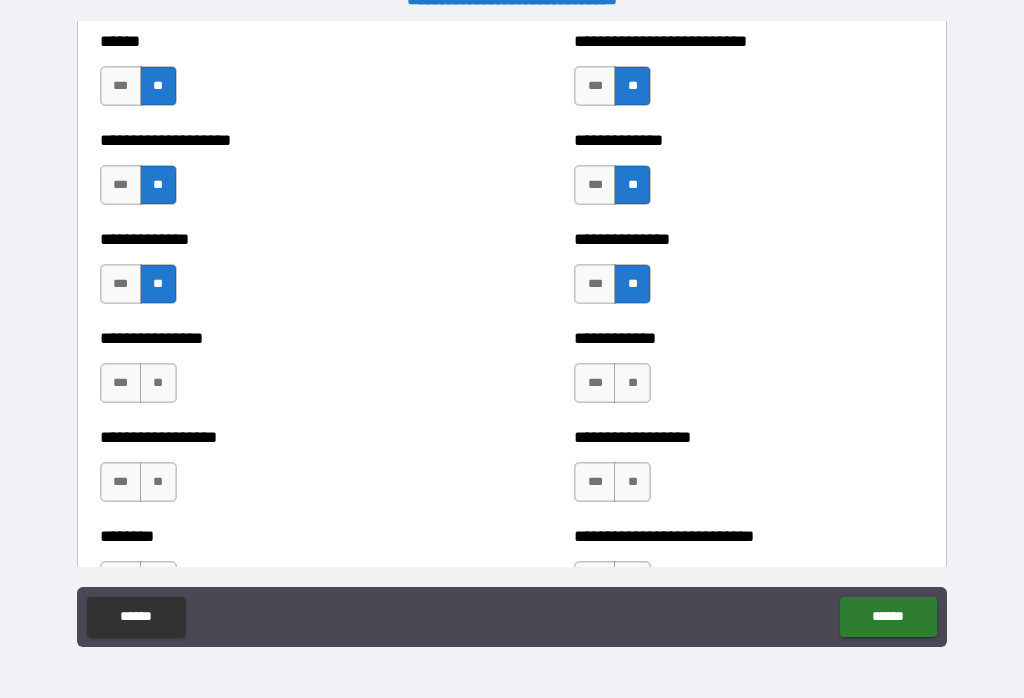 click on "**" at bounding box center [632, 383] 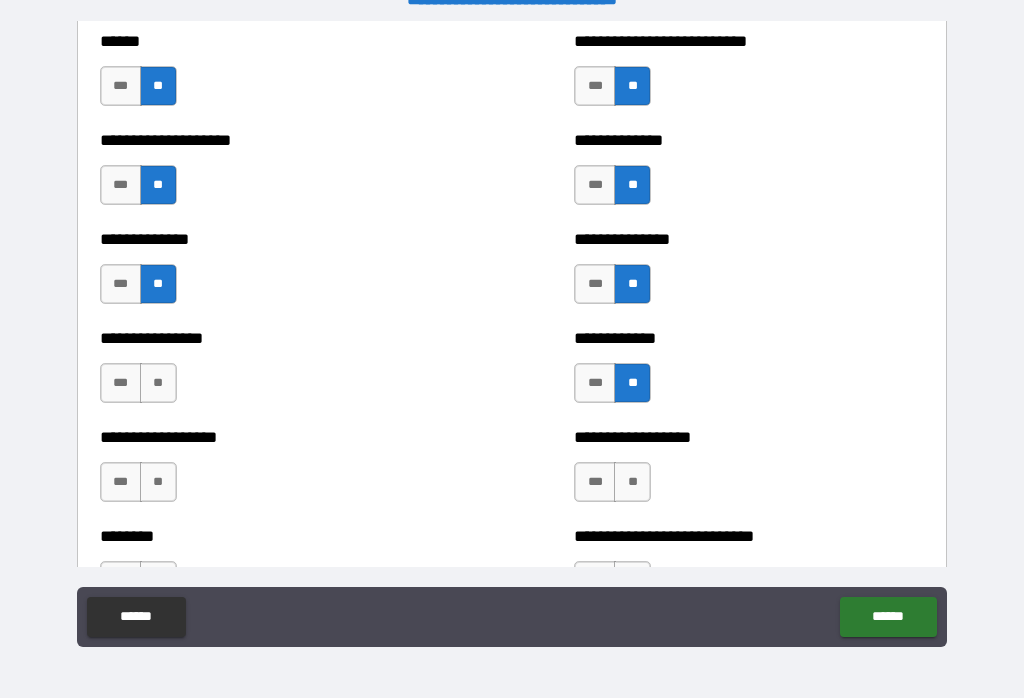 click on "**" at bounding box center (158, 383) 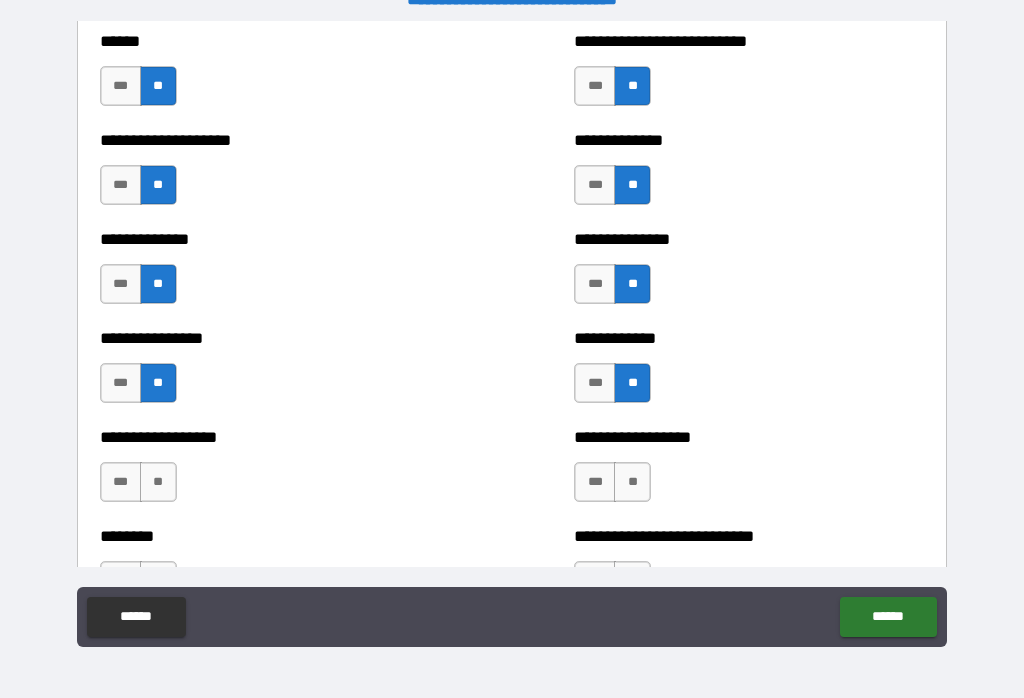 click on "**" at bounding box center (158, 482) 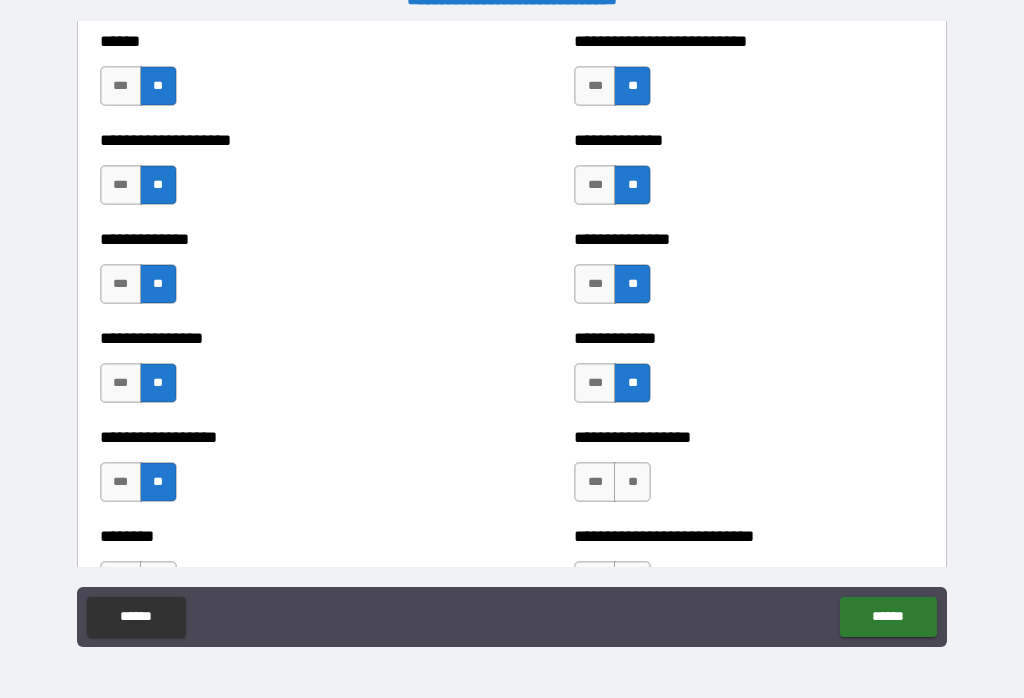 click on "**" at bounding box center [632, 482] 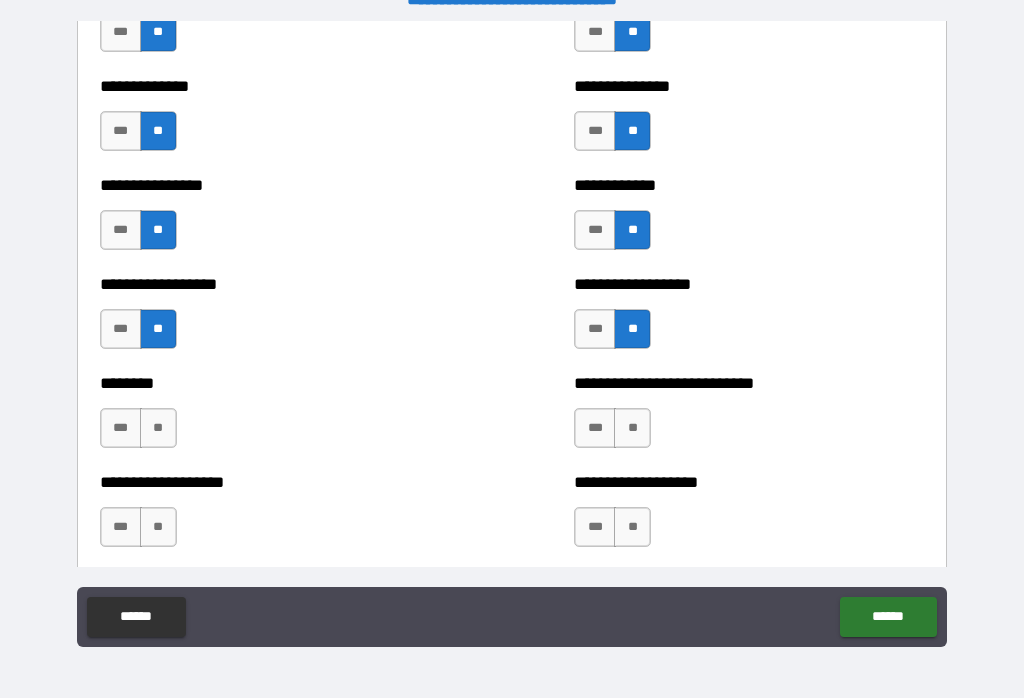 scroll, scrollTop: 4239, scrollLeft: 0, axis: vertical 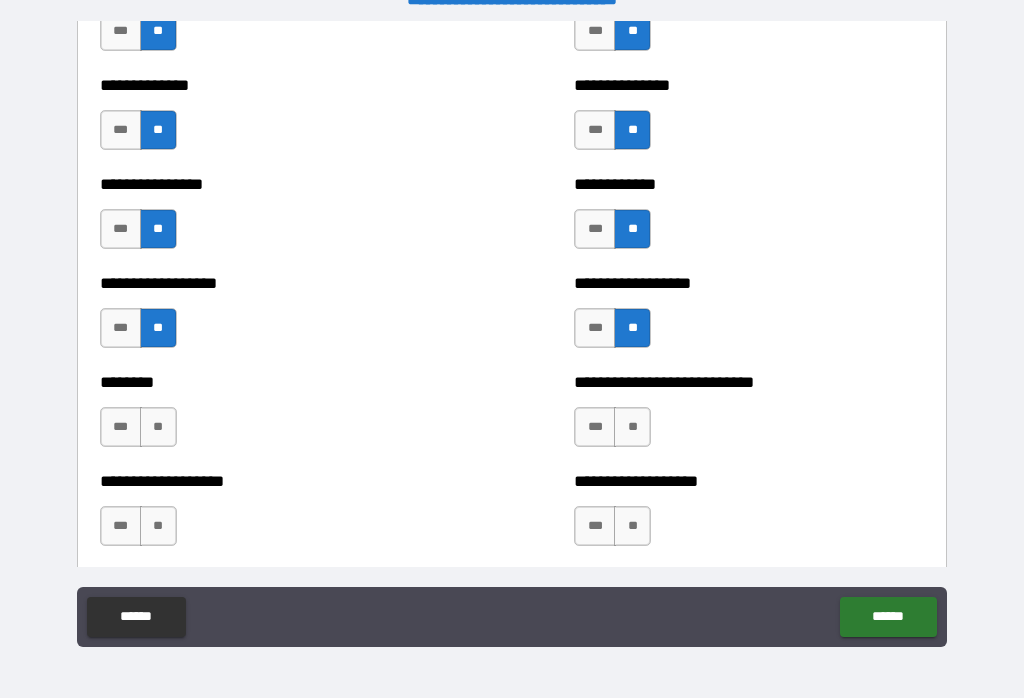 click on "**" at bounding box center (158, 427) 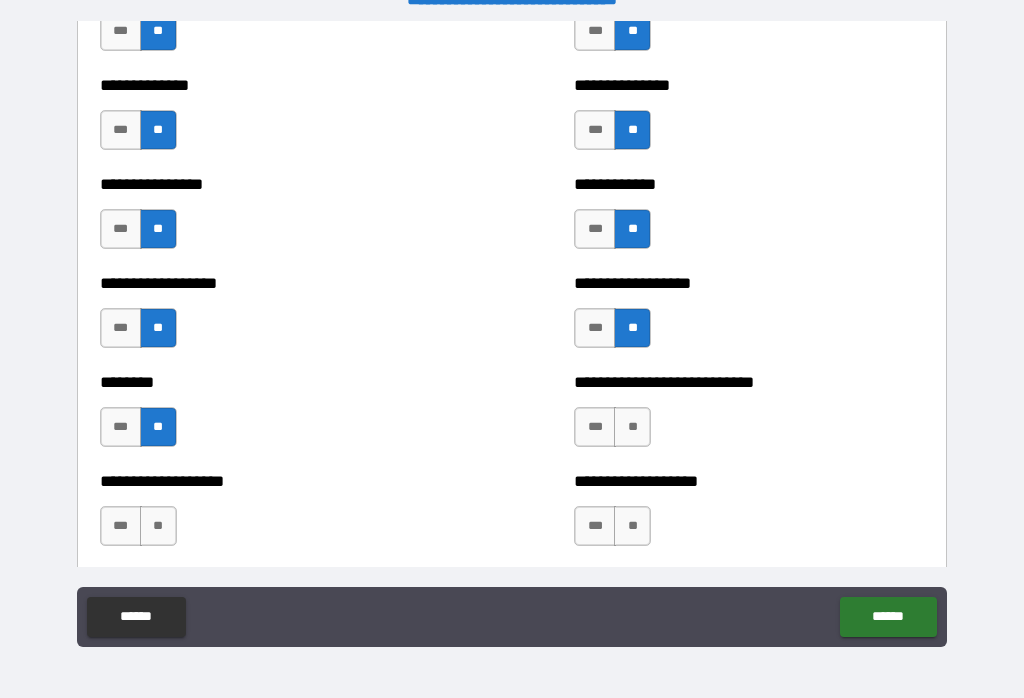 click on "**" at bounding box center (632, 427) 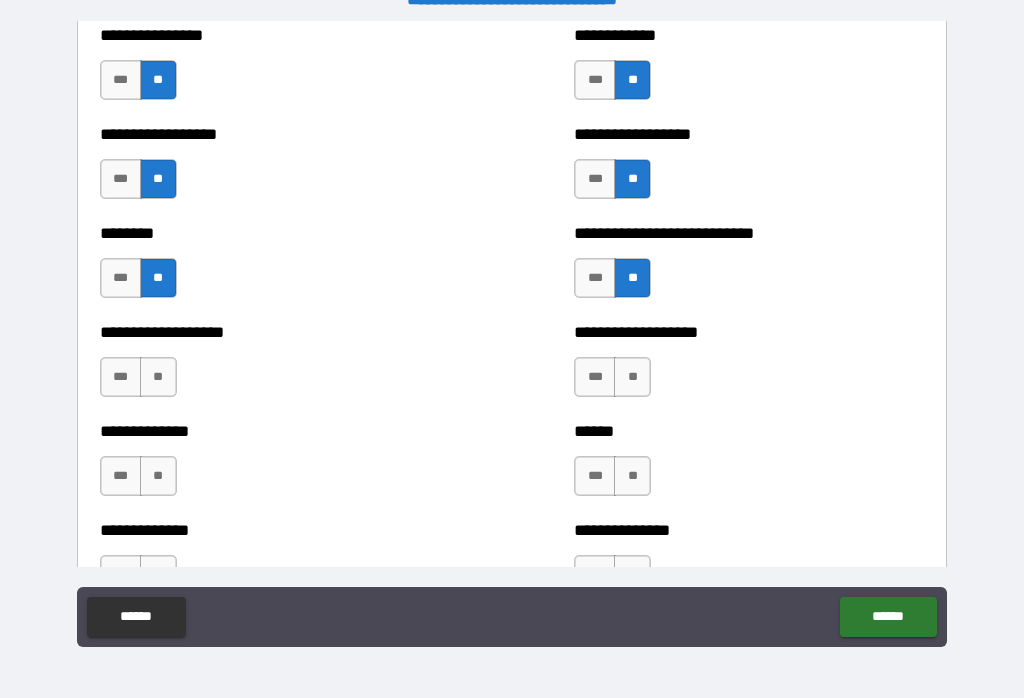 scroll, scrollTop: 4387, scrollLeft: 0, axis: vertical 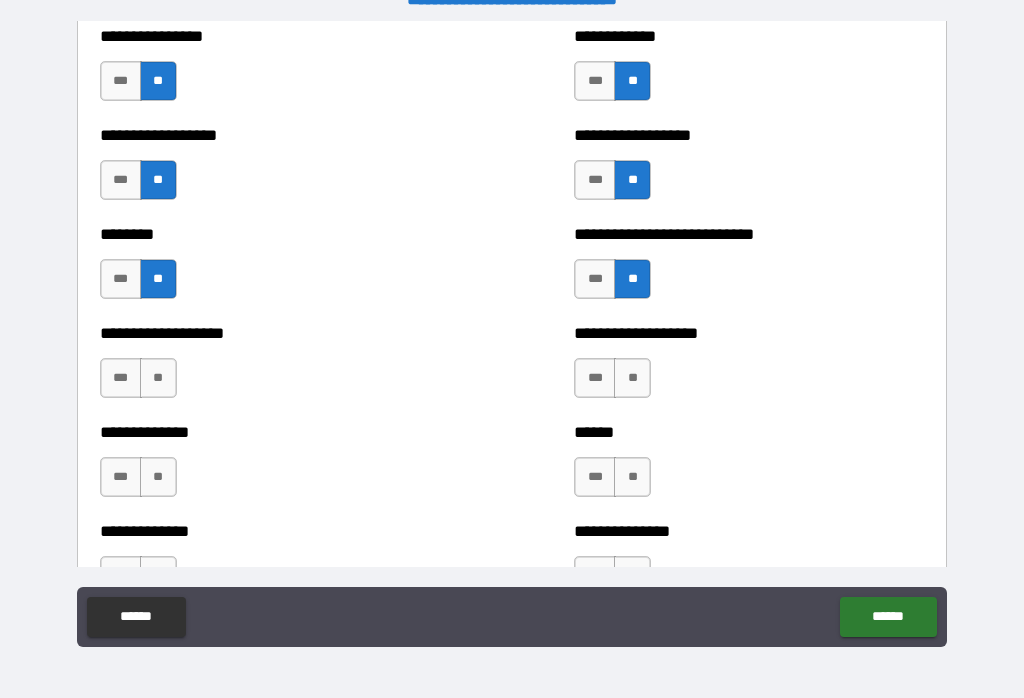click on "**" at bounding box center [632, 378] 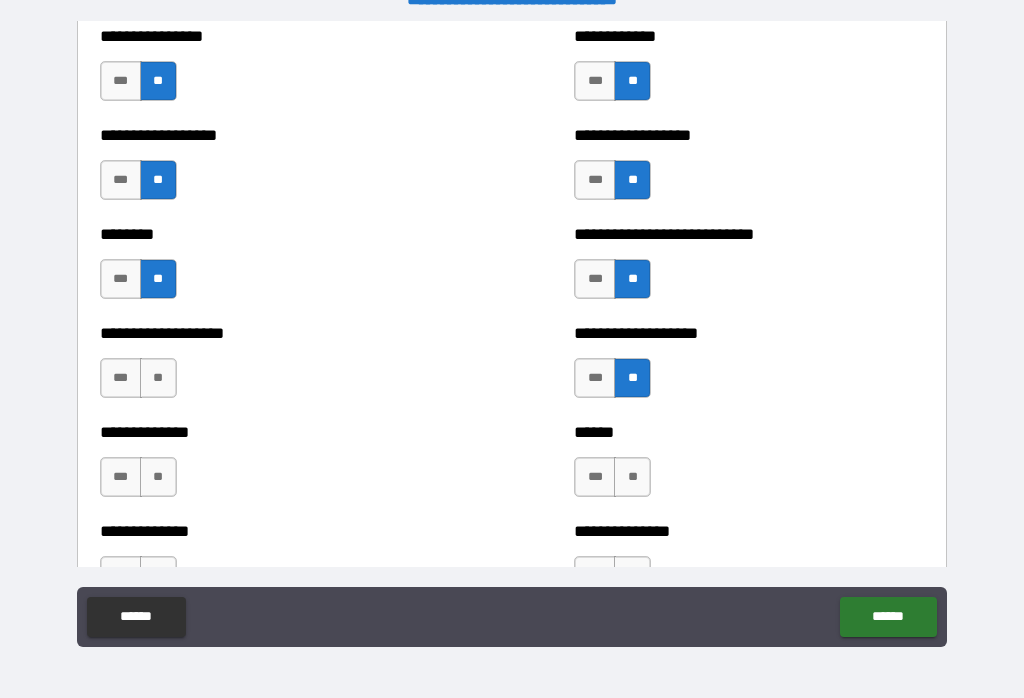 click on "**" at bounding box center [158, 378] 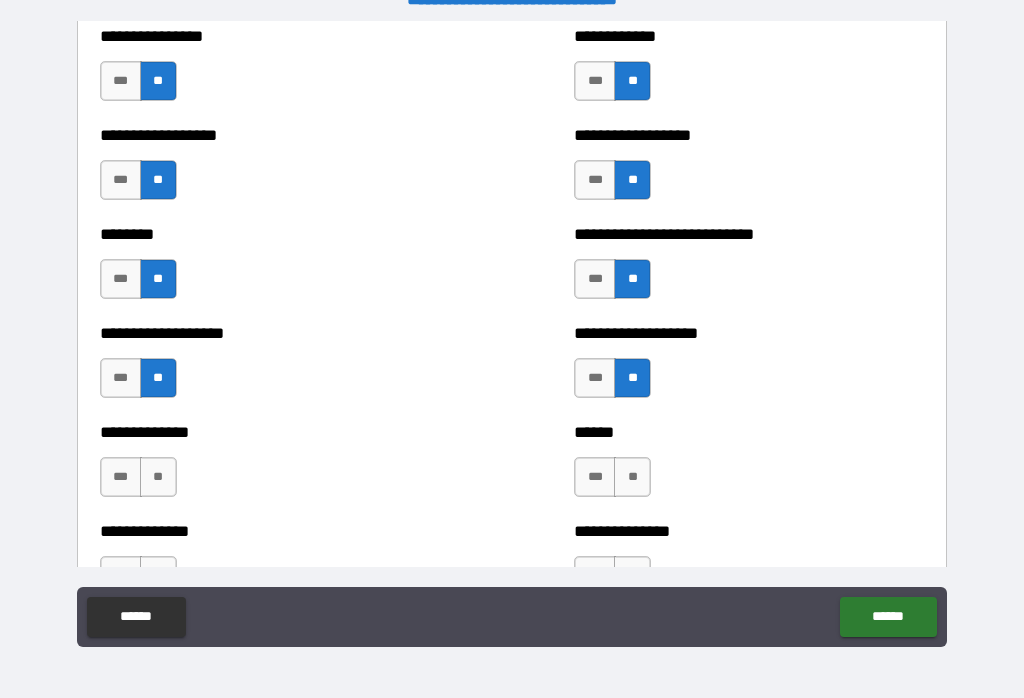 click on "**" at bounding box center [158, 477] 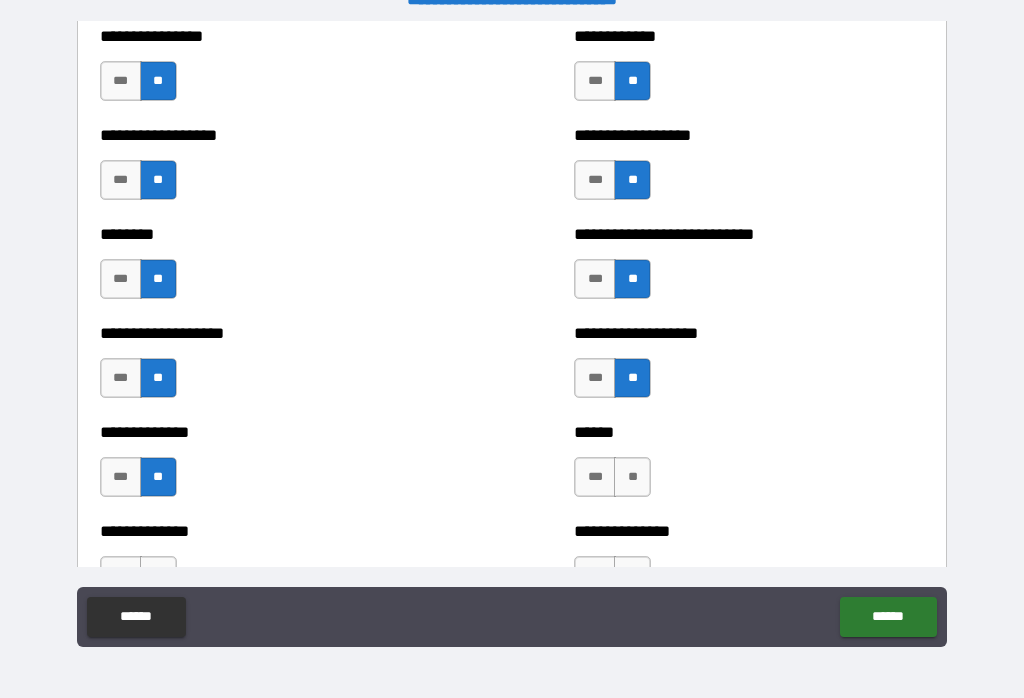 click on "**" at bounding box center [632, 477] 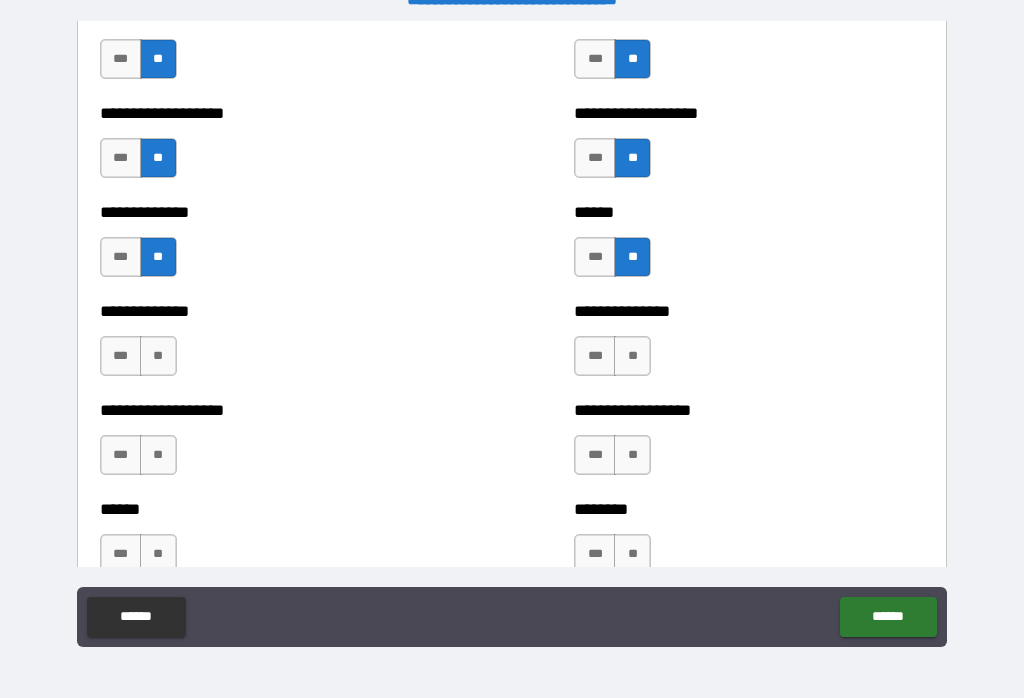scroll, scrollTop: 4612, scrollLeft: 0, axis: vertical 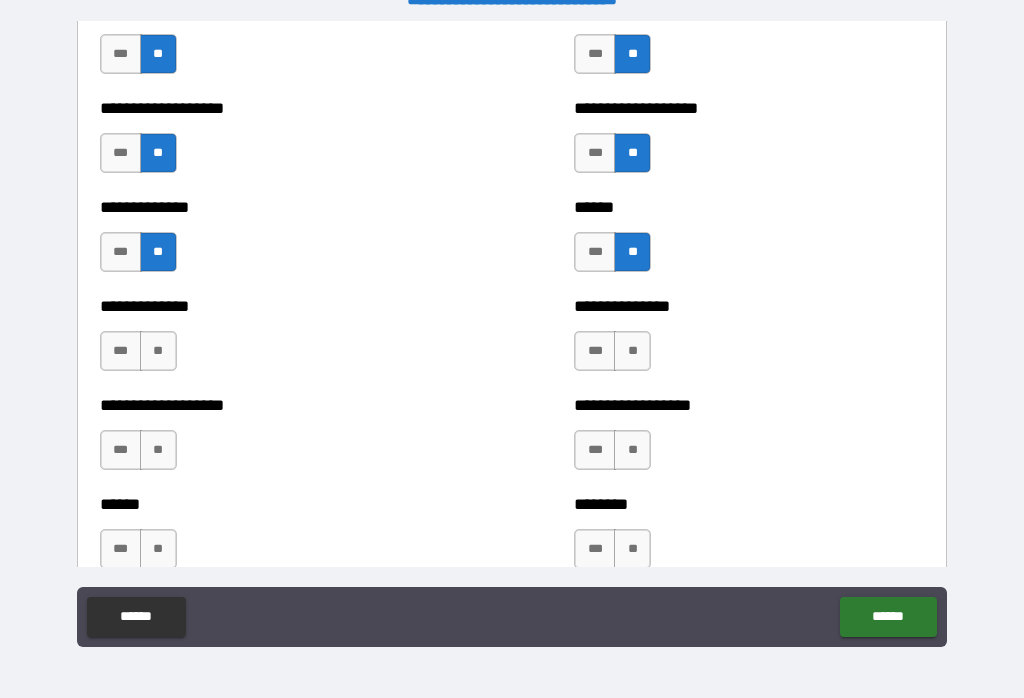 click on "**" at bounding box center [632, 351] 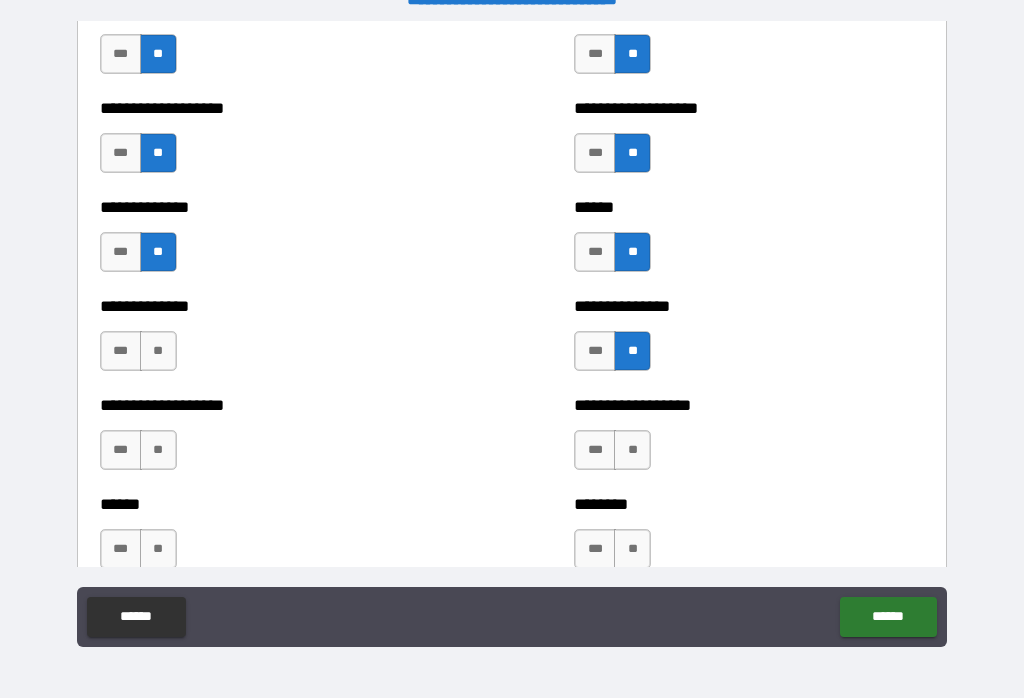 click on "**" at bounding box center (158, 351) 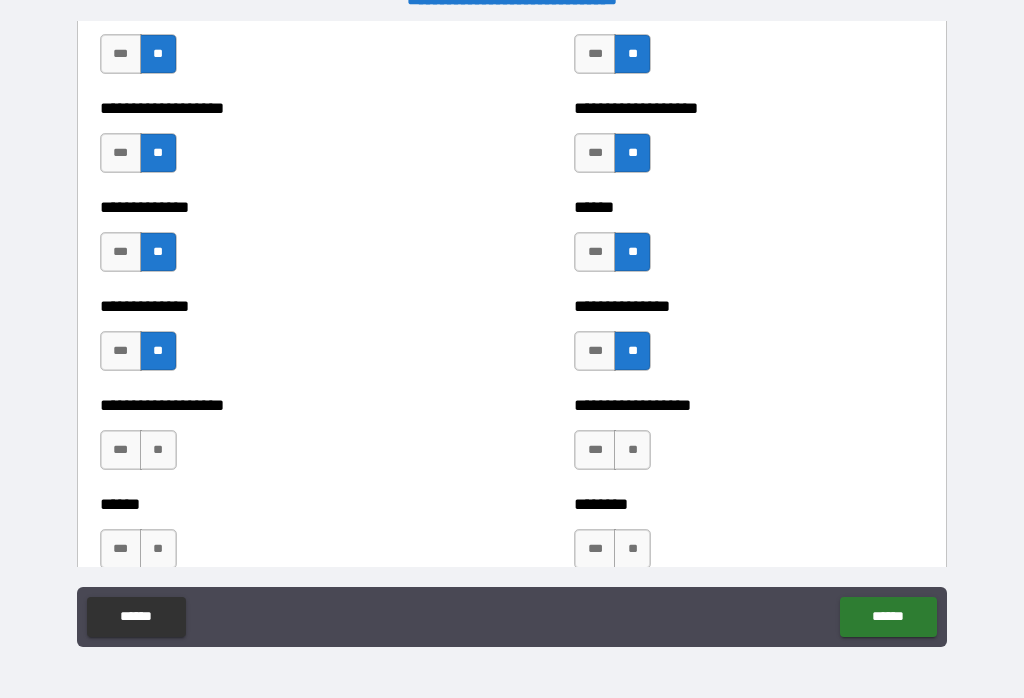 click on "**" at bounding box center (158, 450) 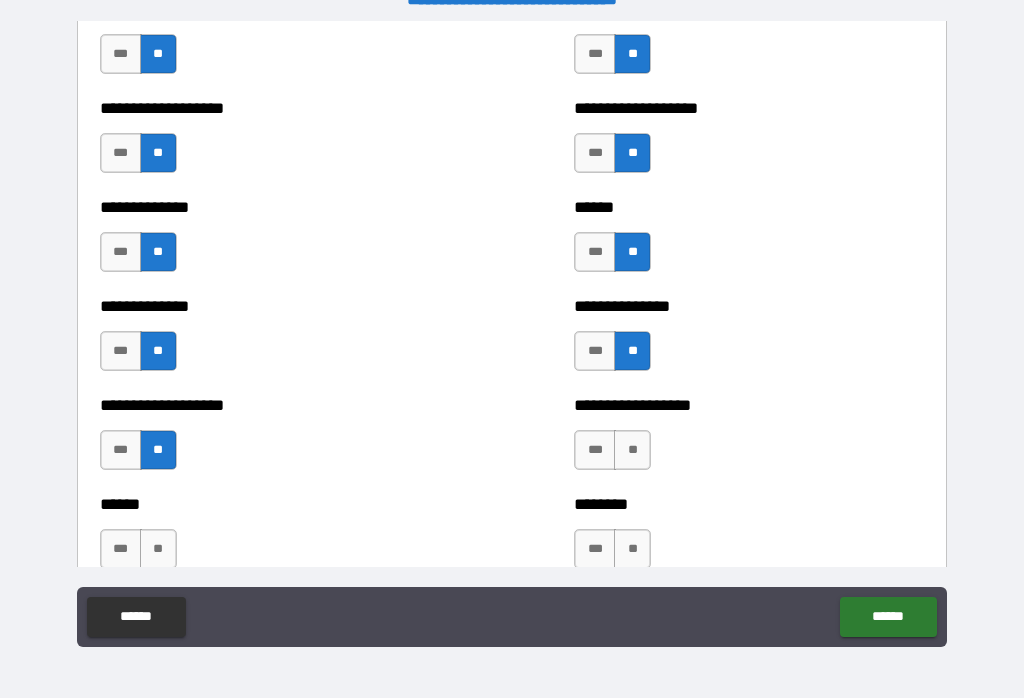 click on "**" at bounding box center [632, 450] 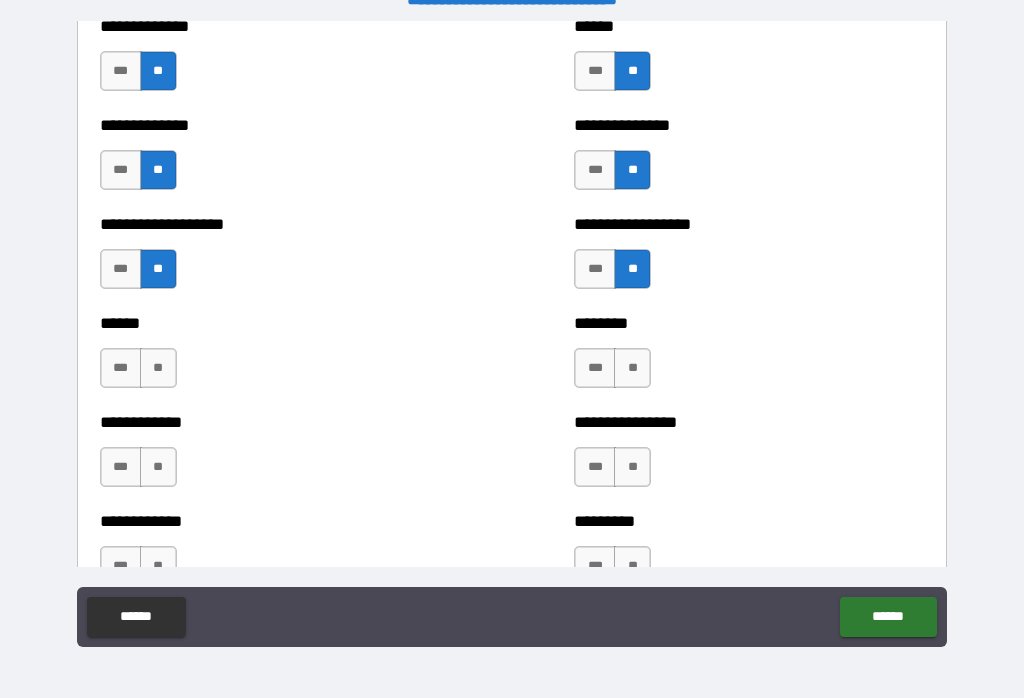 scroll, scrollTop: 4795, scrollLeft: 0, axis: vertical 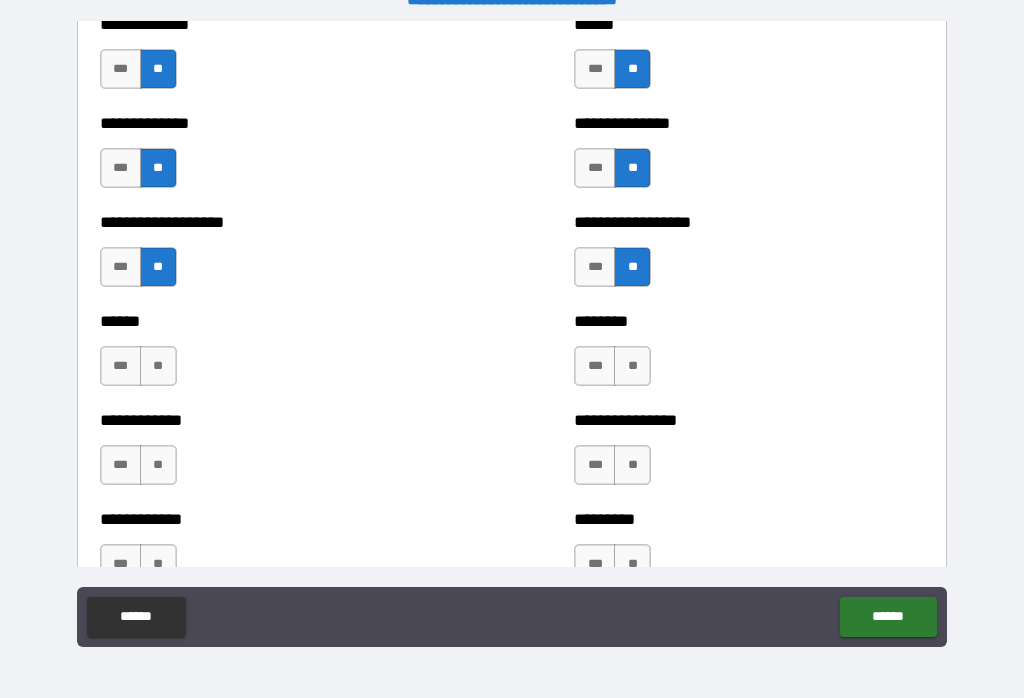 click on "**" at bounding box center (632, 366) 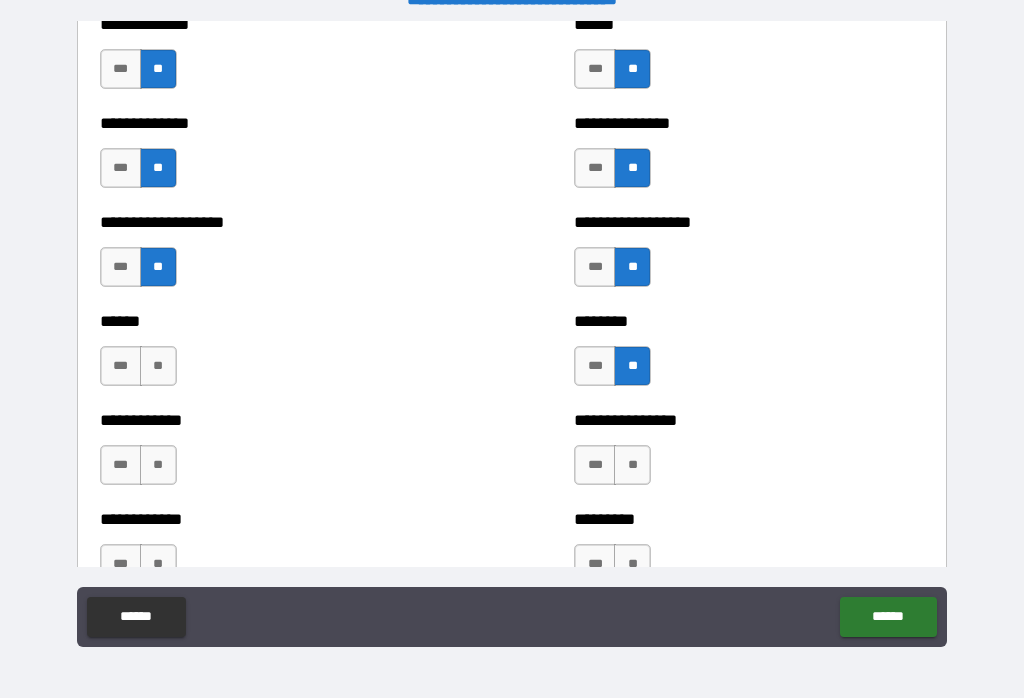 click on "**" at bounding box center (158, 366) 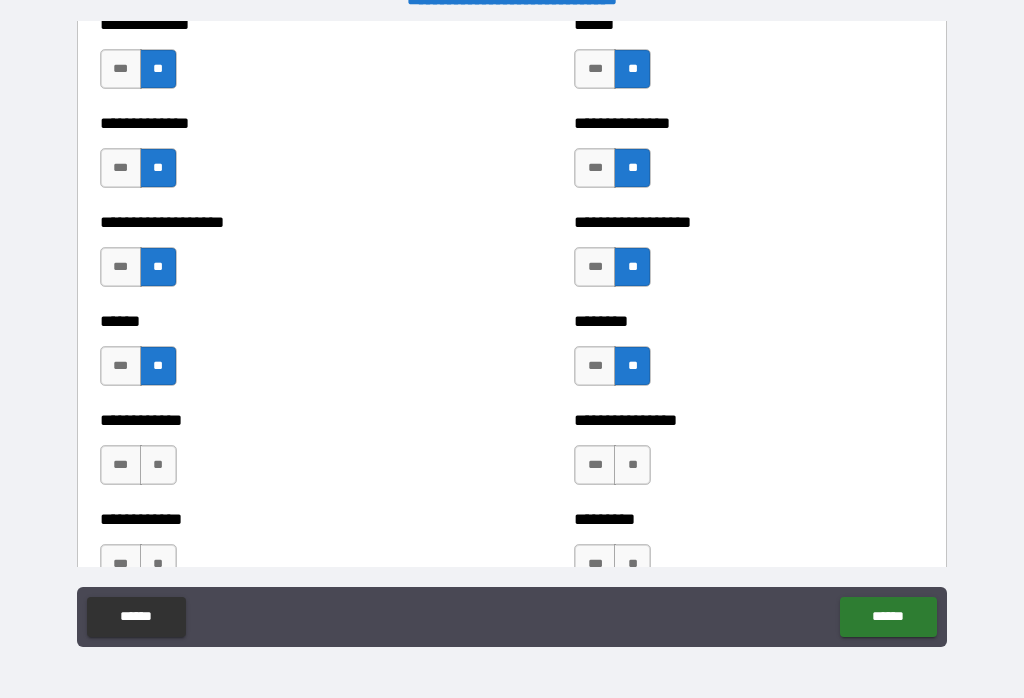 click on "**" at bounding box center [158, 465] 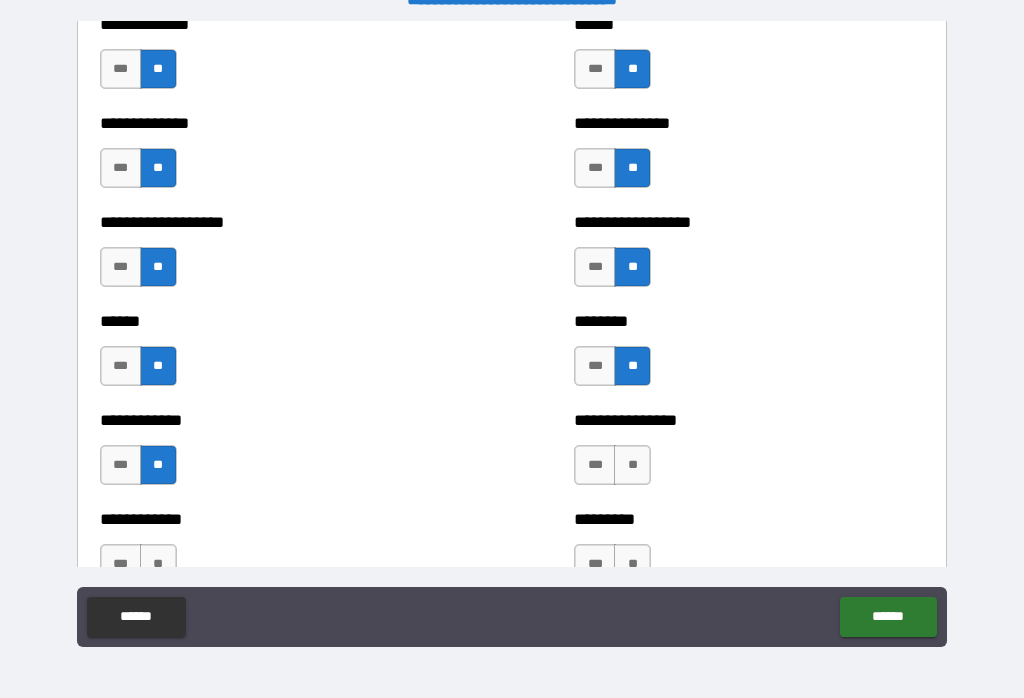 click on "**" at bounding box center [632, 465] 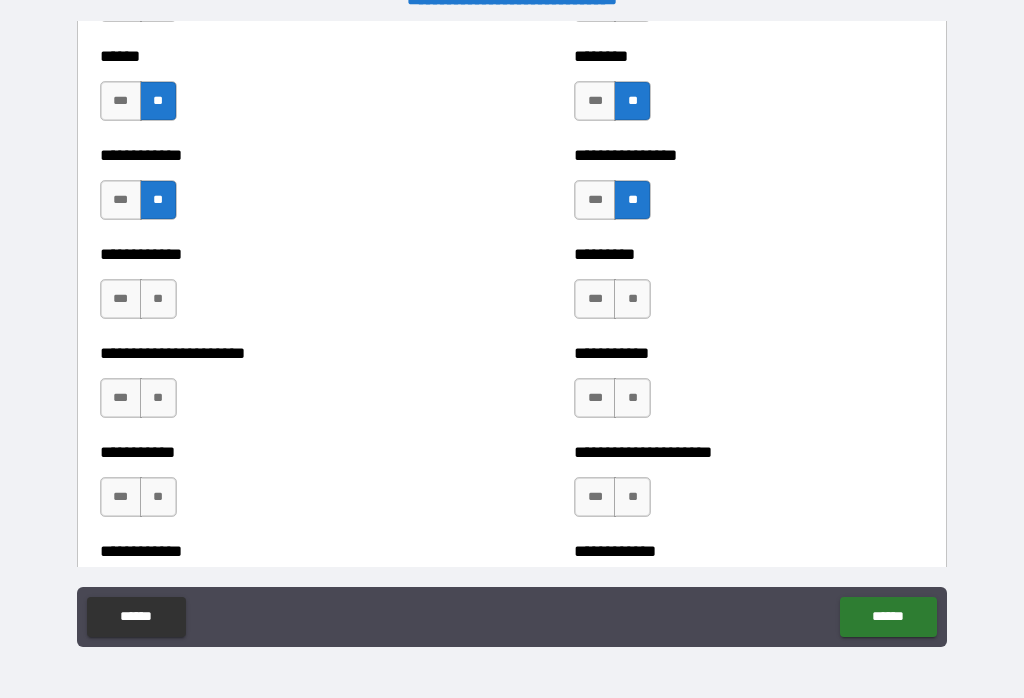 scroll, scrollTop: 5069, scrollLeft: 0, axis: vertical 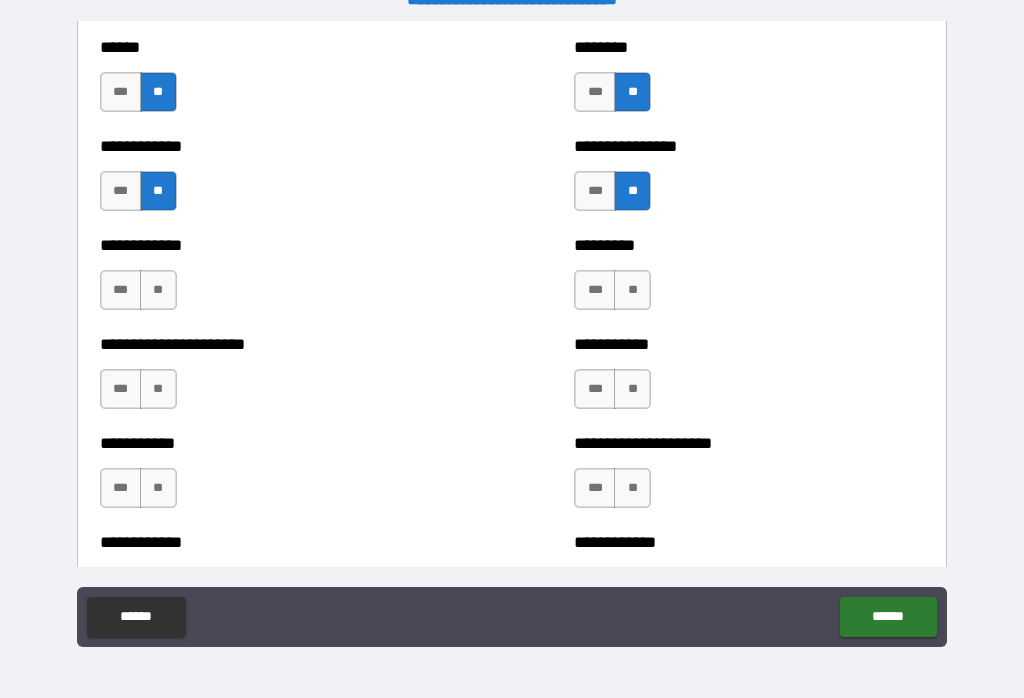 click on "**" at bounding box center (632, 290) 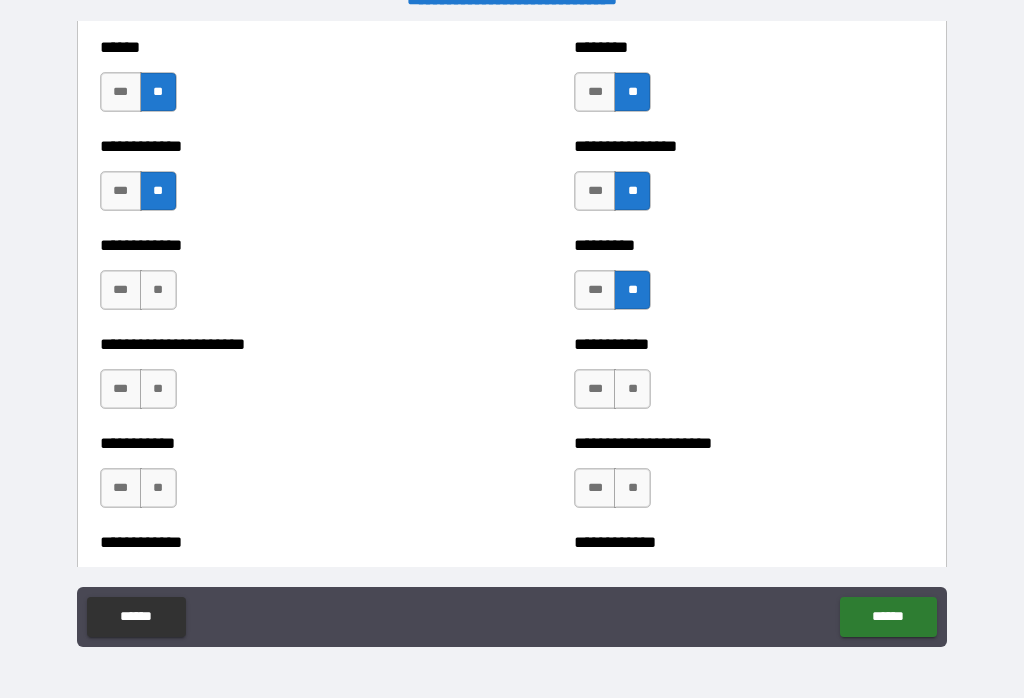 click on "**" at bounding box center (158, 290) 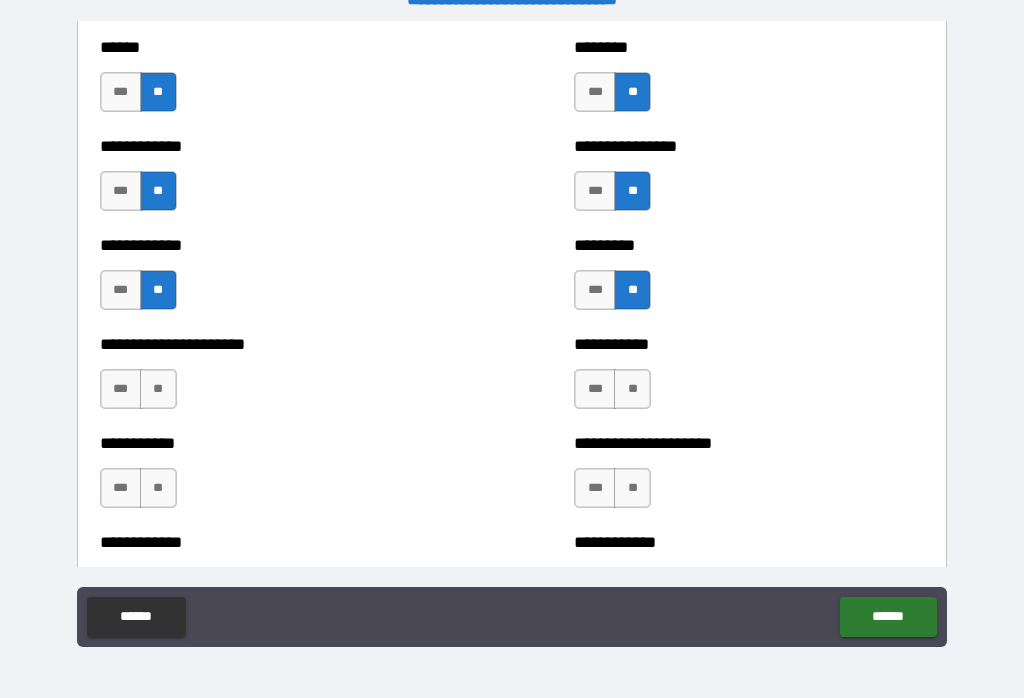 click on "**" at bounding box center [158, 389] 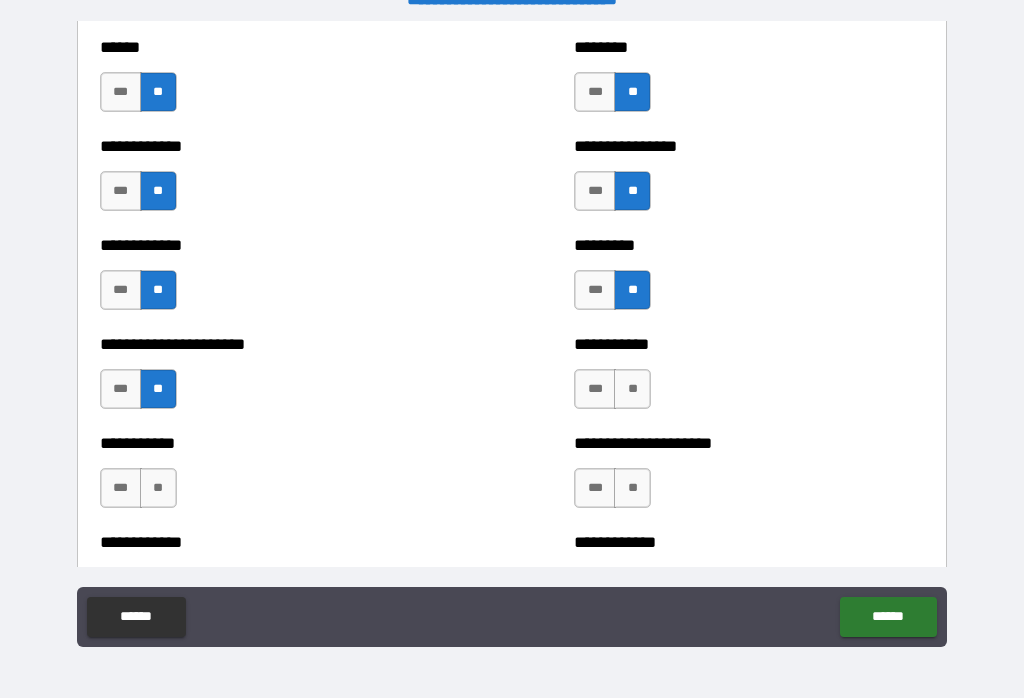 click on "**" at bounding box center [632, 389] 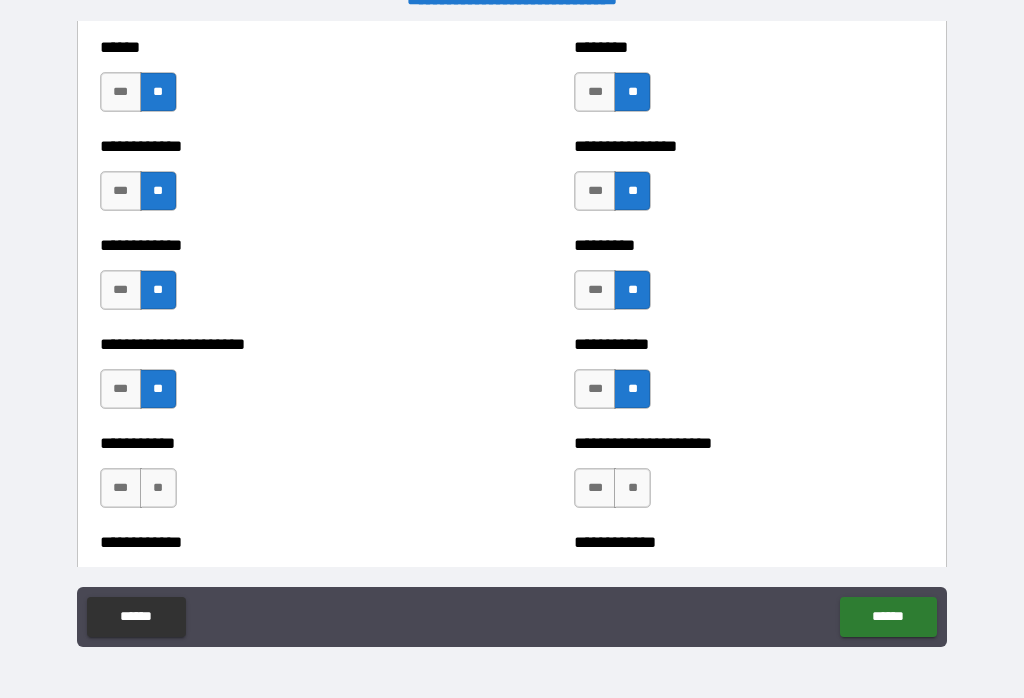 click on "**" at bounding box center [632, 488] 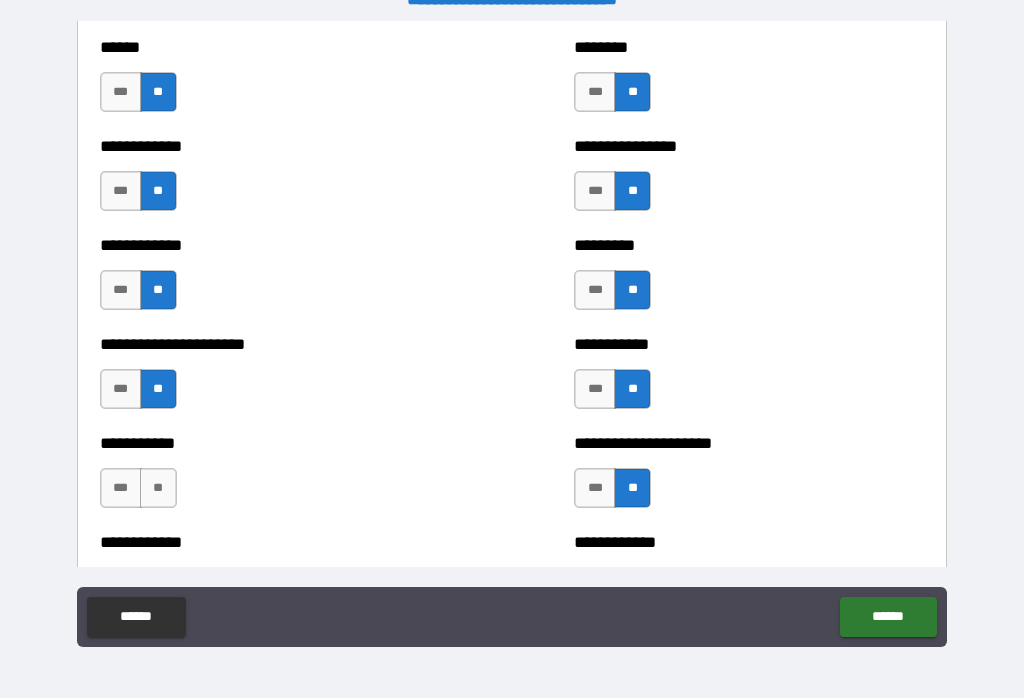 click on "**" at bounding box center [158, 488] 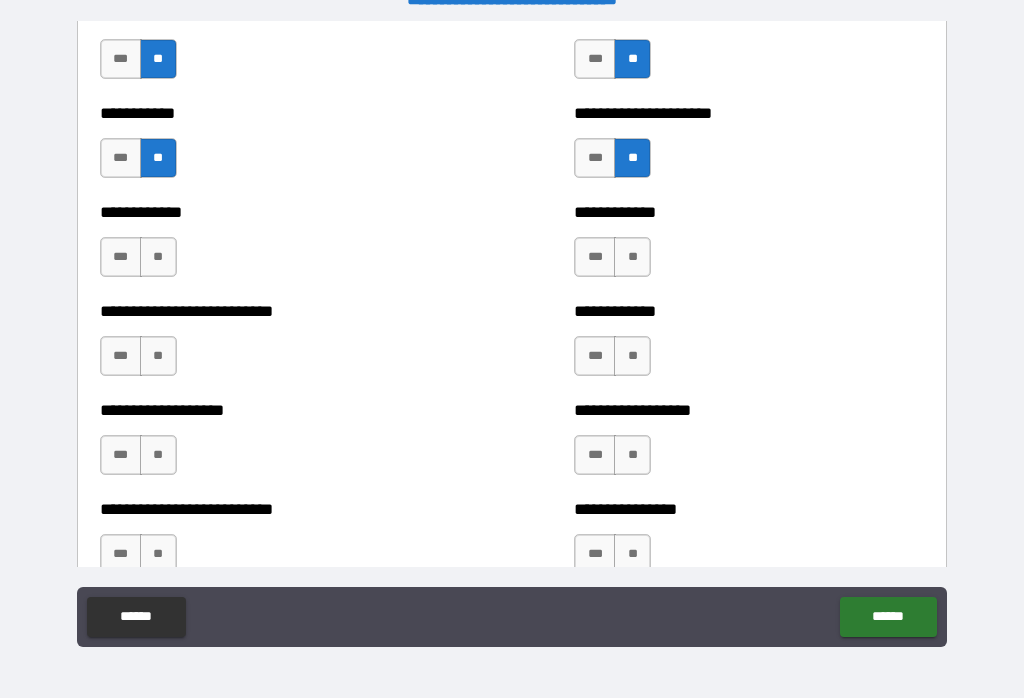 scroll, scrollTop: 5408, scrollLeft: 0, axis: vertical 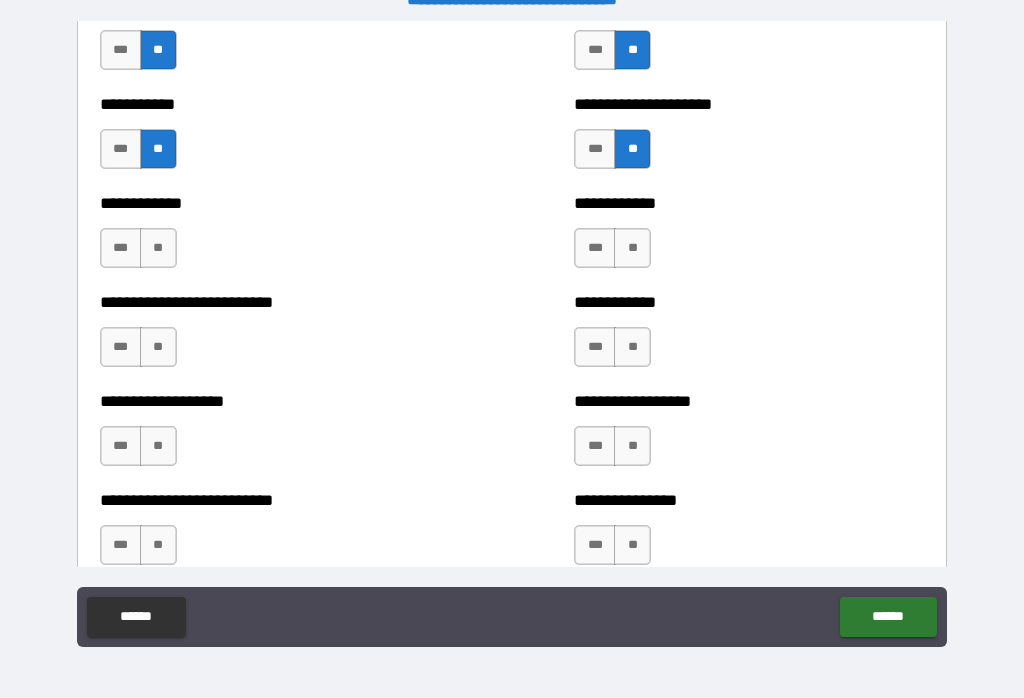 click on "**" at bounding box center (632, 248) 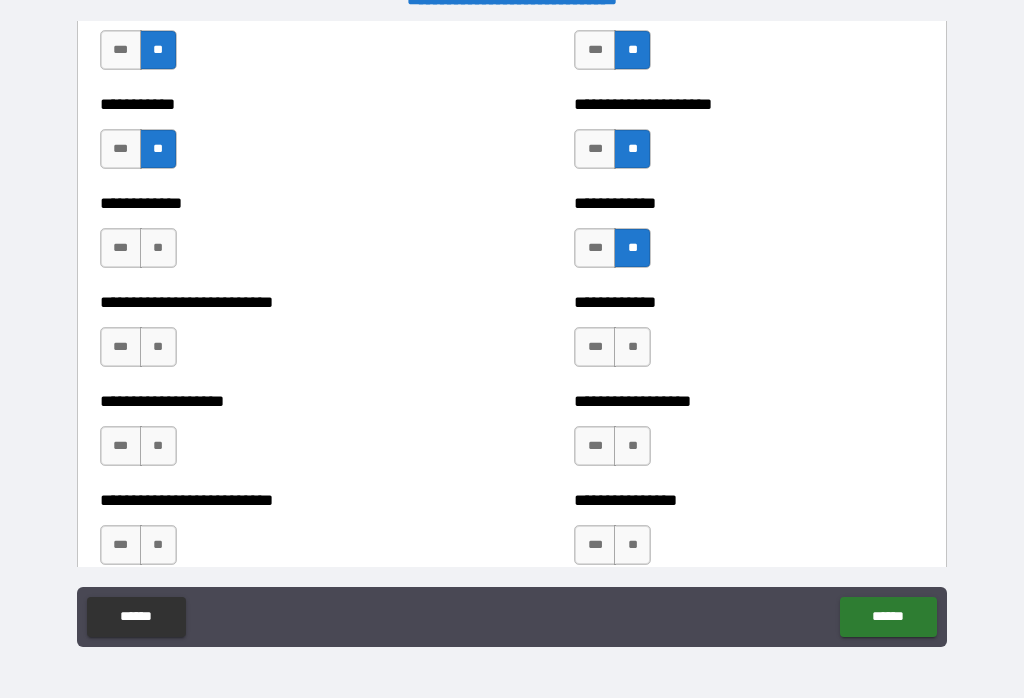 click on "**" at bounding box center [632, 347] 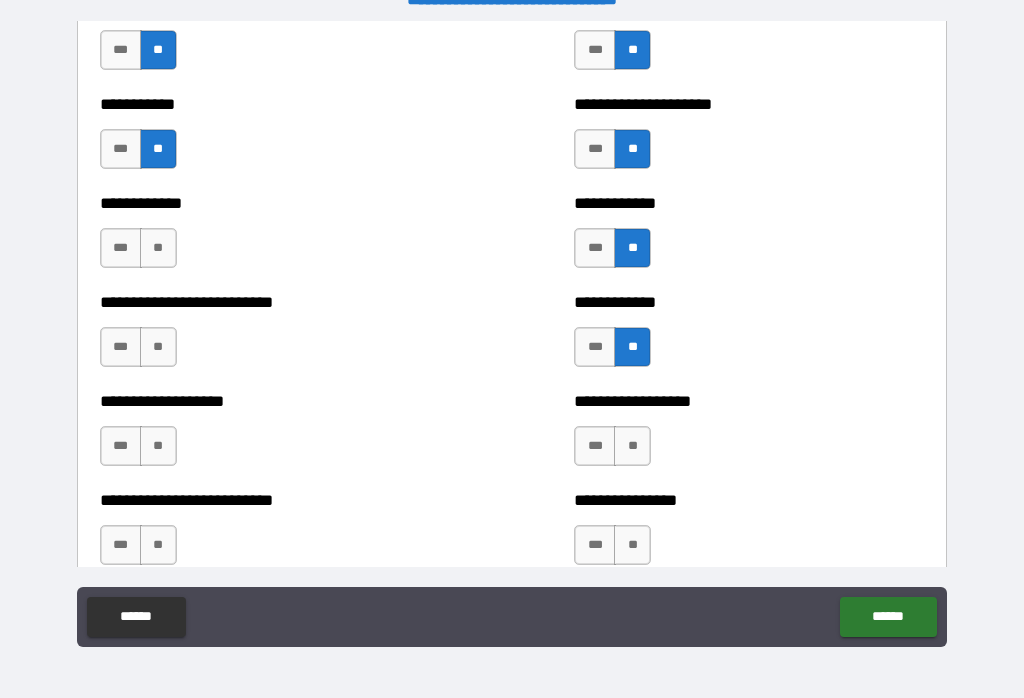 click on "**" at bounding box center (632, 446) 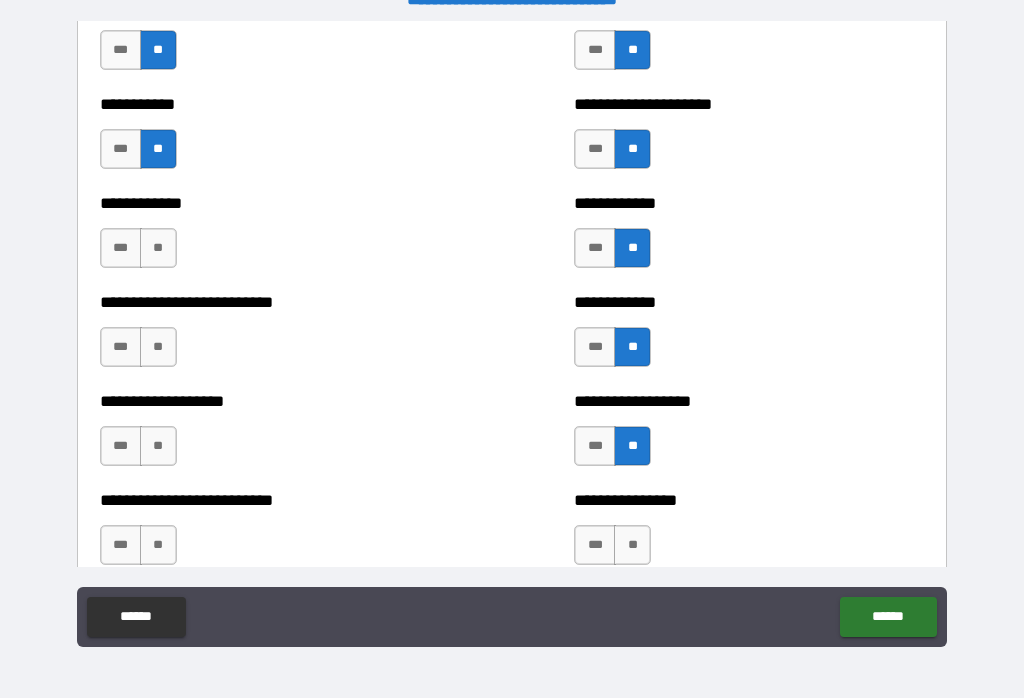 click on "**" at bounding box center (632, 545) 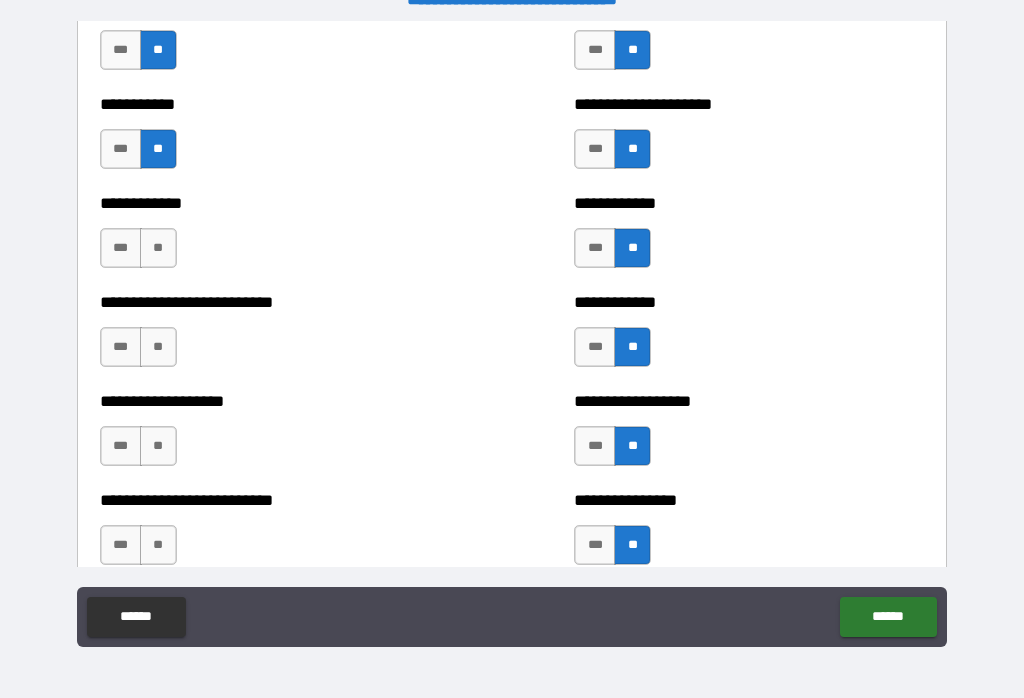 click on "**" at bounding box center (158, 545) 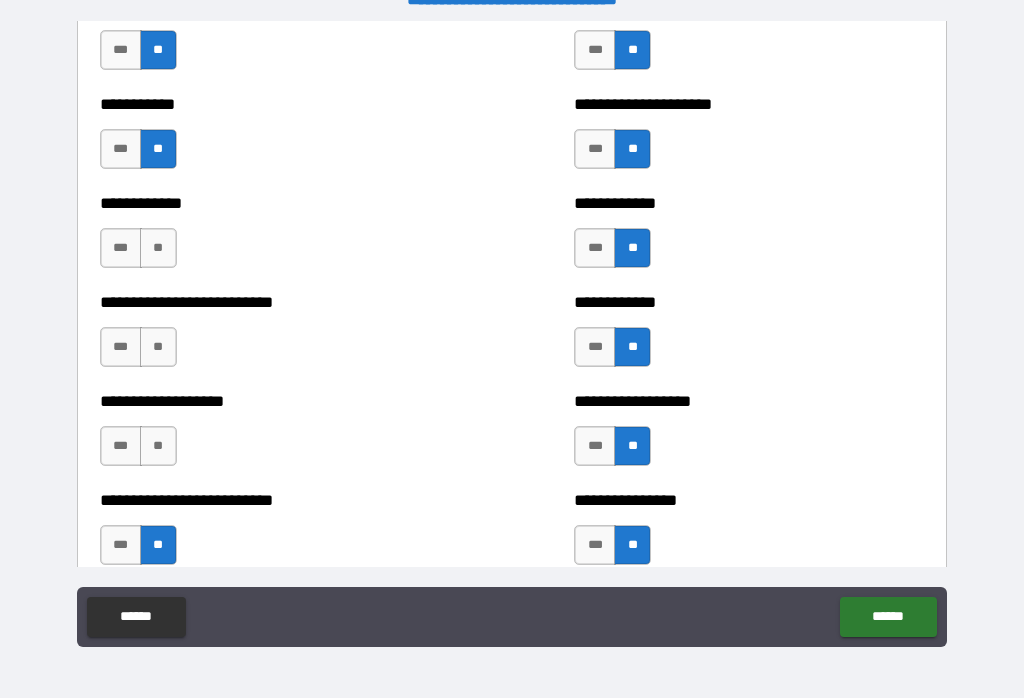 click on "**" at bounding box center (158, 446) 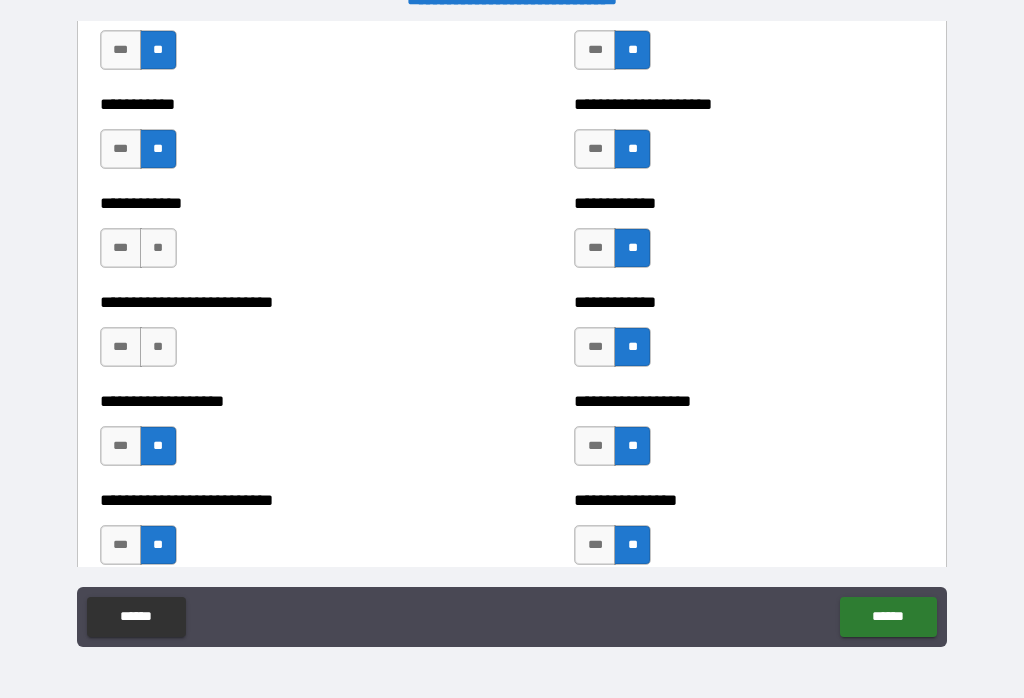click on "***" at bounding box center (121, 446) 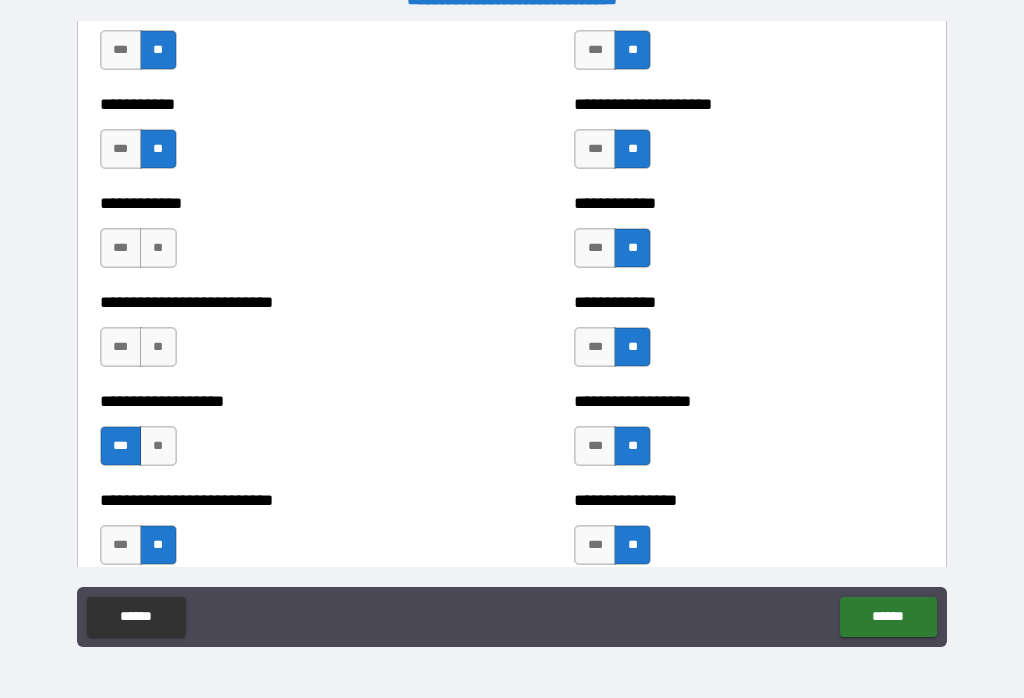 click on "**" at bounding box center (158, 347) 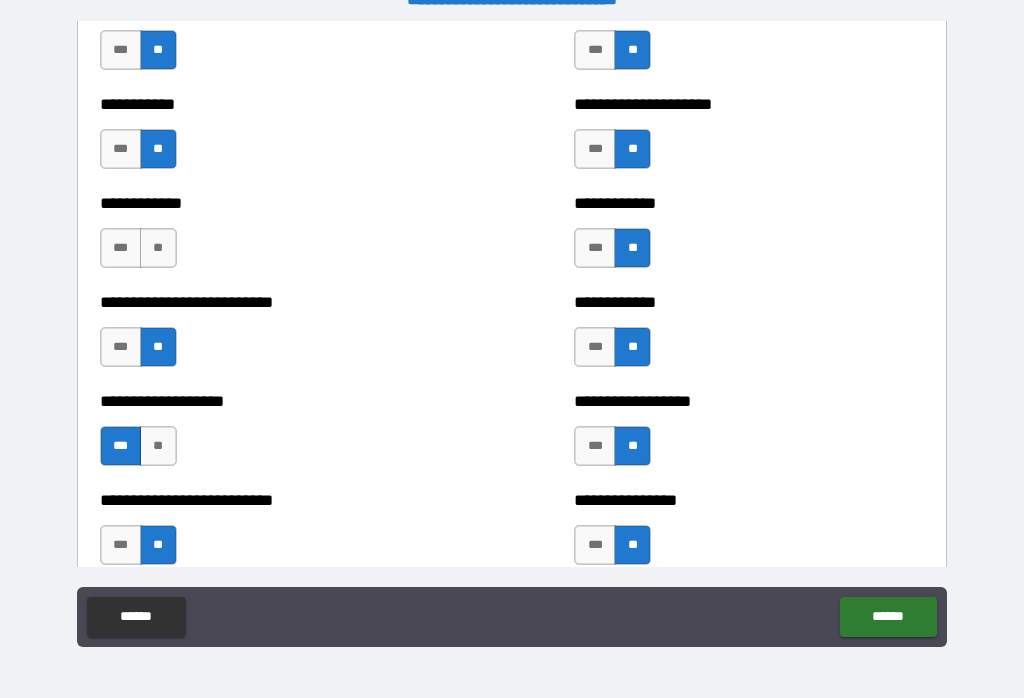 click on "**" at bounding box center (158, 248) 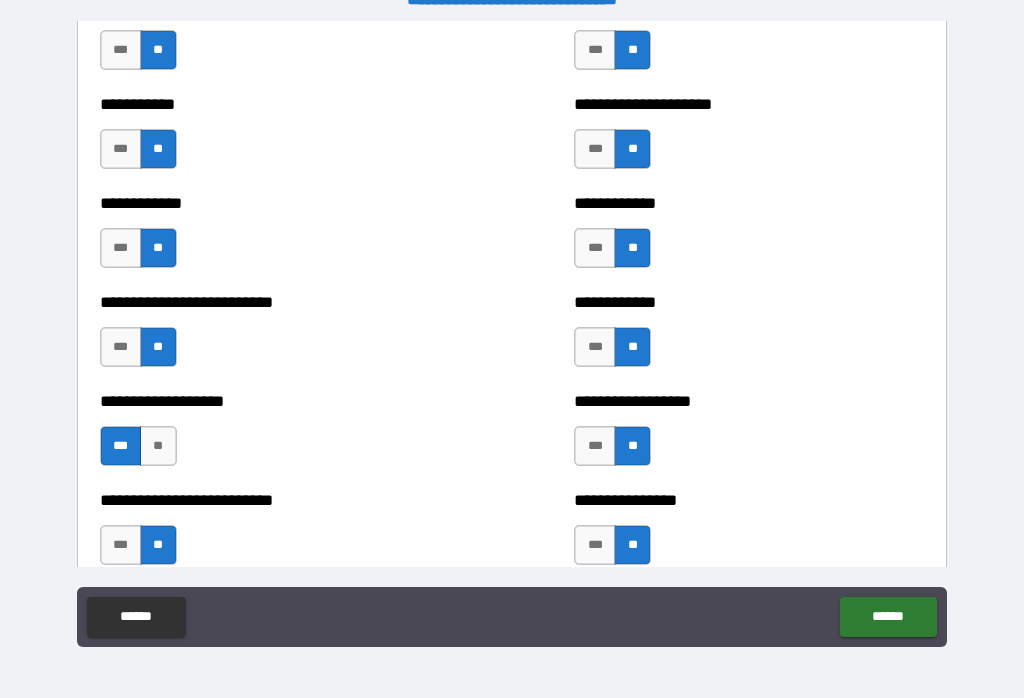 click on "***" at bounding box center (121, 347) 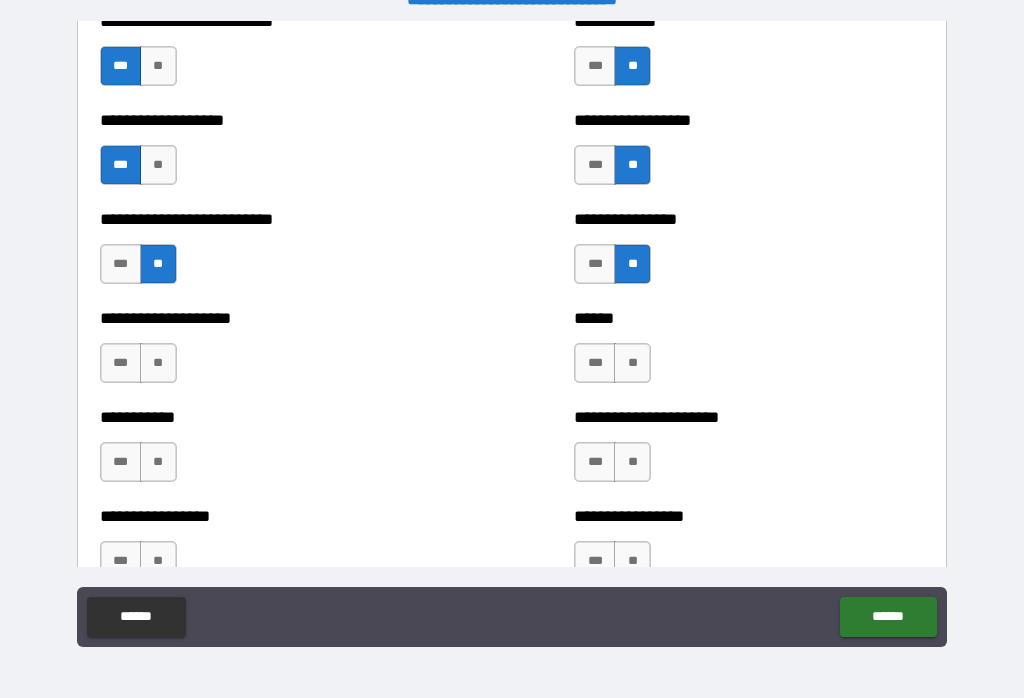 scroll, scrollTop: 5693, scrollLeft: 0, axis: vertical 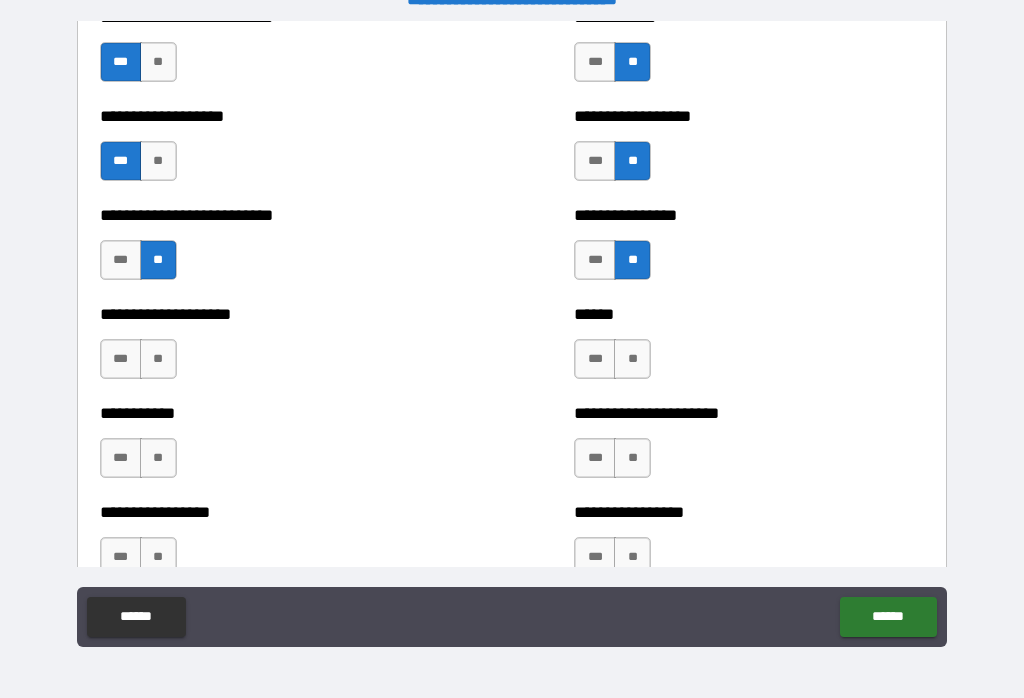click on "**" at bounding box center (158, 359) 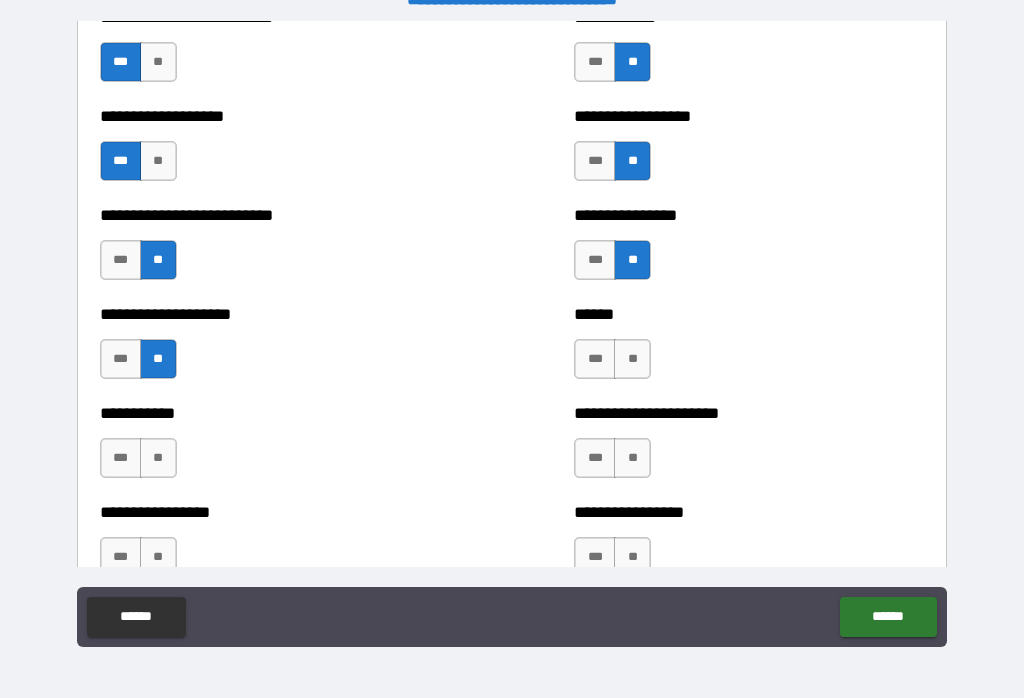 click on "**" at bounding box center (632, 359) 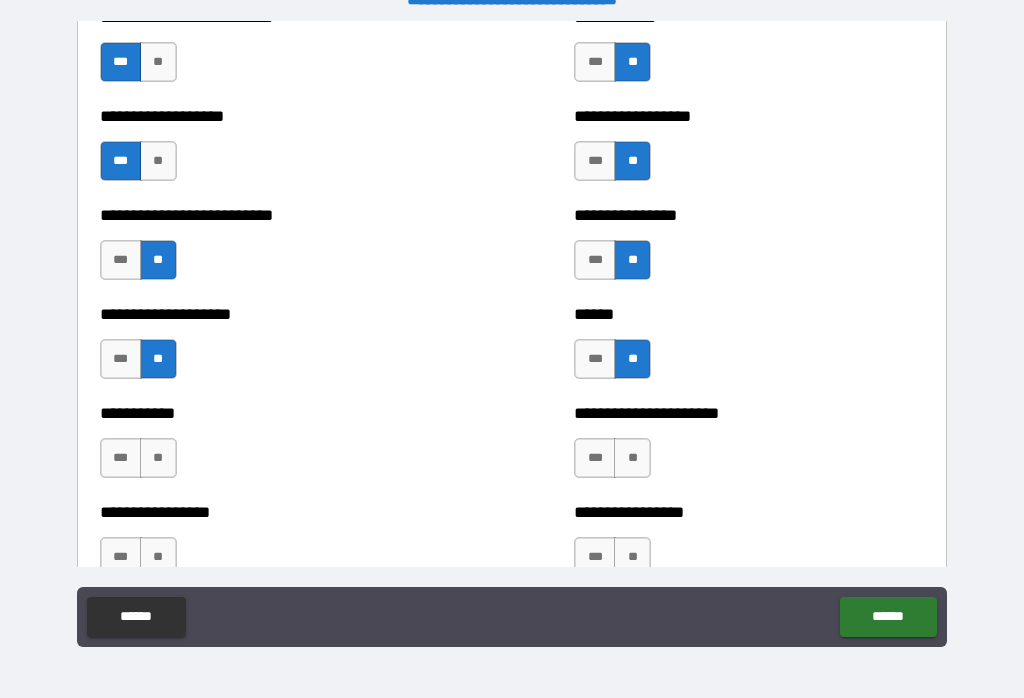 click on "**" at bounding box center (632, 458) 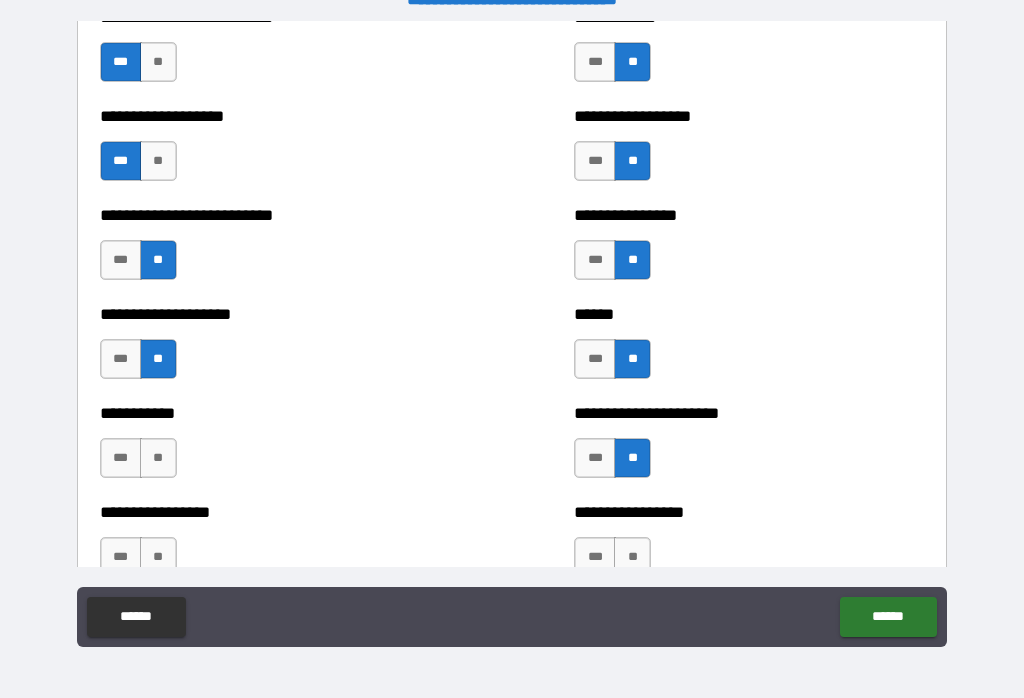 click on "**" at bounding box center (158, 458) 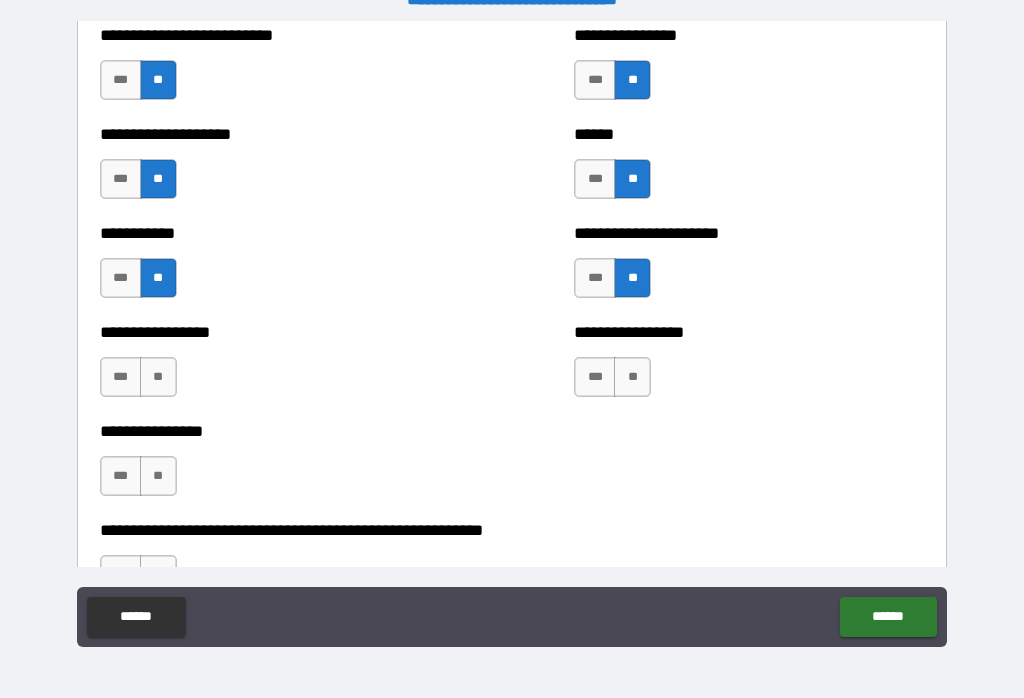 scroll, scrollTop: 5867, scrollLeft: 0, axis: vertical 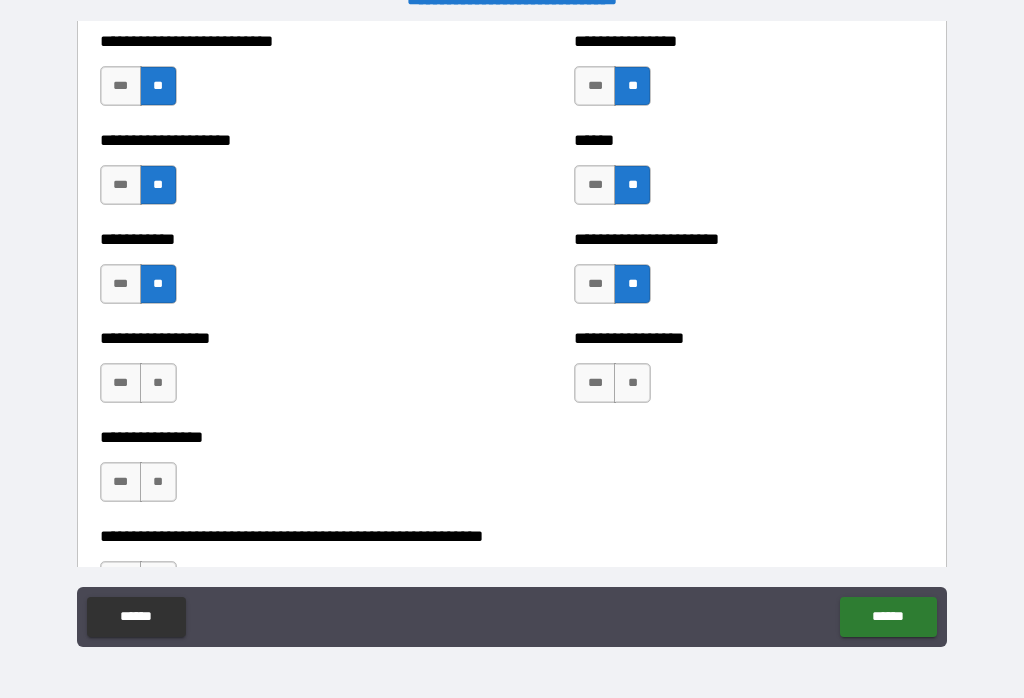click on "**" at bounding box center [158, 383] 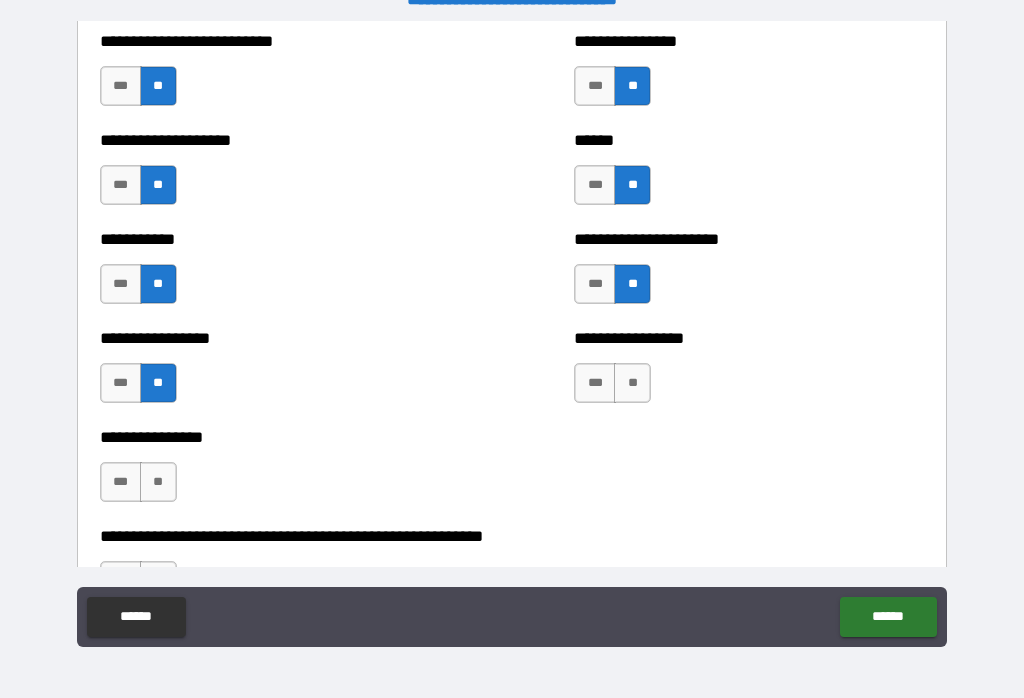 click on "**" at bounding box center (632, 383) 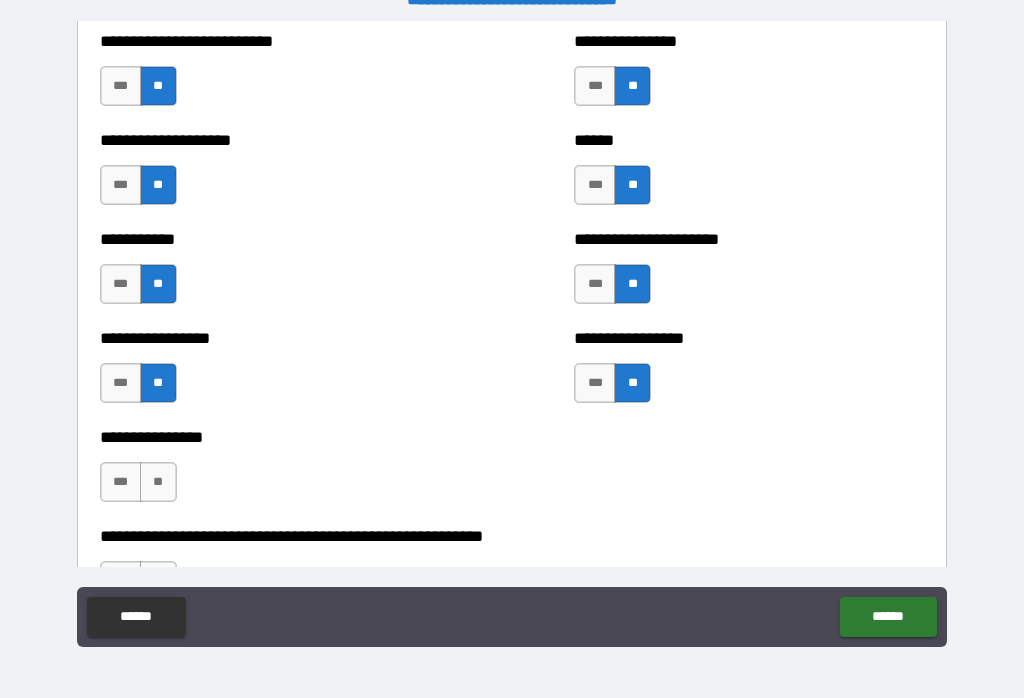 click on "**" at bounding box center (158, 482) 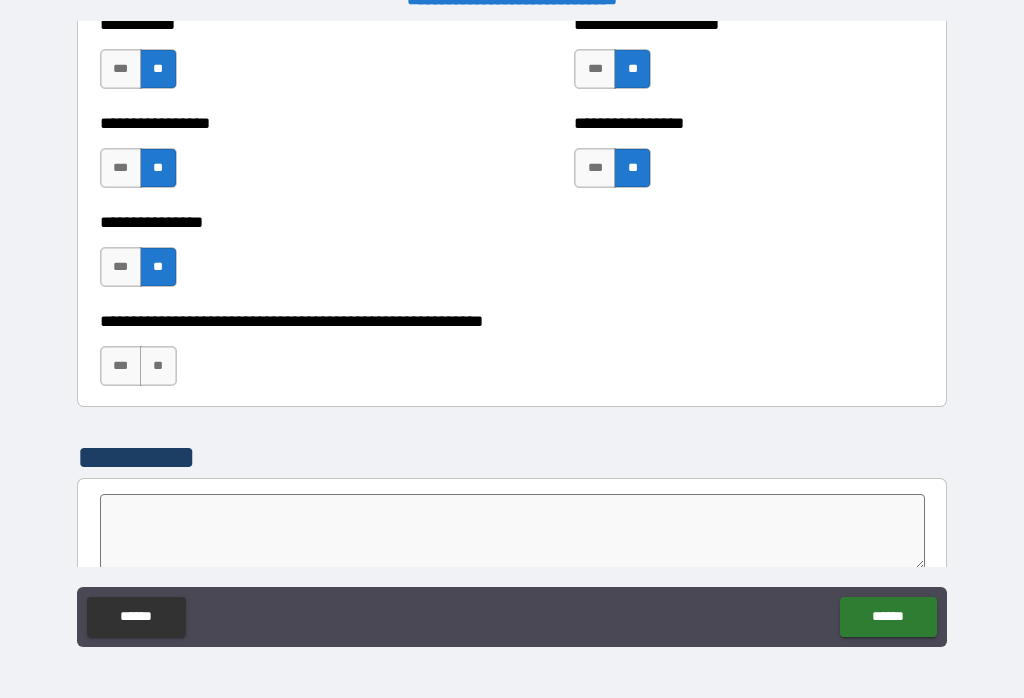 scroll, scrollTop: 6091, scrollLeft: 0, axis: vertical 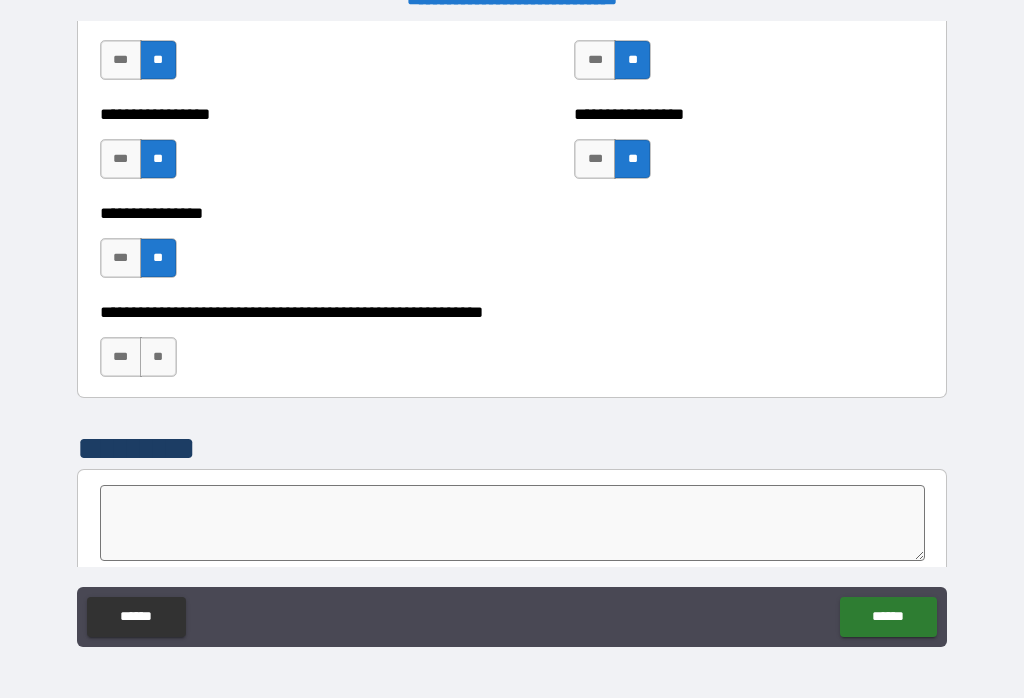 click on "**" at bounding box center (158, 357) 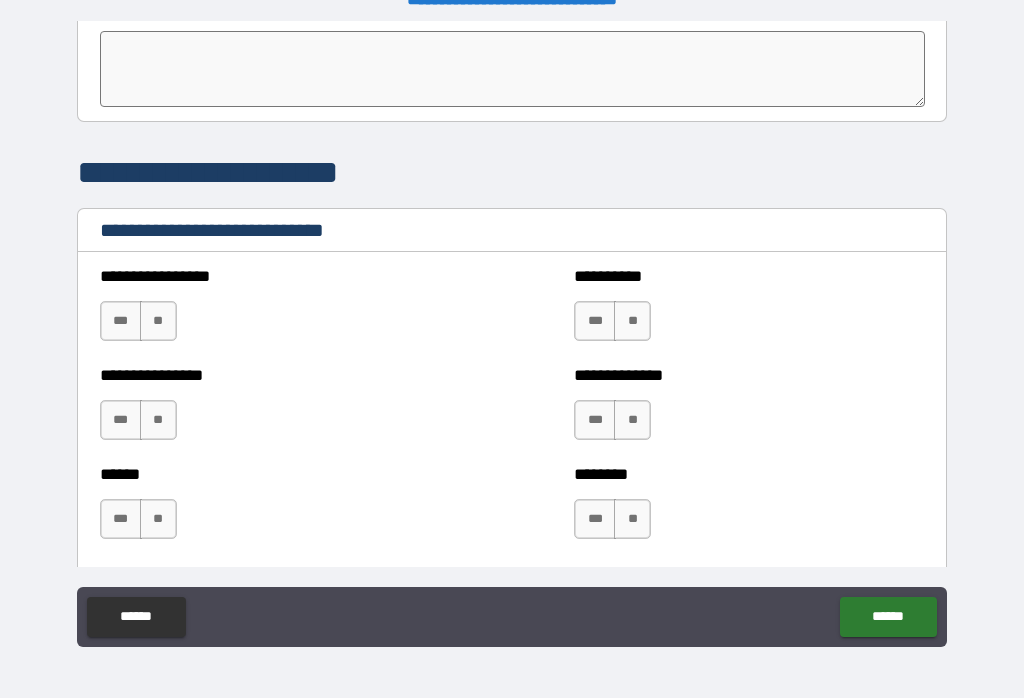scroll, scrollTop: 6551, scrollLeft: 0, axis: vertical 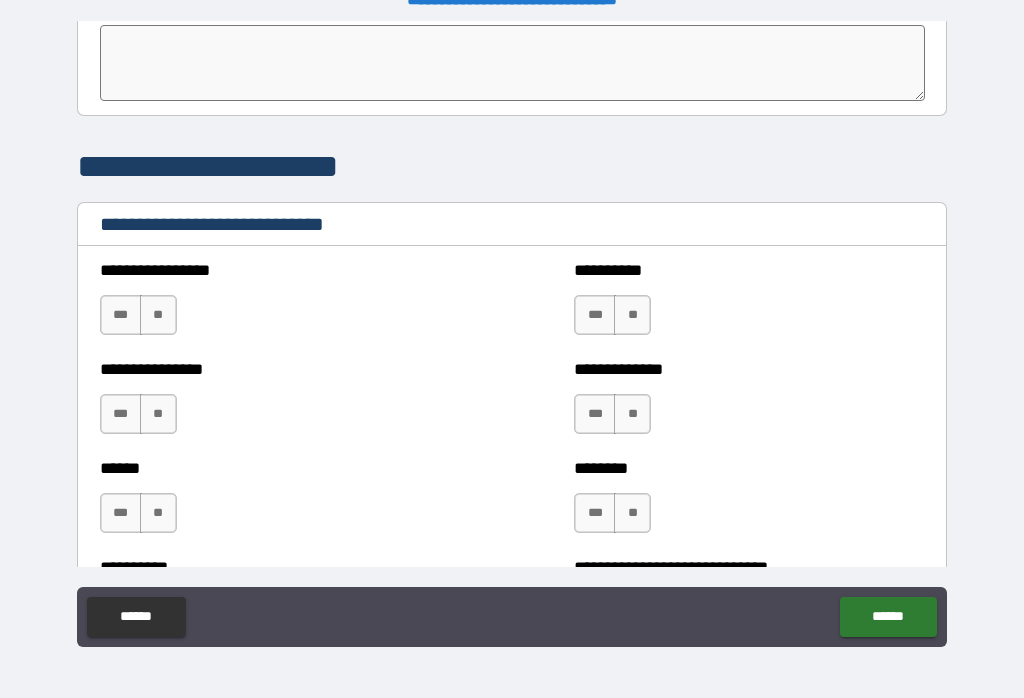 click on "***" at bounding box center [121, 315] 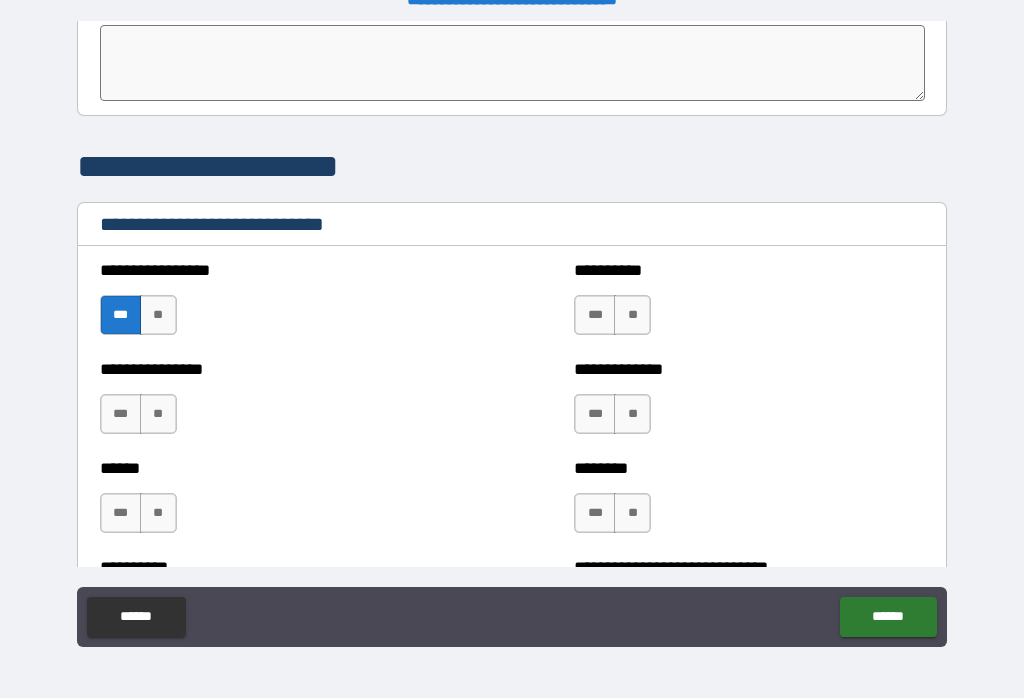 click on "**" at bounding box center [632, 315] 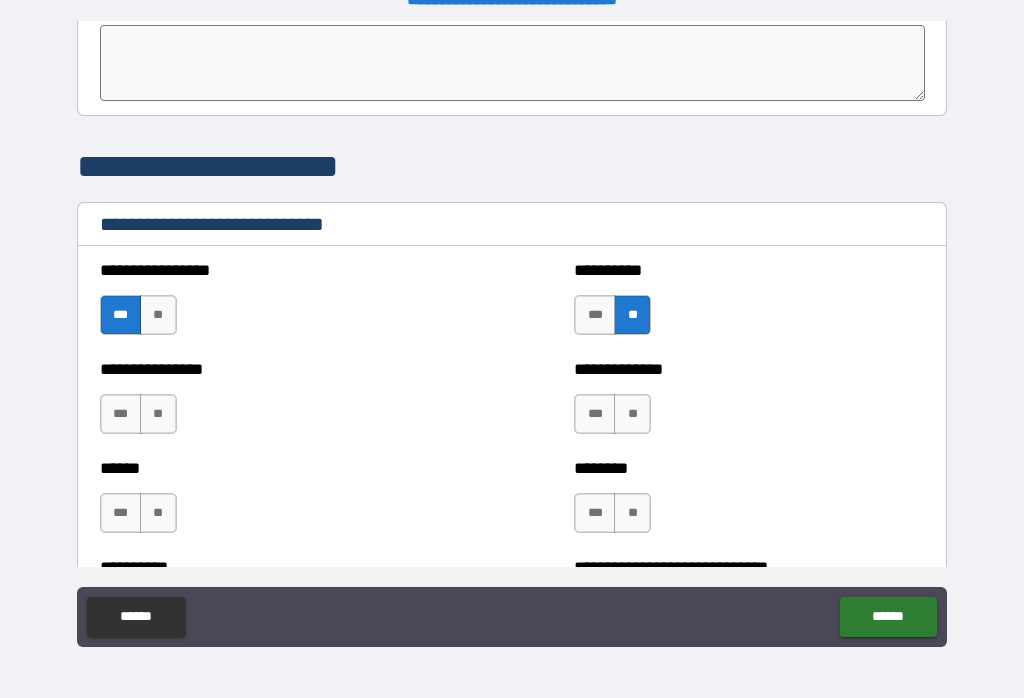 click on "**" at bounding box center [158, 414] 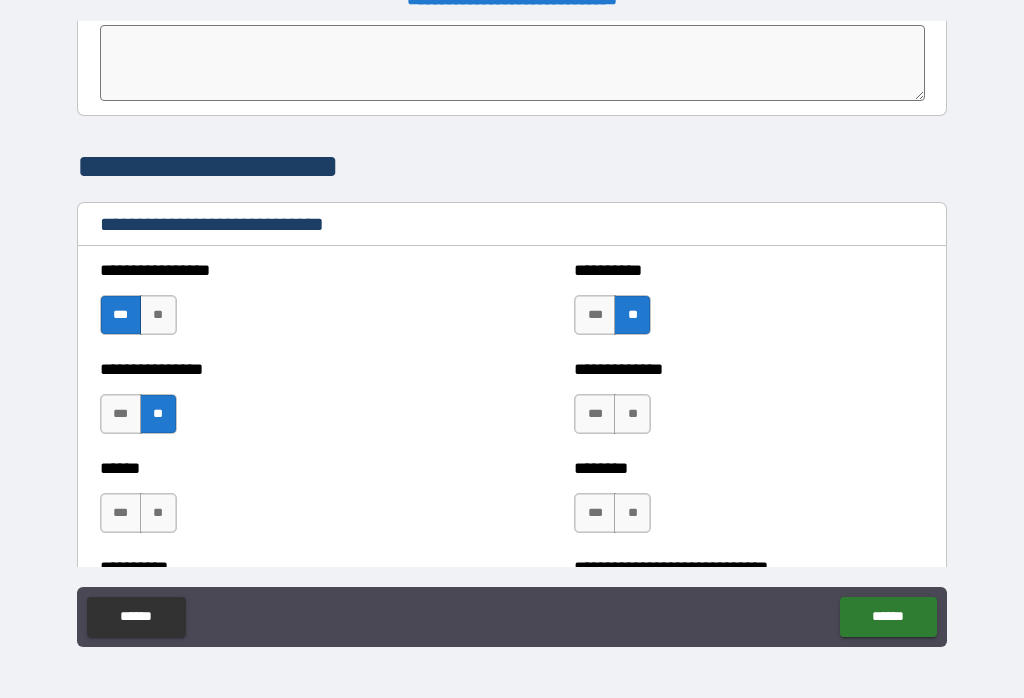 click on "**" at bounding box center (632, 414) 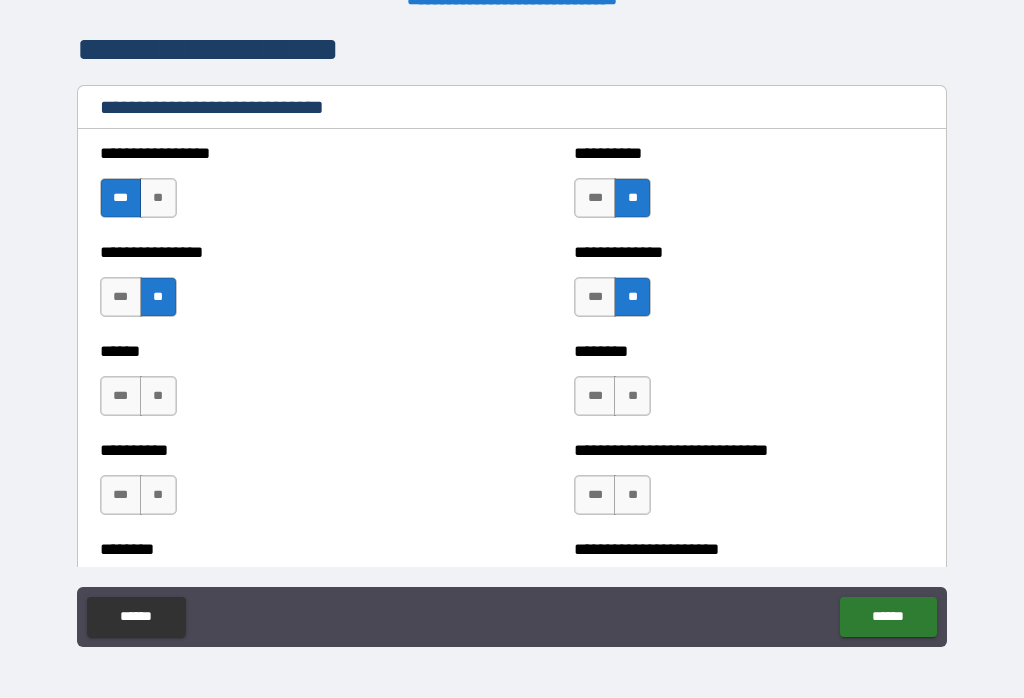 scroll, scrollTop: 6673, scrollLeft: 0, axis: vertical 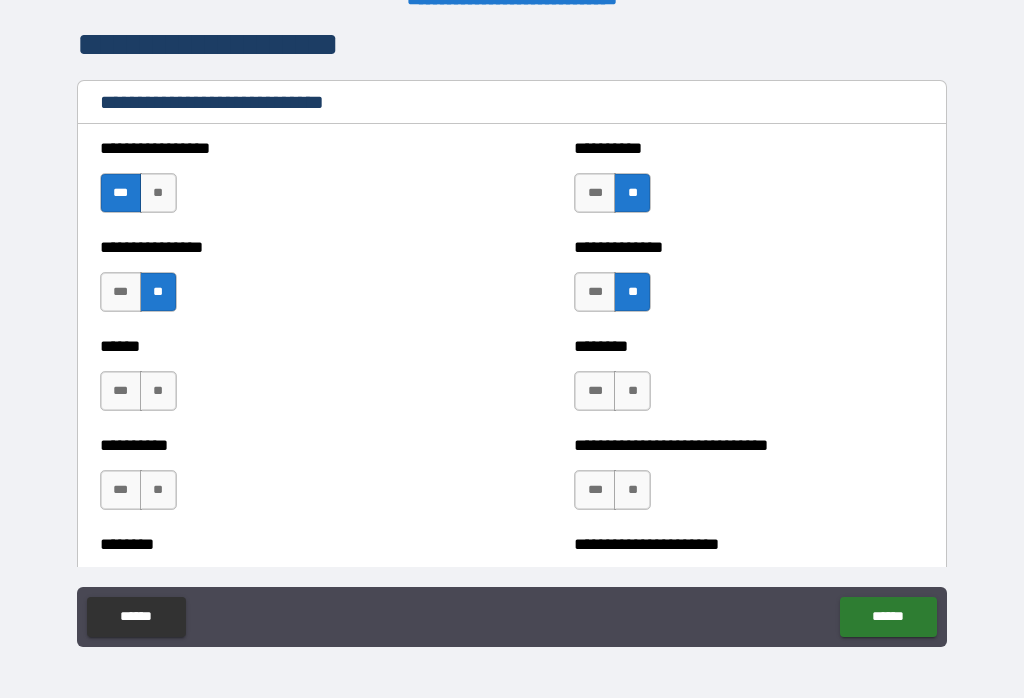 click on "**" at bounding box center [158, 391] 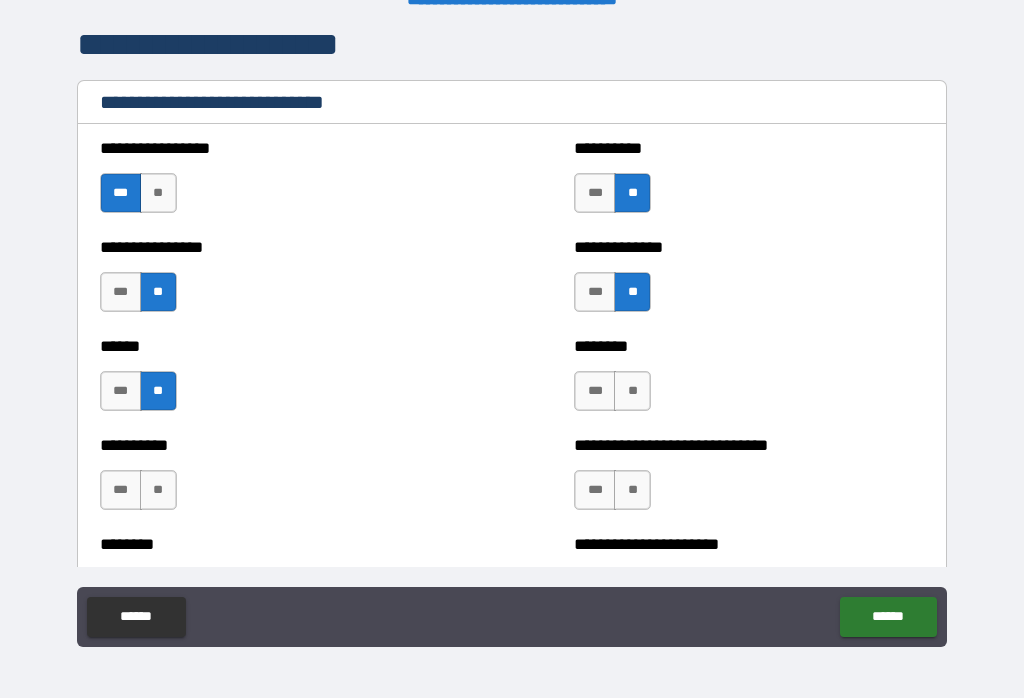click on "**" at bounding box center (632, 391) 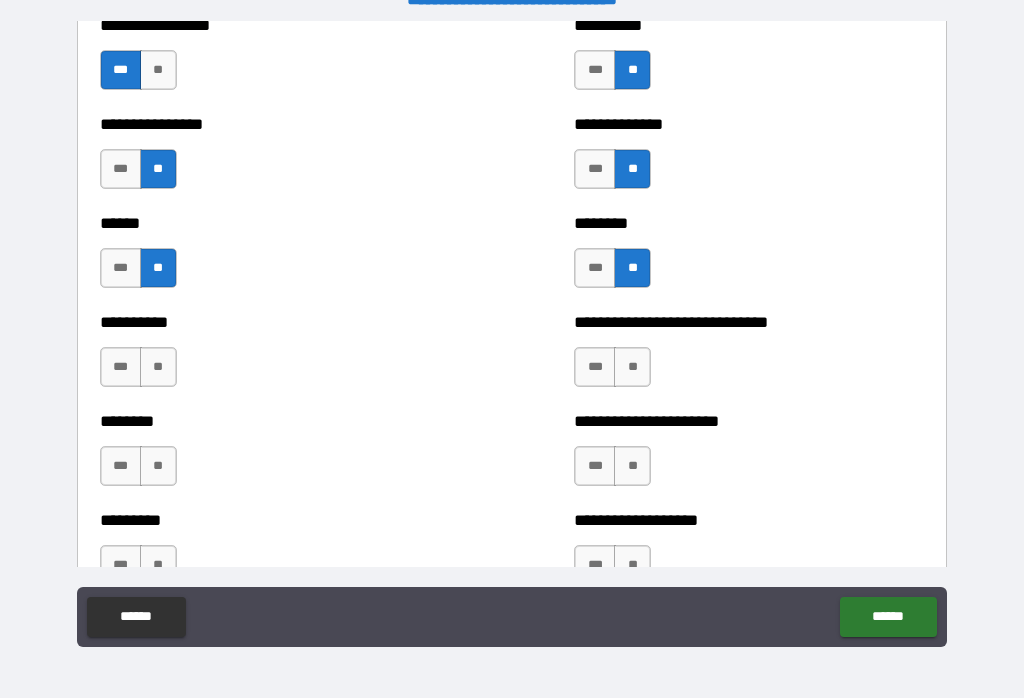 scroll, scrollTop: 6810, scrollLeft: 0, axis: vertical 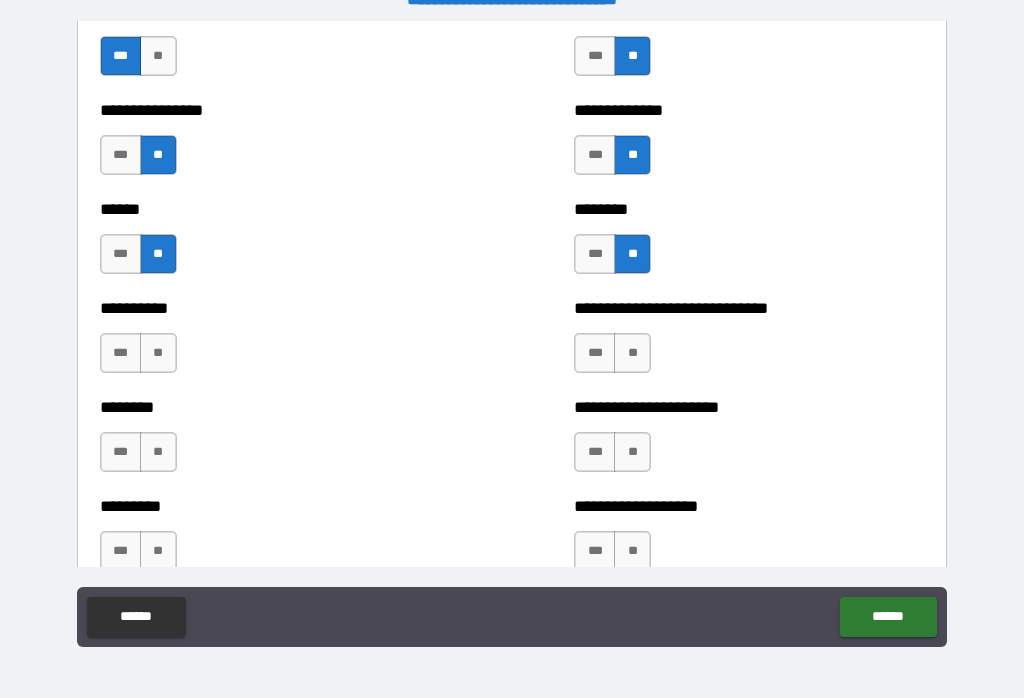 click on "***" at bounding box center [595, 353] 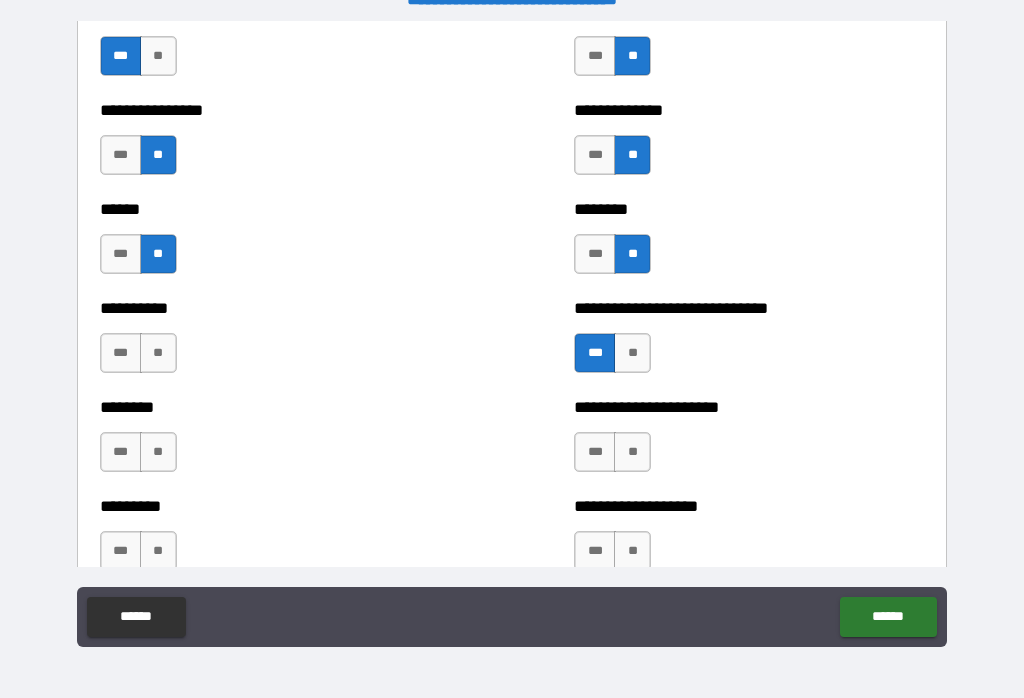 click on "**" at bounding box center (158, 353) 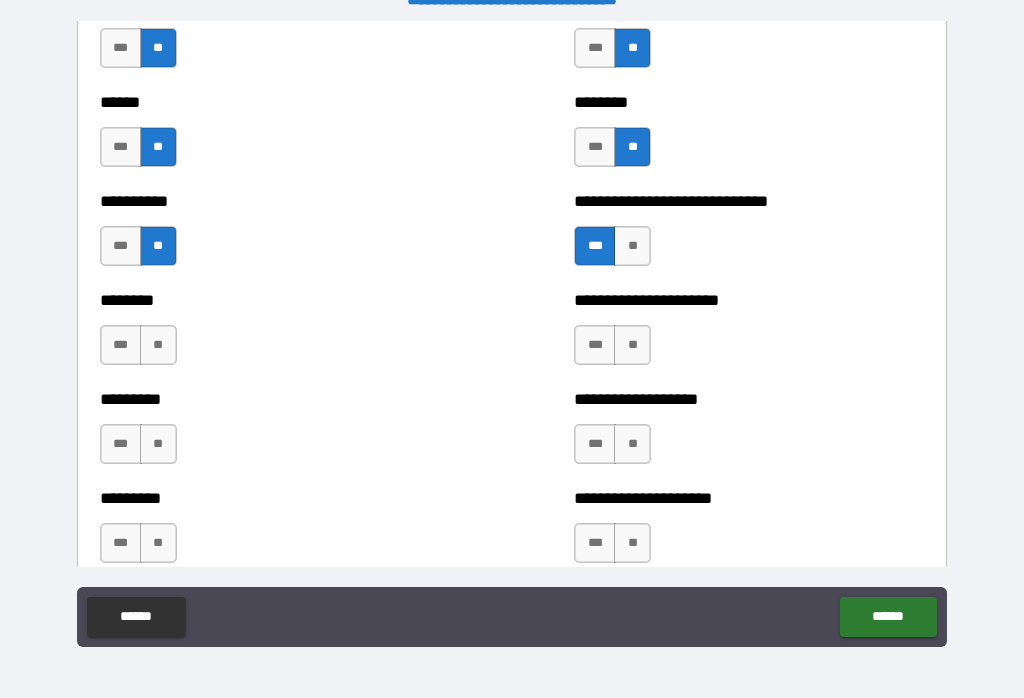 scroll, scrollTop: 6918, scrollLeft: 0, axis: vertical 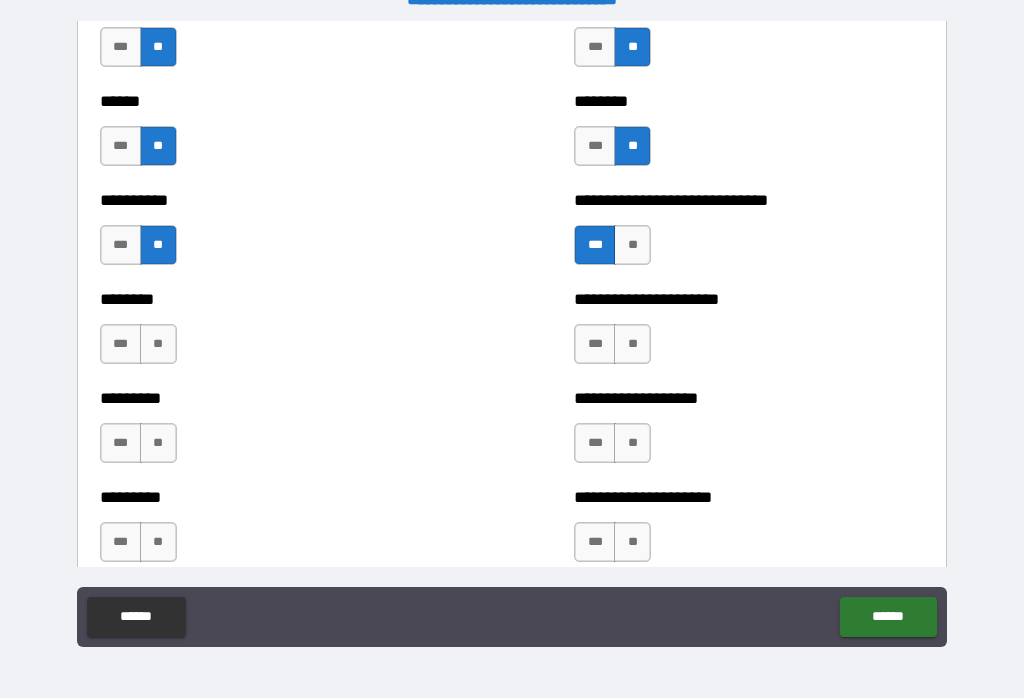 click on "***" at bounding box center (121, 344) 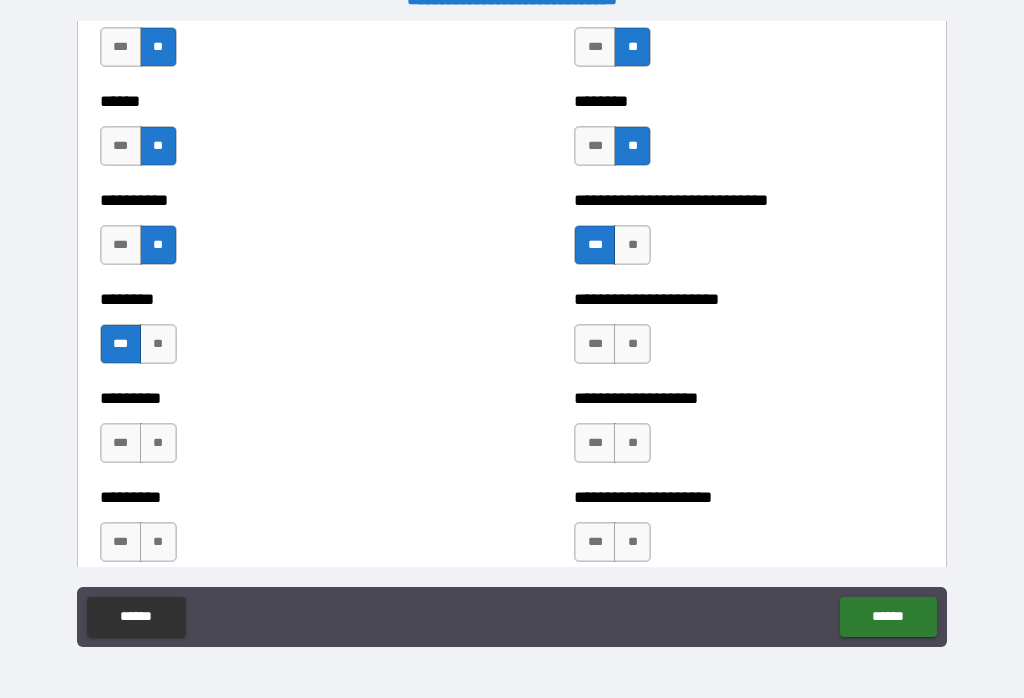 click on "***" at bounding box center [595, 344] 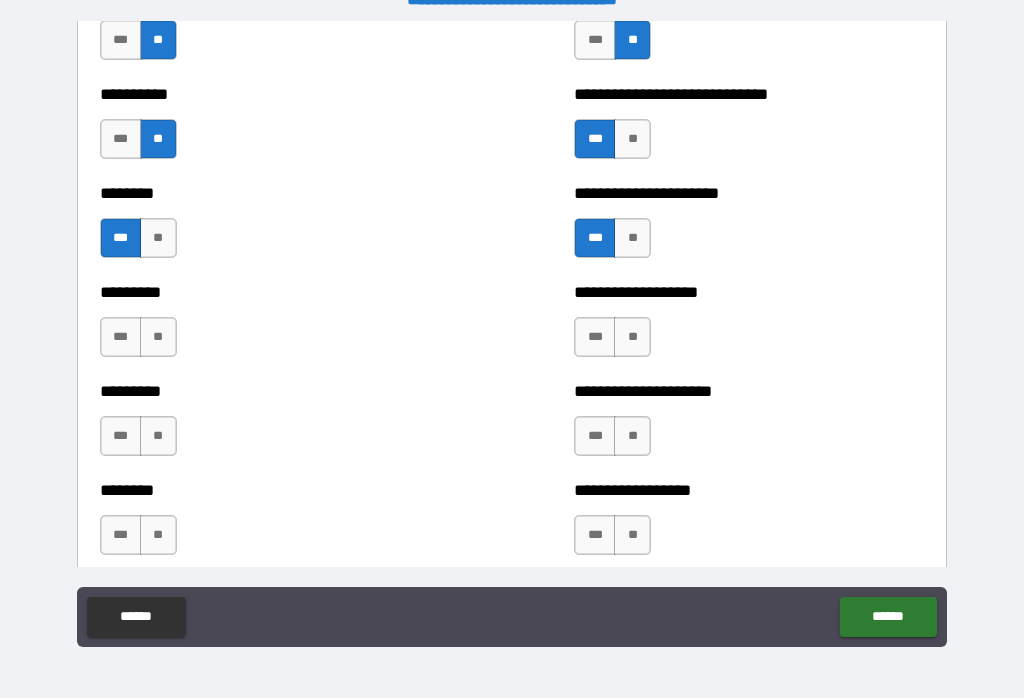 scroll, scrollTop: 7027, scrollLeft: 0, axis: vertical 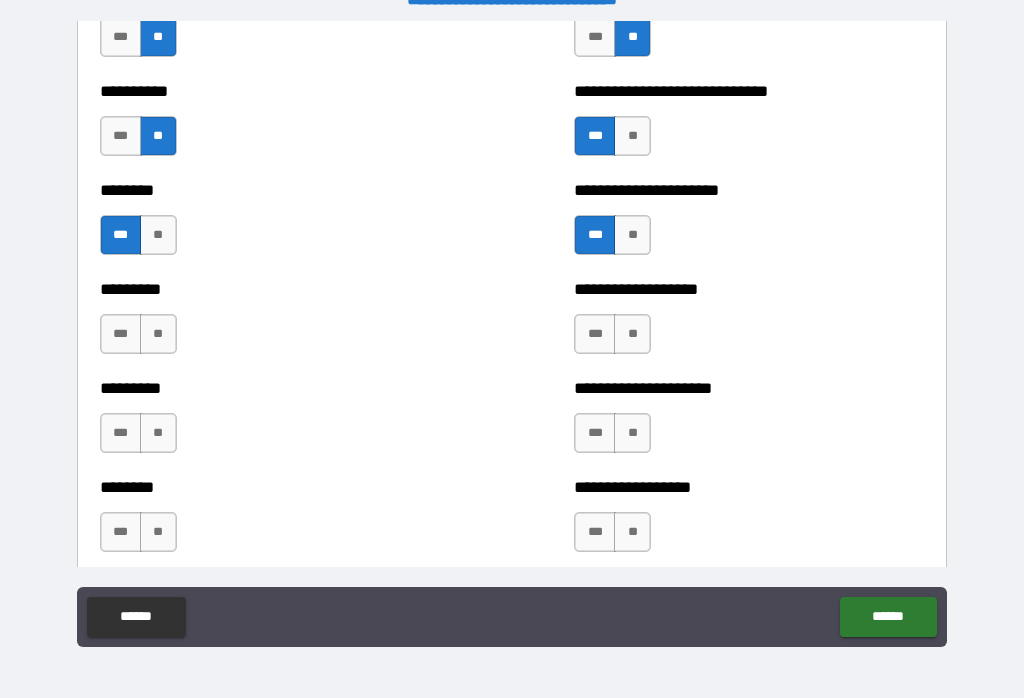 click on "**" at bounding box center [158, 334] 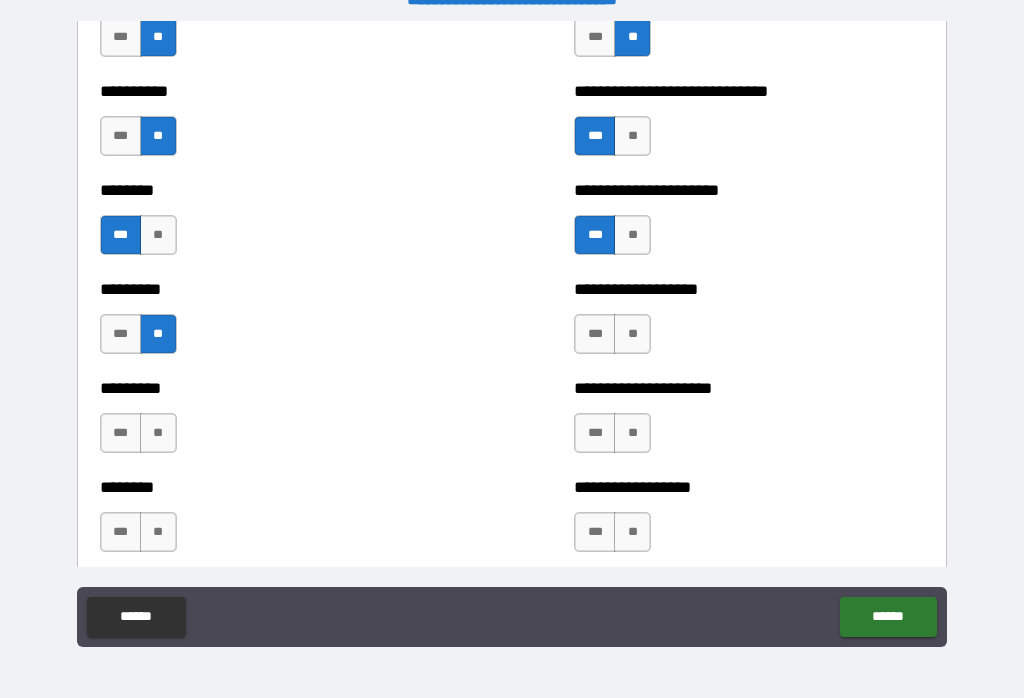 click on "**" at bounding box center (632, 334) 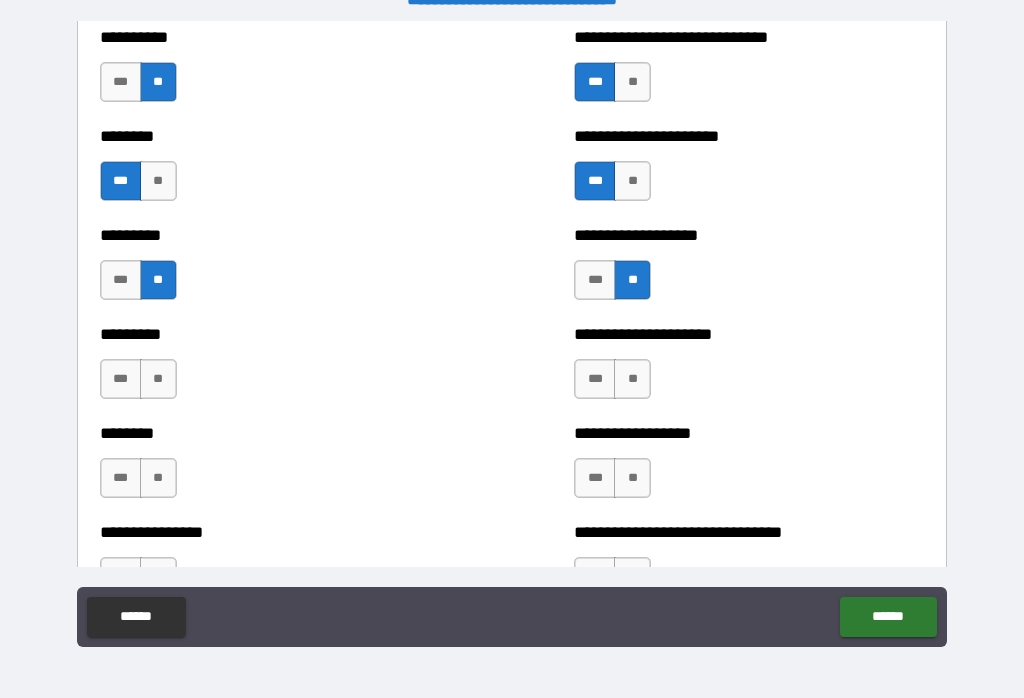 scroll, scrollTop: 7091, scrollLeft: 0, axis: vertical 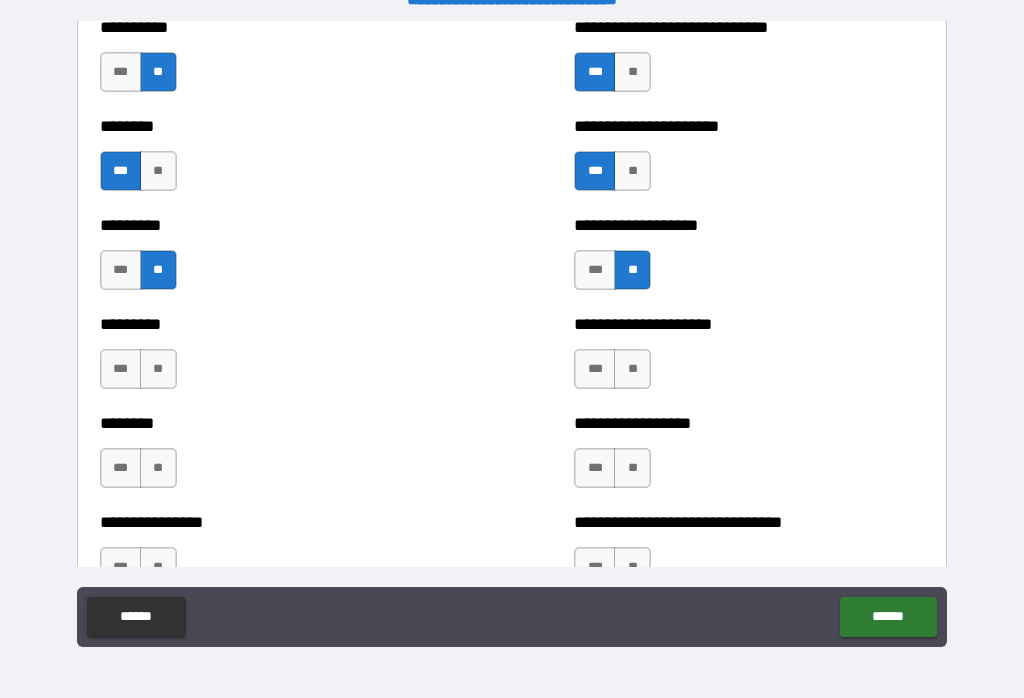 click on "***" at bounding box center [121, 369] 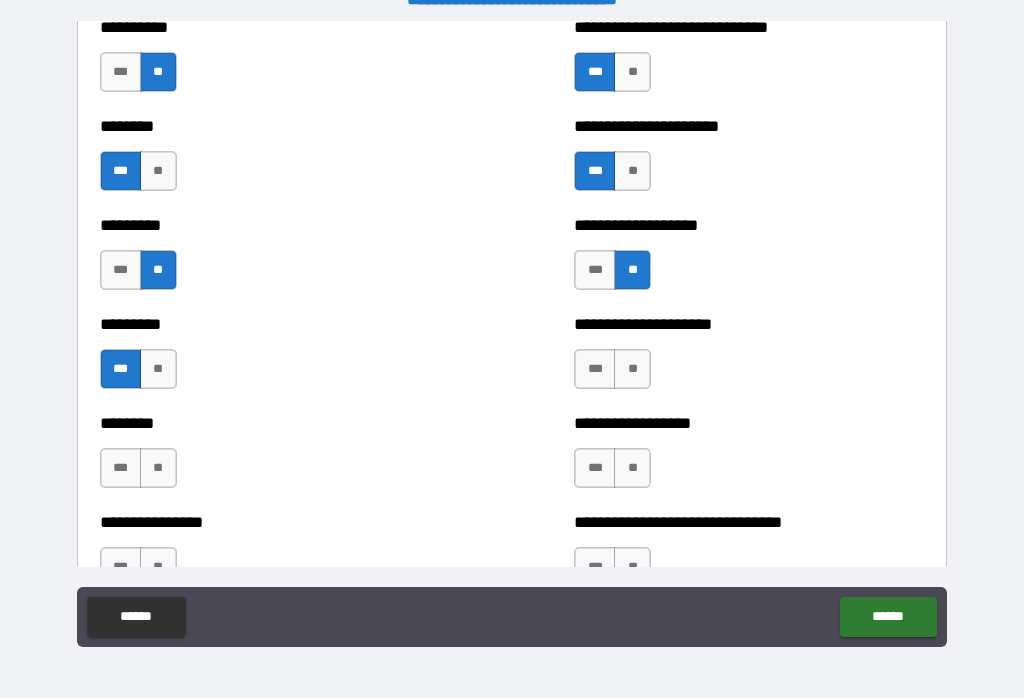 click on "***" at bounding box center (595, 369) 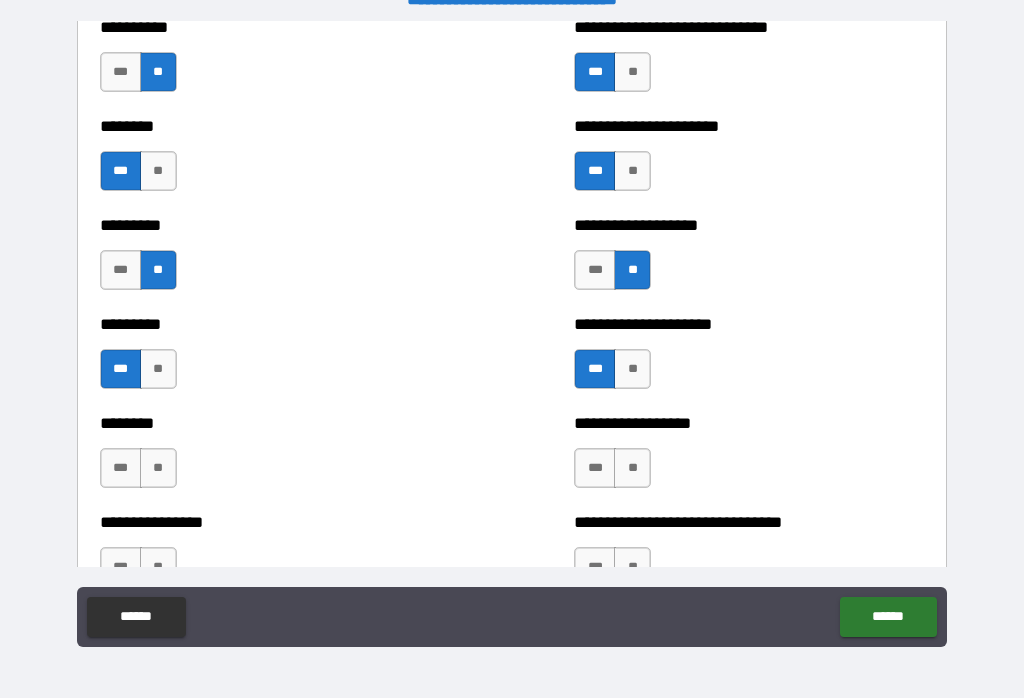 click on "**" at bounding box center [158, 468] 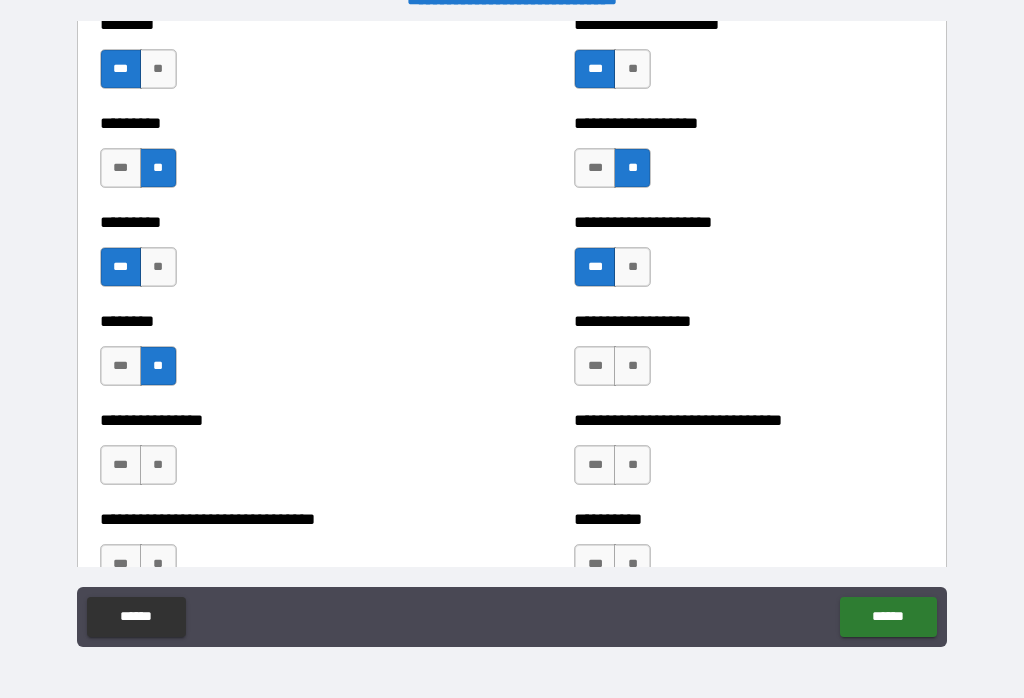scroll, scrollTop: 7194, scrollLeft: 0, axis: vertical 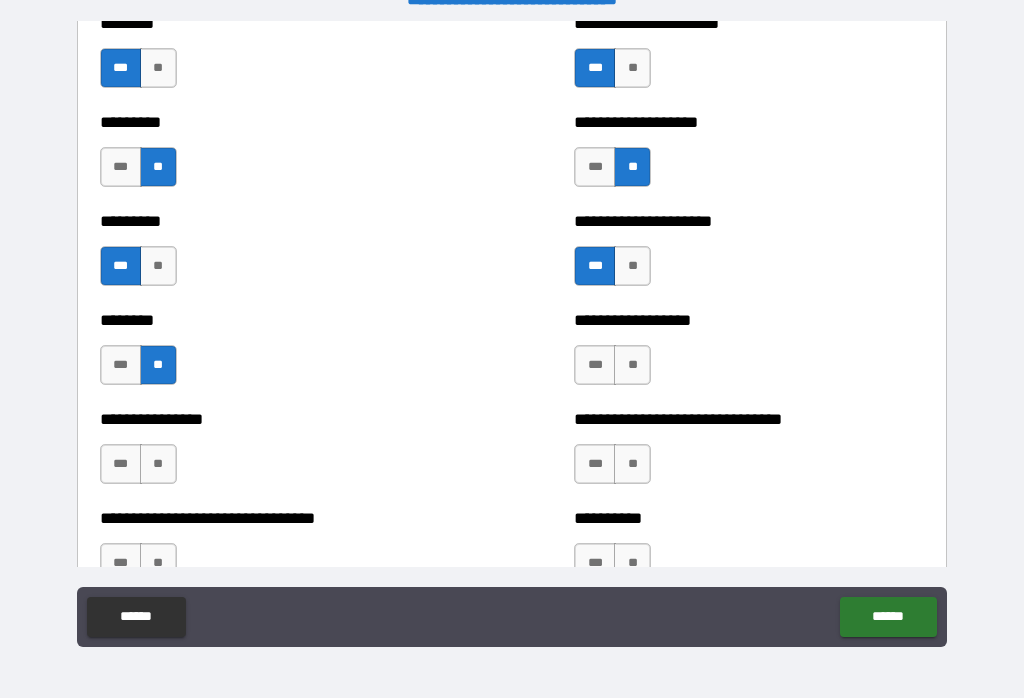 click on "**" at bounding box center (632, 365) 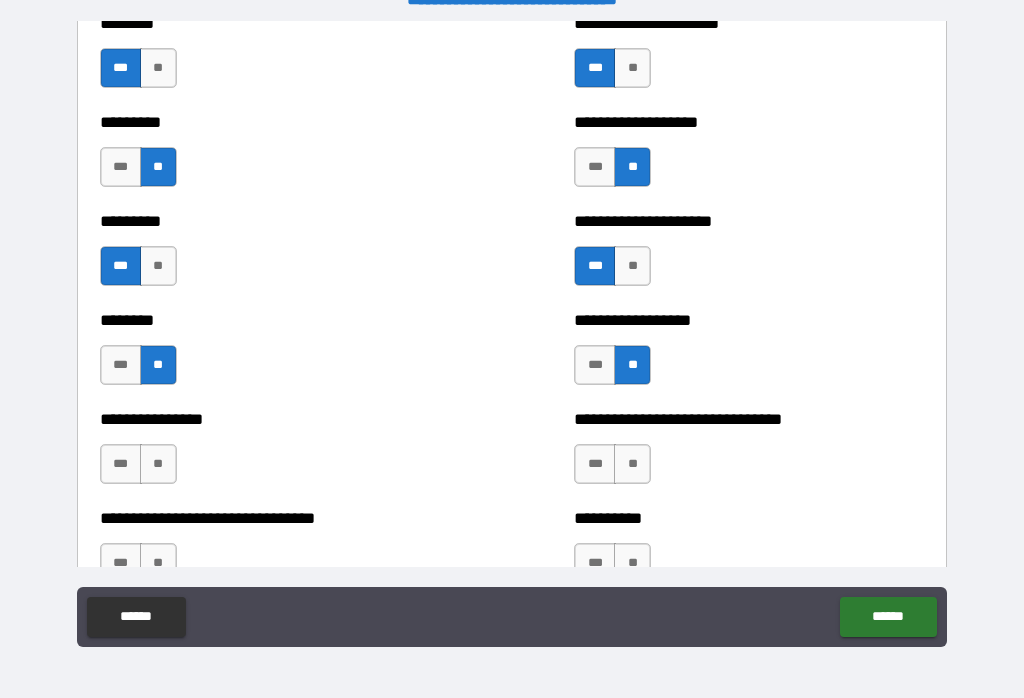 click on "***" at bounding box center [121, 464] 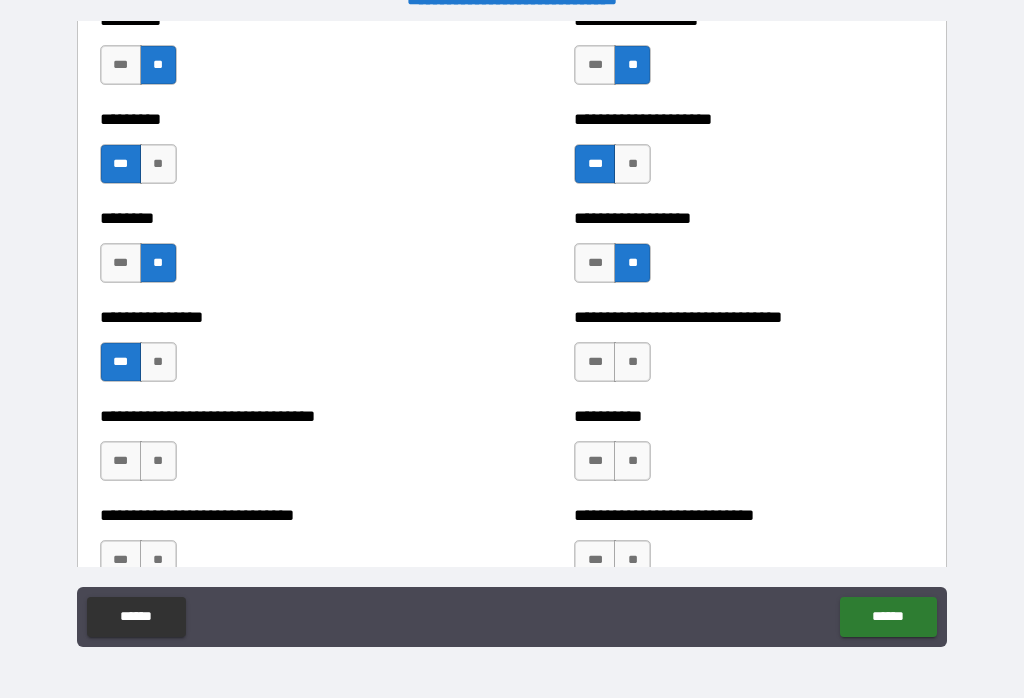 scroll, scrollTop: 7309, scrollLeft: 0, axis: vertical 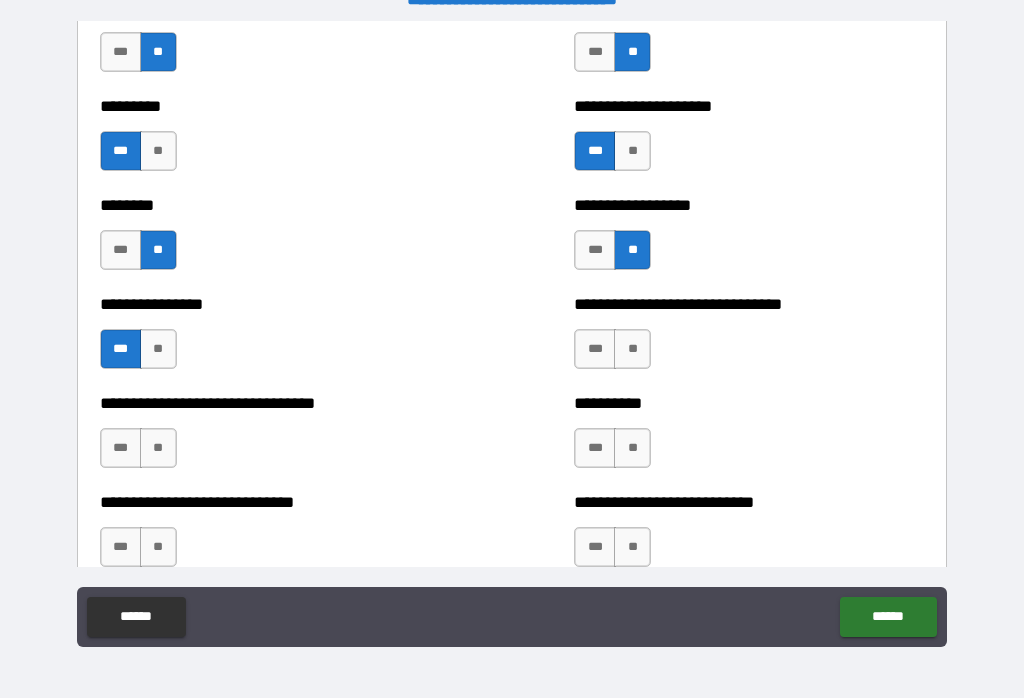 click on "***" at bounding box center (595, 349) 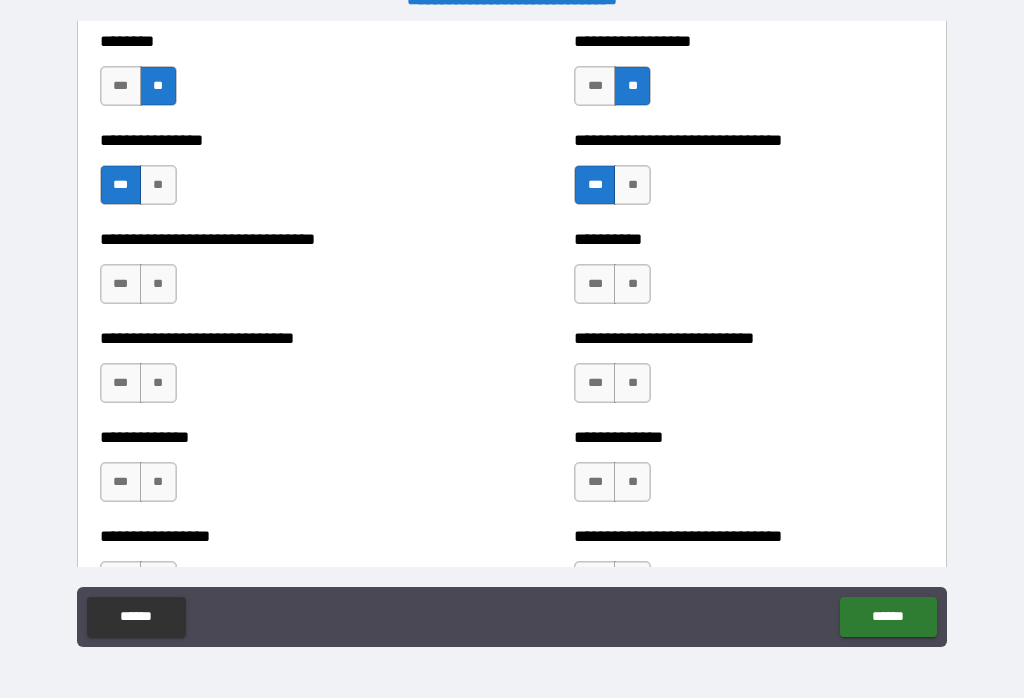 scroll, scrollTop: 7474, scrollLeft: 0, axis: vertical 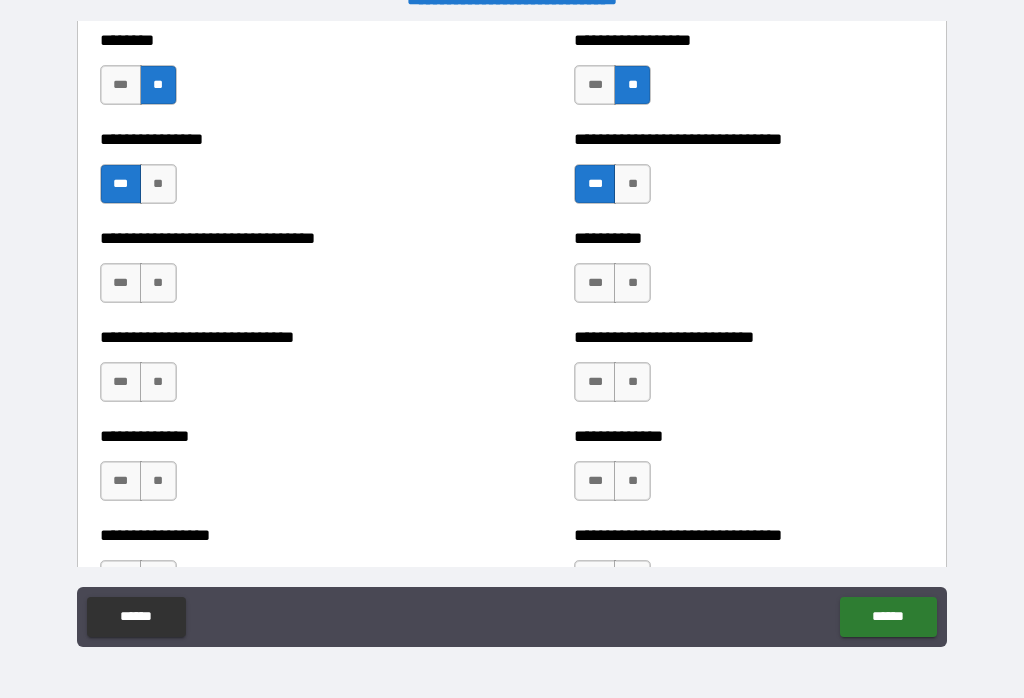 click on "***" at bounding box center [595, 283] 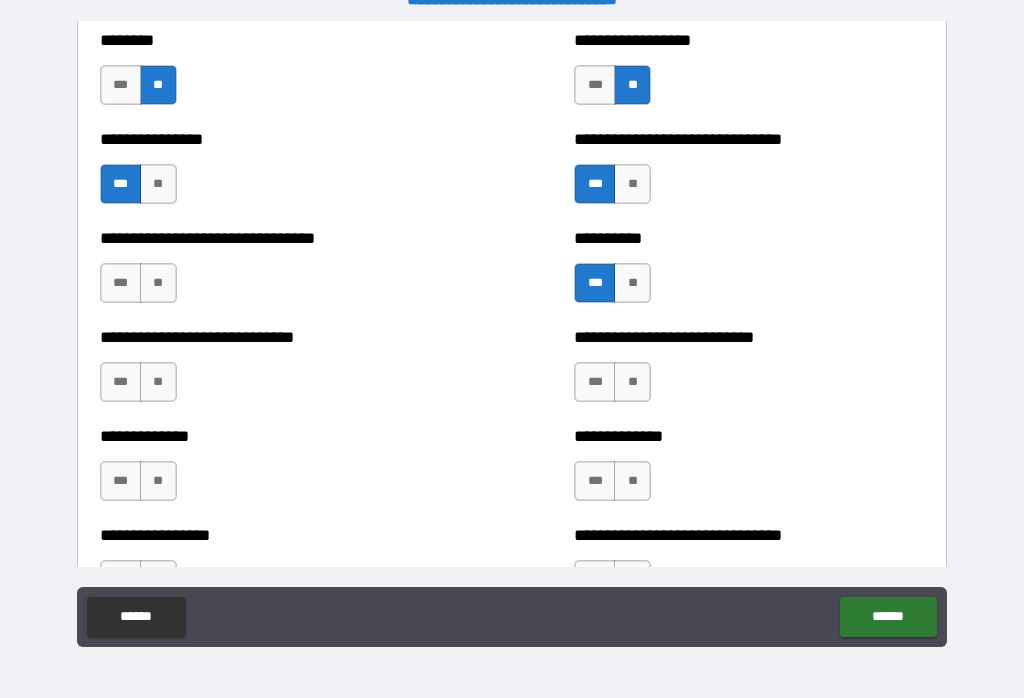 click on "***" at bounding box center [121, 283] 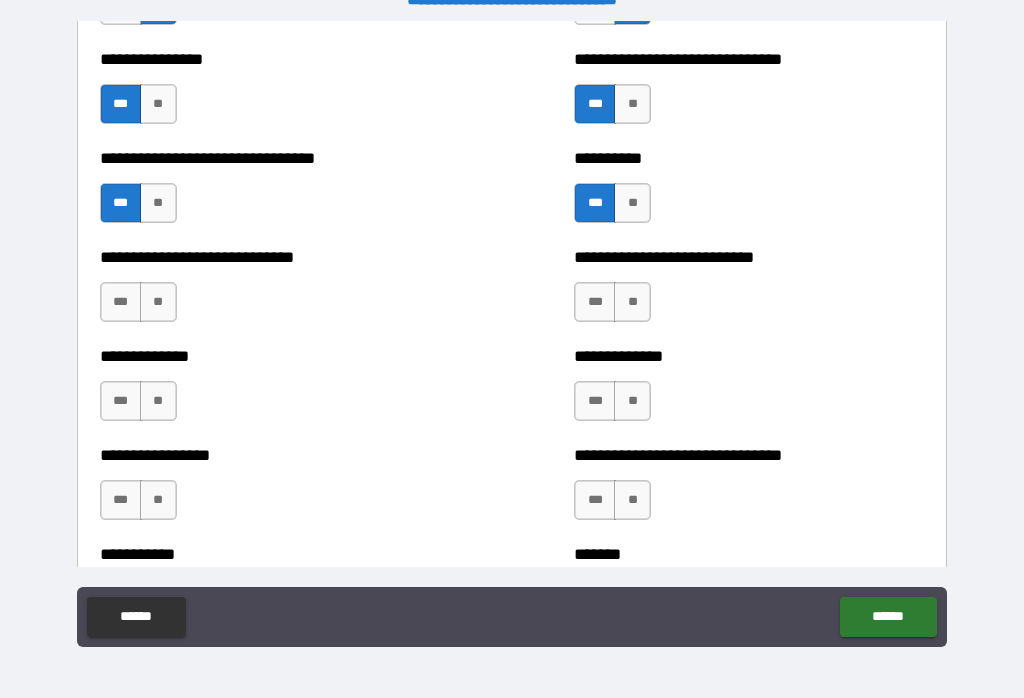 scroll, scrollTop: 7556, scrollLeft: 0, axis: vertical 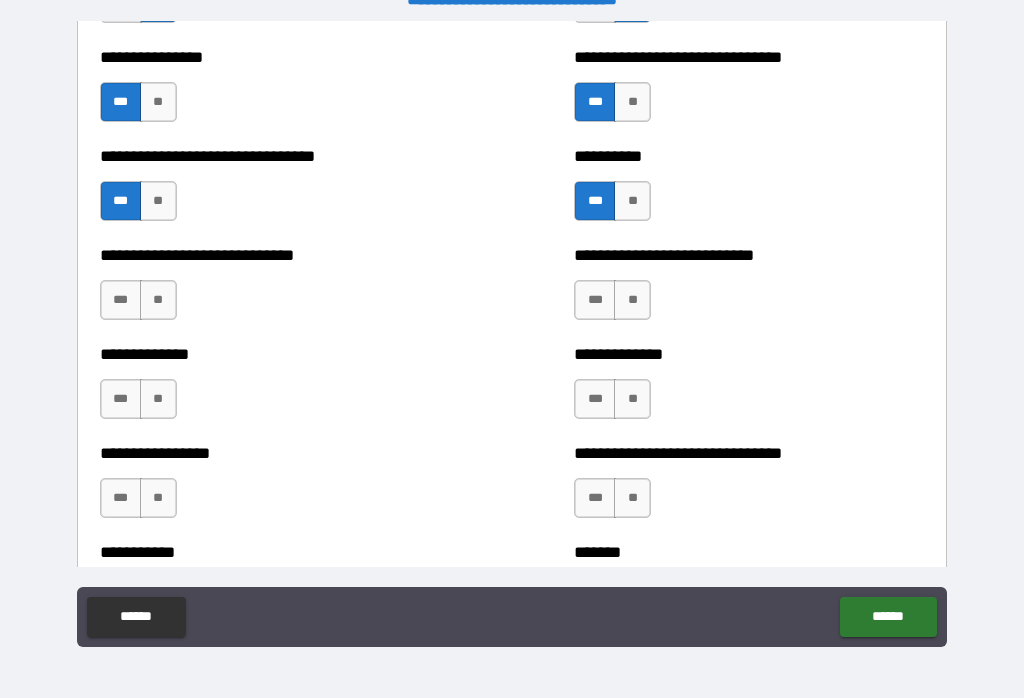 click on "**" at bounding box center [158, 300] 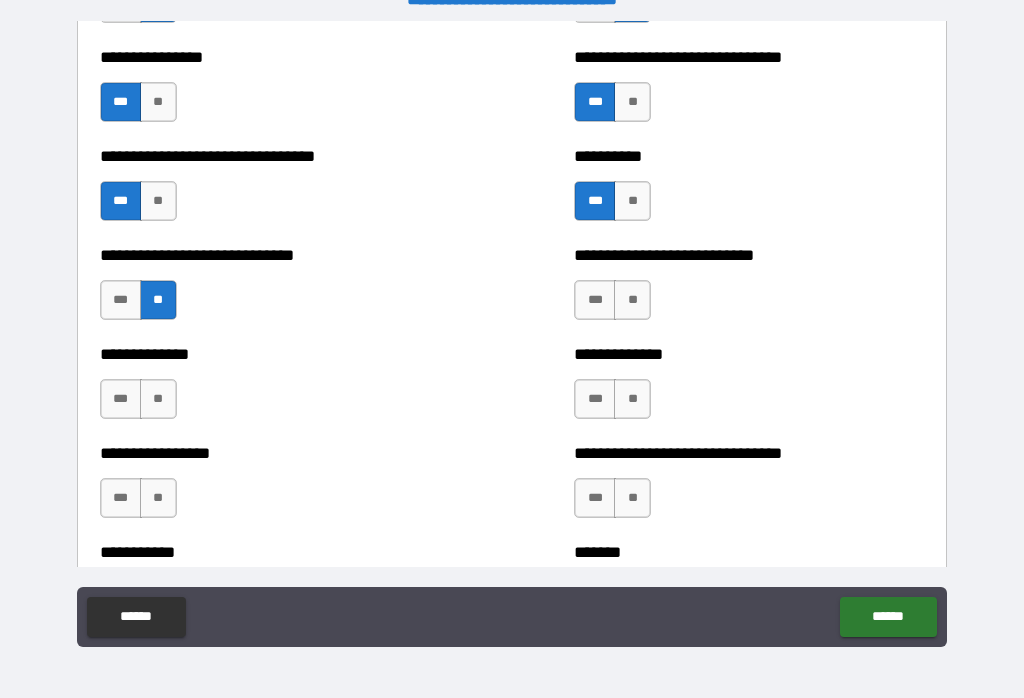 click on "**" at bounding box center [632, 300] 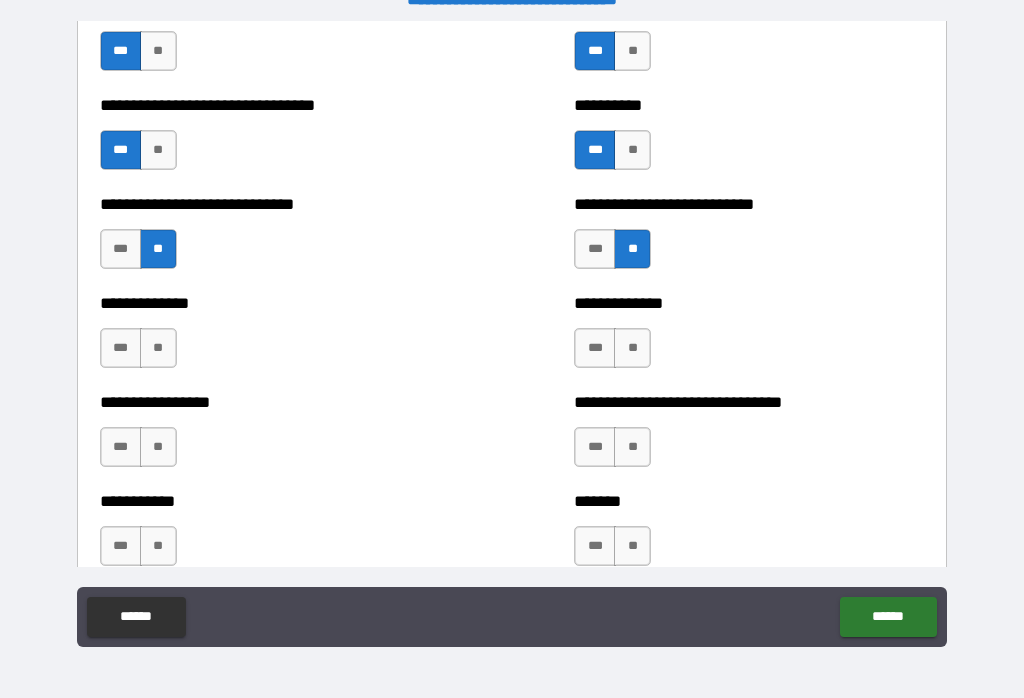 scroll, scrollTop: 7612, scrollLeft: 0, axis: vertical 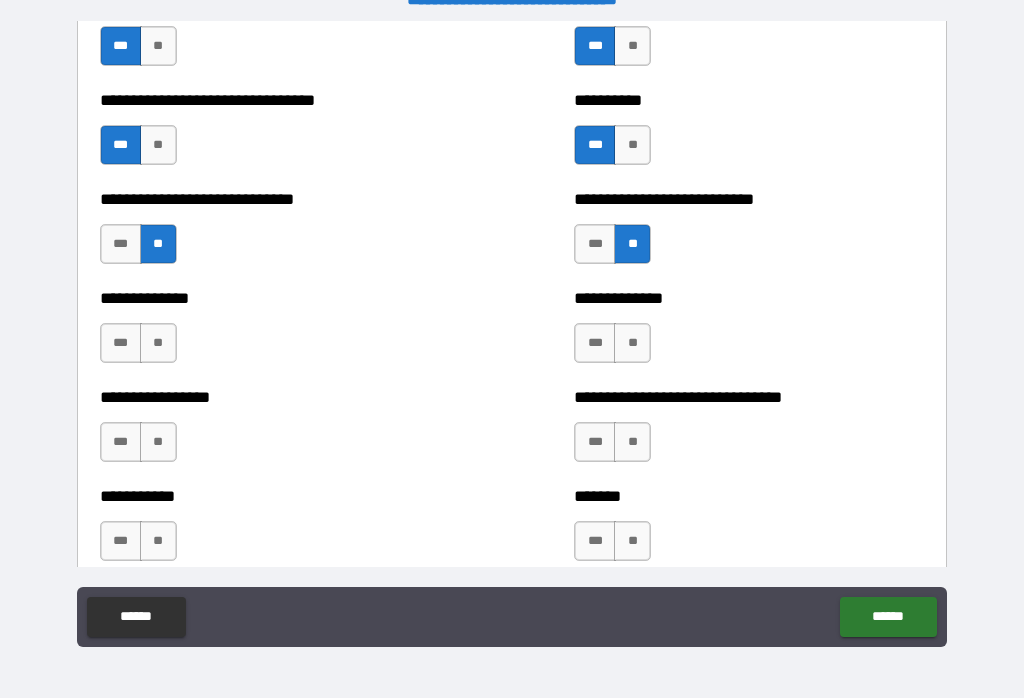 click on "**" at bounding box center (158, 343) 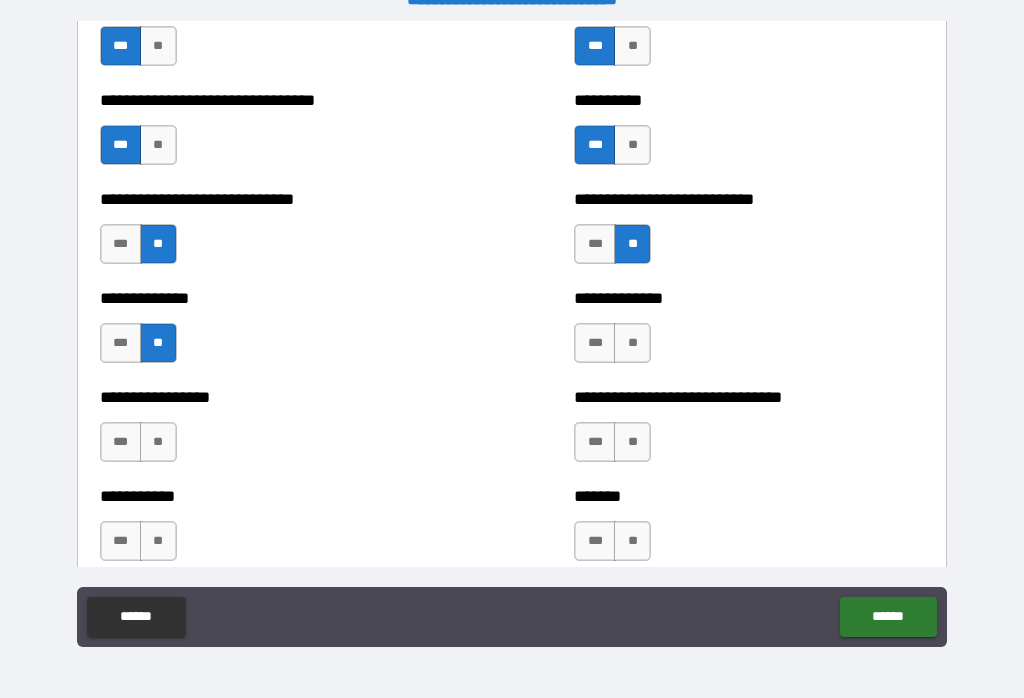 click on "***" at bounding box center (595, 343) 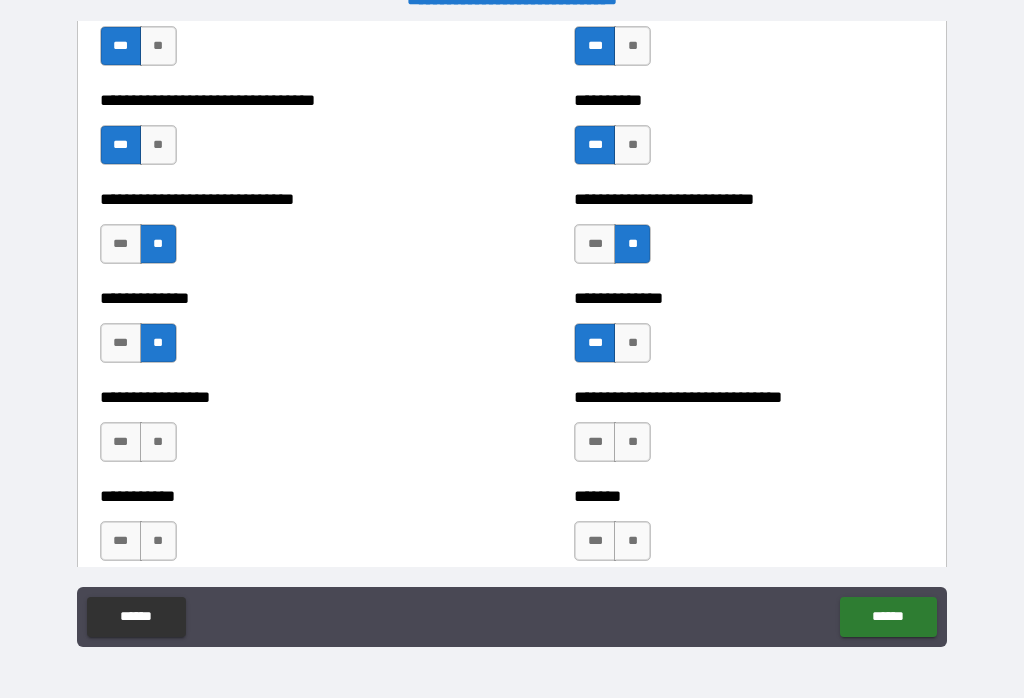 click on "***" at bounding box center (121, 442) 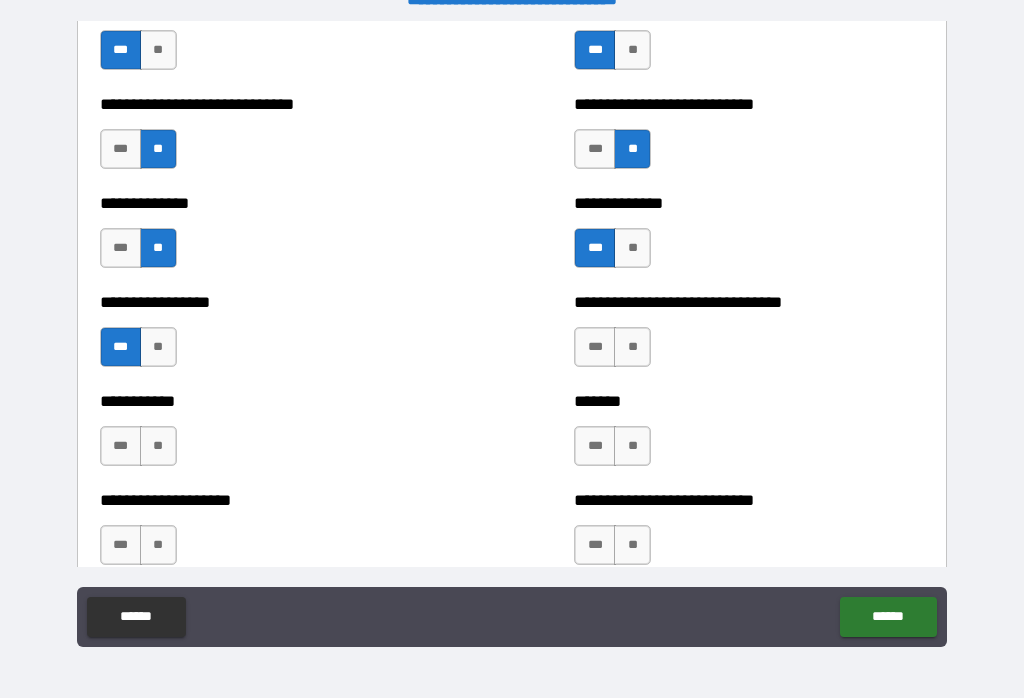 scroll, scrollTop: 7708, scrollLeft: 0, axis: vertical 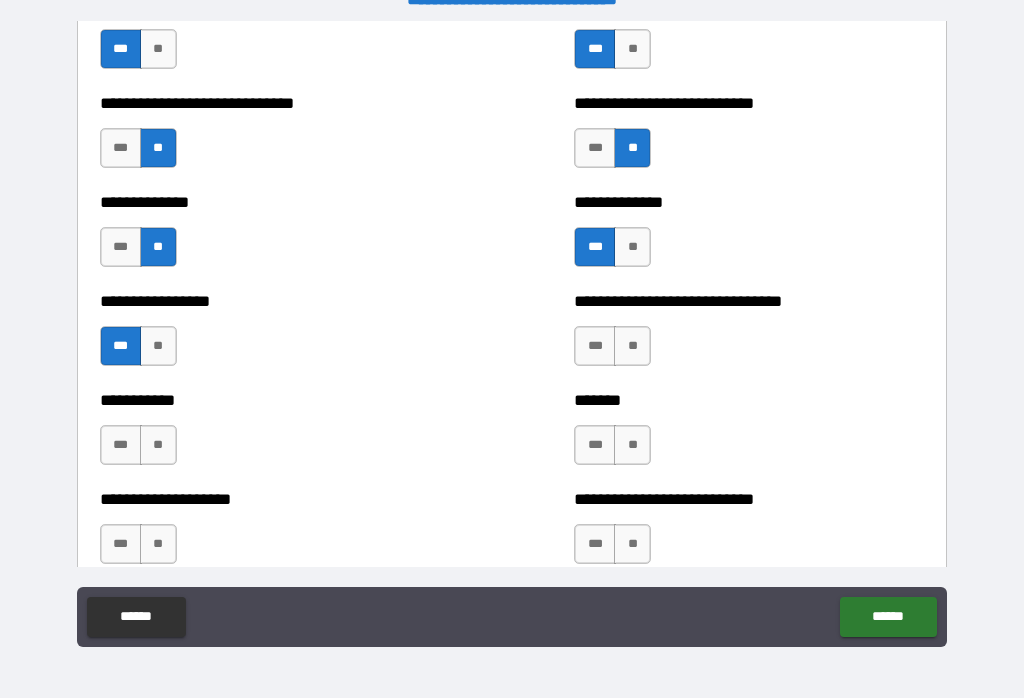 click on "**" at bounding box center (632, 346) 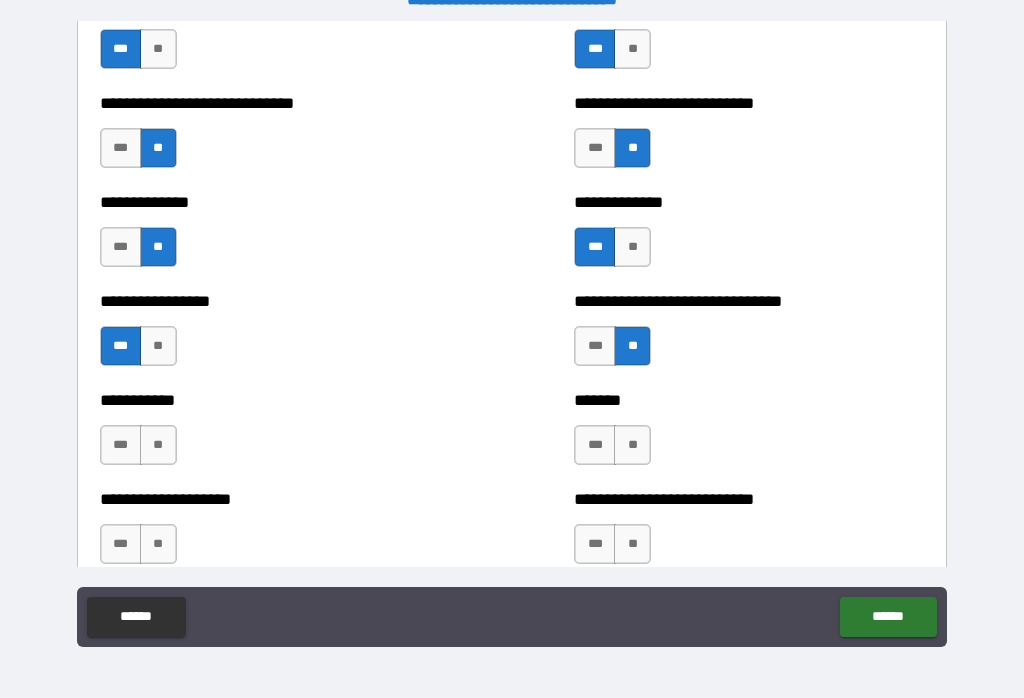 click on "**" at bounding box center (632, 445) 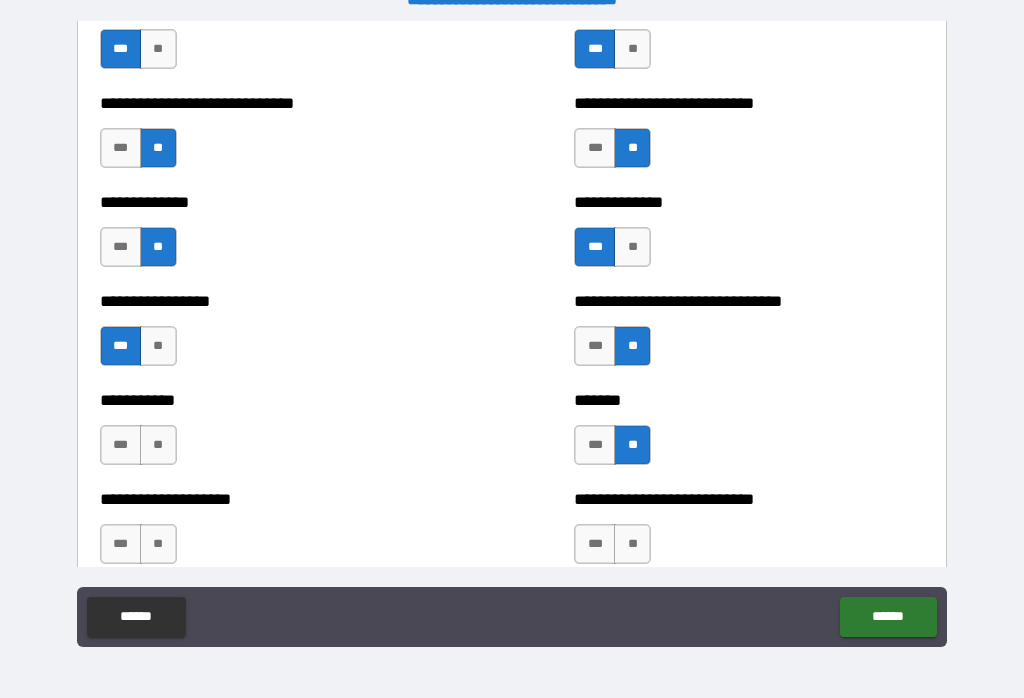 click on "**" at bounding box center [158, 445] 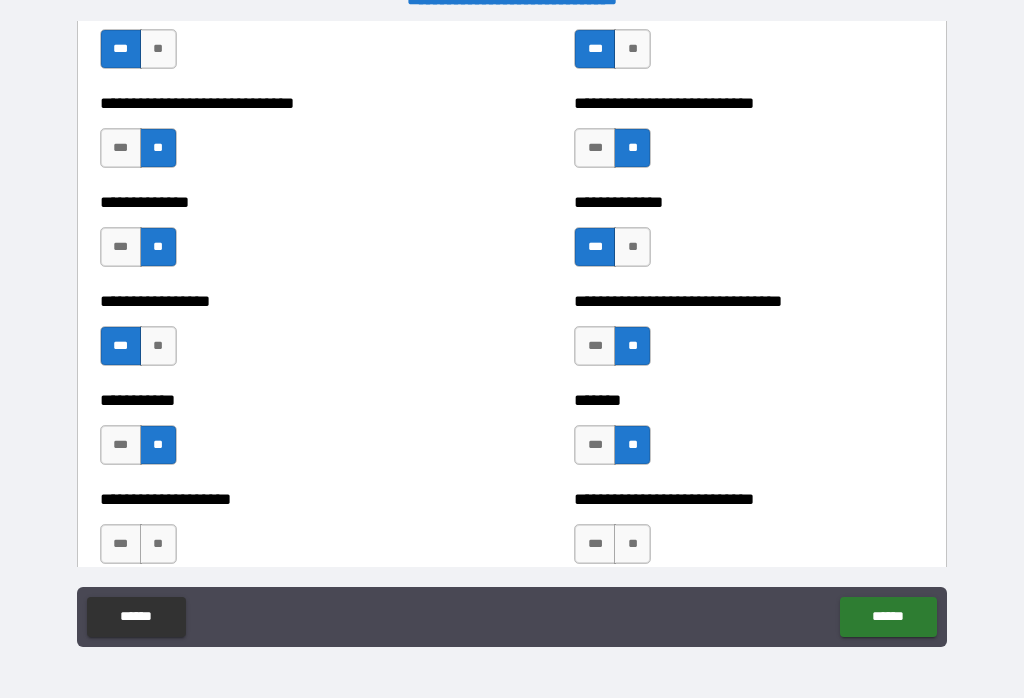 click on "***" at bounding box center (121, 445) 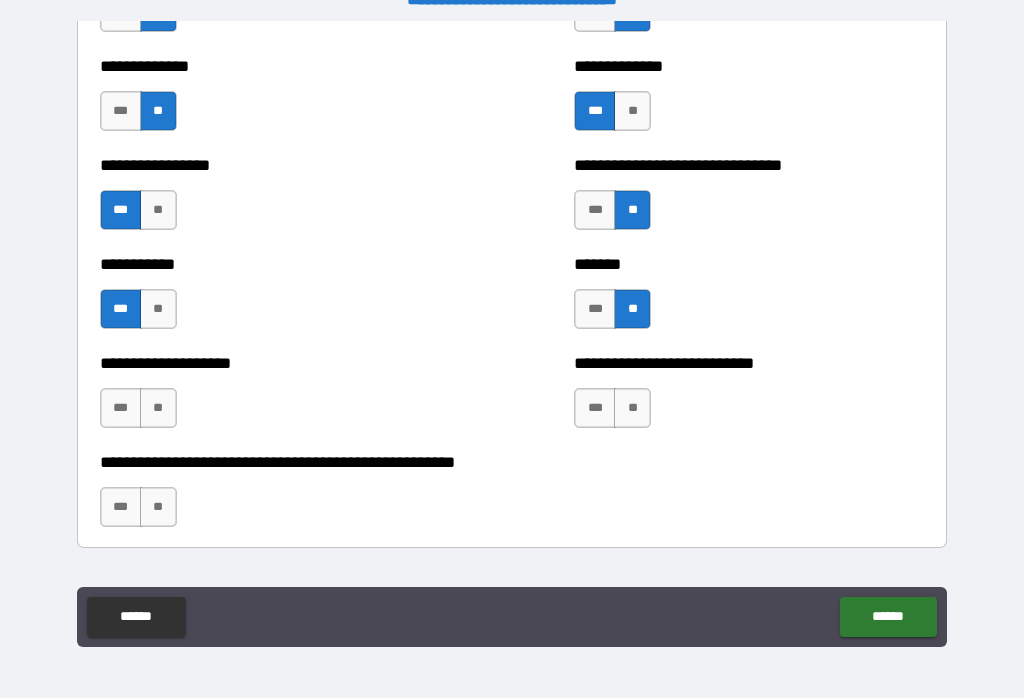 scroll, scrollTop: 7861, scrollLeft: 0, axis: vertical 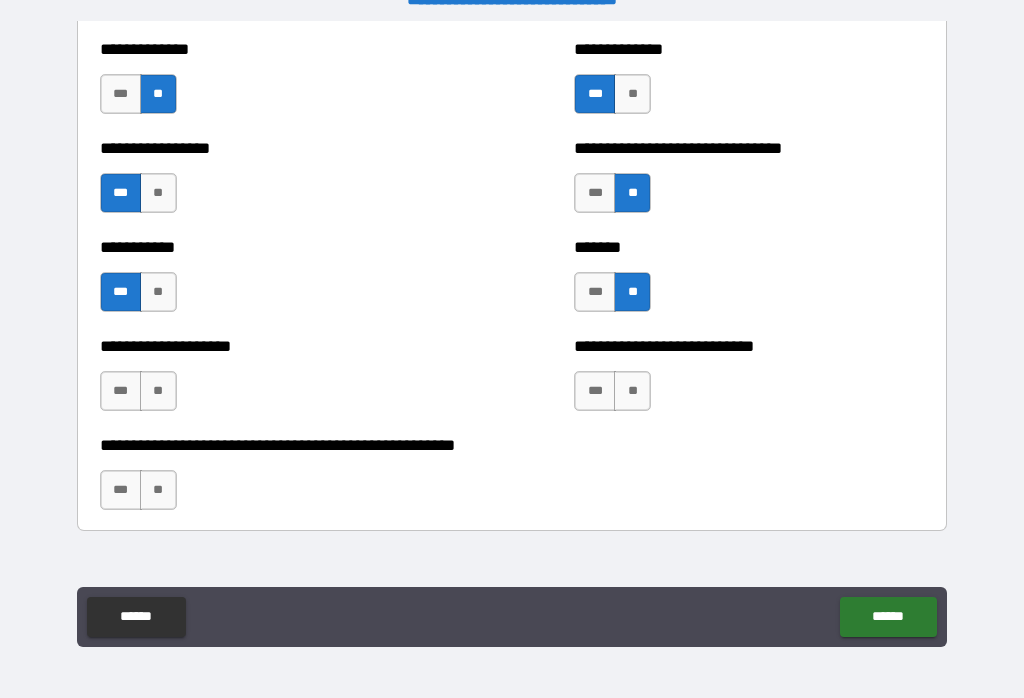 click on "**" at bounding box center [158, 292] 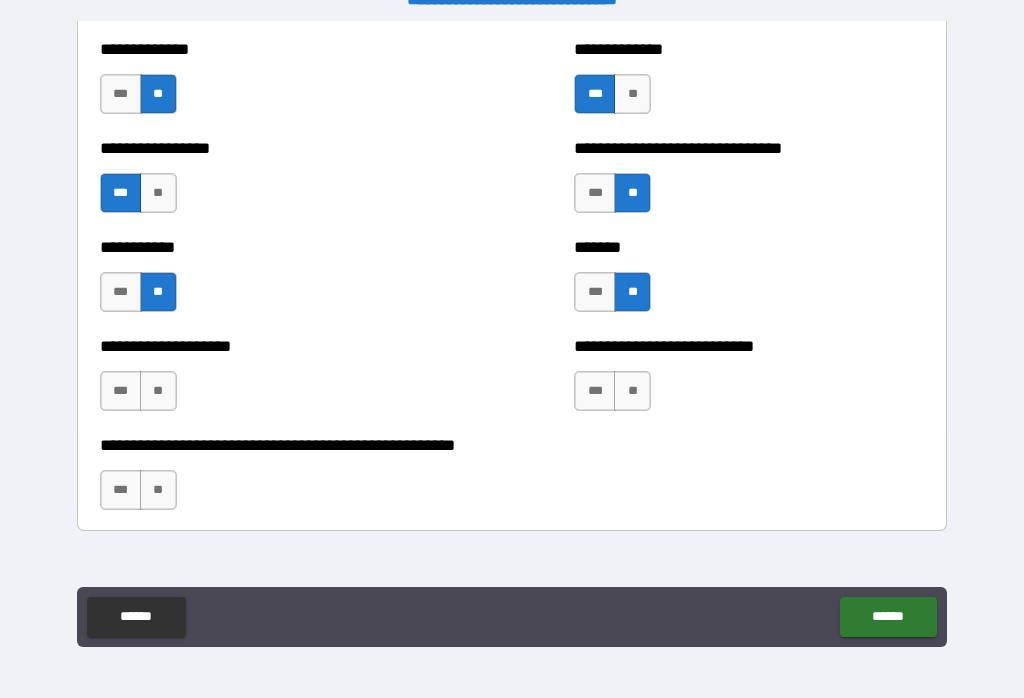 click on "**" at bounding box center (158, 391) 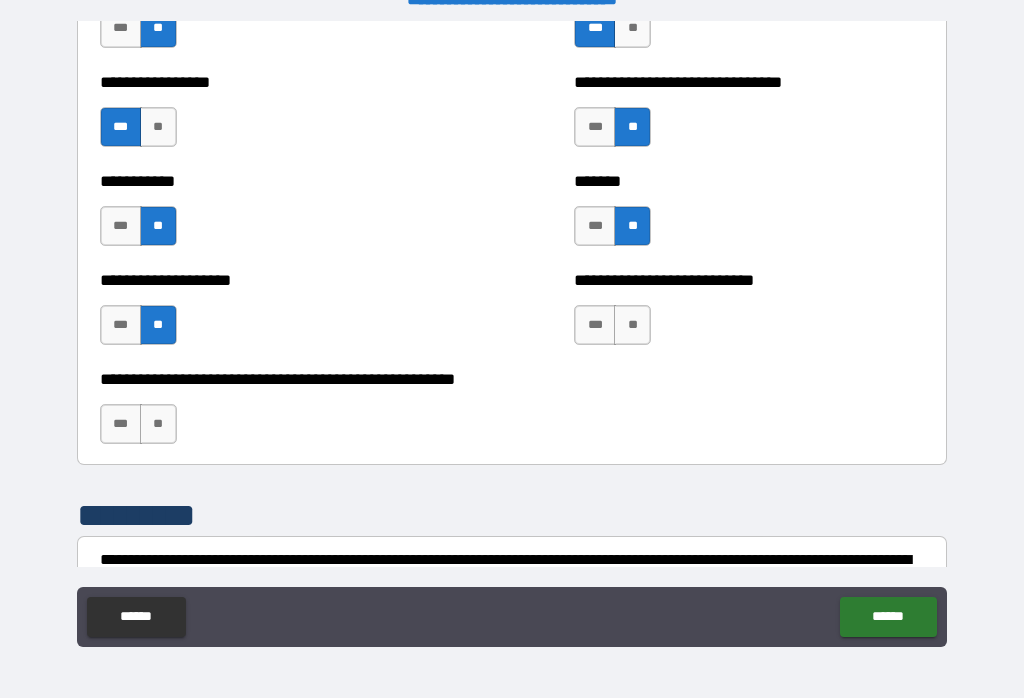 scroll, scrollTop: 7928, scrollLeft: 0, axis: vertical 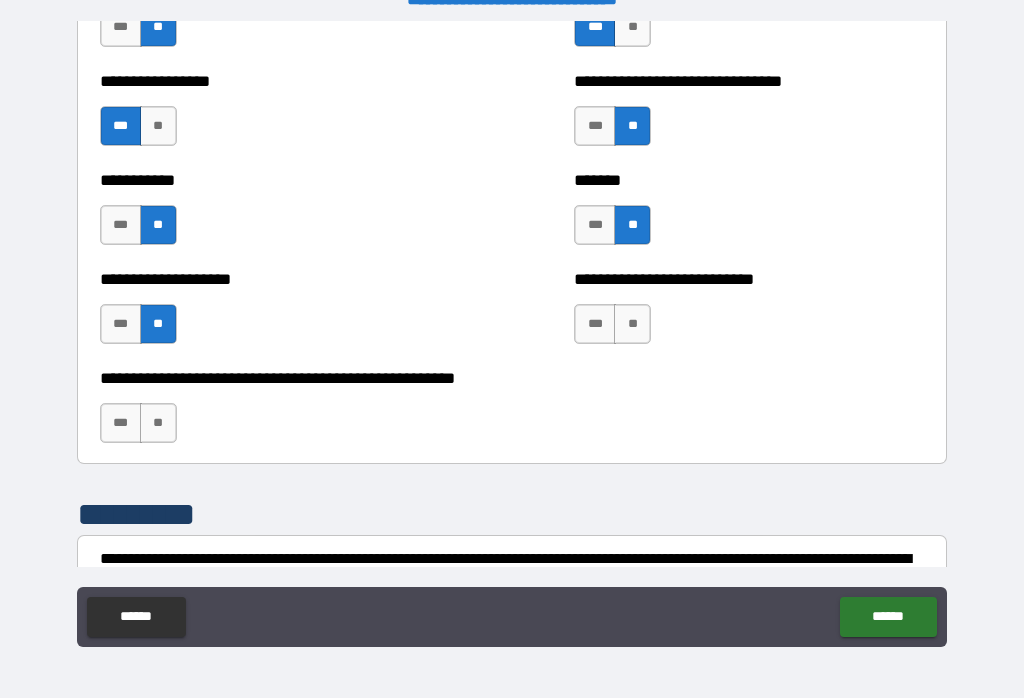click on "**" at bounding box center (632, 324) 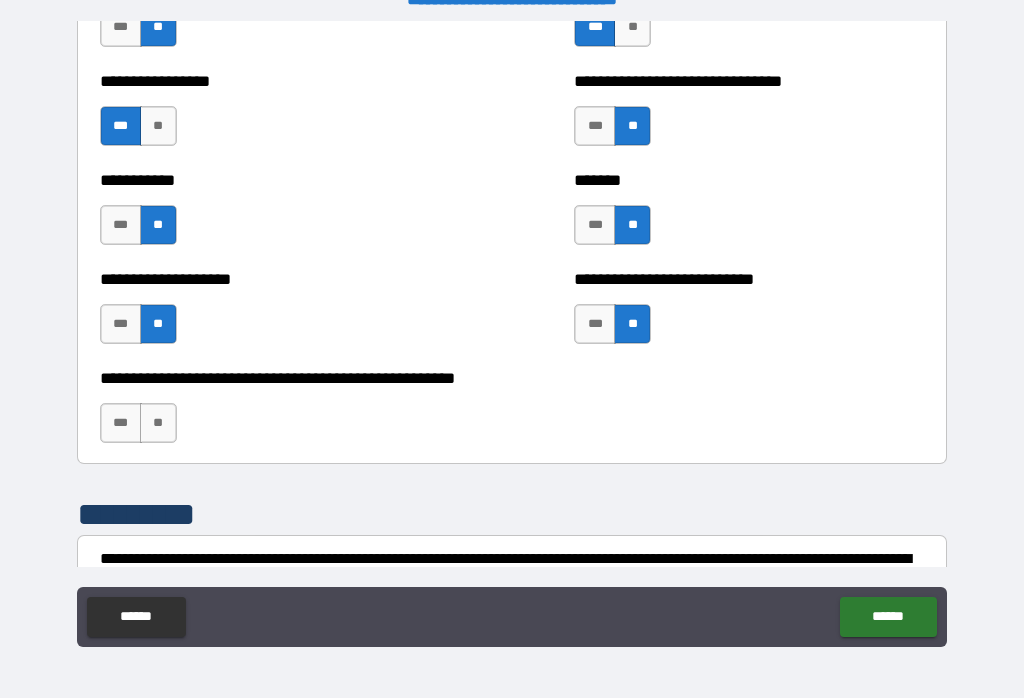 click on "**" at bounding box center (158, 423) 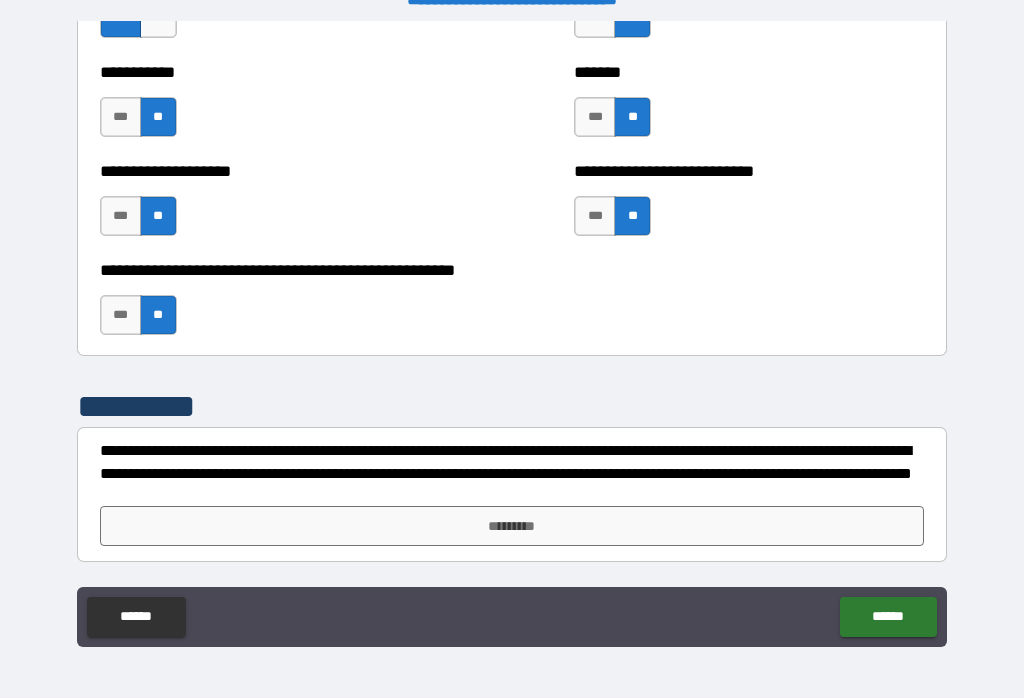 scroll, scrollTop: 8036, scrollLeft: 0, axis: vertical 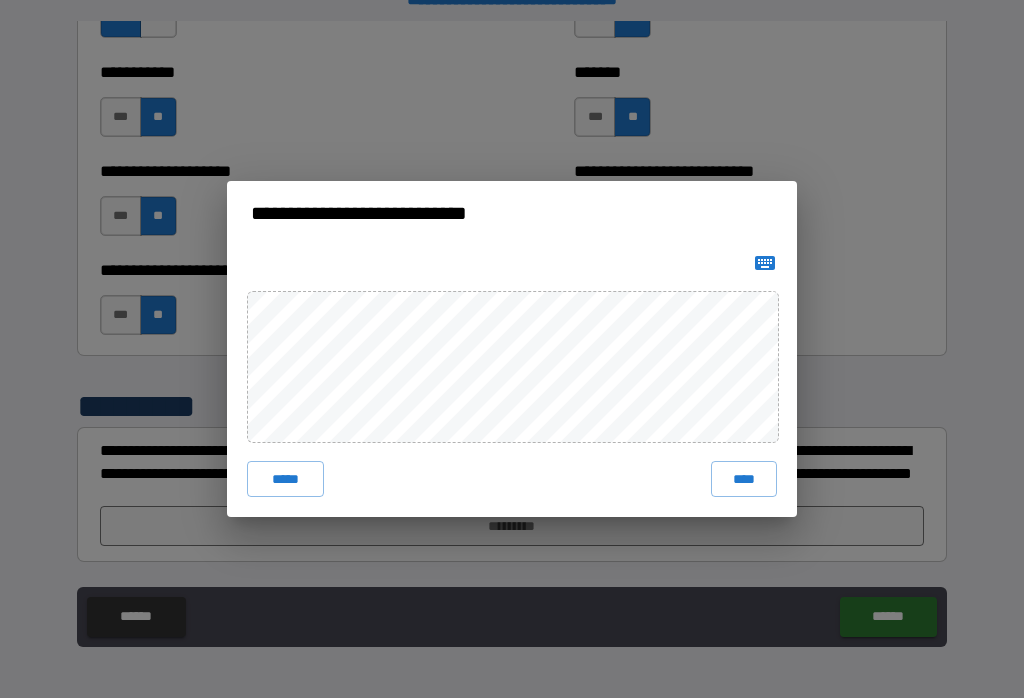 click on "****" at bounding box center [744, 479] 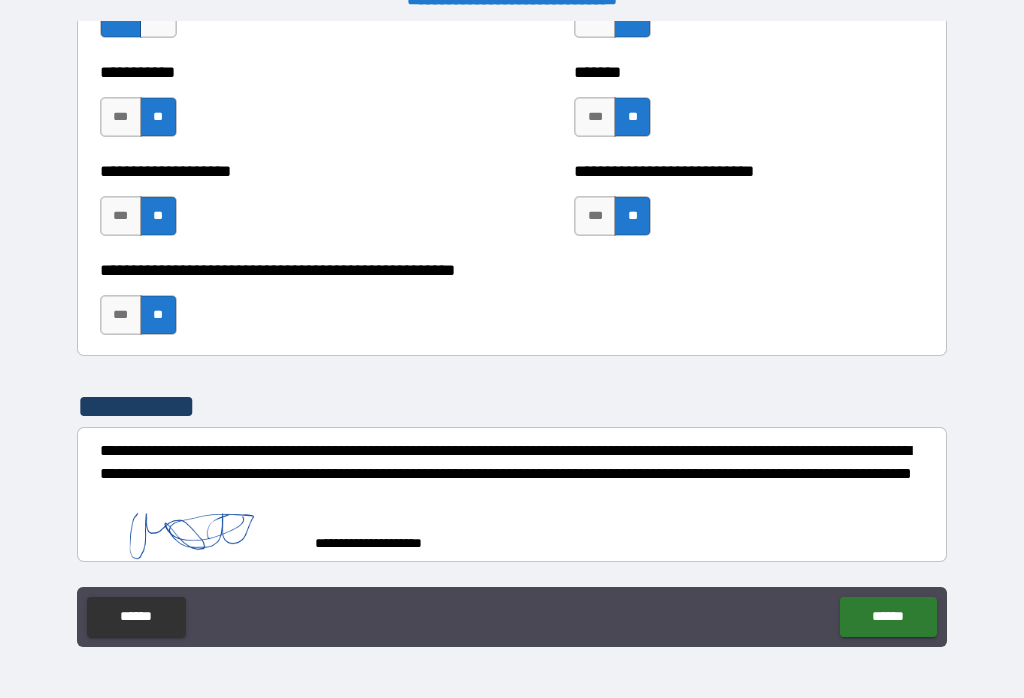 scroll, scrollTop: 8026, scrollLeft: 0, axis: vertical 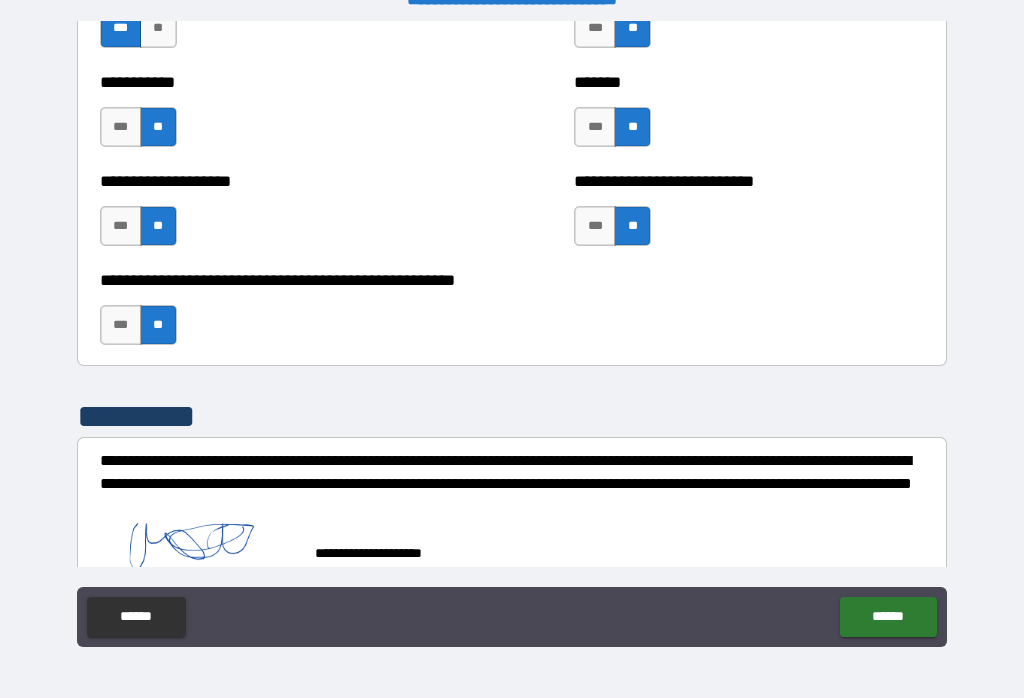 click on "******" at bounding box center [888, 617] 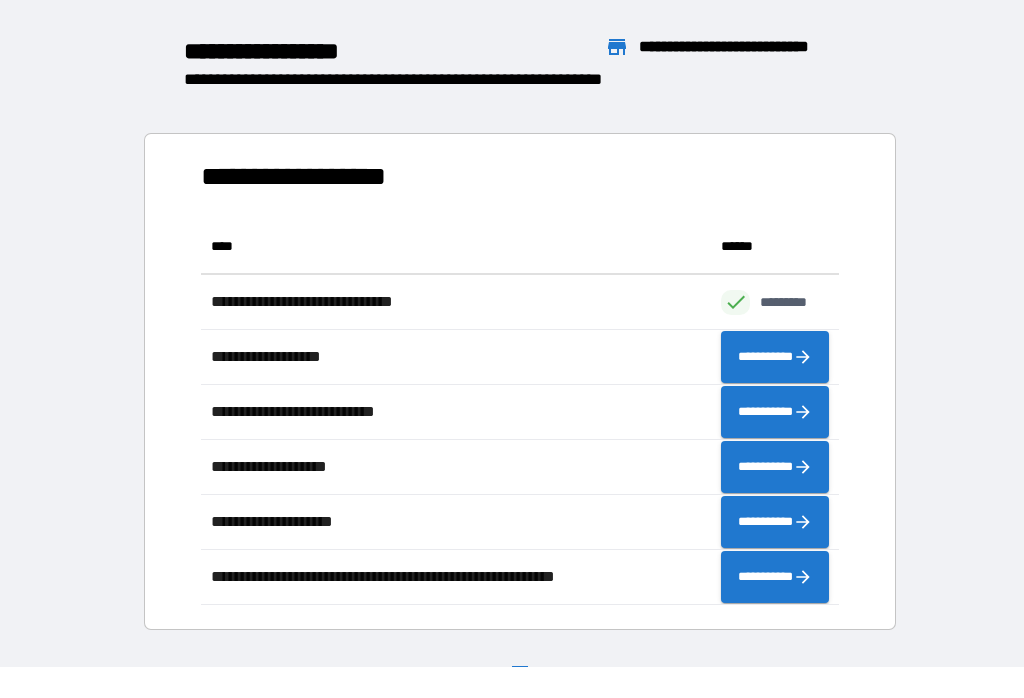 scroll, scrollTop: 1, scrollLeft: 1, axis: both 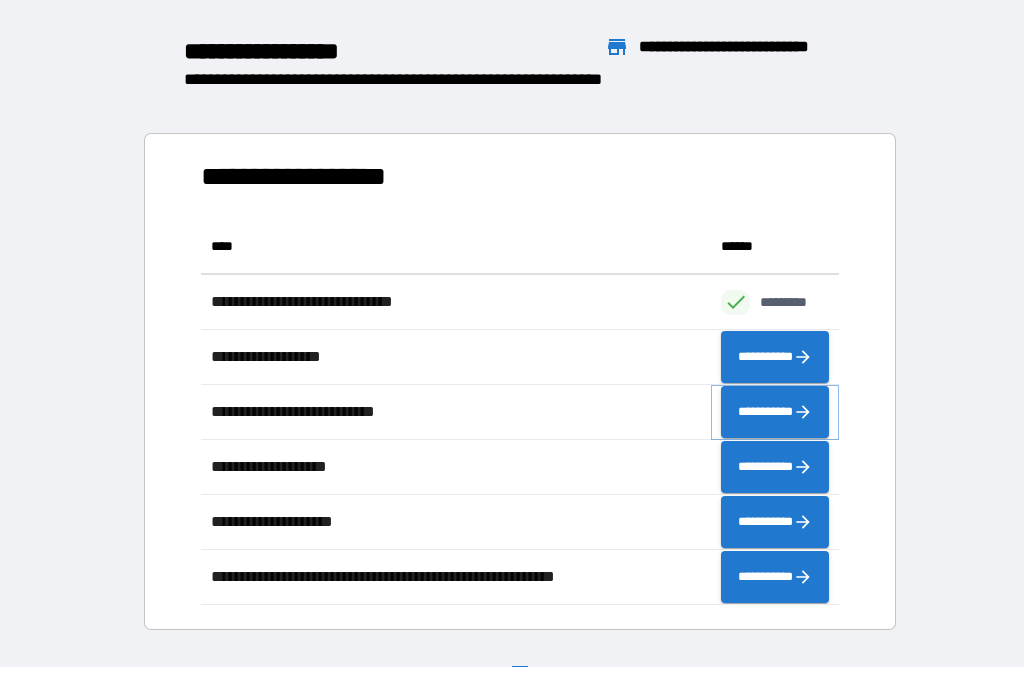click on "**********" at bounding box center (775, 412) 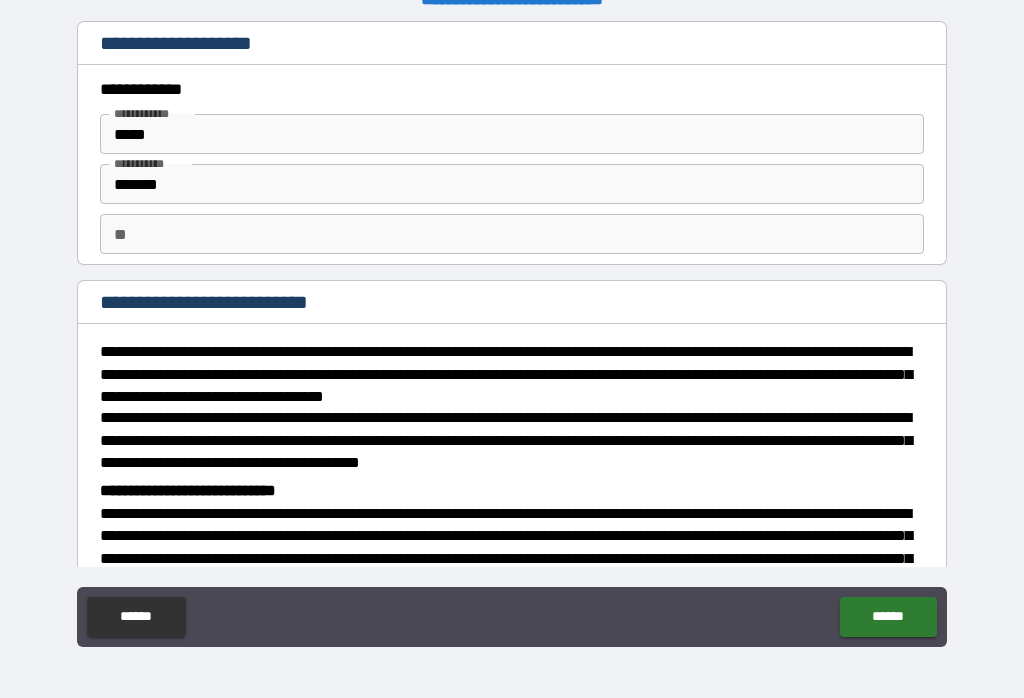 click on "**" at bounding box center [512, 234] 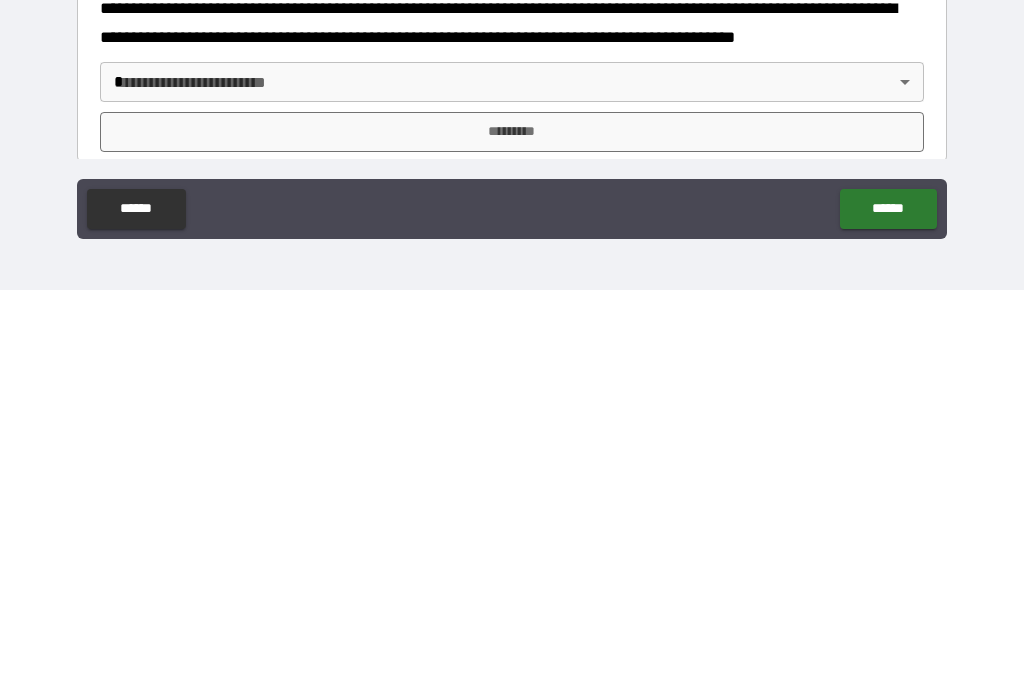 scroll, scrollTop: 459, scrollLeft: 0, axis: vertical 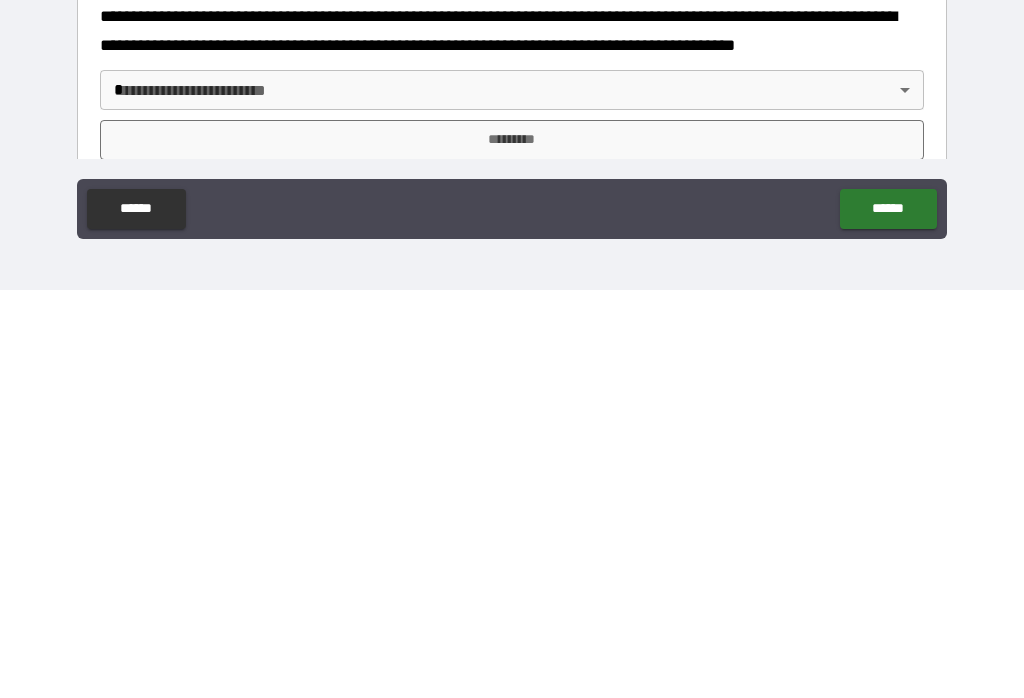 type on "*" 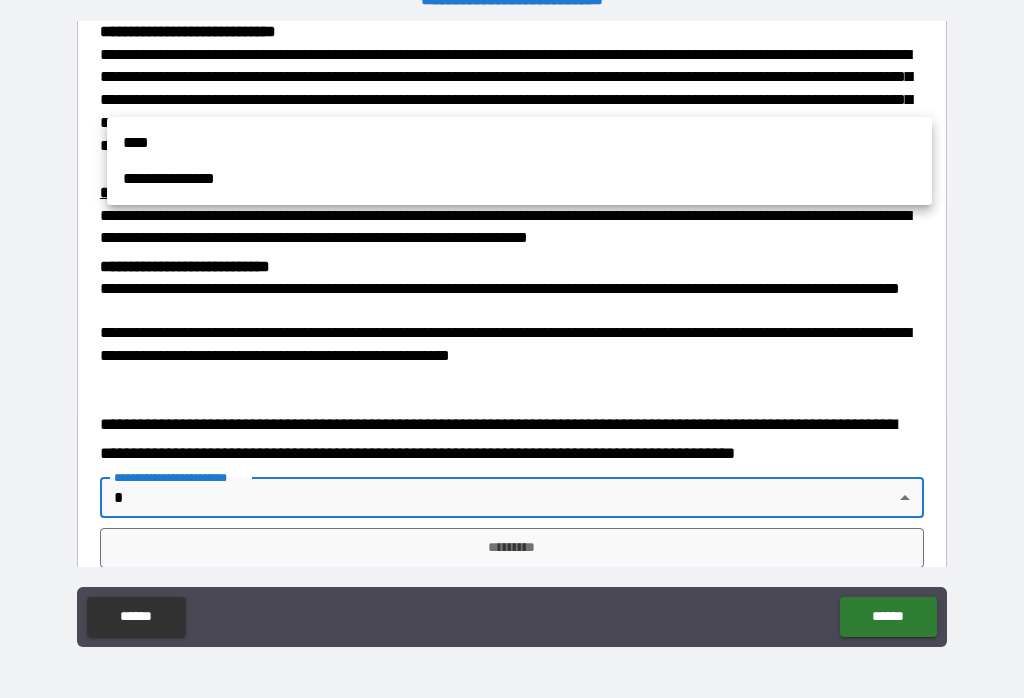 click at bounding box center (512, 349) 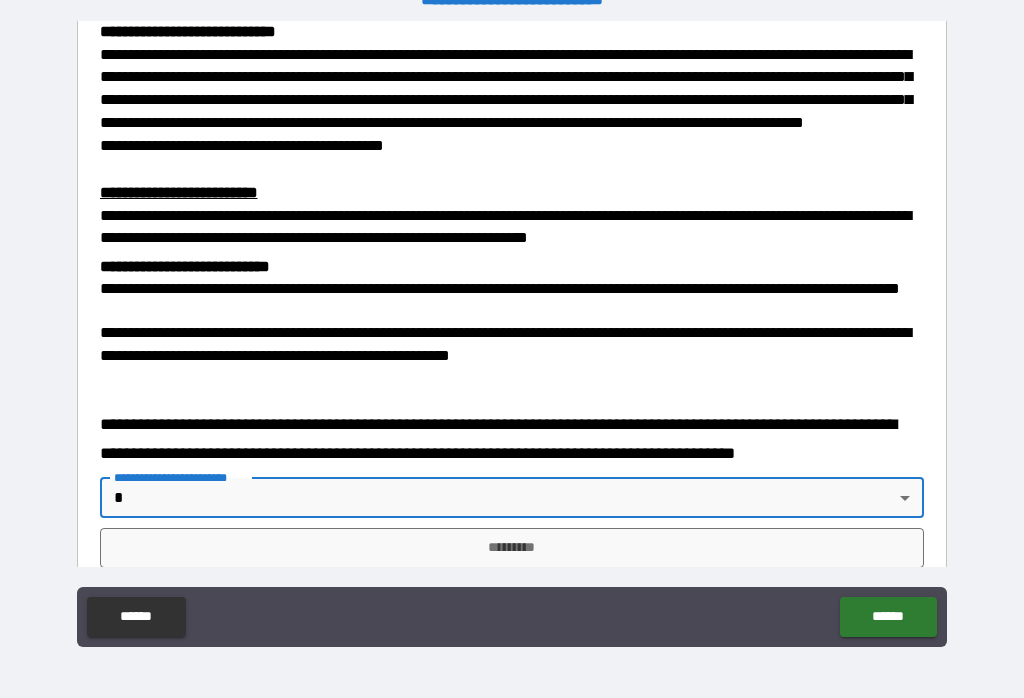 click on "*********" at bounding box center [512, 548] 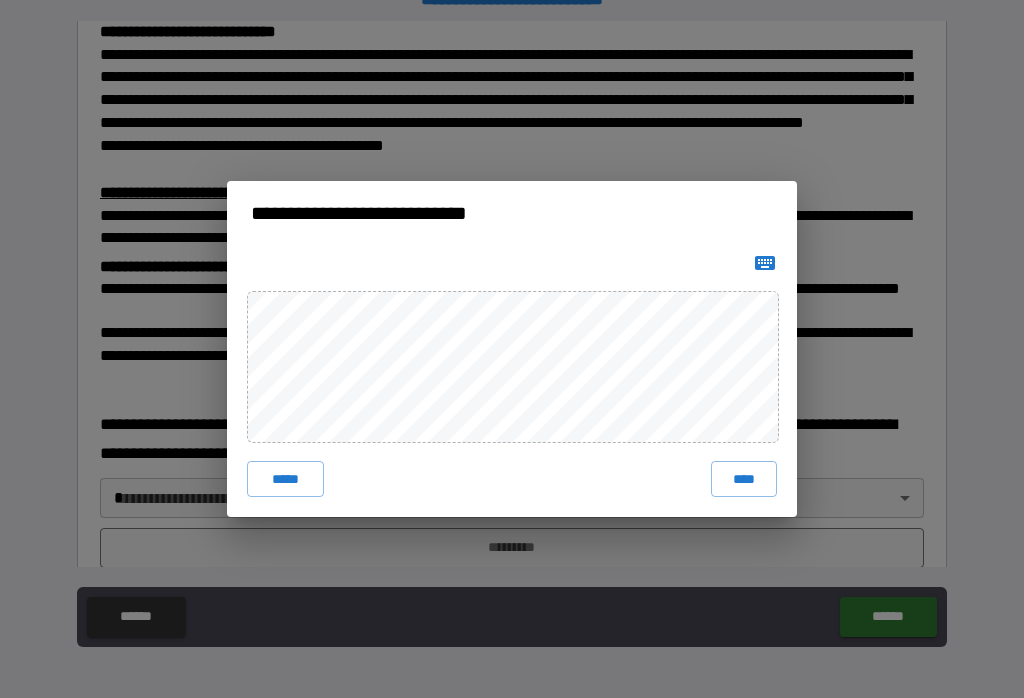 click on "****" at bounding box center (744, 479) 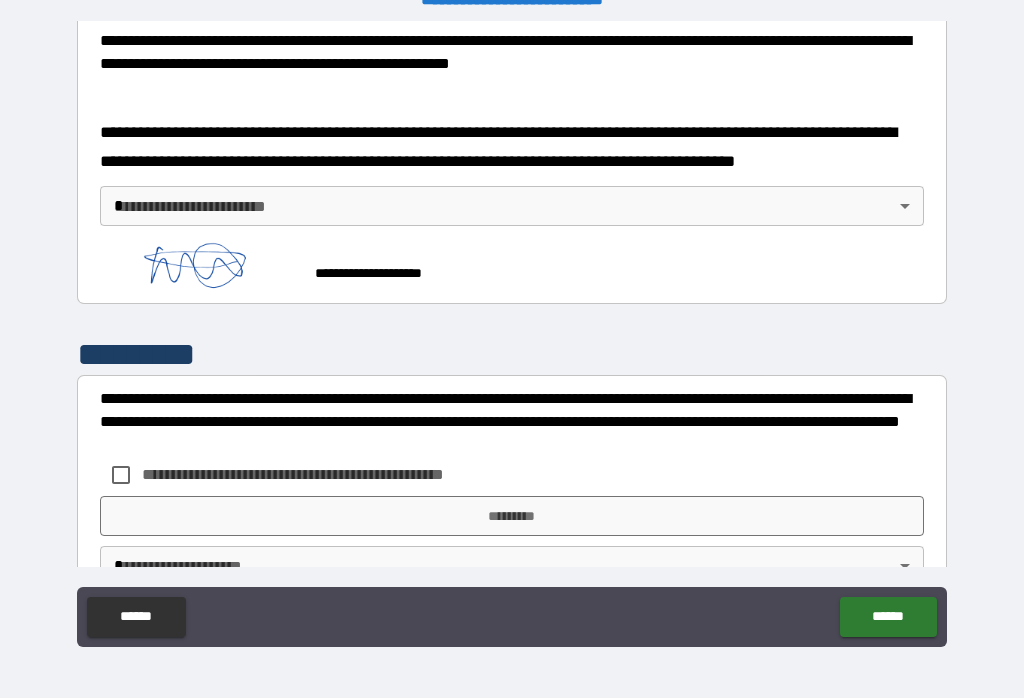 scroll, scrollTop: 750, scrollLeft: 0, axis: vertical 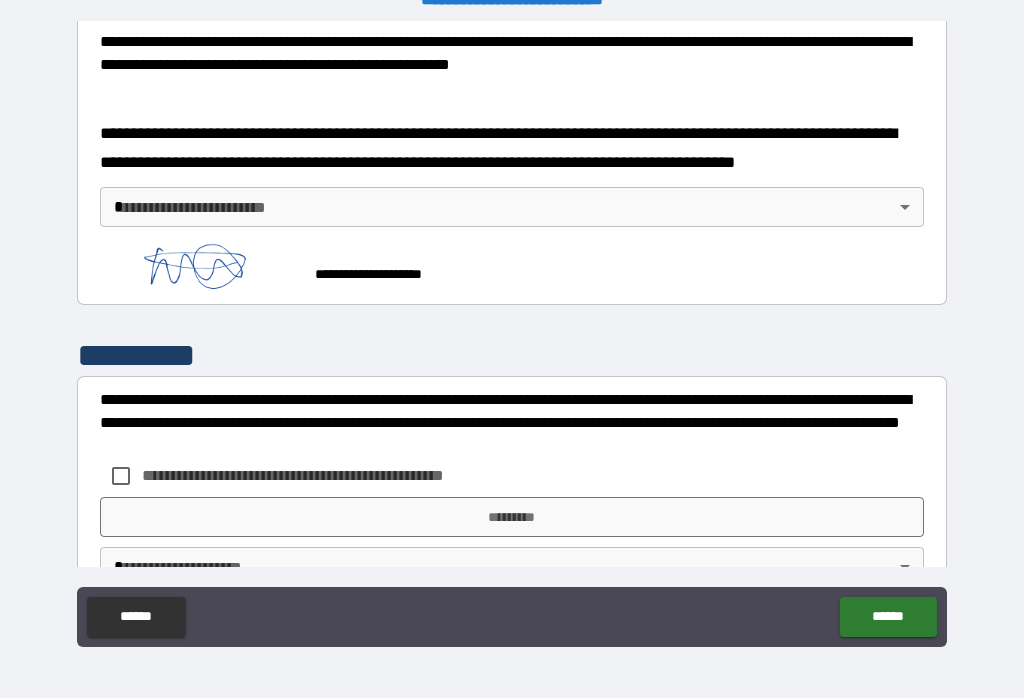 click on "**********" at bounding box center [512, 333] 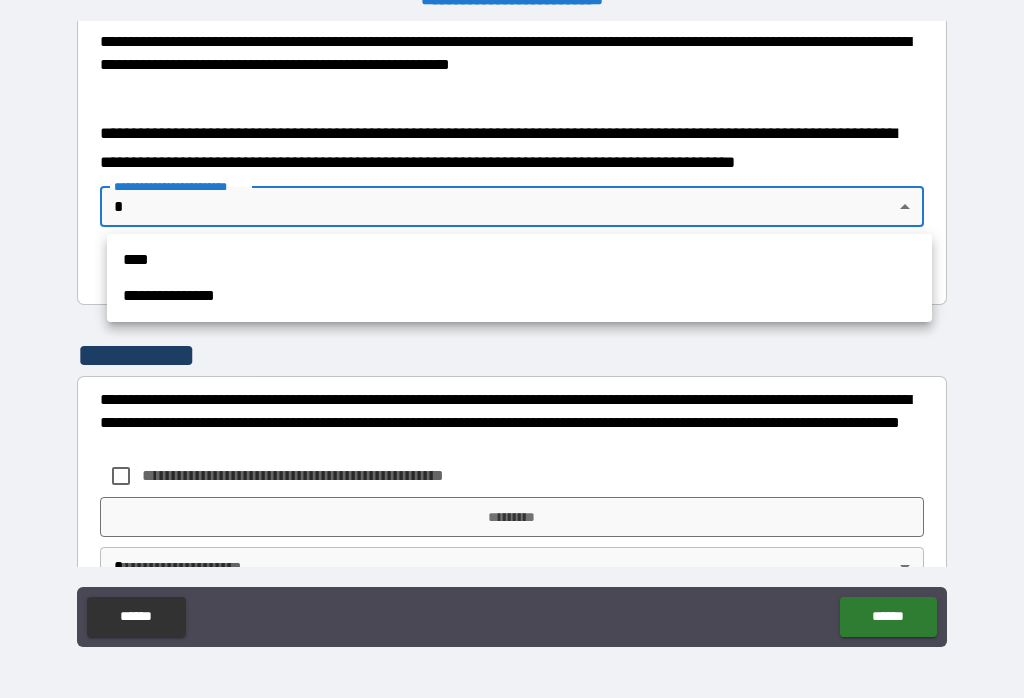 click on "****" at bounding box center [519, 260] 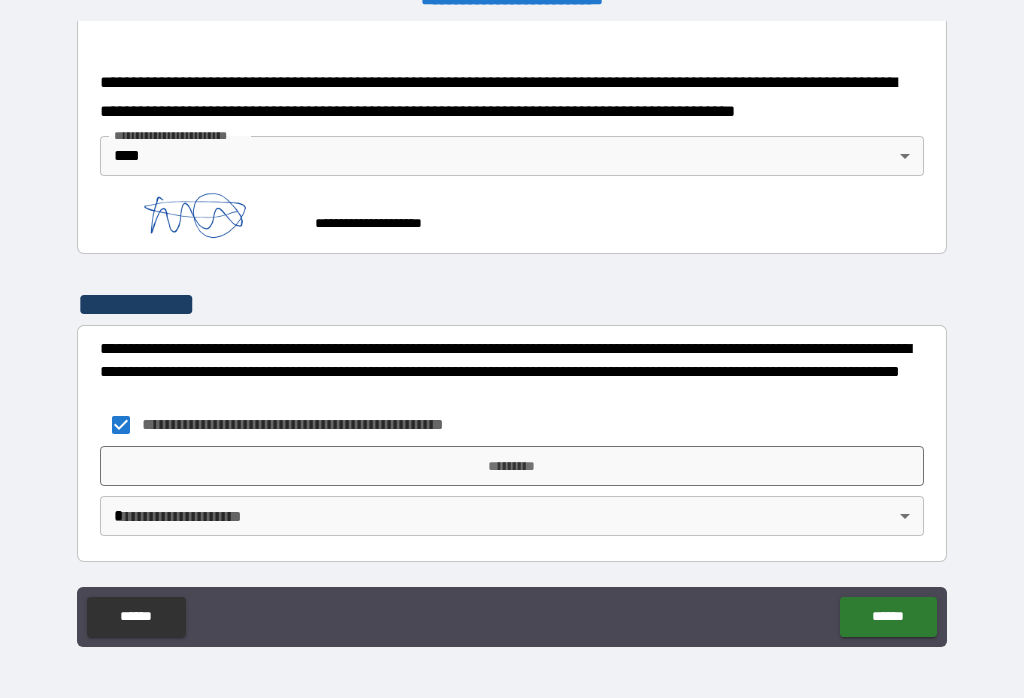 scroll, scrollTop: 800, scrollLeft: 0, axis: vertical 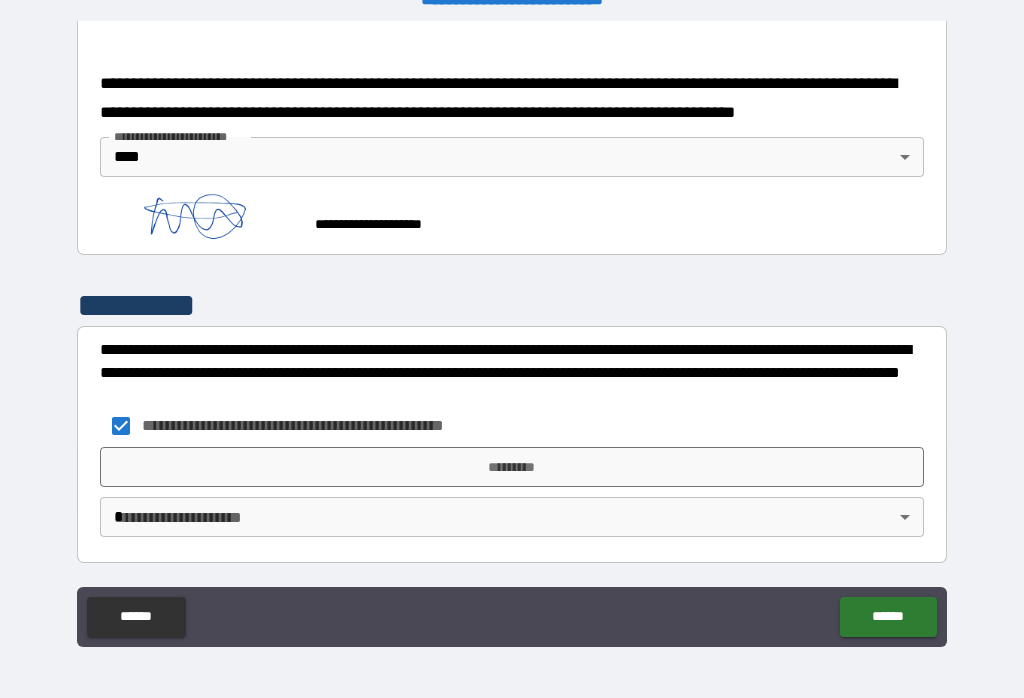 click on "*********" at bounding box center [512, 467] 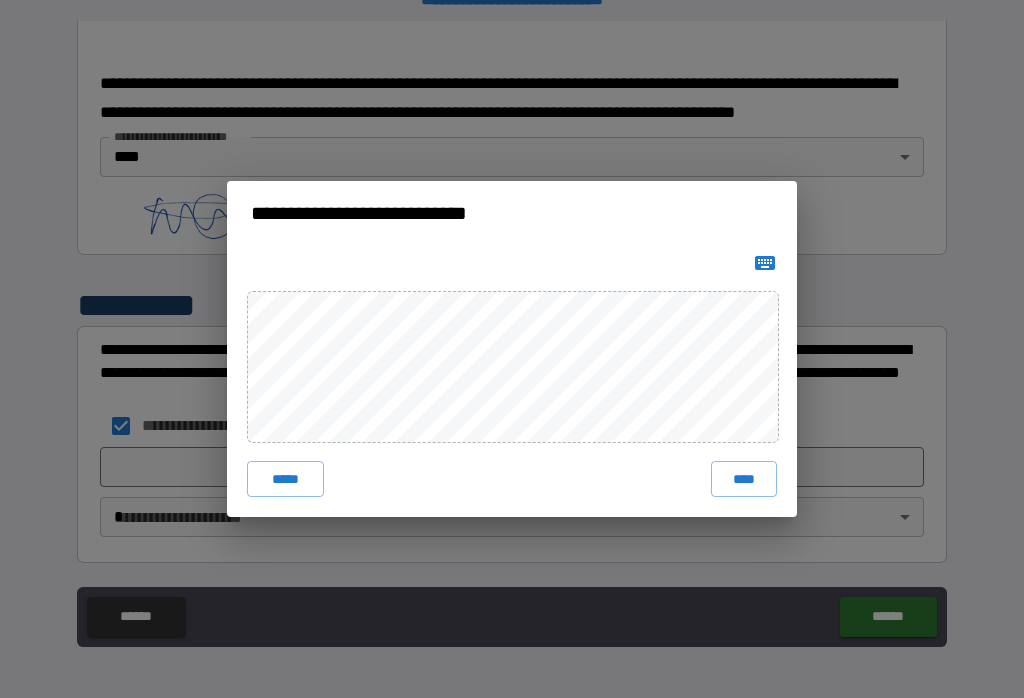 click on "****" at bounding box center [744, 479] 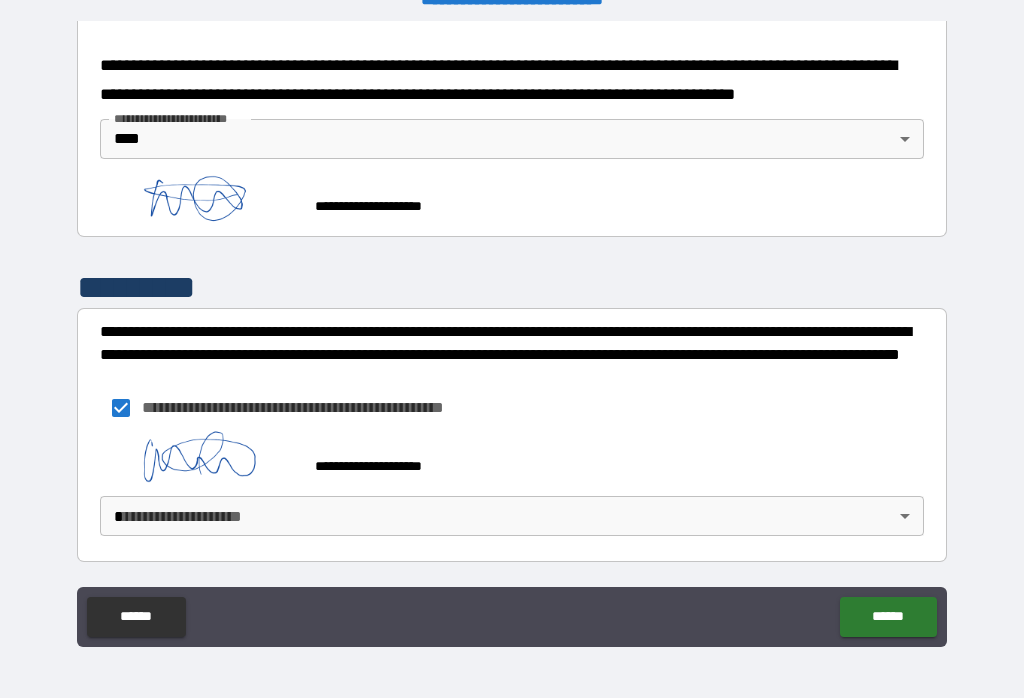 scroll, scrollTop: 817, scrollLeft: 0, axis: vertical 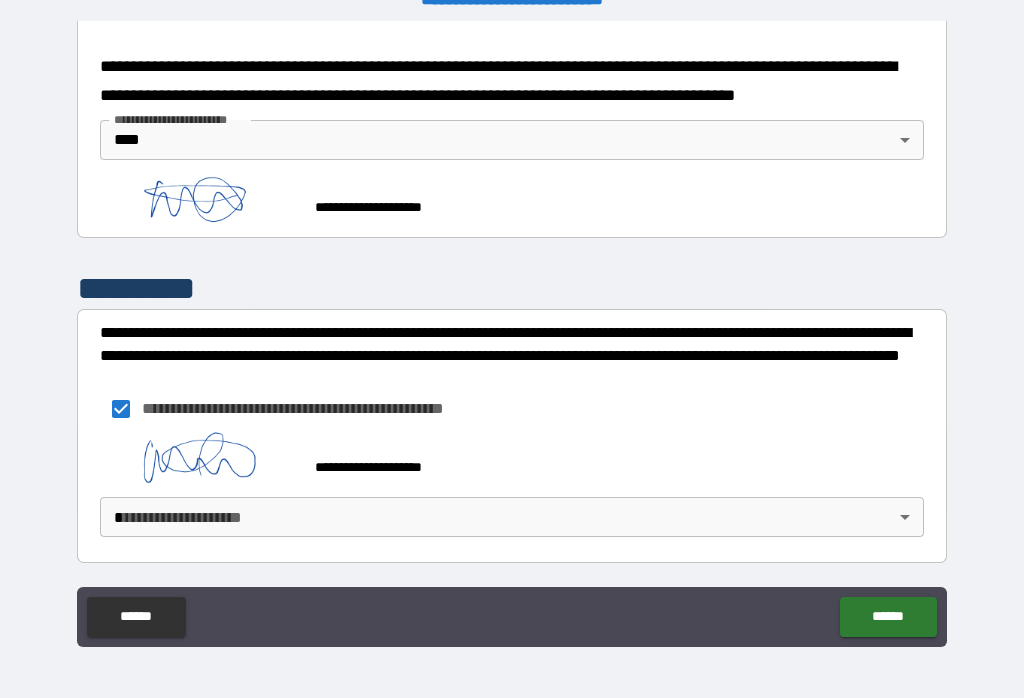 click on "**********" at bounding box center (512, 333) 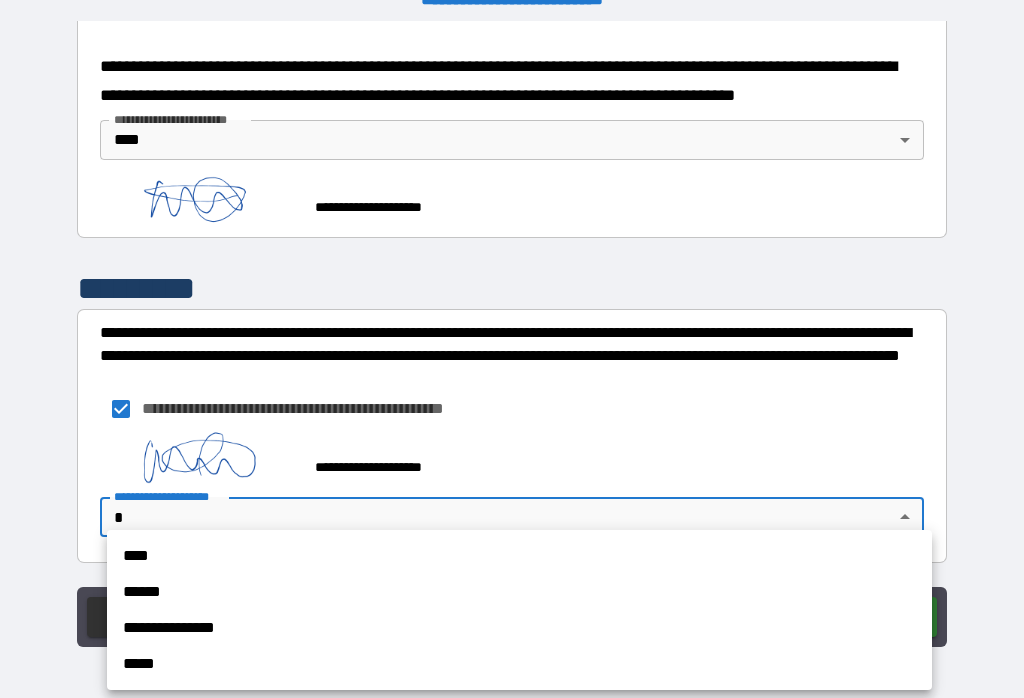 click on "****" at bounding box center (519, 556) 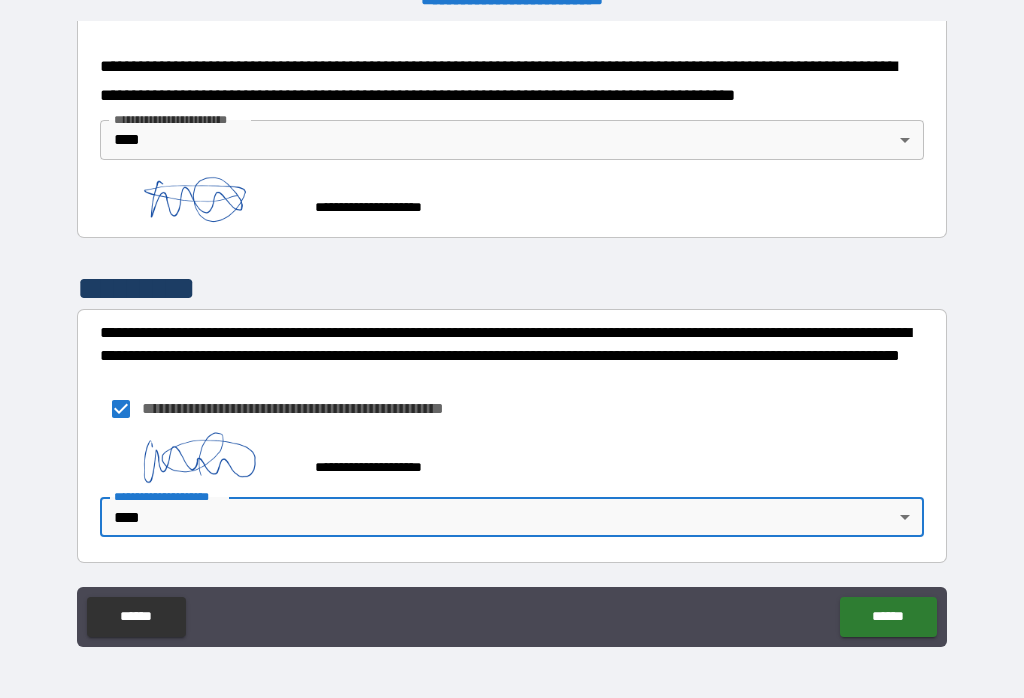 click on "******" at bounding box center (888, 617) 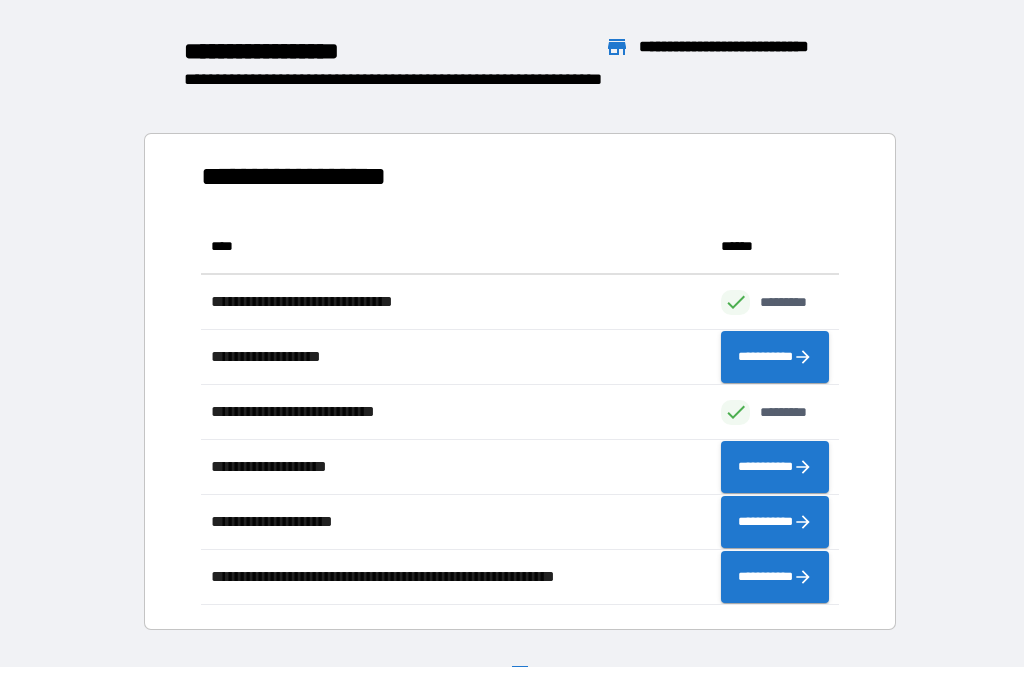 scroll, scrollTop: 1, scrollLeft: 1, axis: both 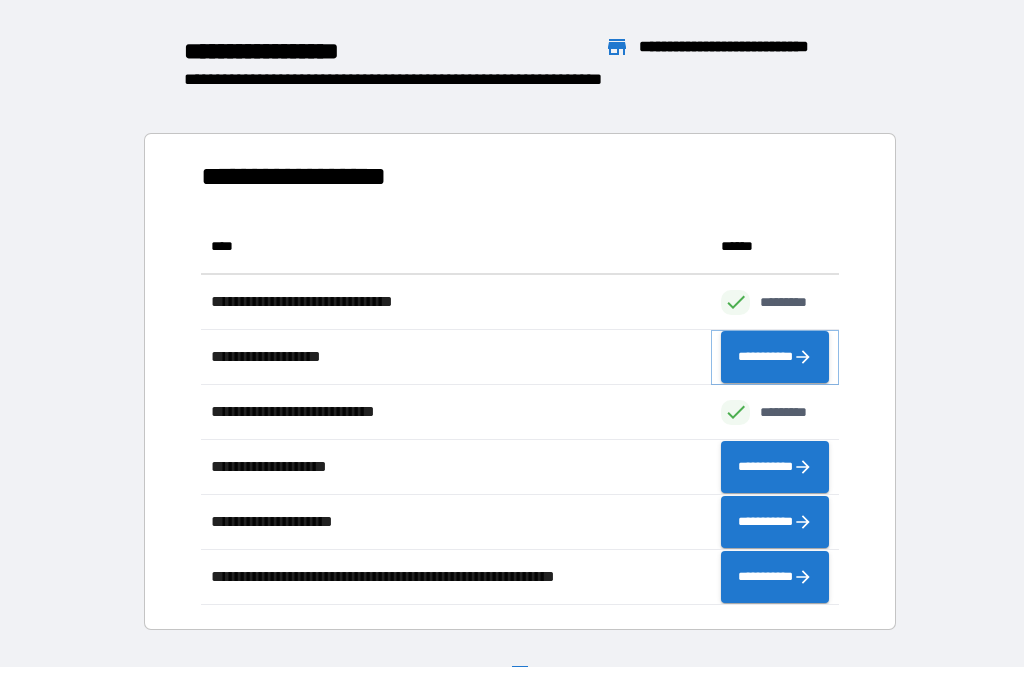 click 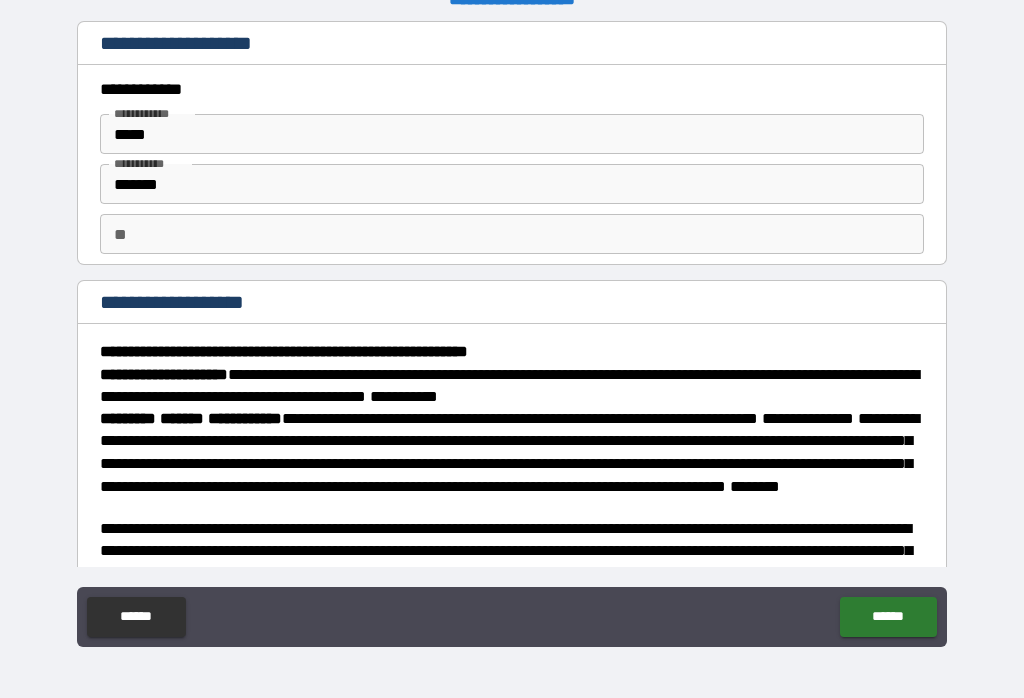 click on "**" at bounding box center (512, 234) 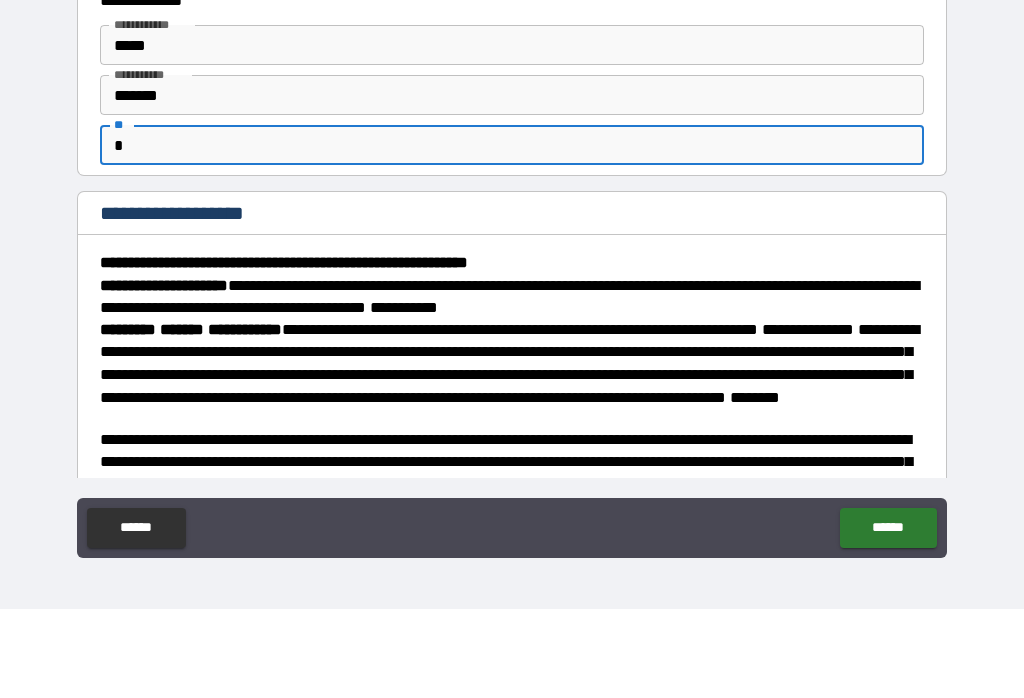 type on "*" 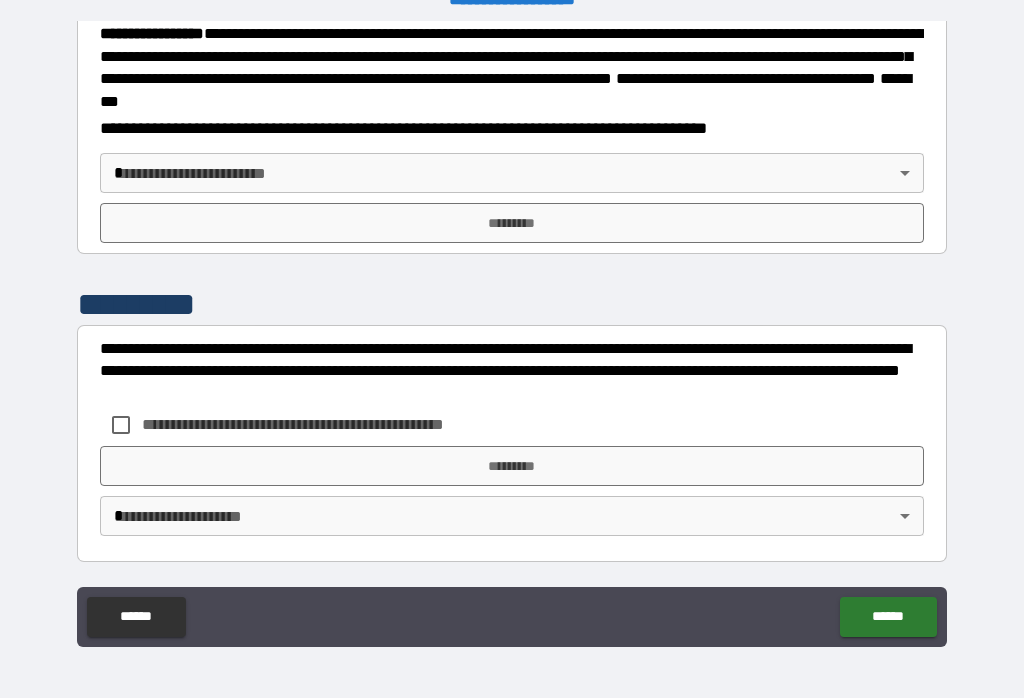 scroll, scrollTop: 2202, scrollLeft: 0, axis: vertical 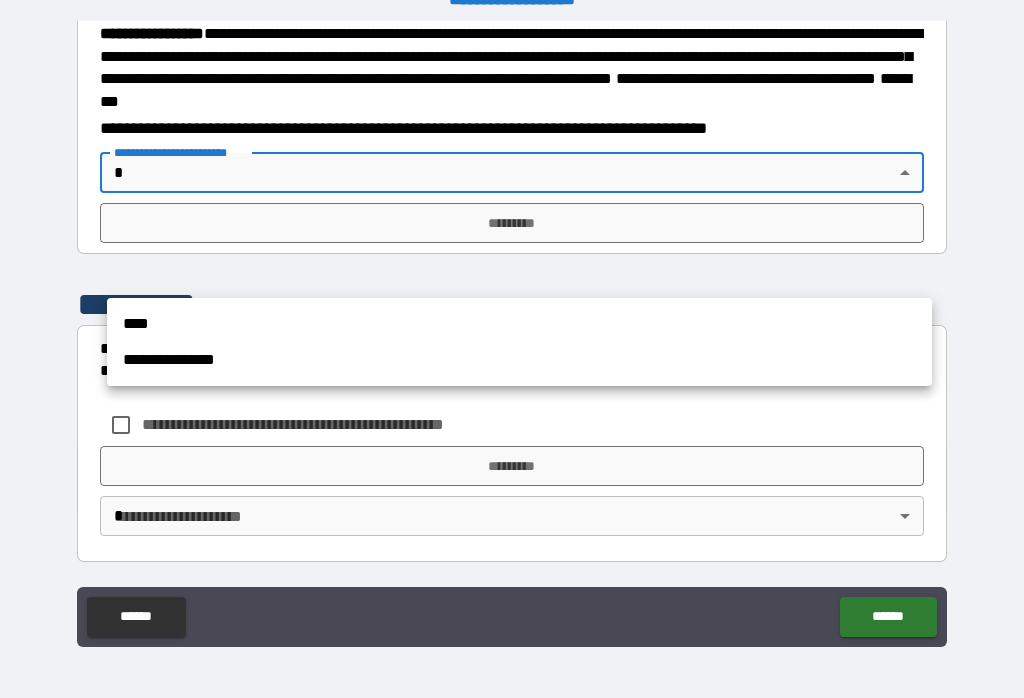 click on "****" at bounding box center [519, 324] 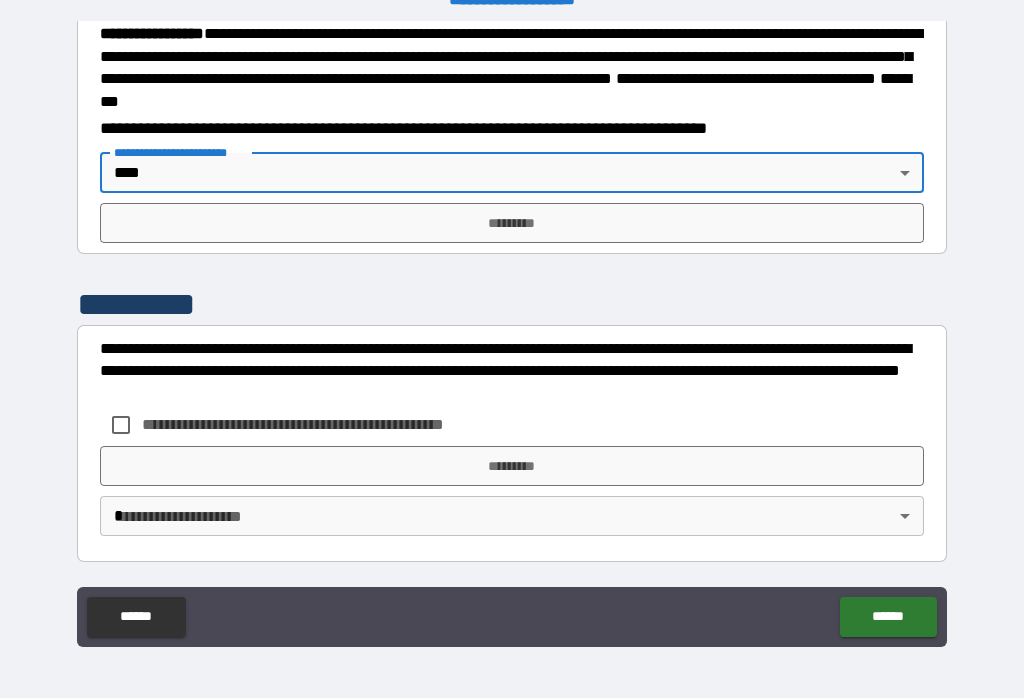 click on "*********" at bounding box center (512, 223) 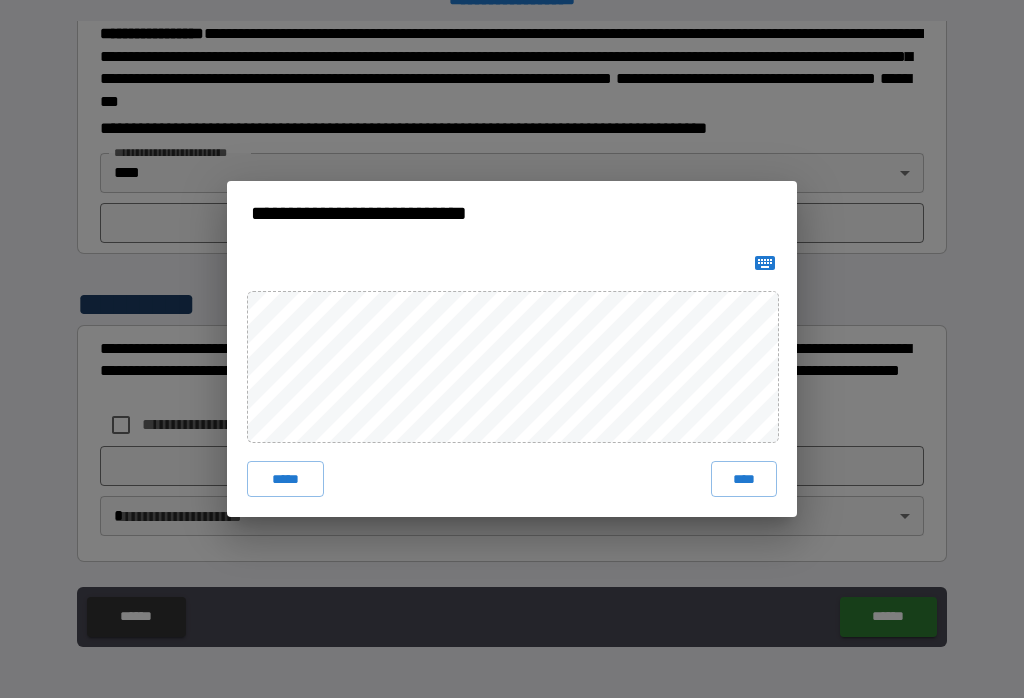 click on "****" at bounding box center [744, 479] 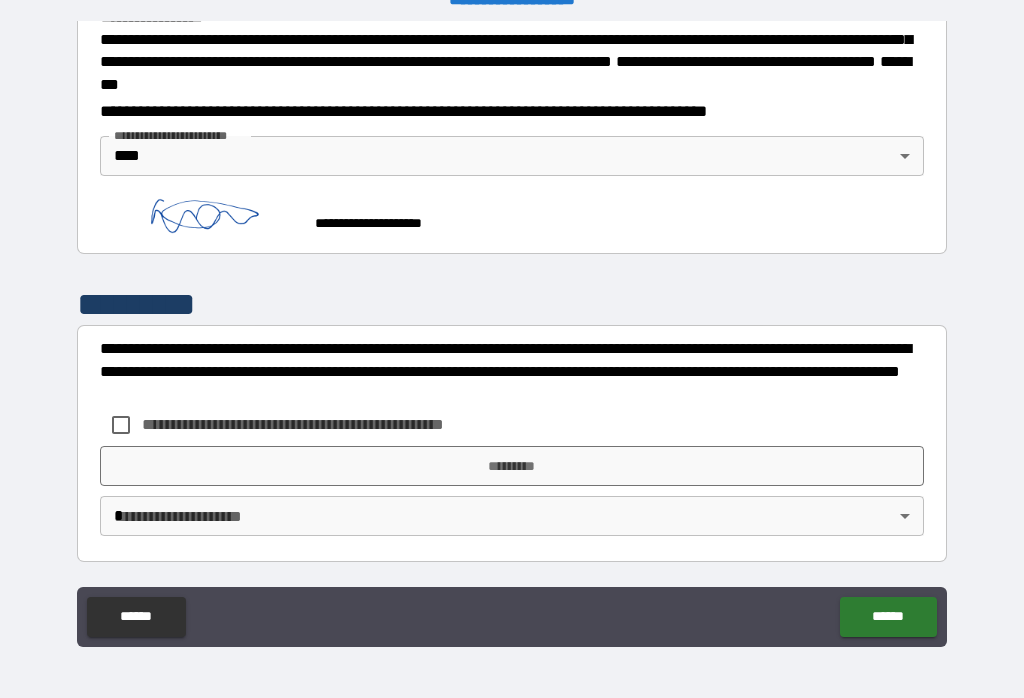 scroll, scrollTop: 2316, scrollLeft: 0, axis: vertical 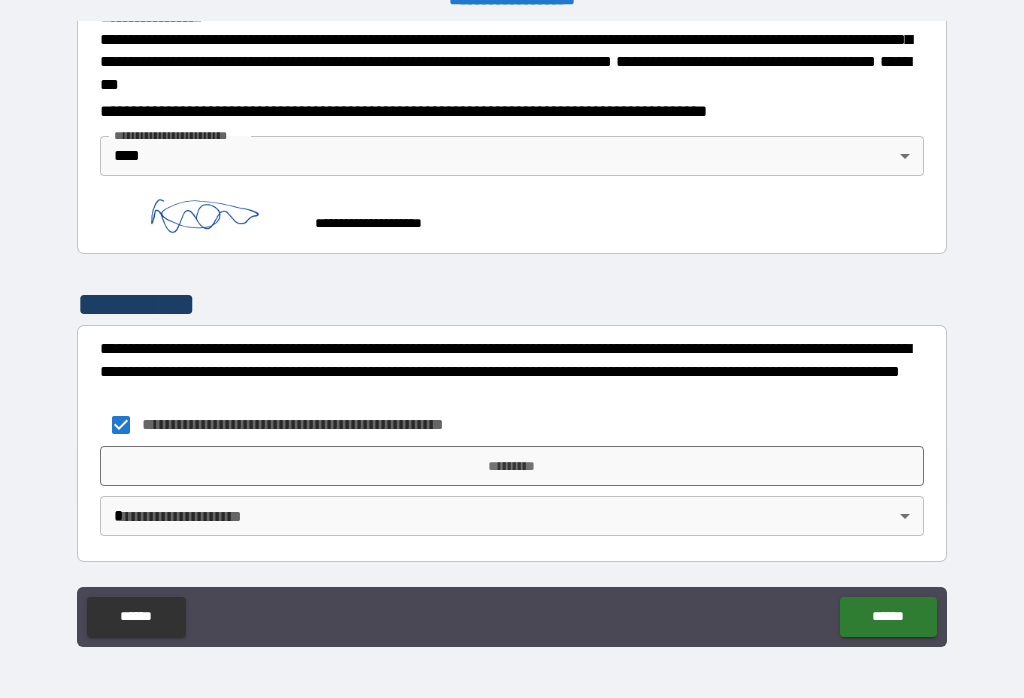 click on "*********" at bounding box center (512, 466) 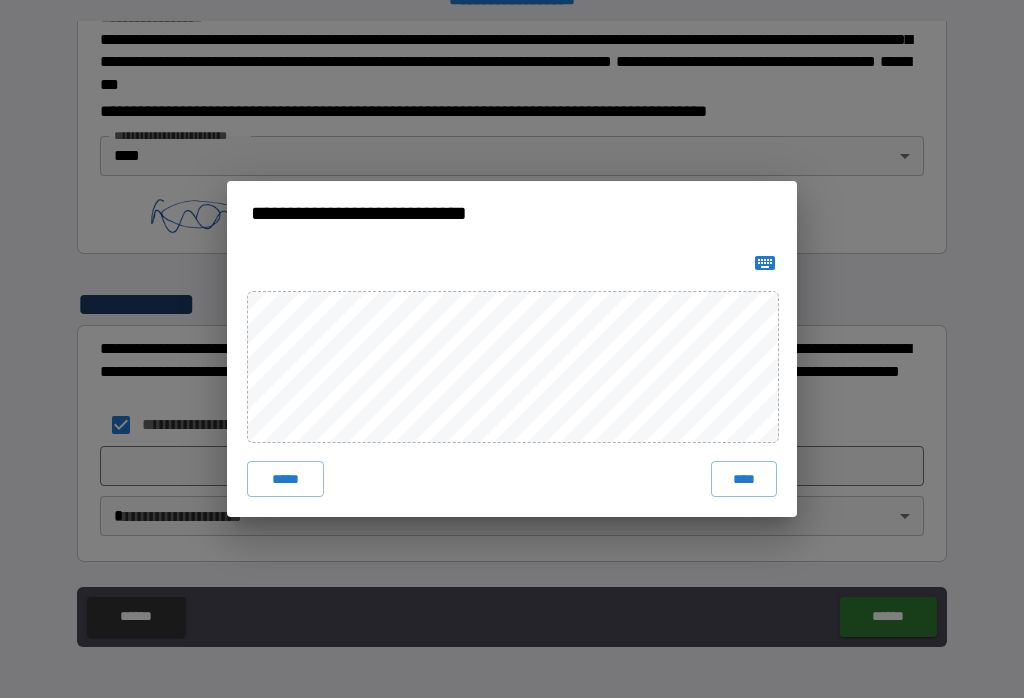 click on "****" at bounding box center (744, 479) 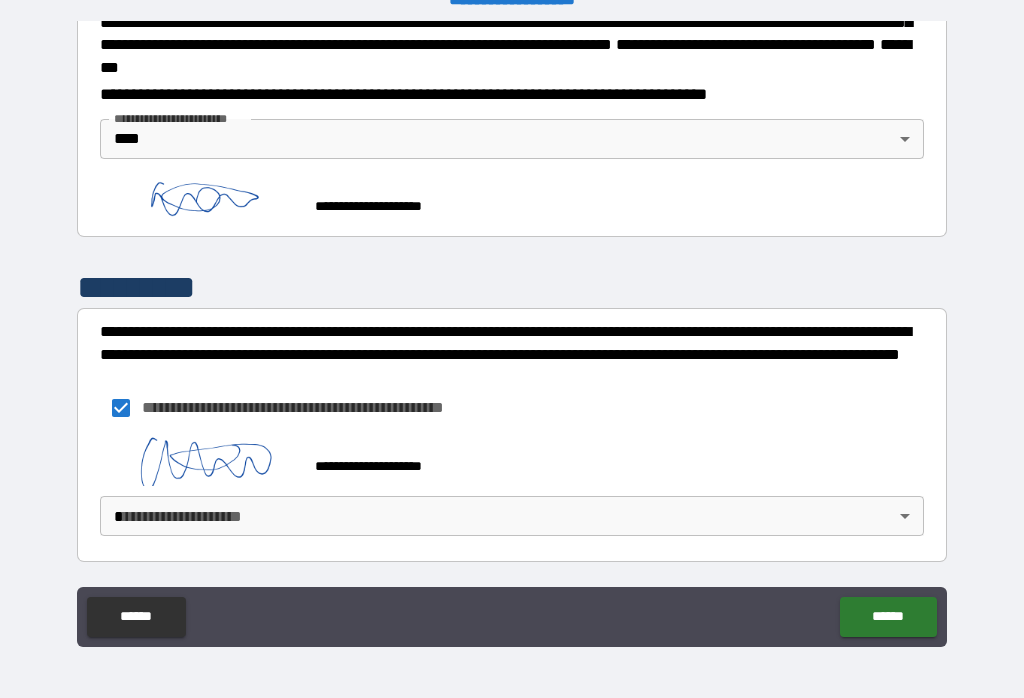 click on "**********" at bounding box center [512, 333] 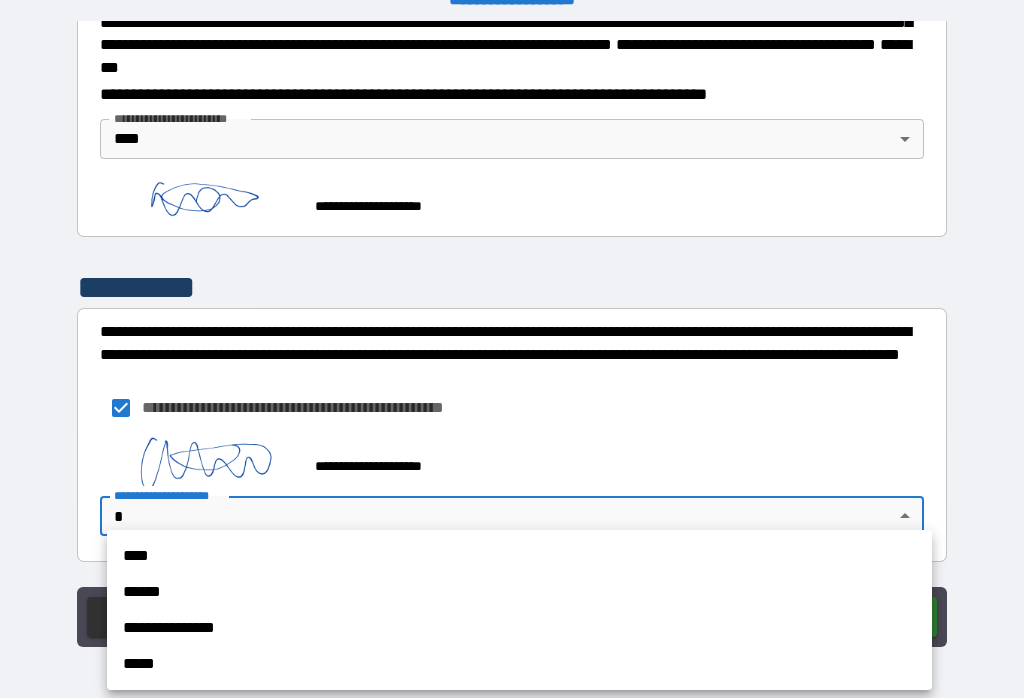 click on "****" at bounding box center [519, 556] 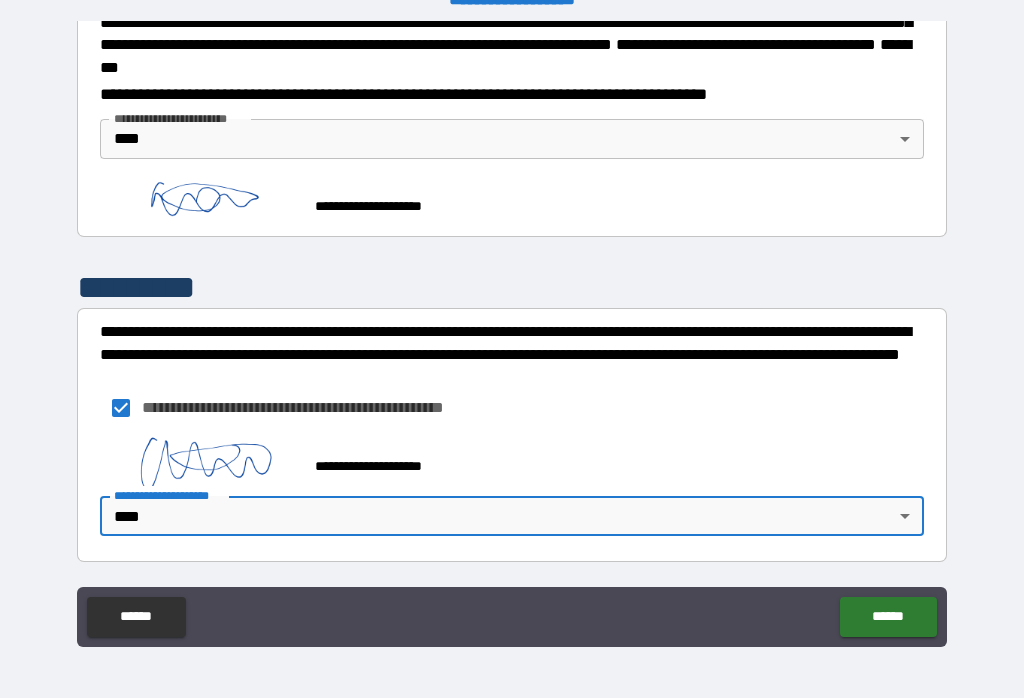 click on "******" at bounding box center [888, 617] 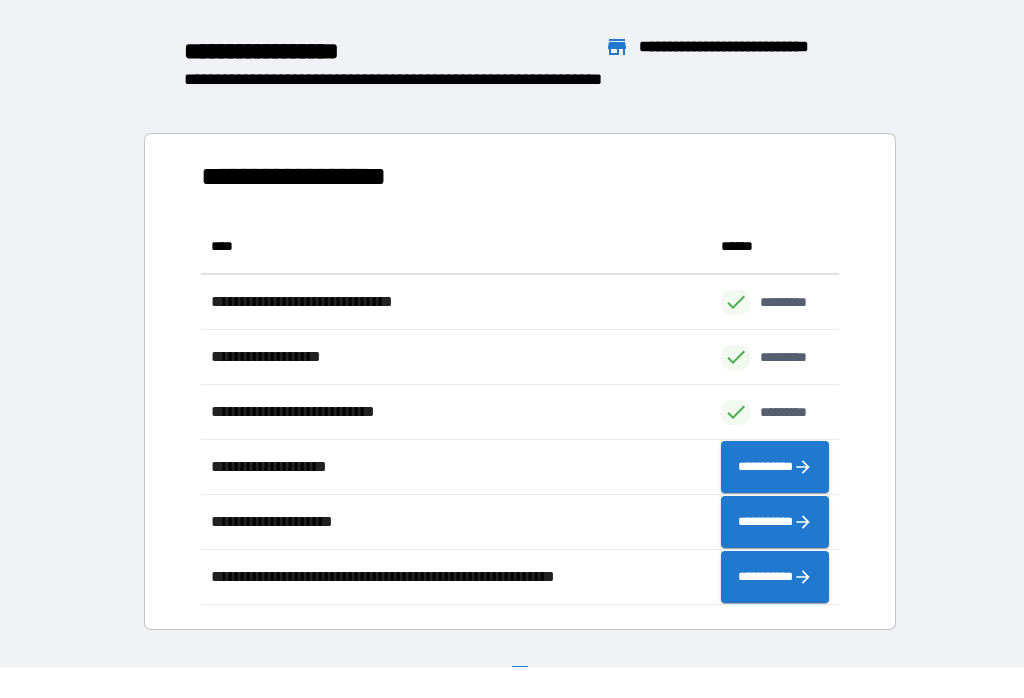 scroll, scrollTop: 386, scrollLeft: 638, axis: both 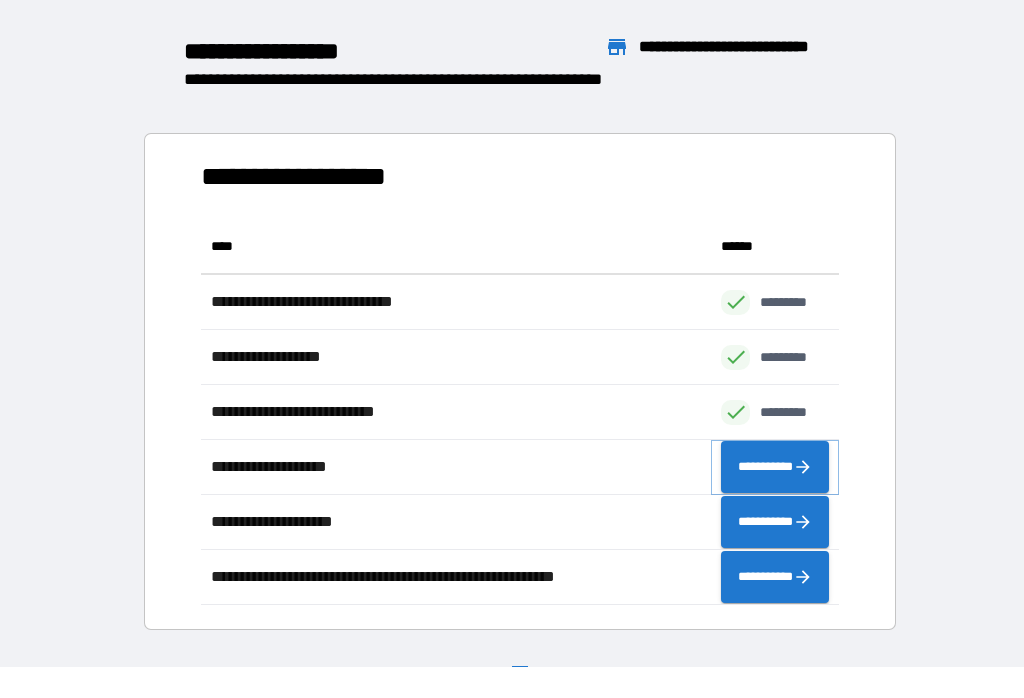 click on "**********" at bounding box center [775, 467] 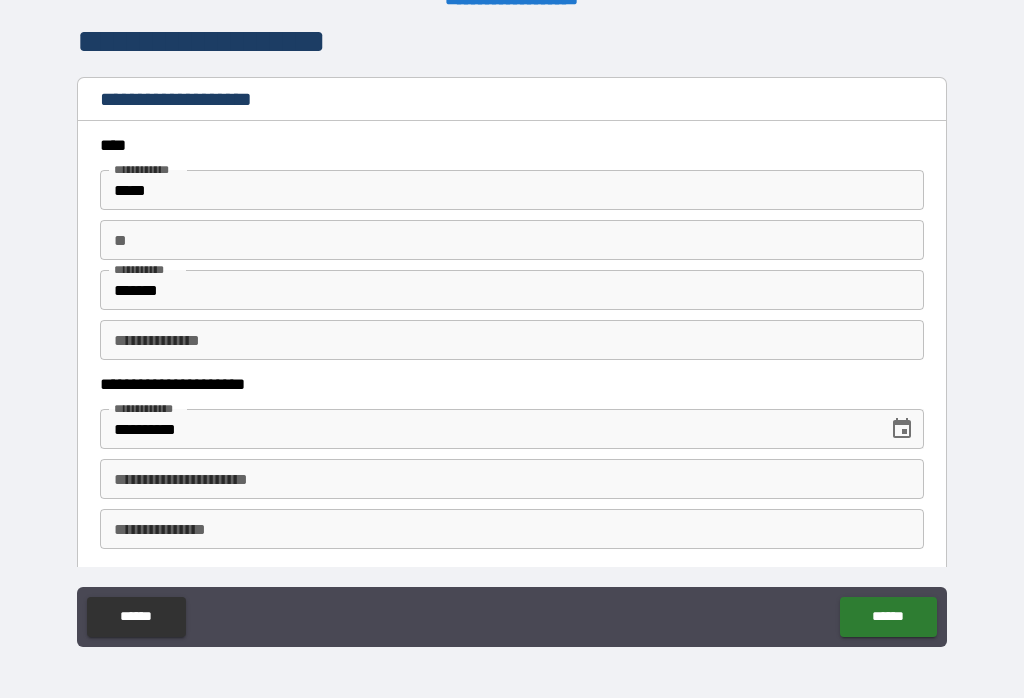 click on "**" at bounding box center [512, 240] 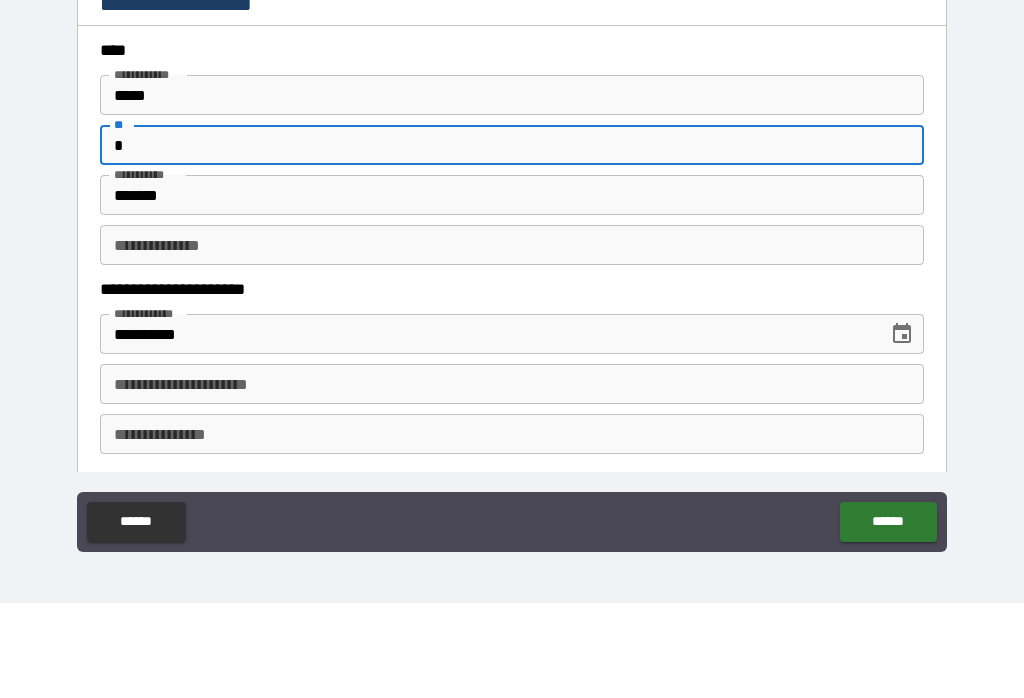 type on "*" 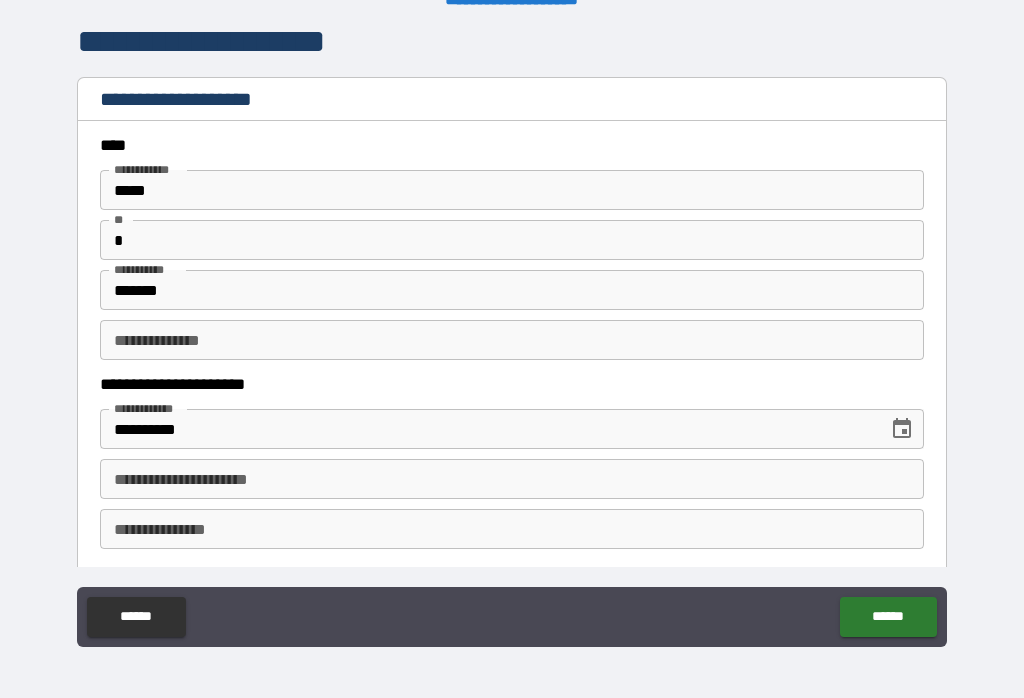 click on "**********" at bounding box center (512, 479) 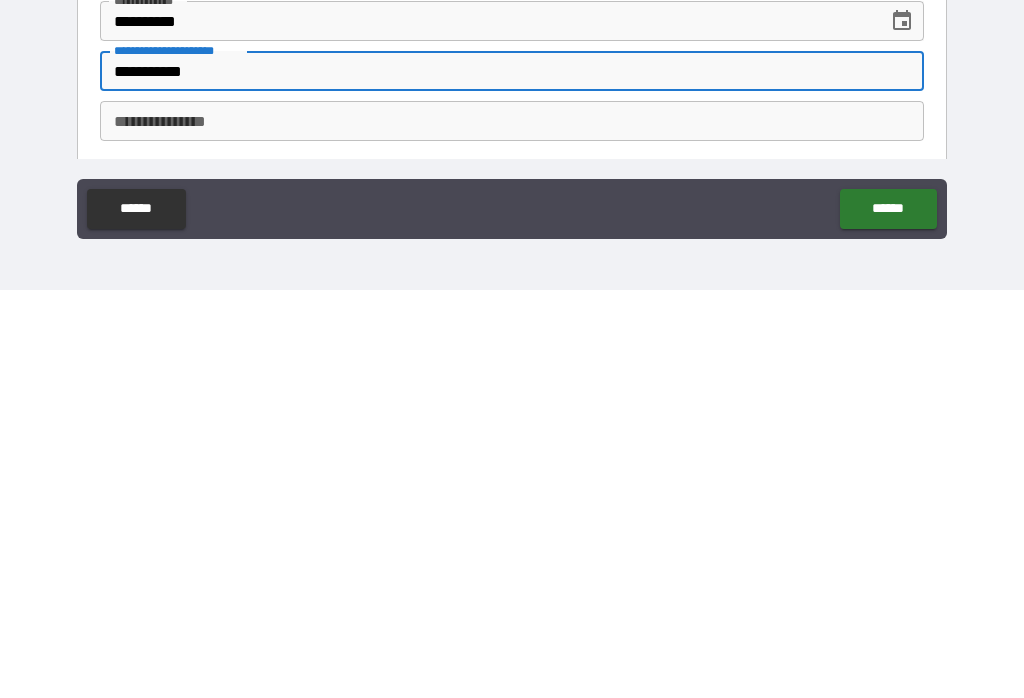 type on "**********" 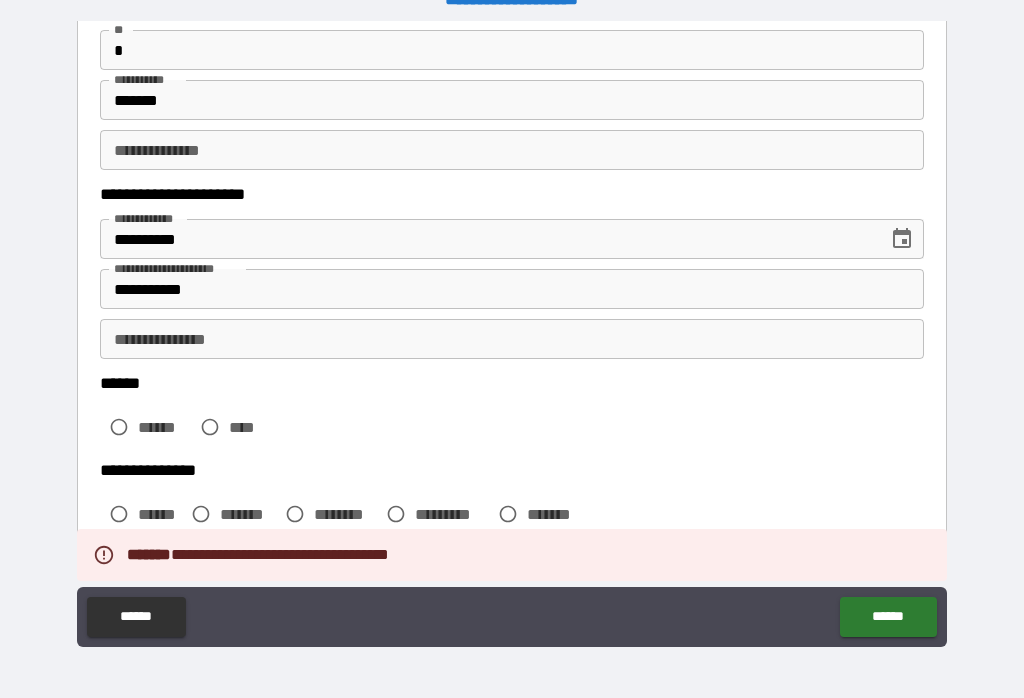 scroll, scrollTop: 200, scrollLeft: 0, axis: vertical 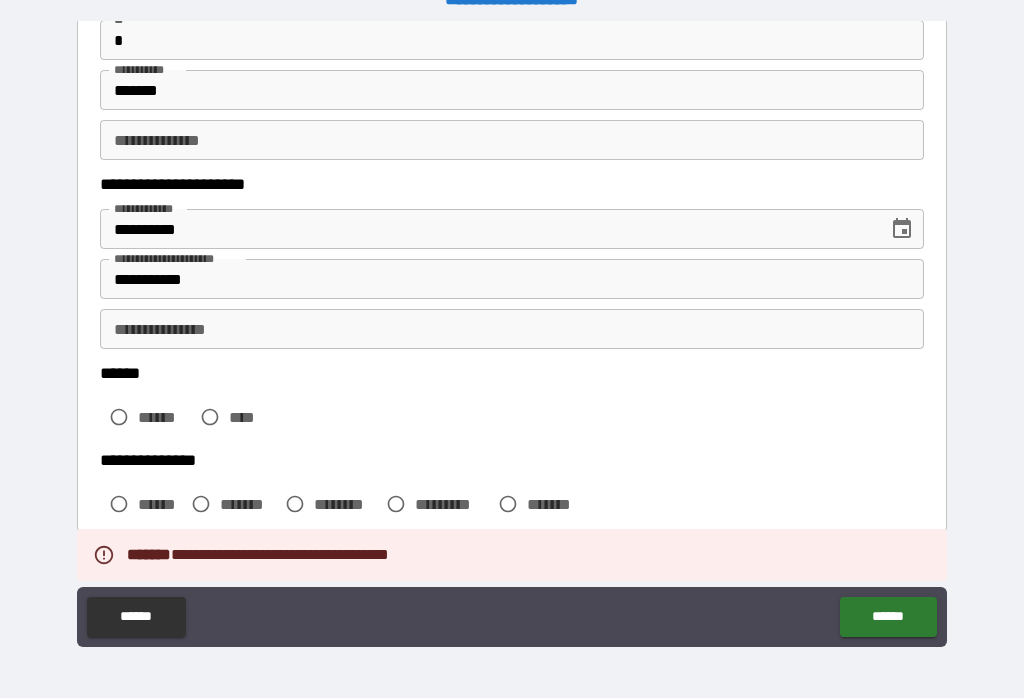 click on "**********" at bounding box center [512, 329] 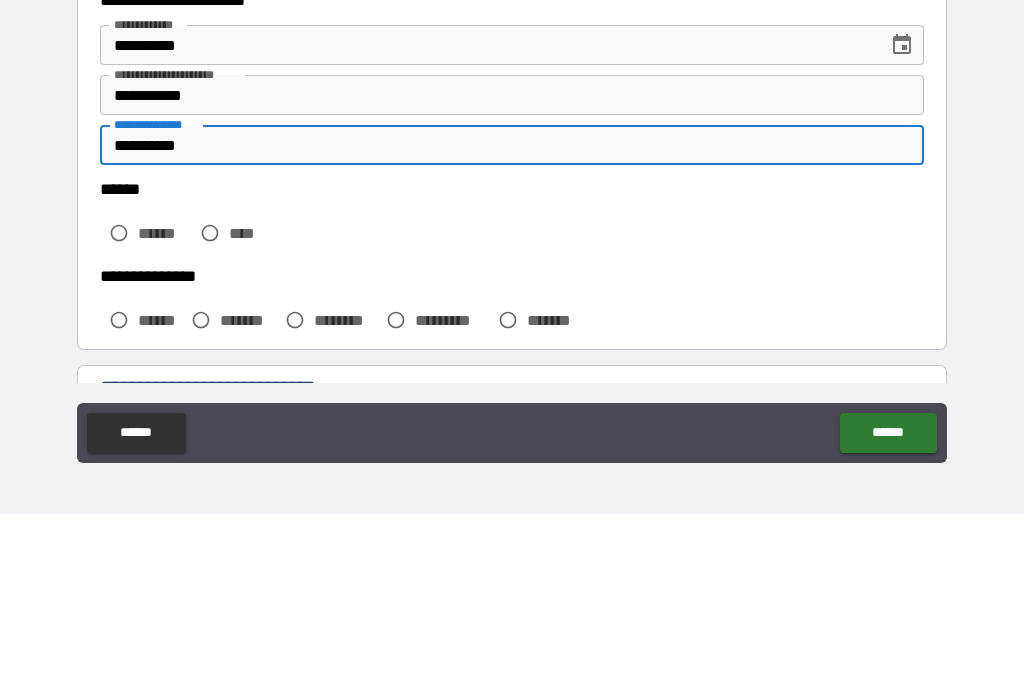type on "**********" 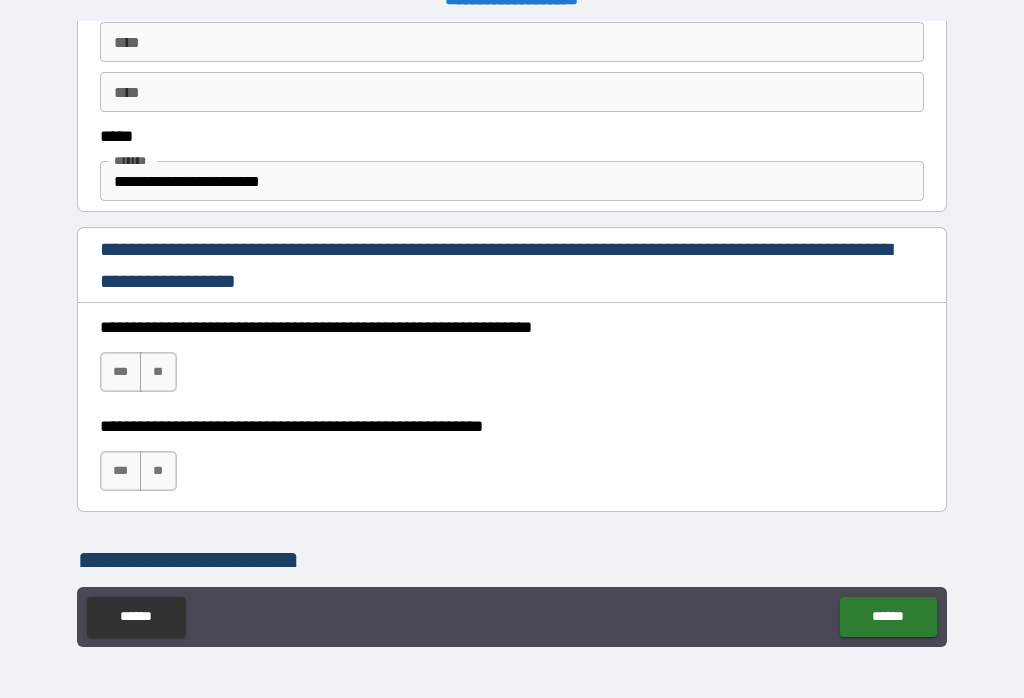 scroll, scrollTop: 1155, scrollLeft: 0, axis: vertical 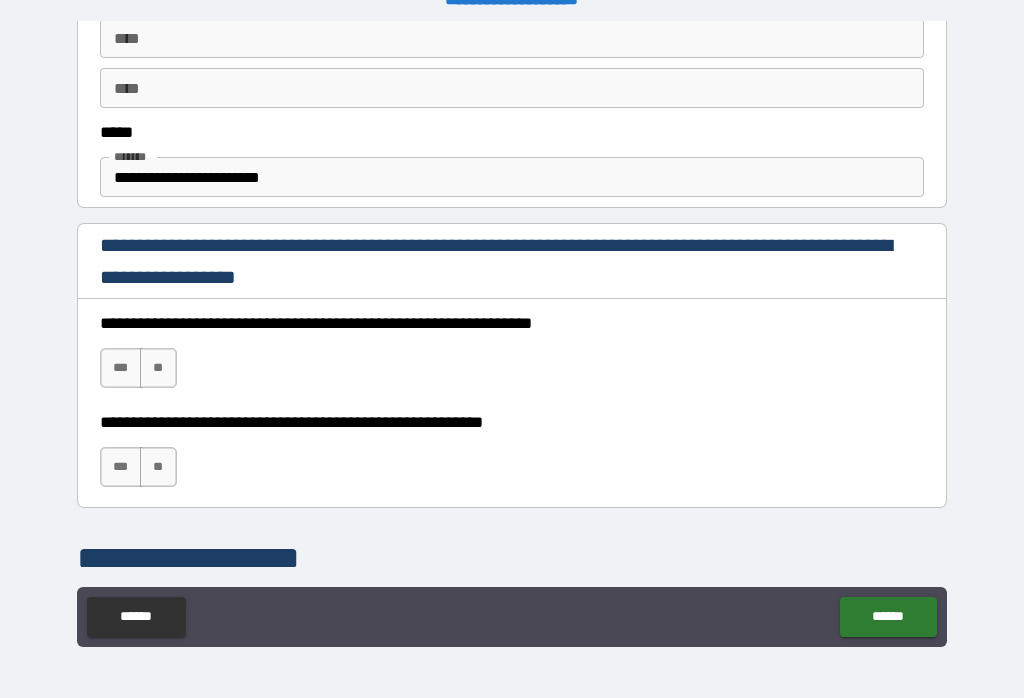 click on "***" at bounding box center (121, 368) 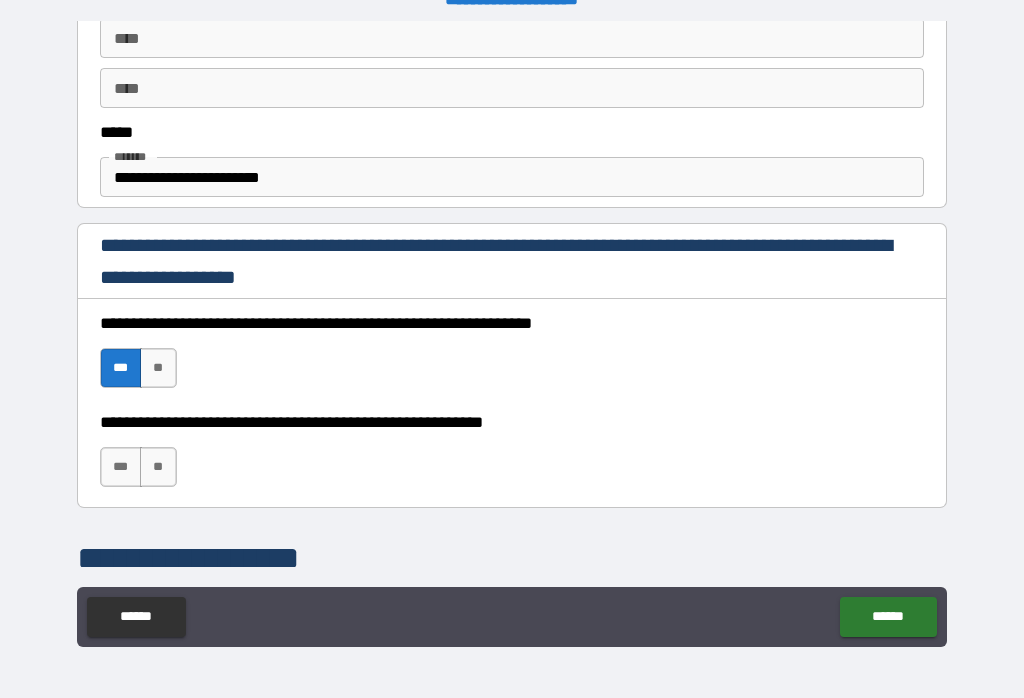 click on "**" at bounding box center [158, 467] 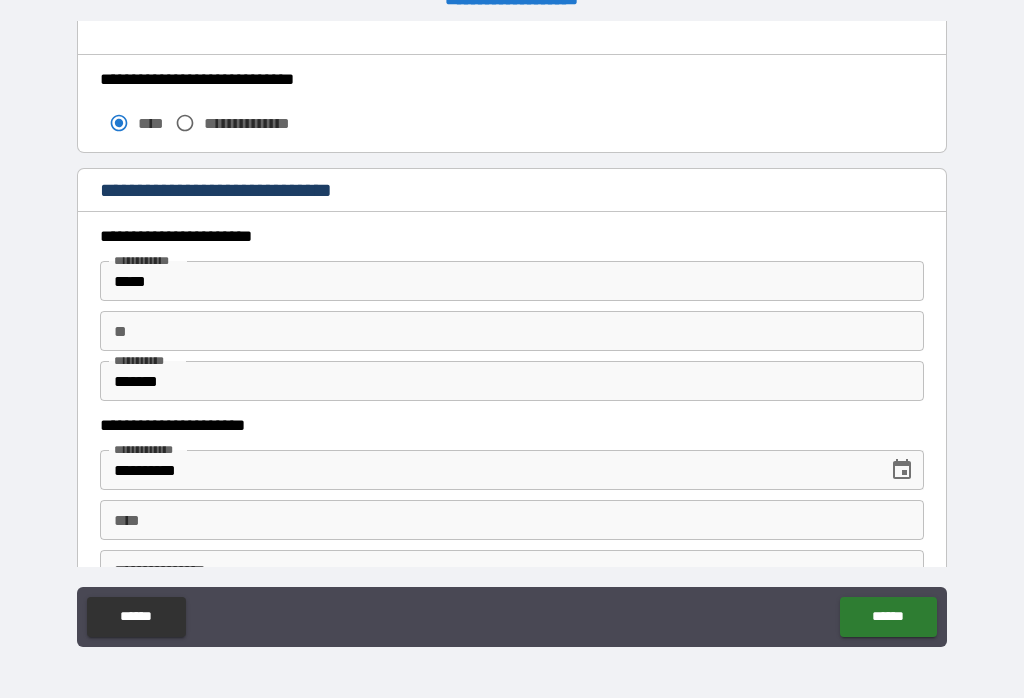 scroll, scrollTop: 1773, scrollLeft: 0, axis: vertical 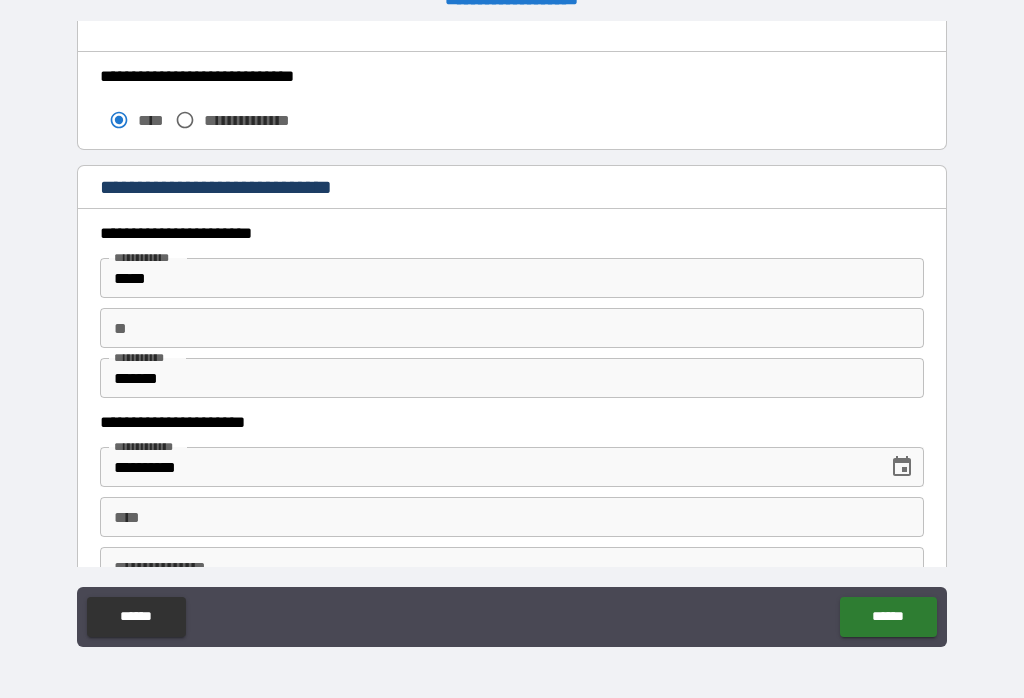 click on "**" at bounding box center [512, 328] 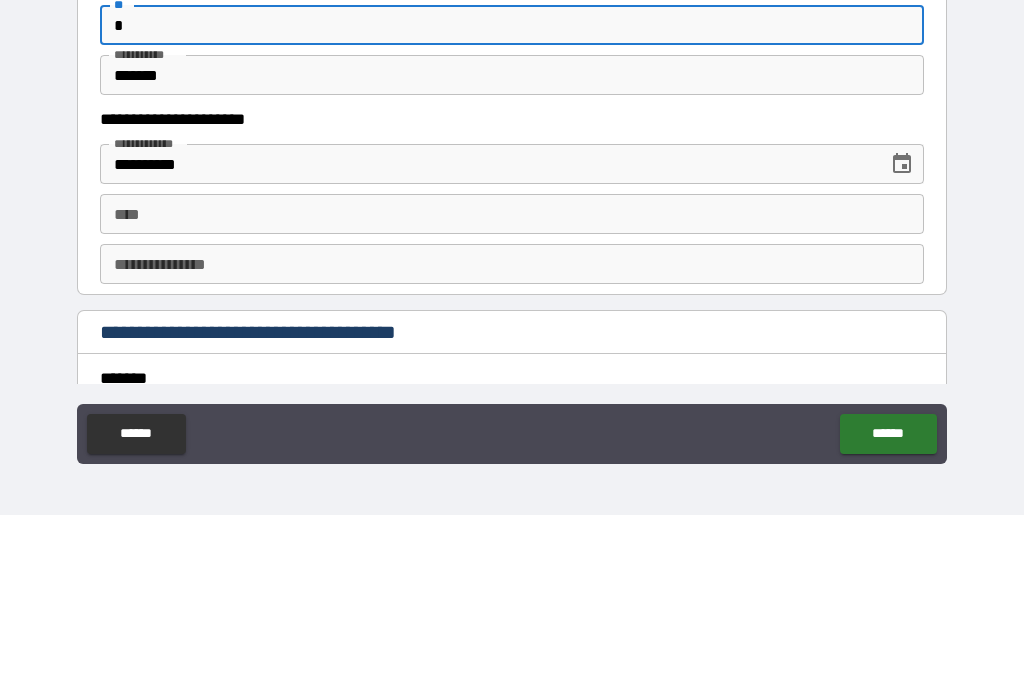 scroll, scrollTop: 1912, scrollLeft: 0, axis: vertical 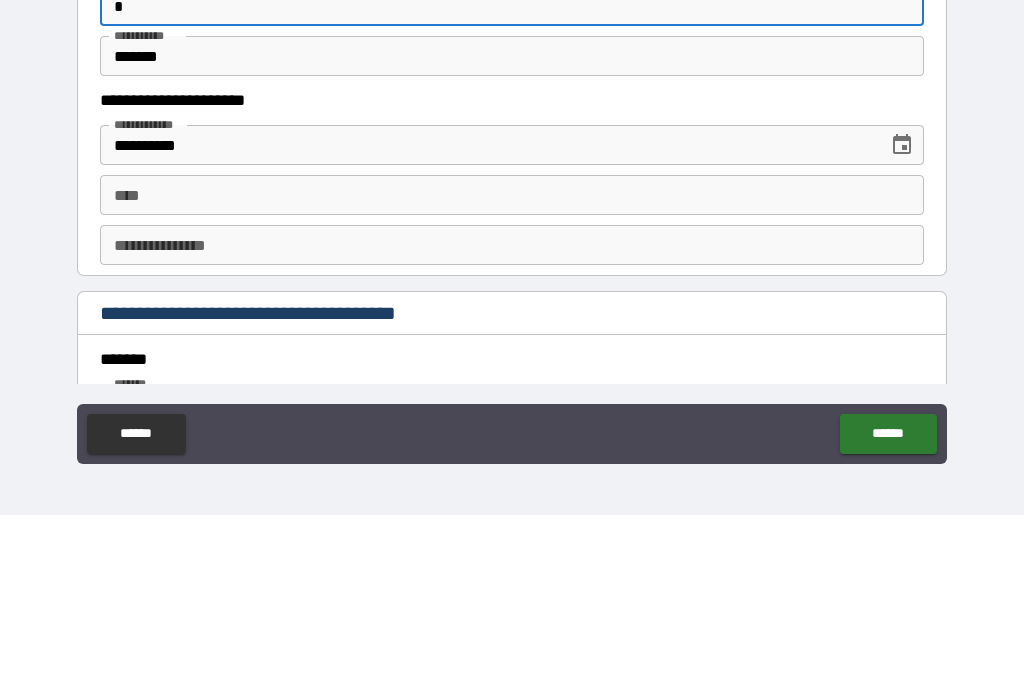 type on "*" 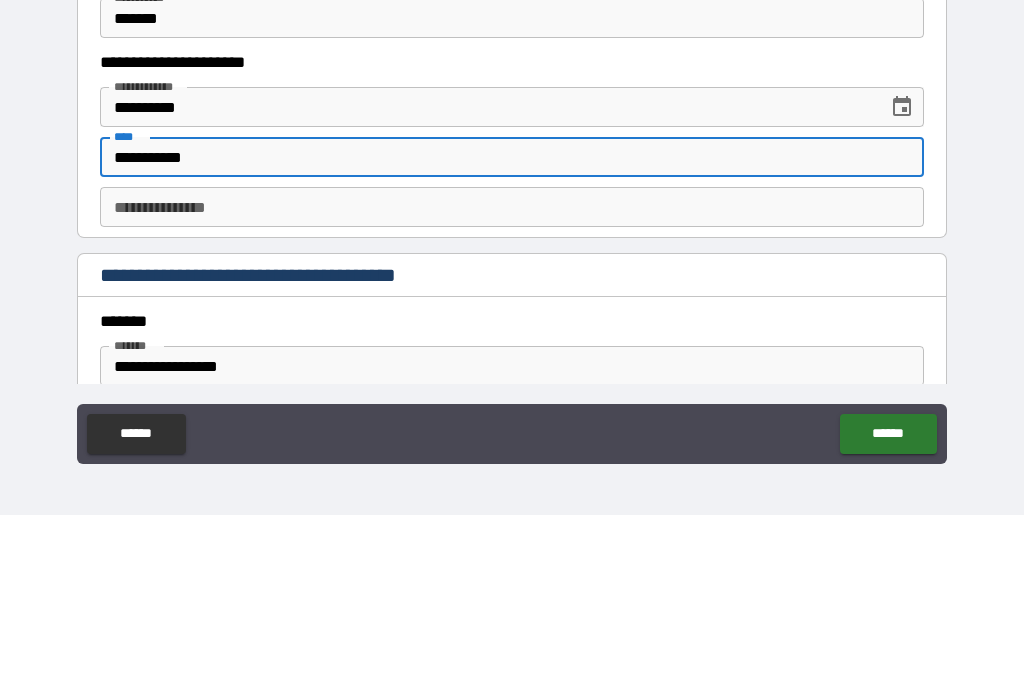 scroll, scrollTop: 1956, scrollLeft: 0, axis: vertical 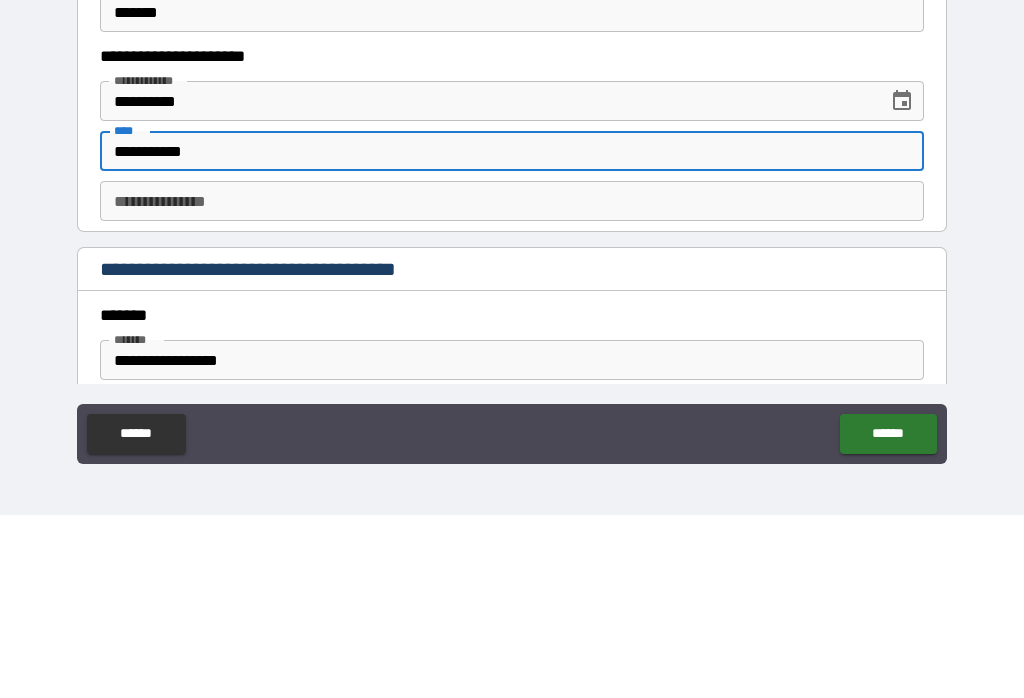 type on "**********" 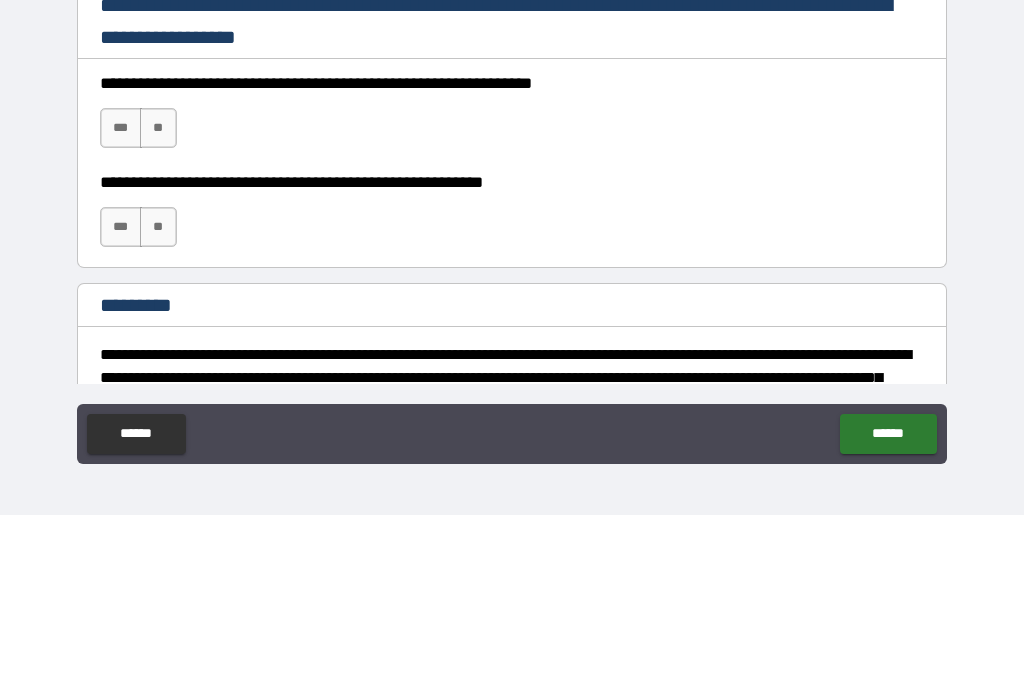 scroll, scrollTop: 2830, scrollLeft: 0, axis: vertical 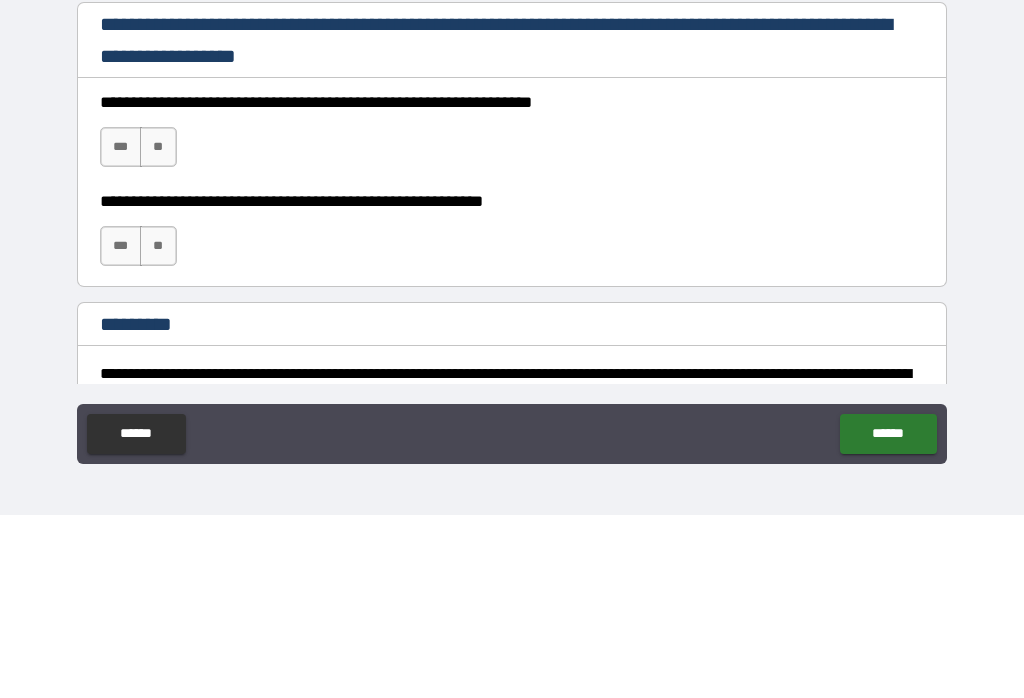 type on "**********" 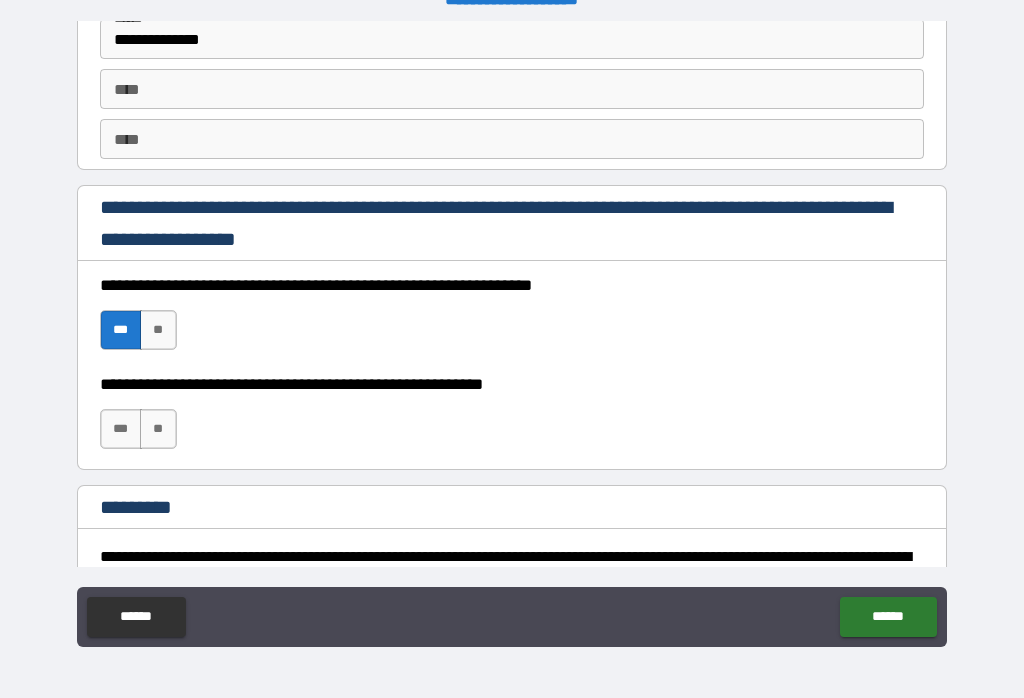 click on "**" at bounding box center (158, 429) 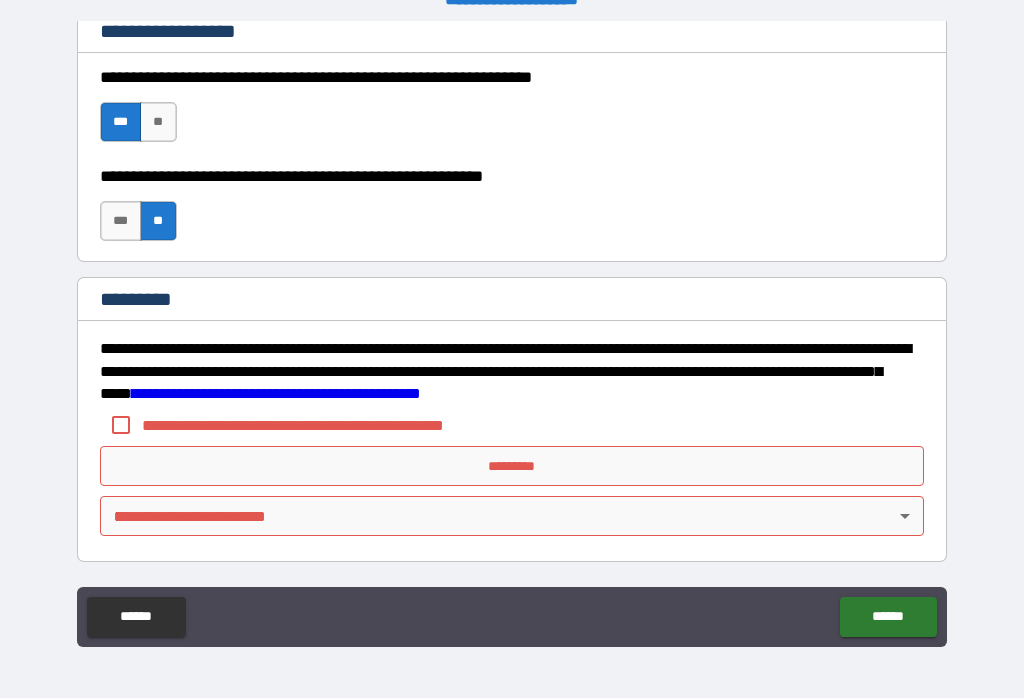scroll, scrollTop: 3038, scrollLeft: 0, axis: vertical 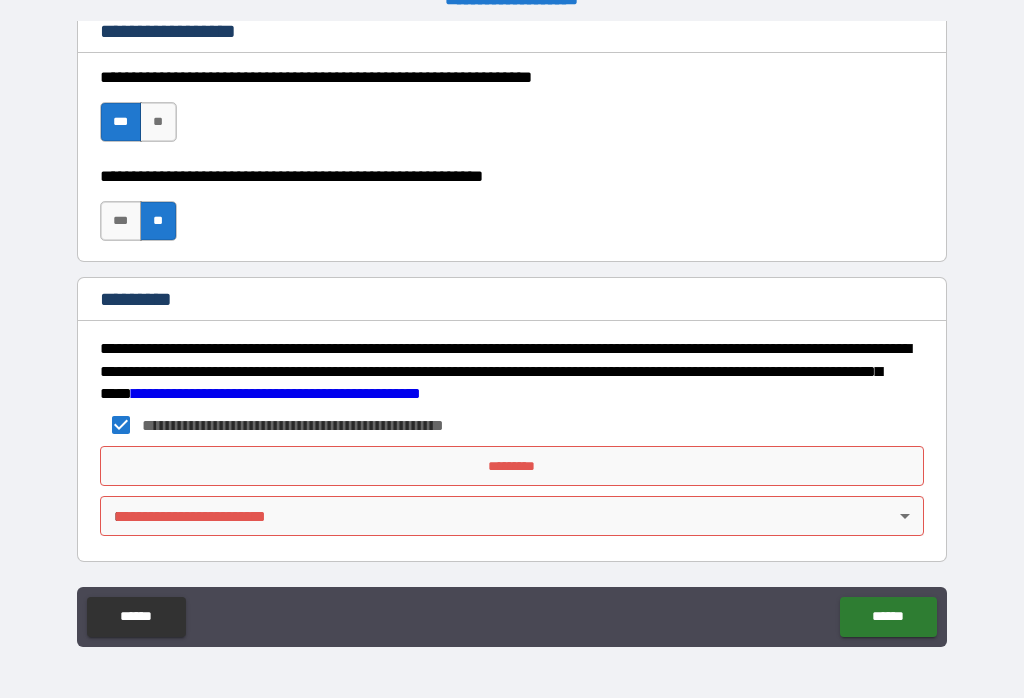 click on "*********" at bounding box center (512, 466) 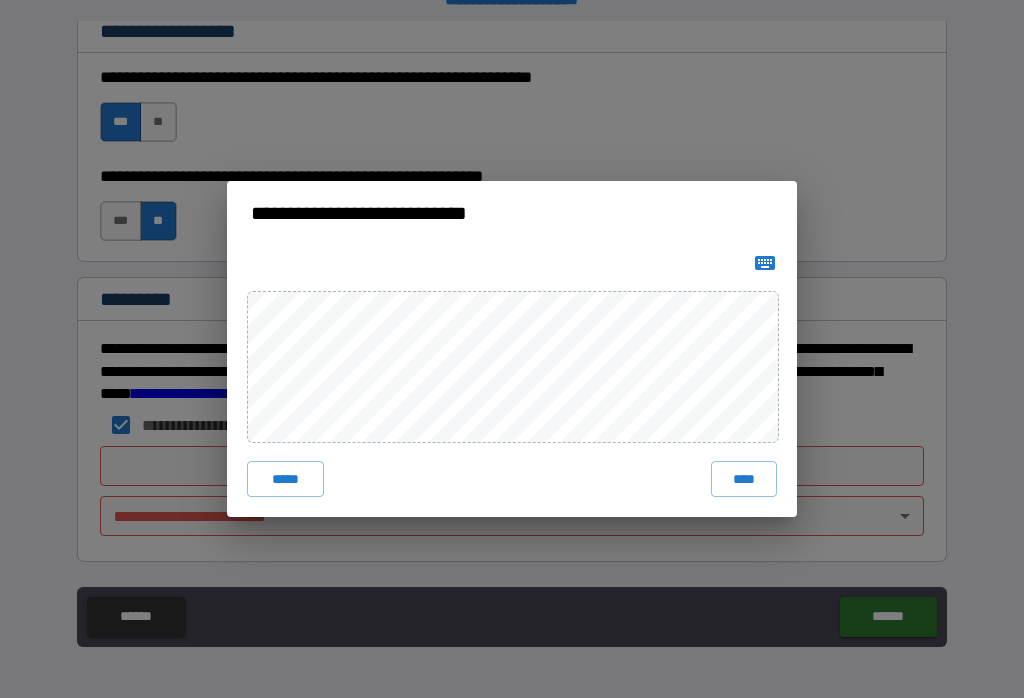 click on "****" at bounding box center [744, 479] 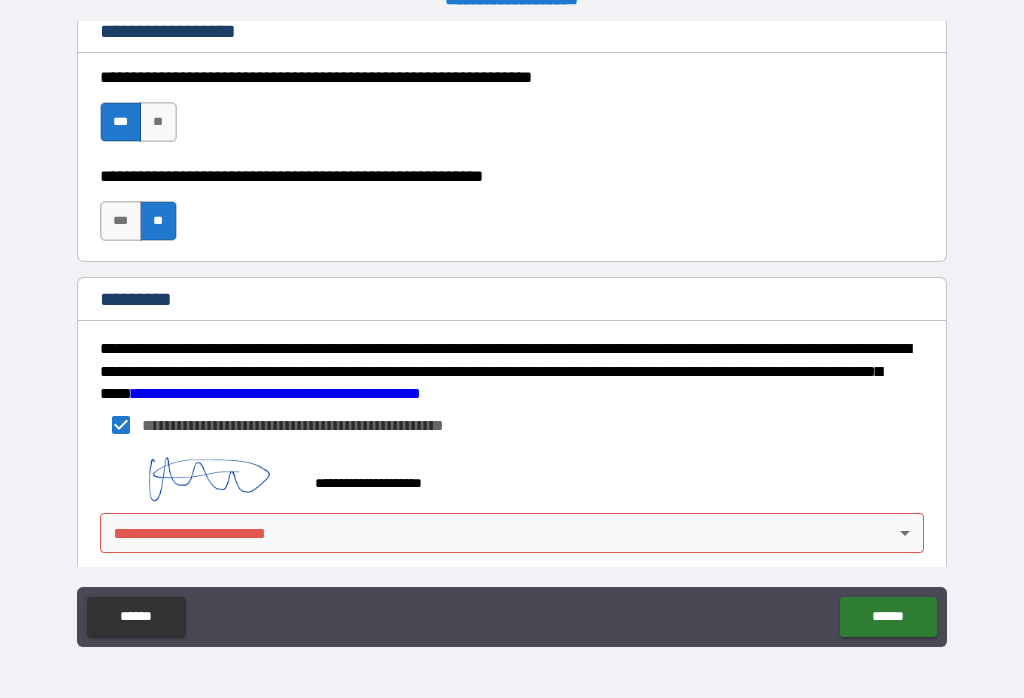 click on "**********" at bounding box center [512, 333] 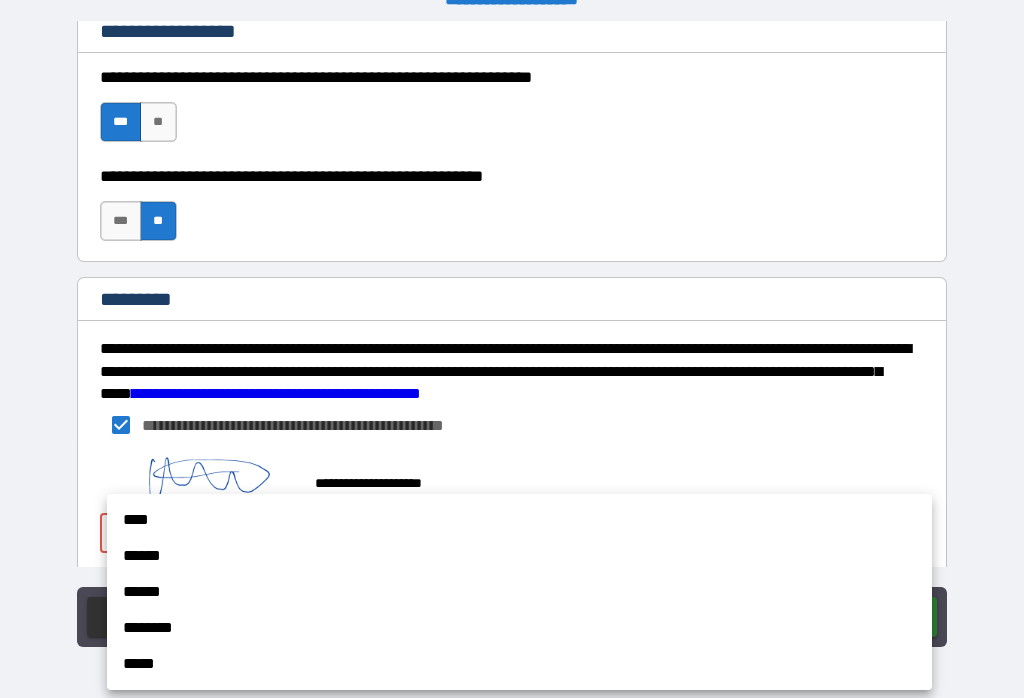 click on "****" at bounding box center [519, 520] 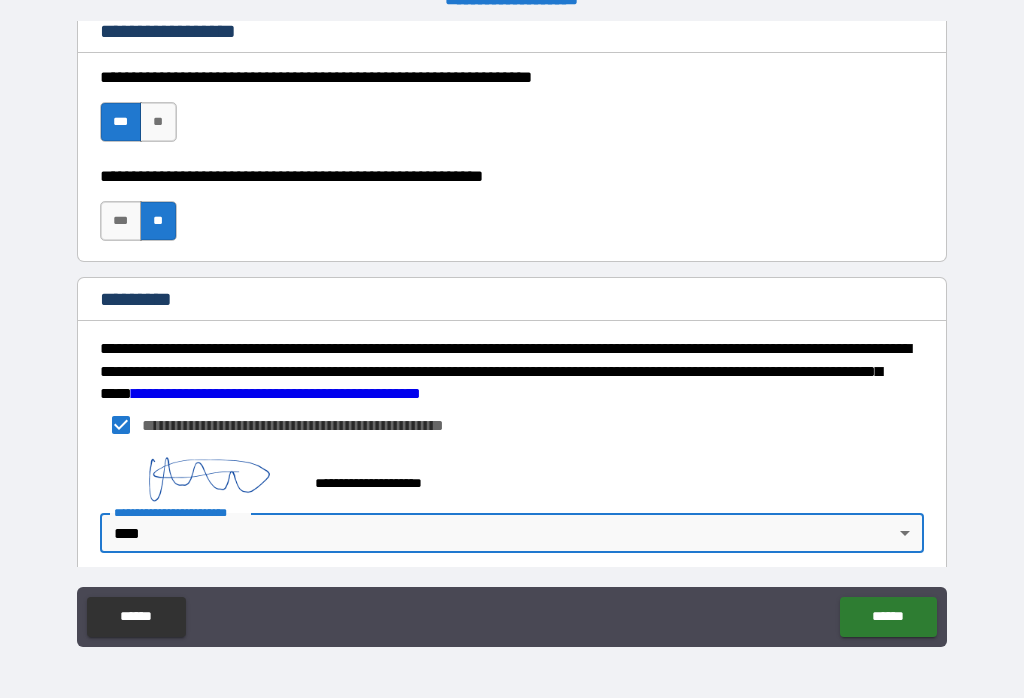 click on "******" at bounding box center (888, 617) 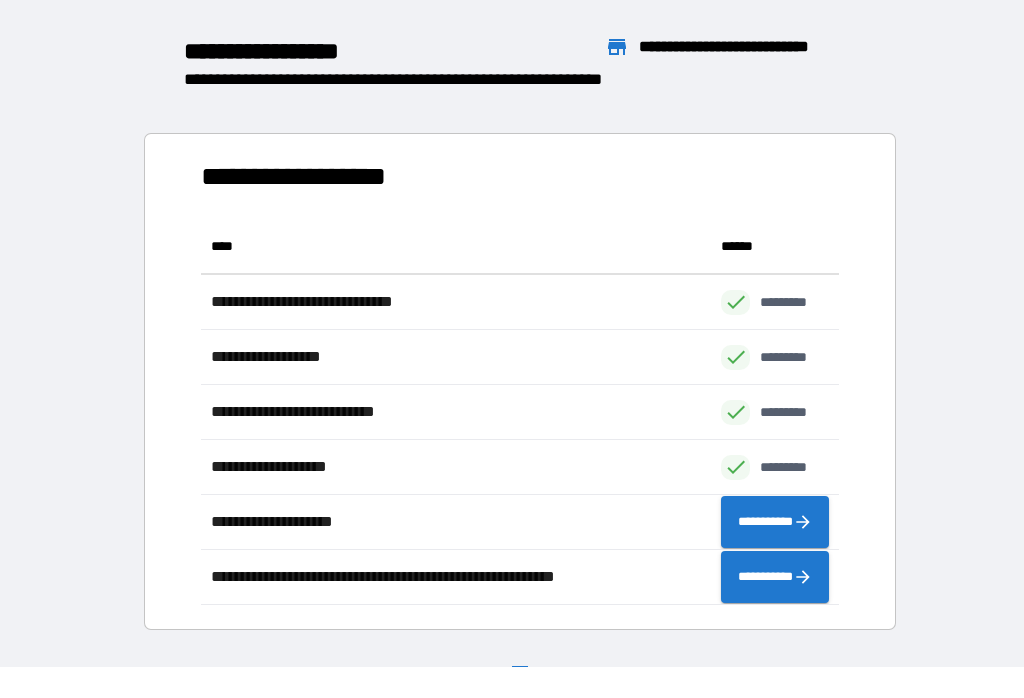 scroll, scrollTop: 386, scrollLeft: 638, axis: both 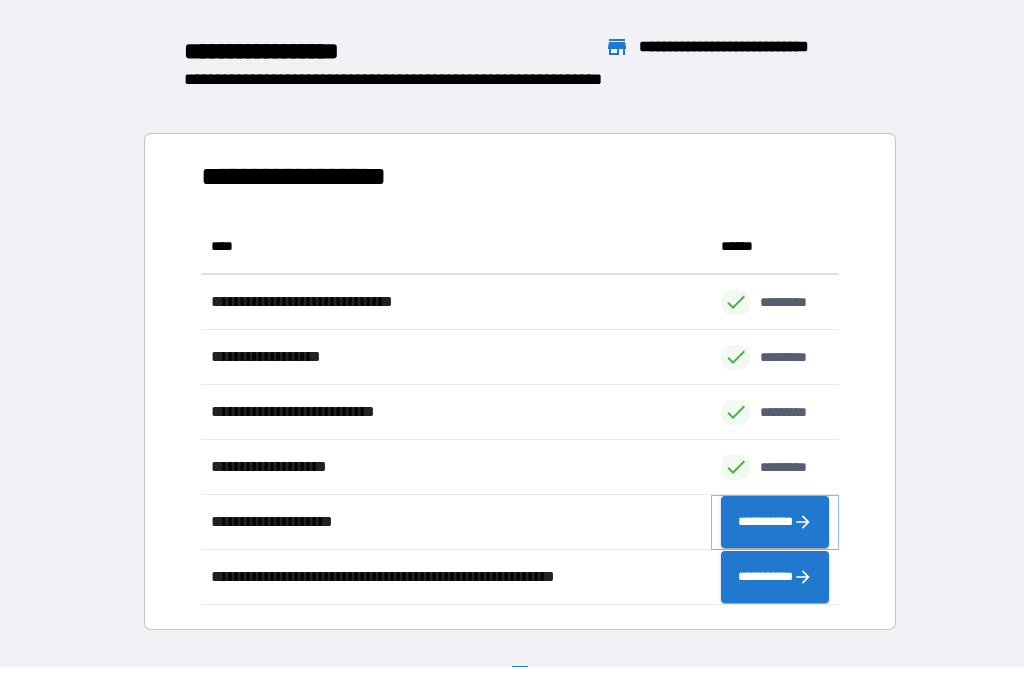 click on "**********" at bounding box center (775, 522) 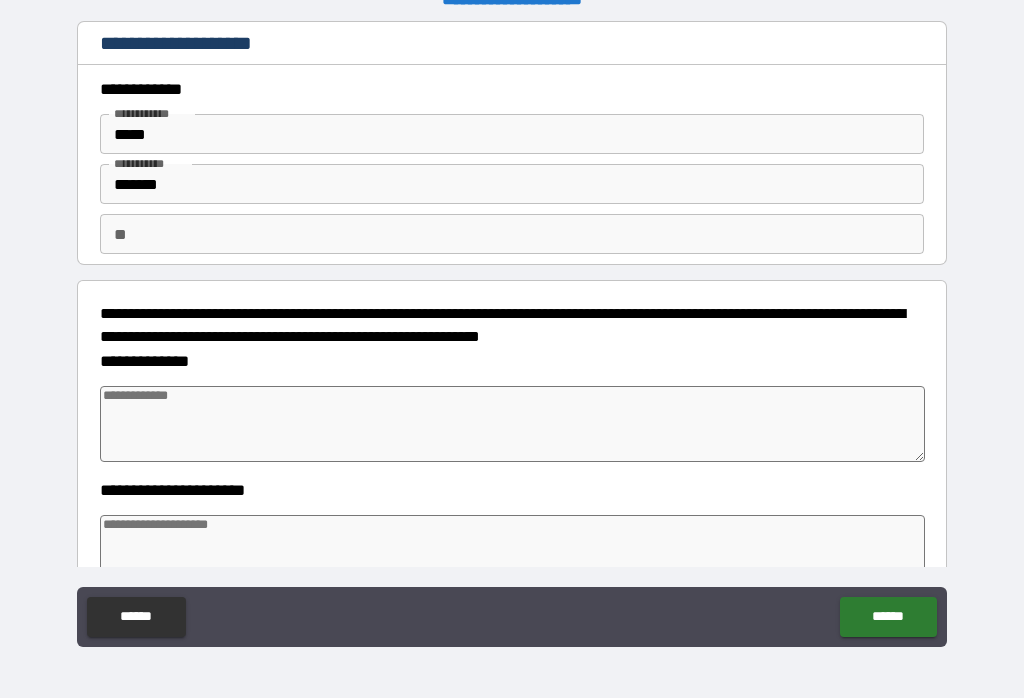 type on "*" 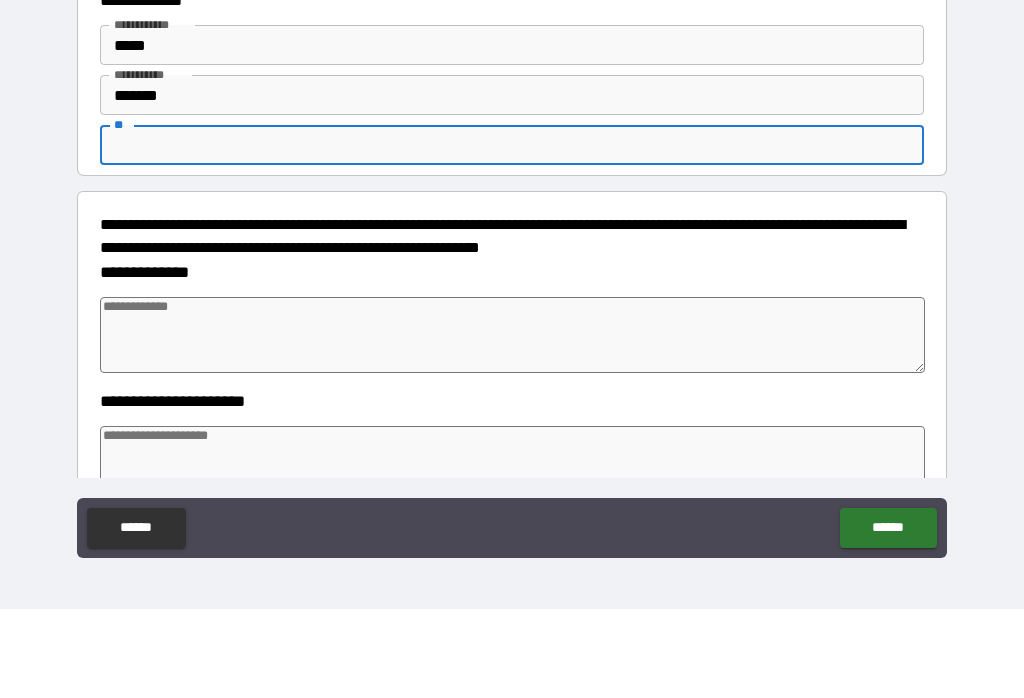 type on "*" 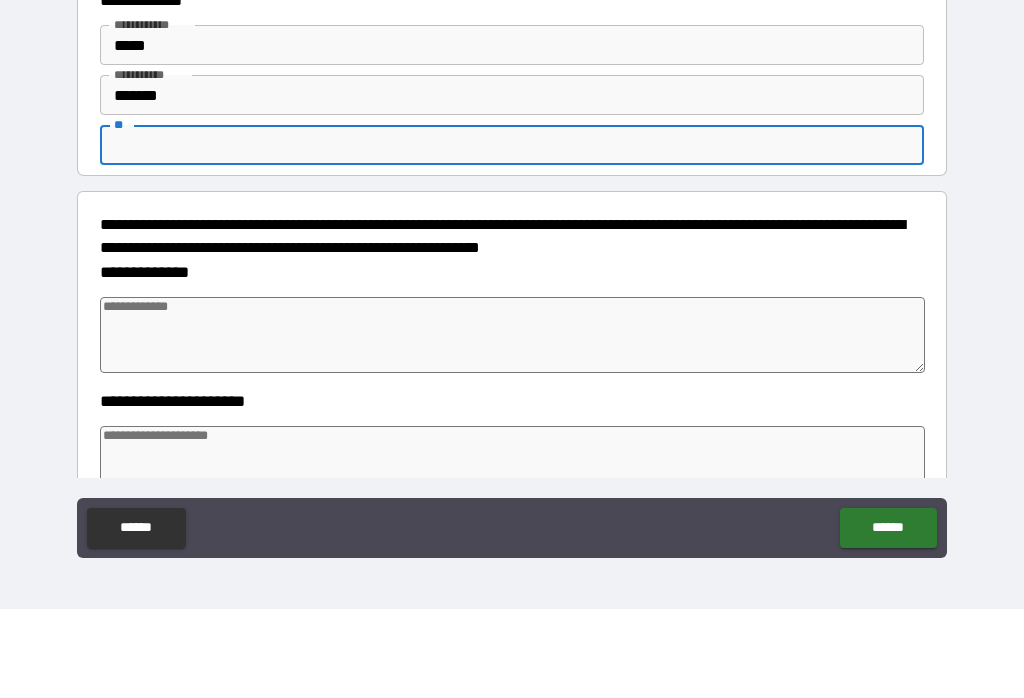 type on "*" 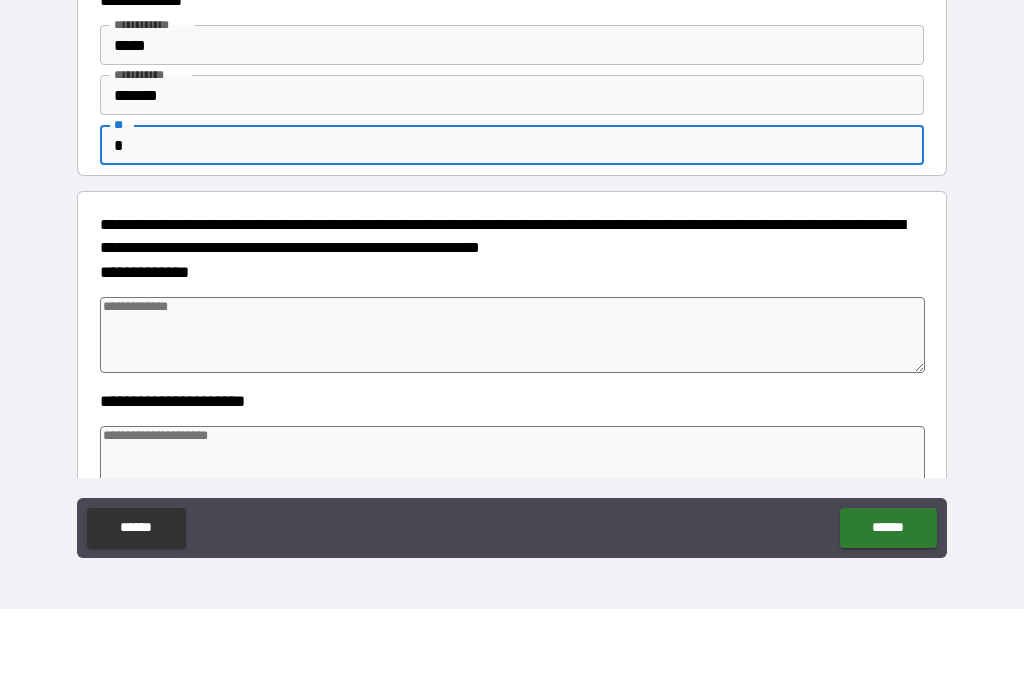 type on "*" 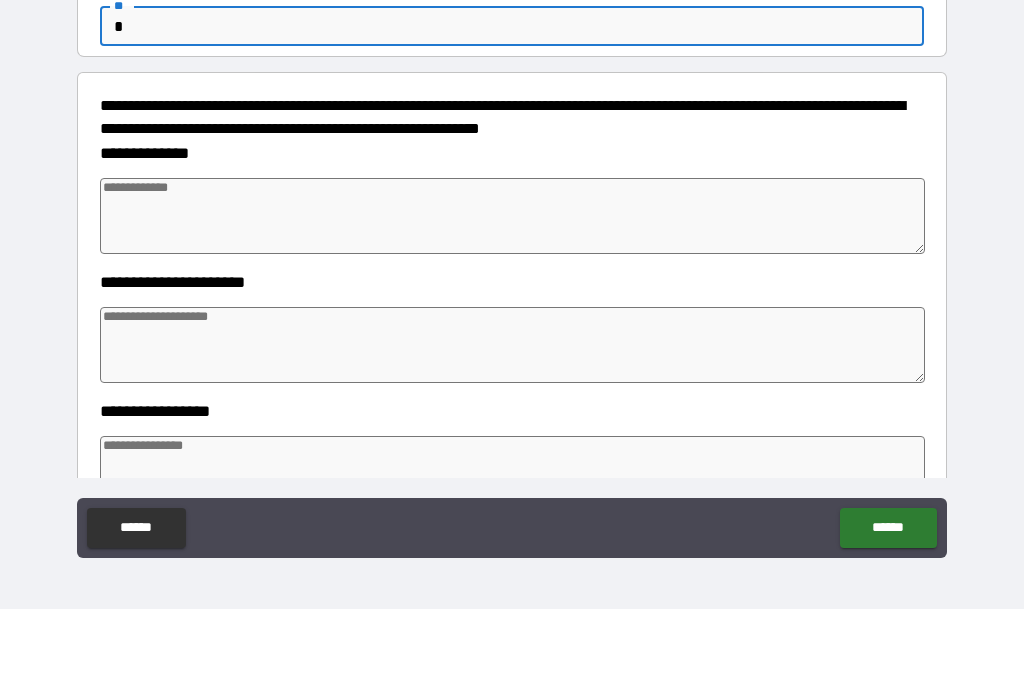 scroll, scrollTop: 126, scrollLeft: 0, axis: vertical 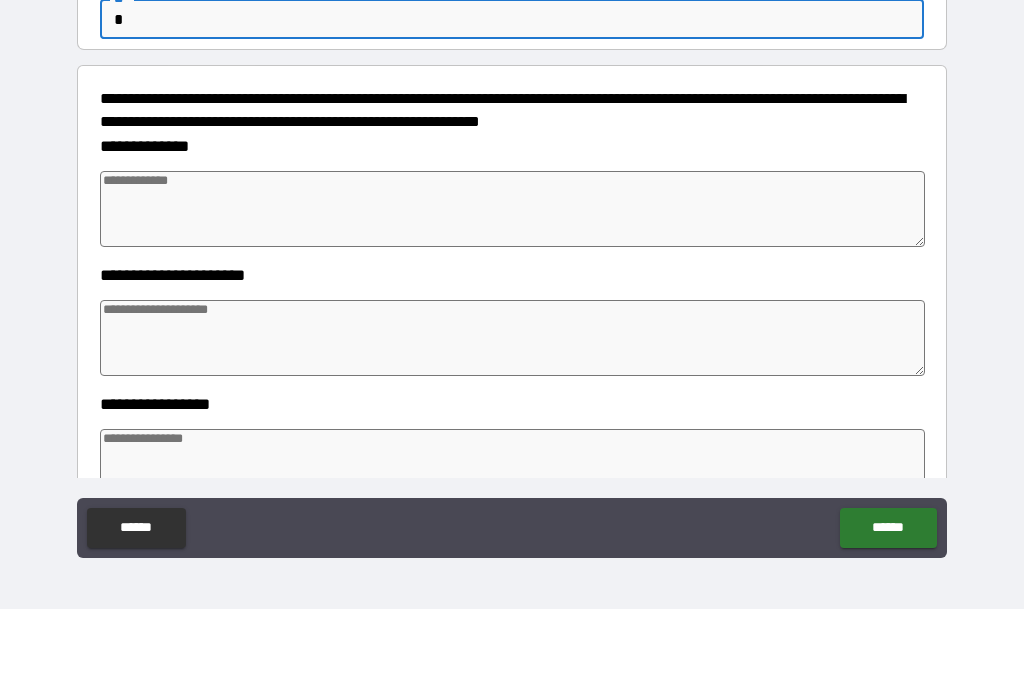 type on "*" 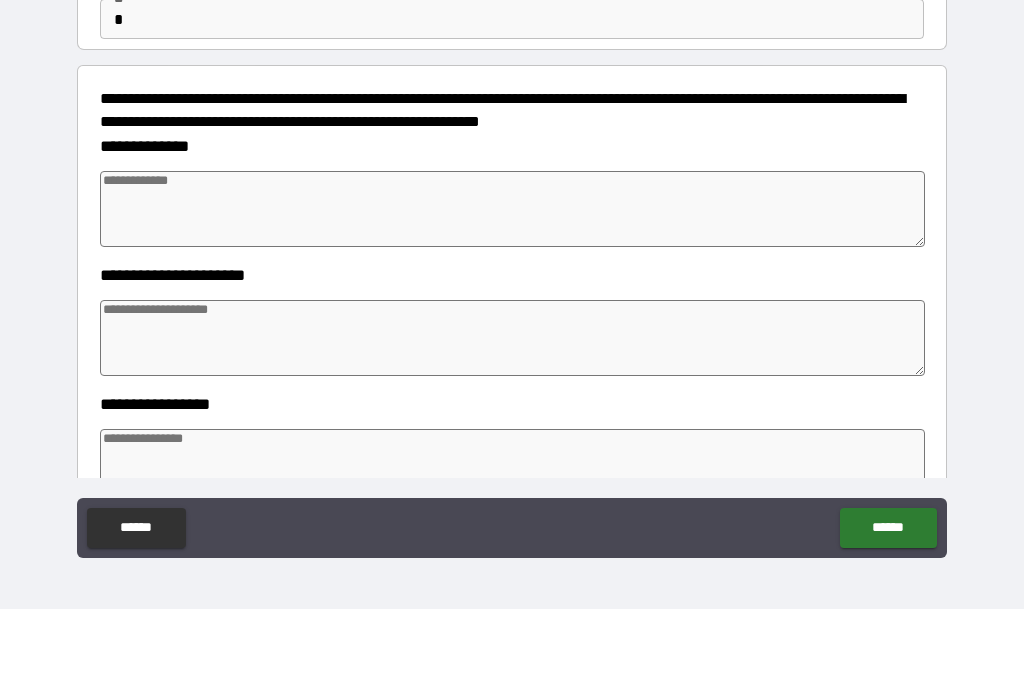 type on "*" 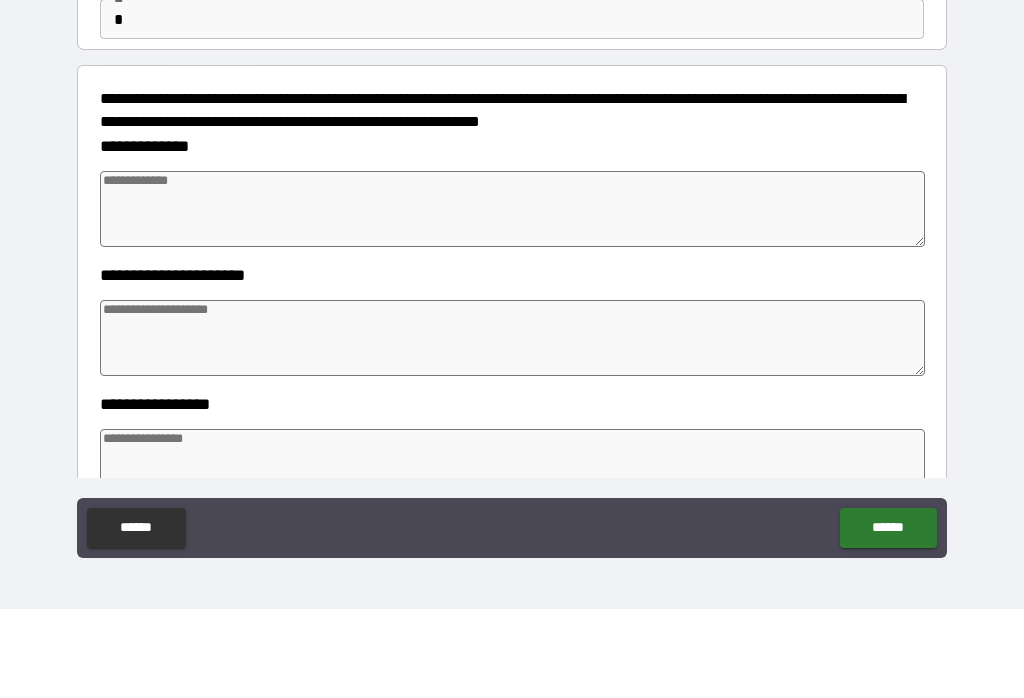 type on "*" 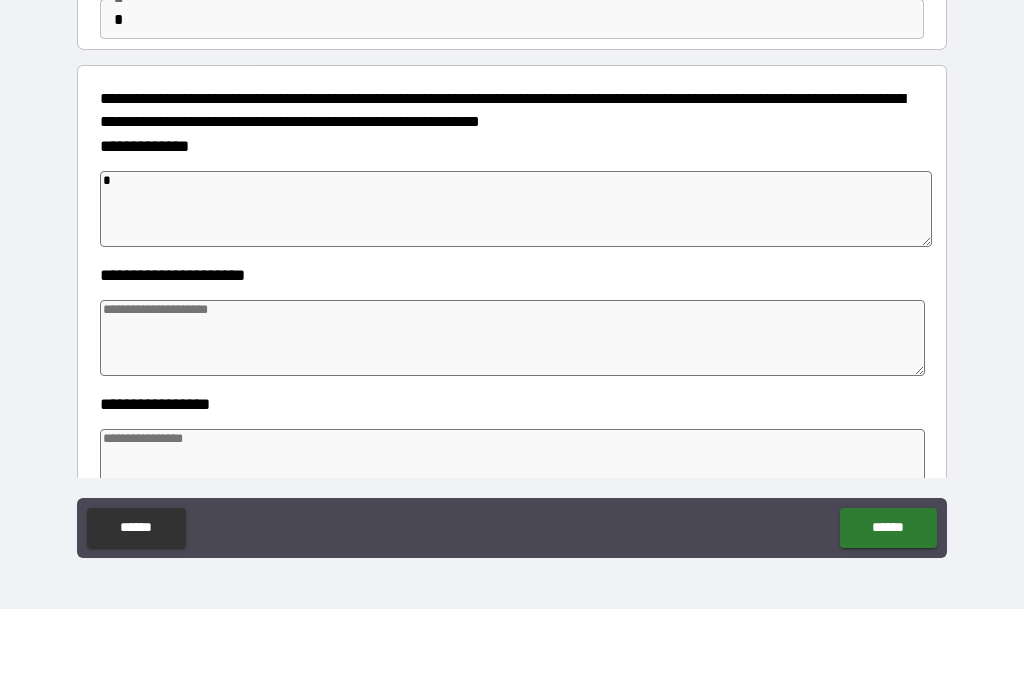 type on "*" 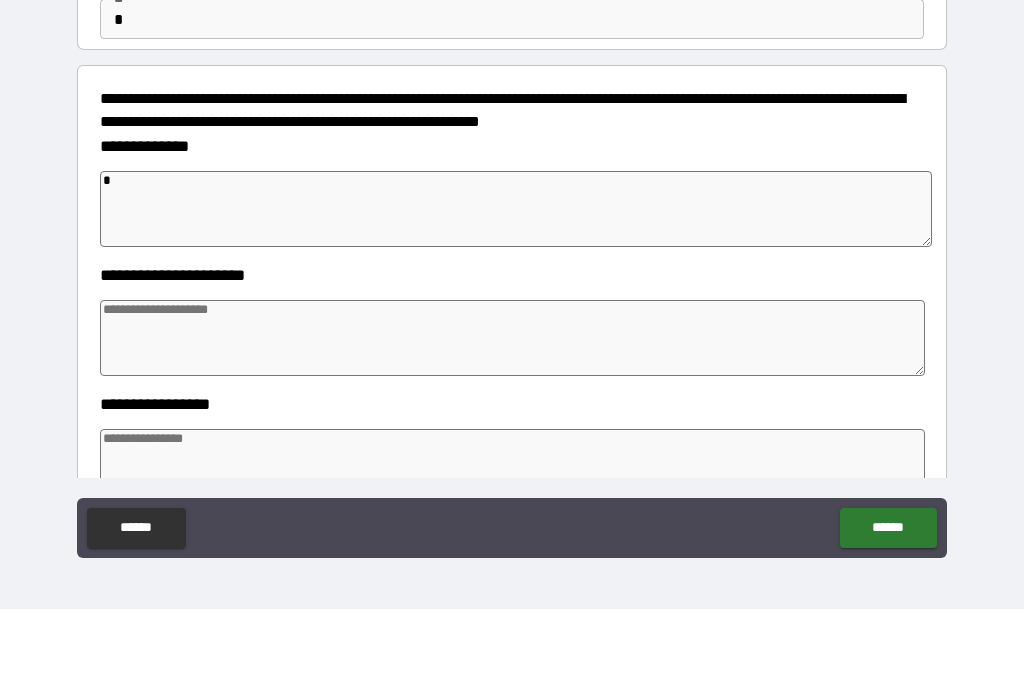 type on "*" 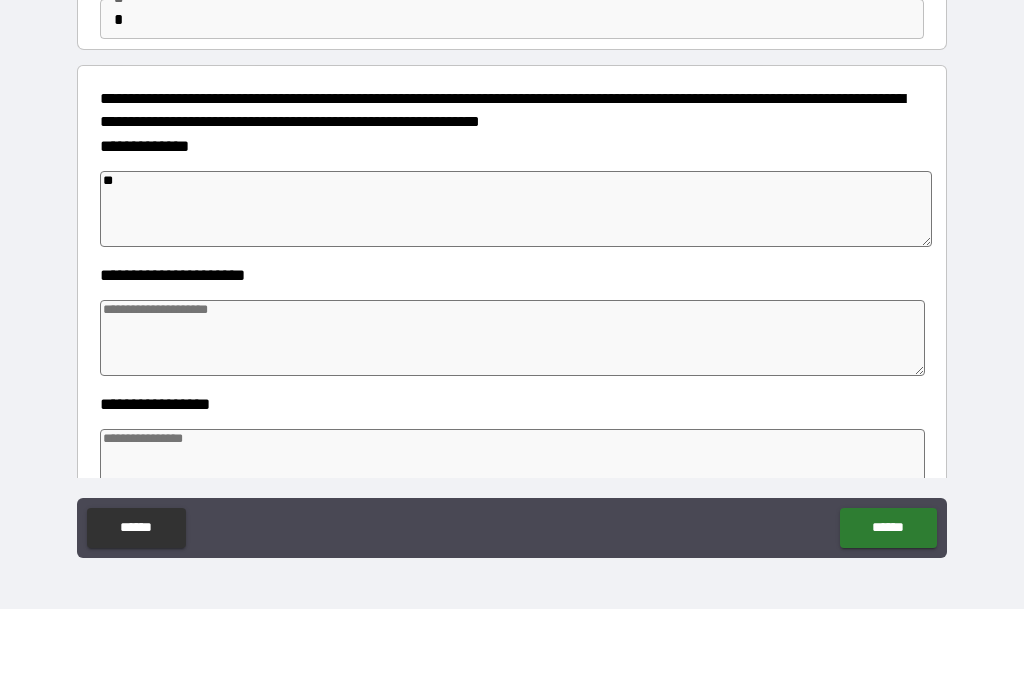 type on "*" 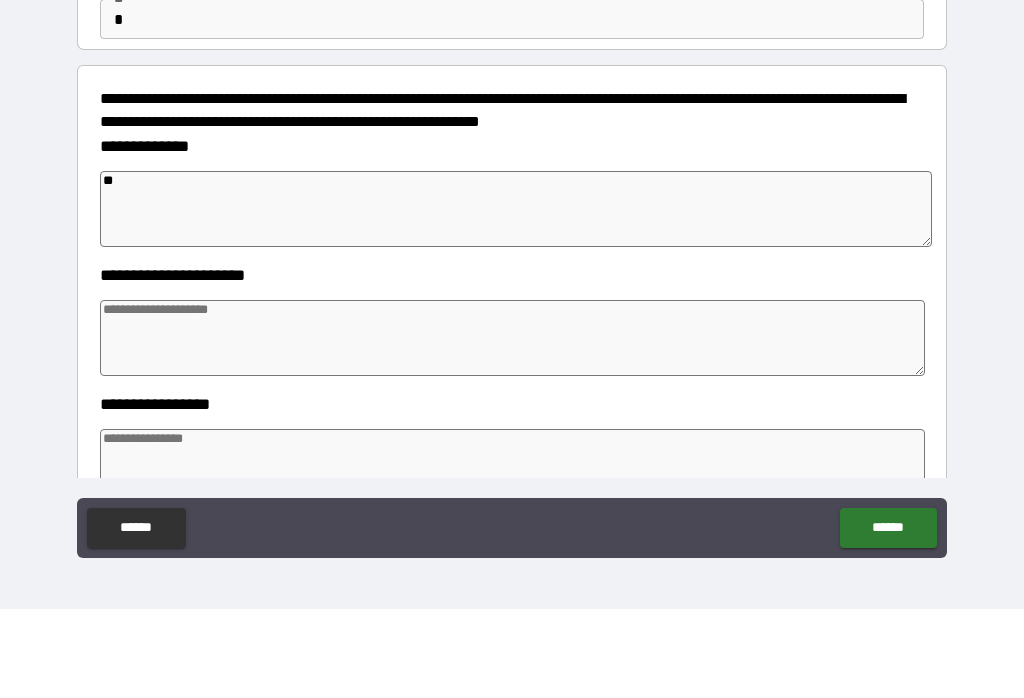 type on "*" 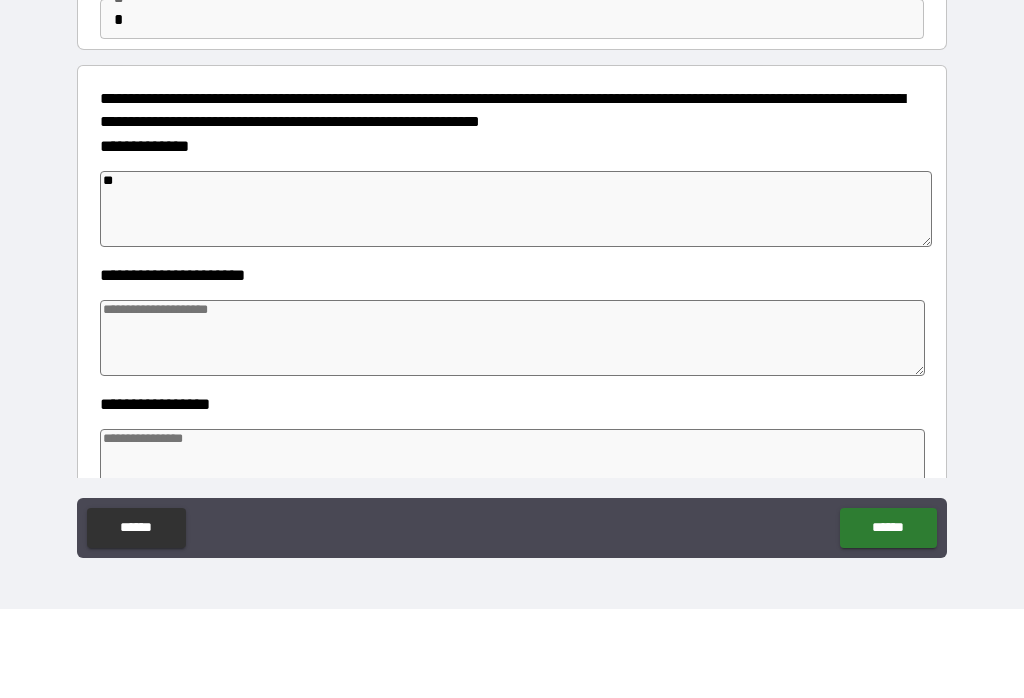 type on "*" 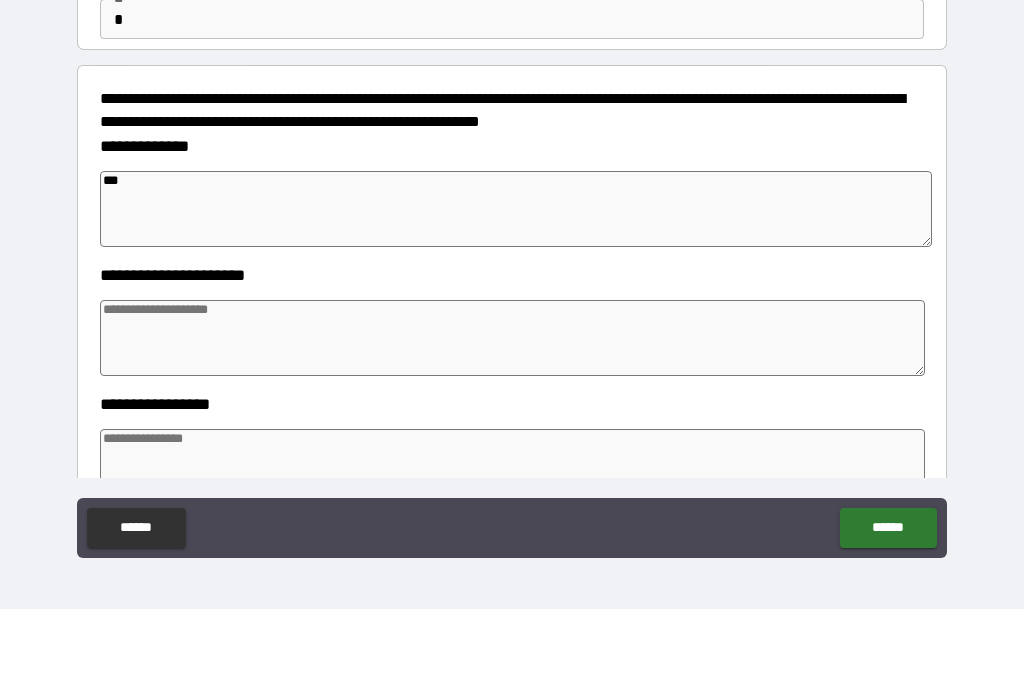 type on "*" 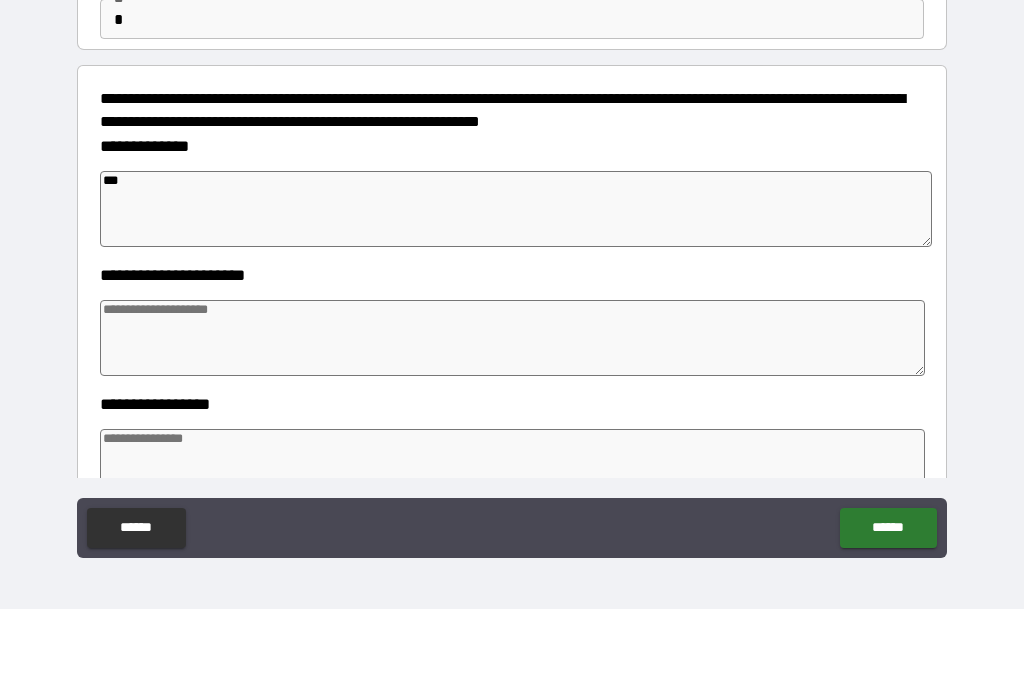 type on "****" 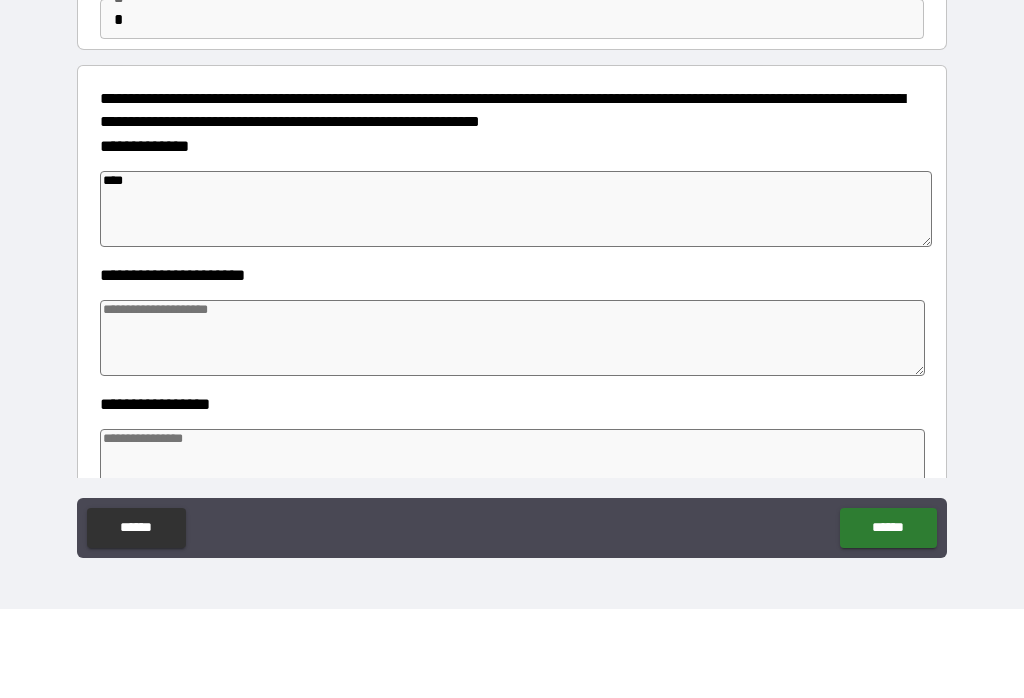 type on "*" 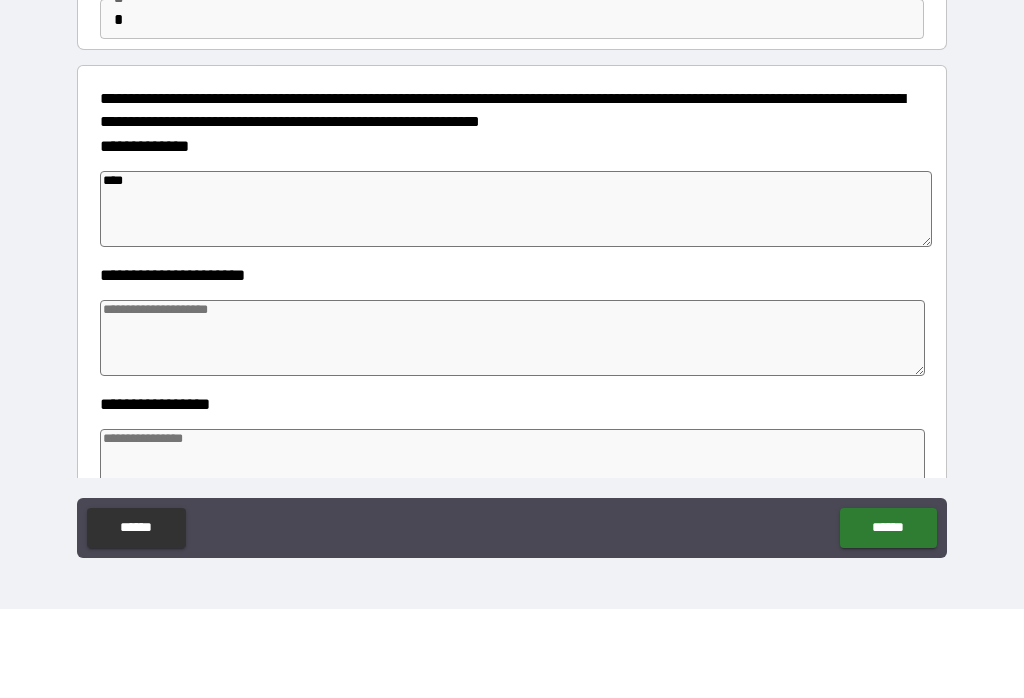 type on "*" 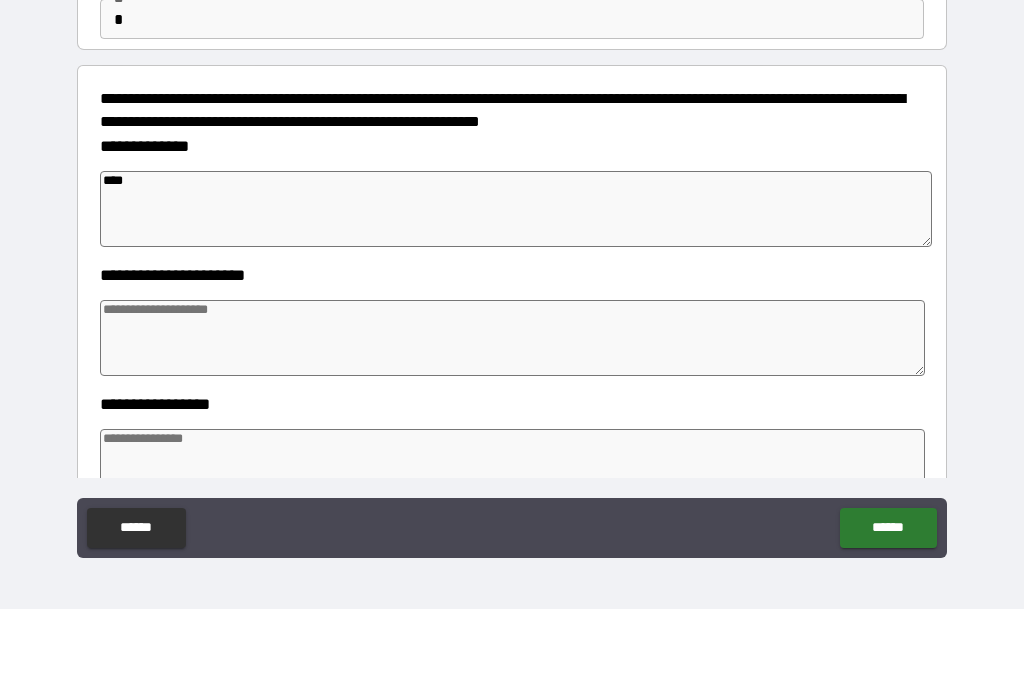 type on "*" 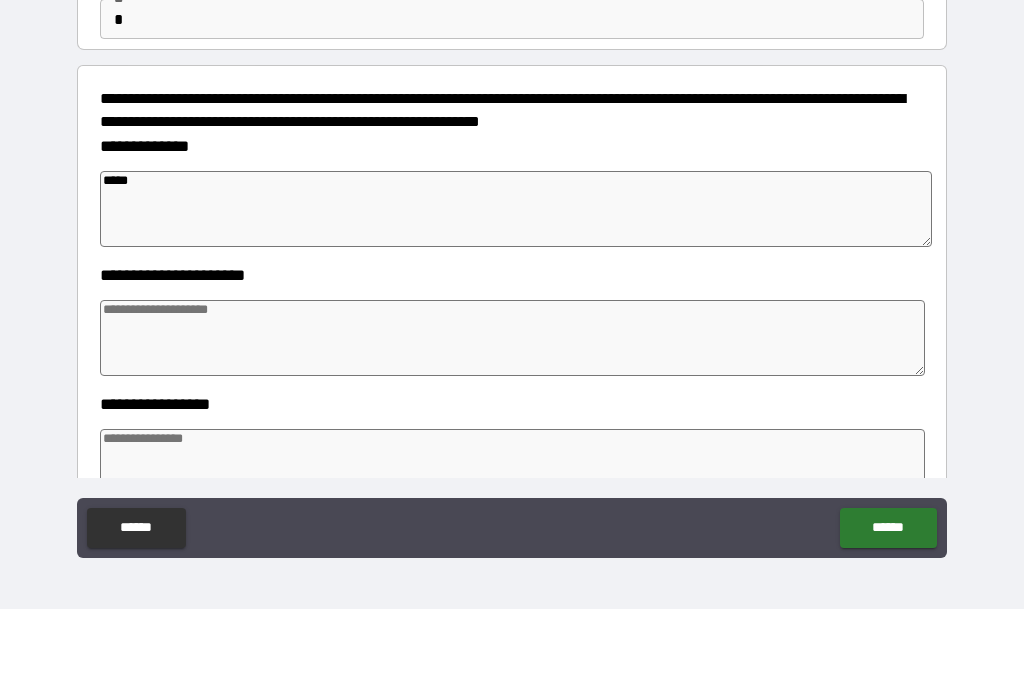 type on "*" 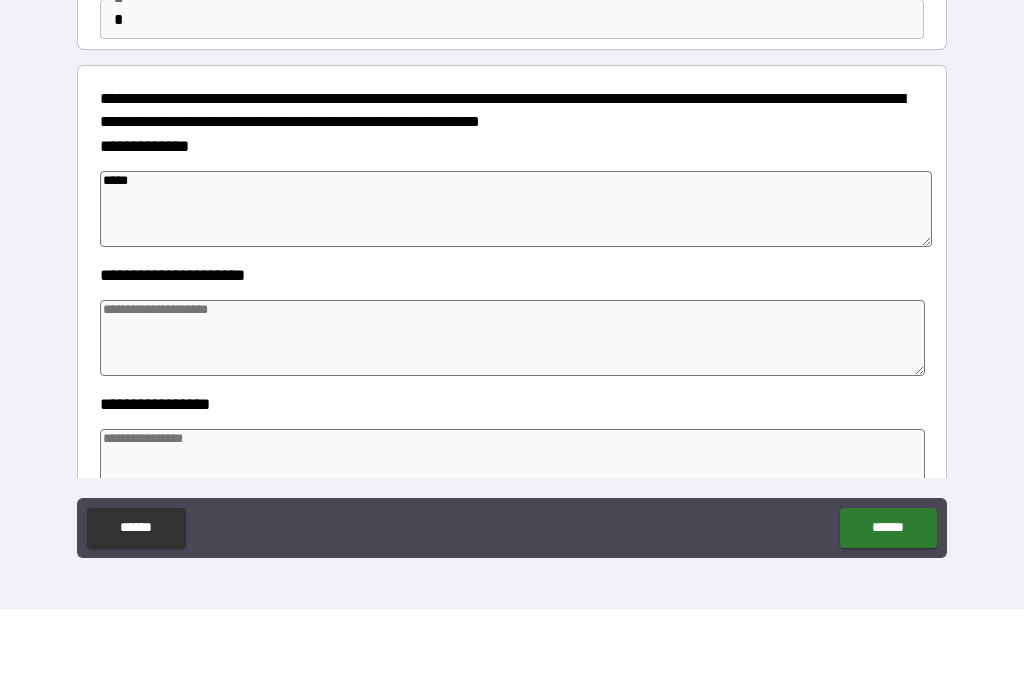 type on "*" 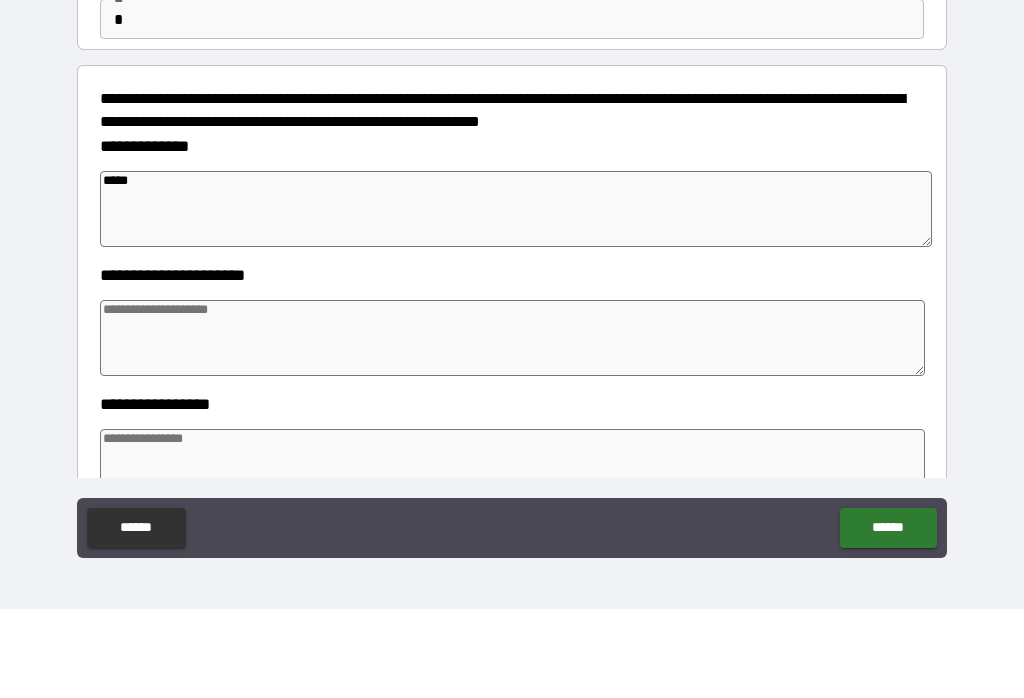 type on "*" 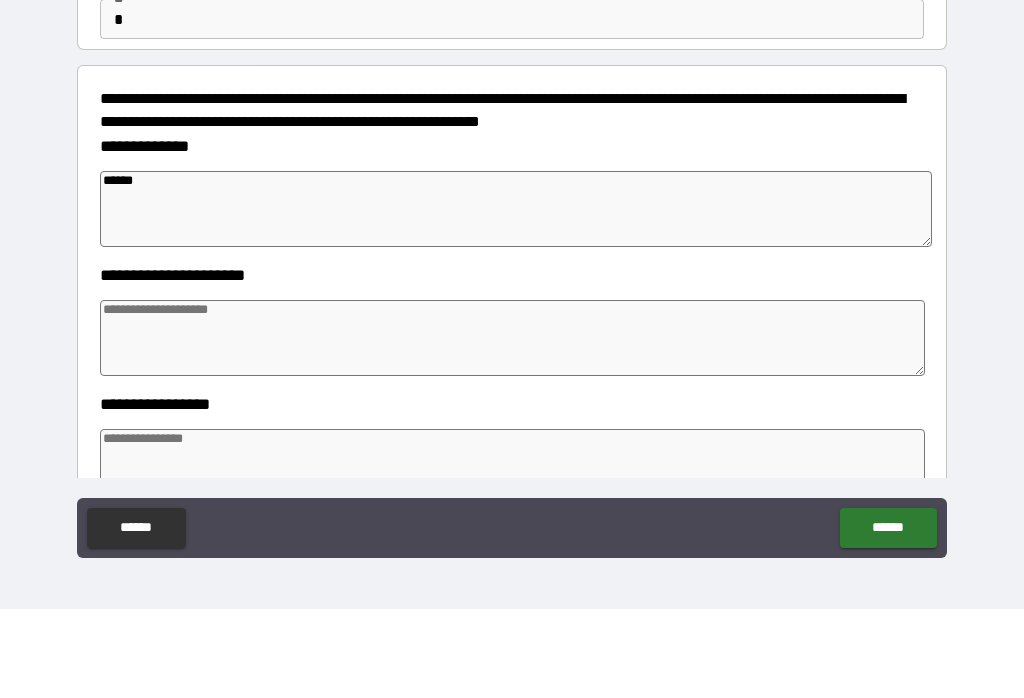 type on "*******" 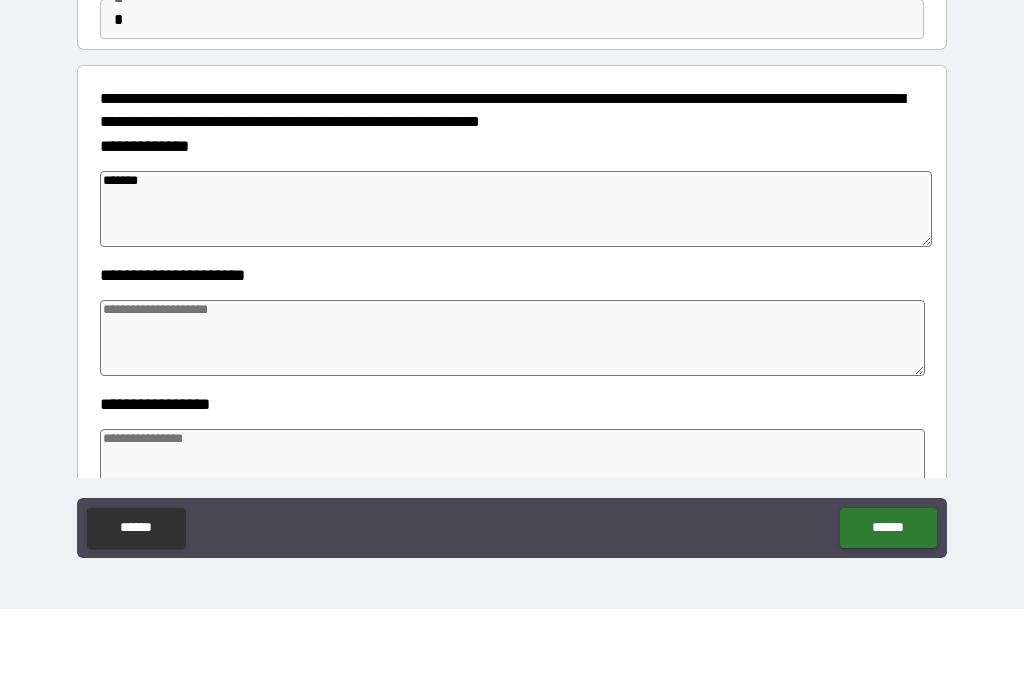 type on "*" 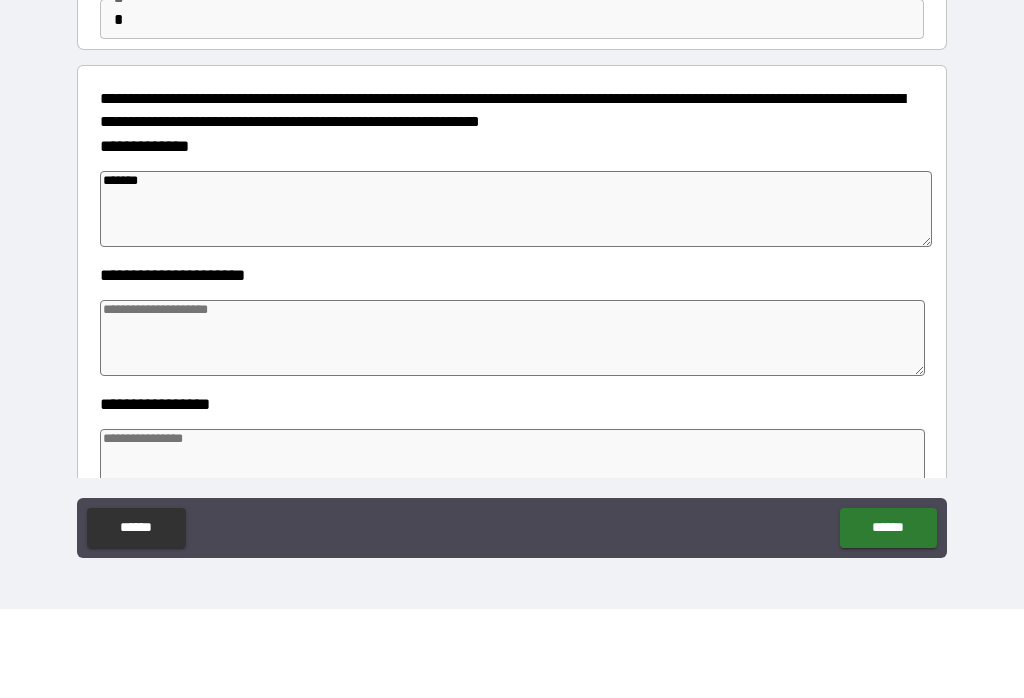 type on "*" 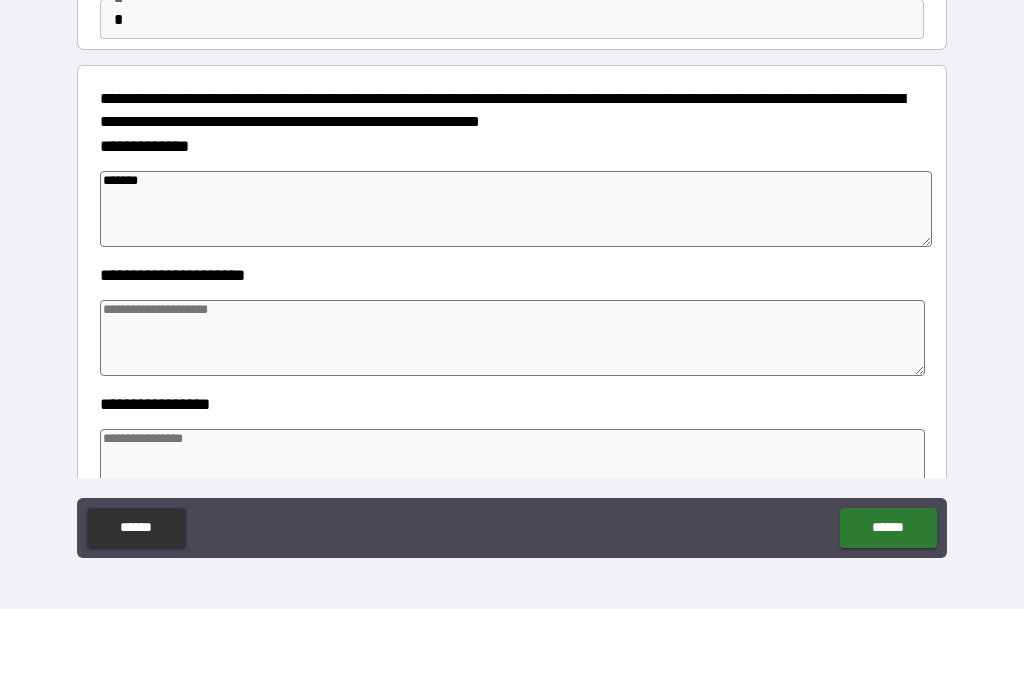 type on "*" 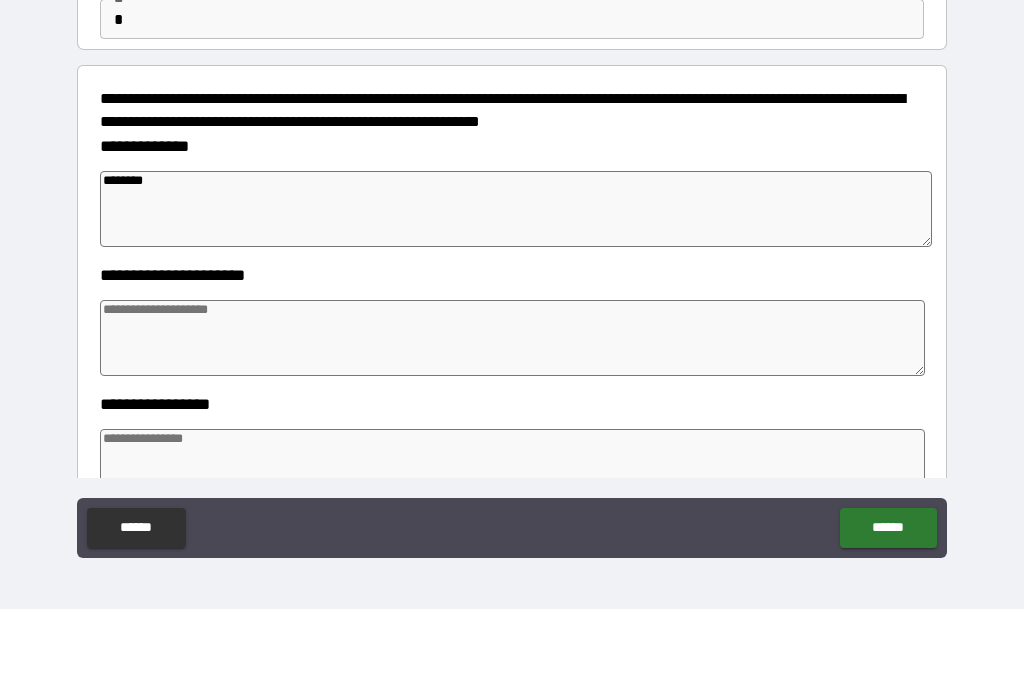 type on "*" 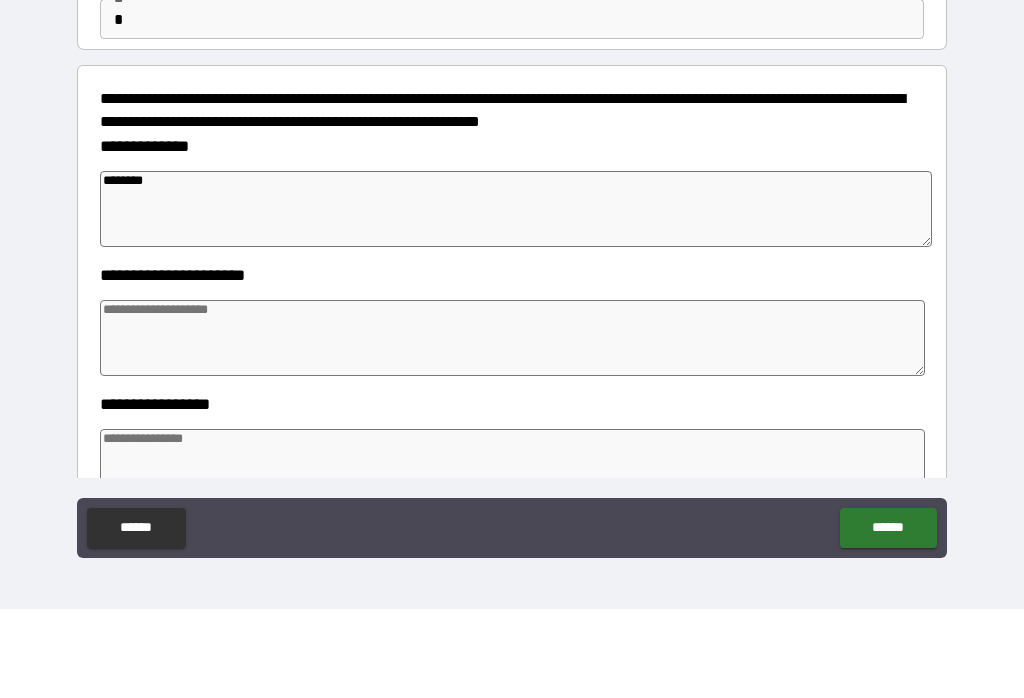 type on "*" 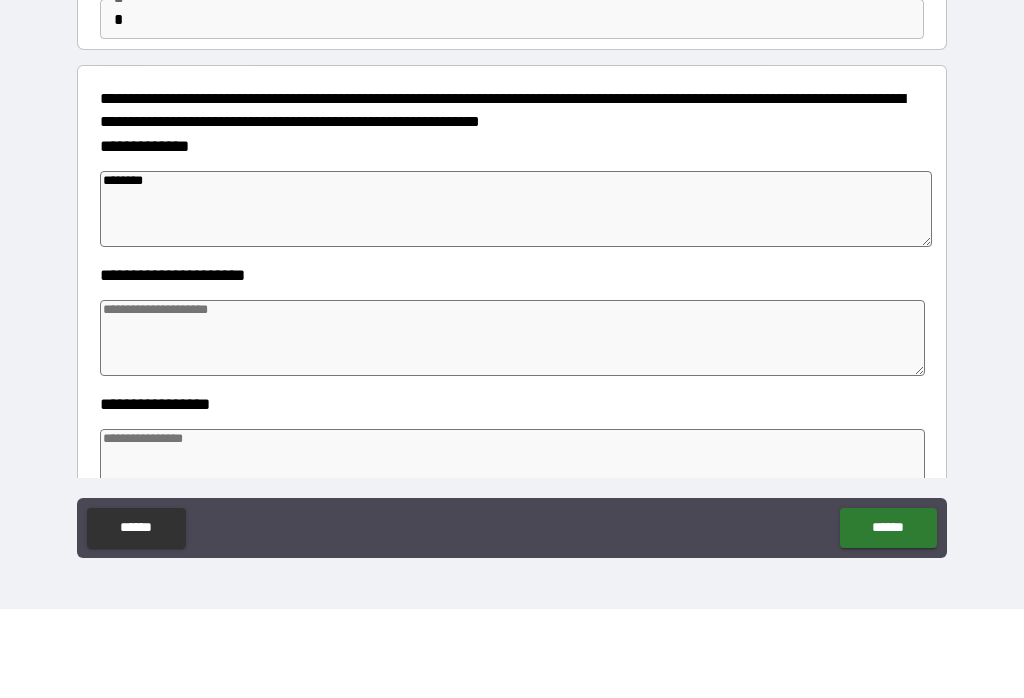 type on "*" 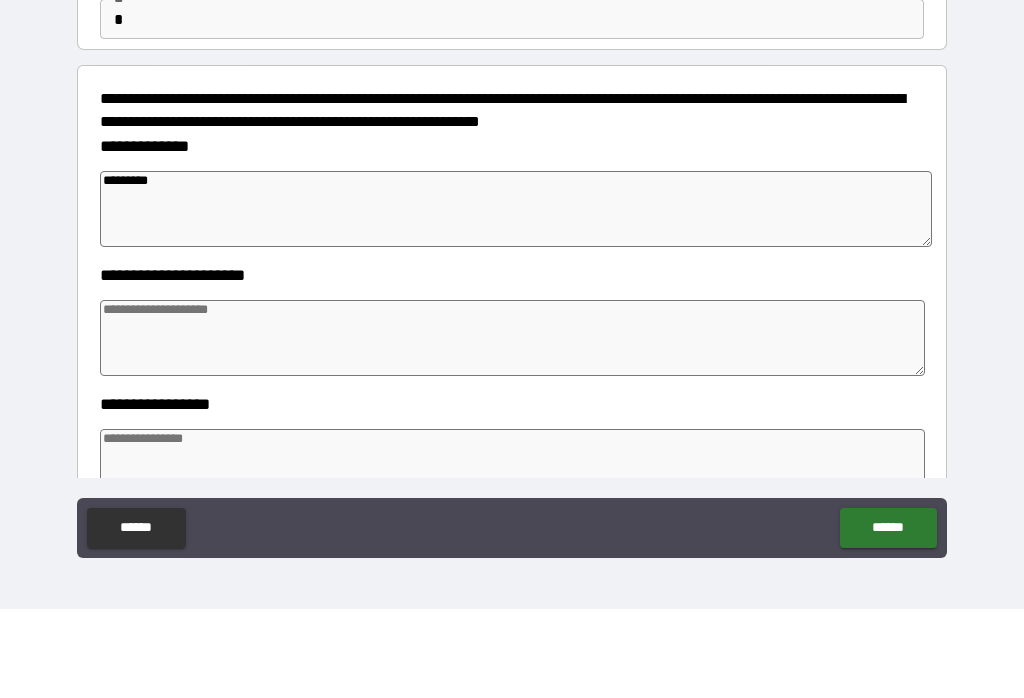 type on "*" 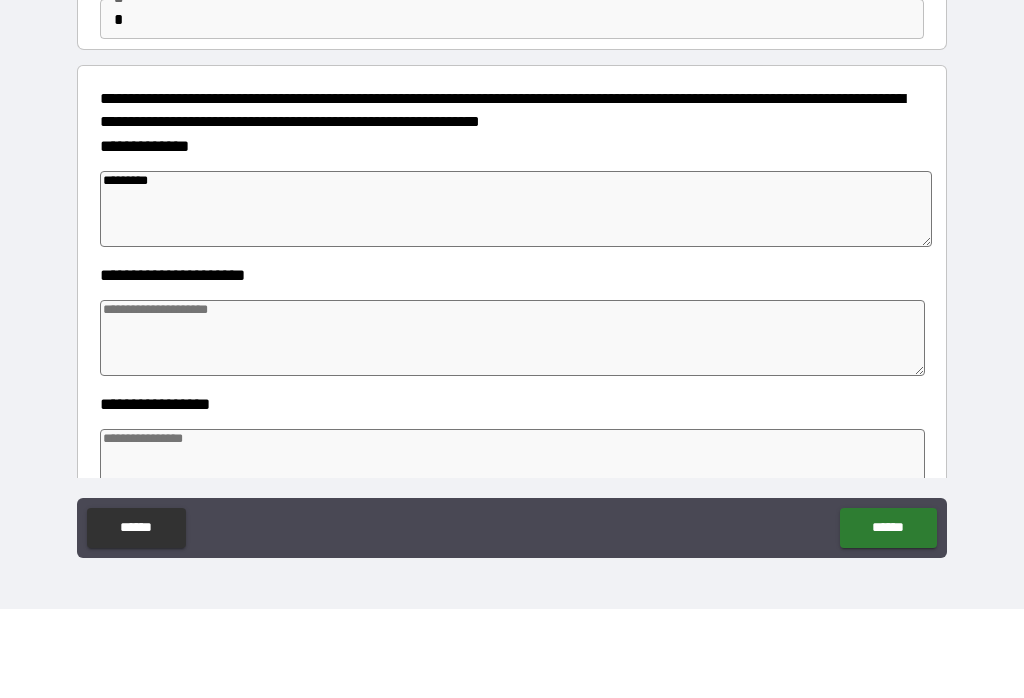 type on "*" 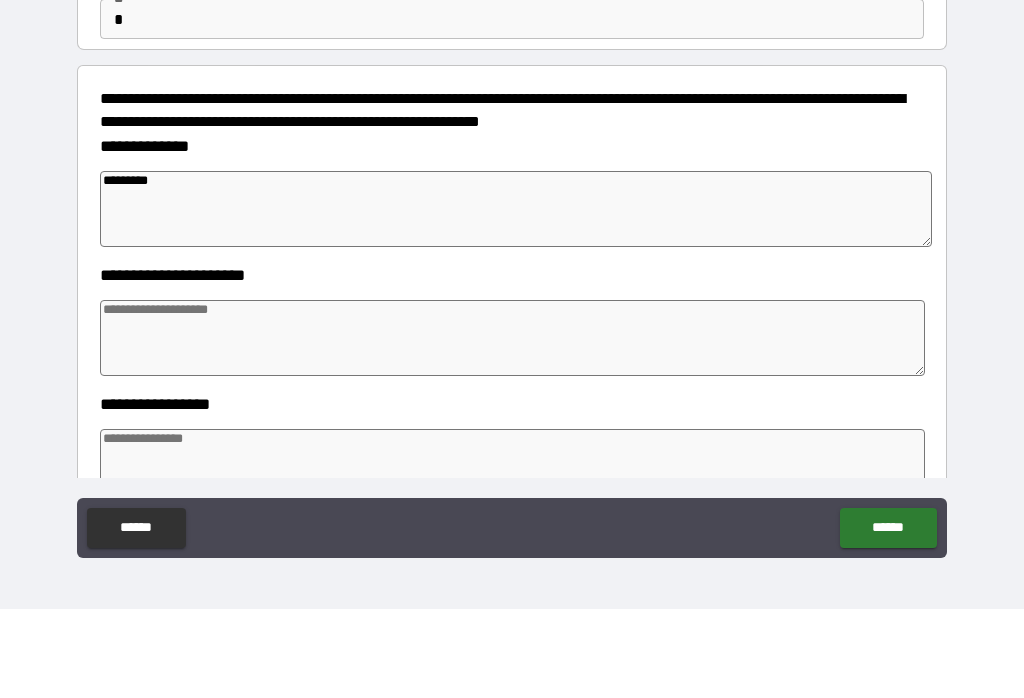 type on "*" 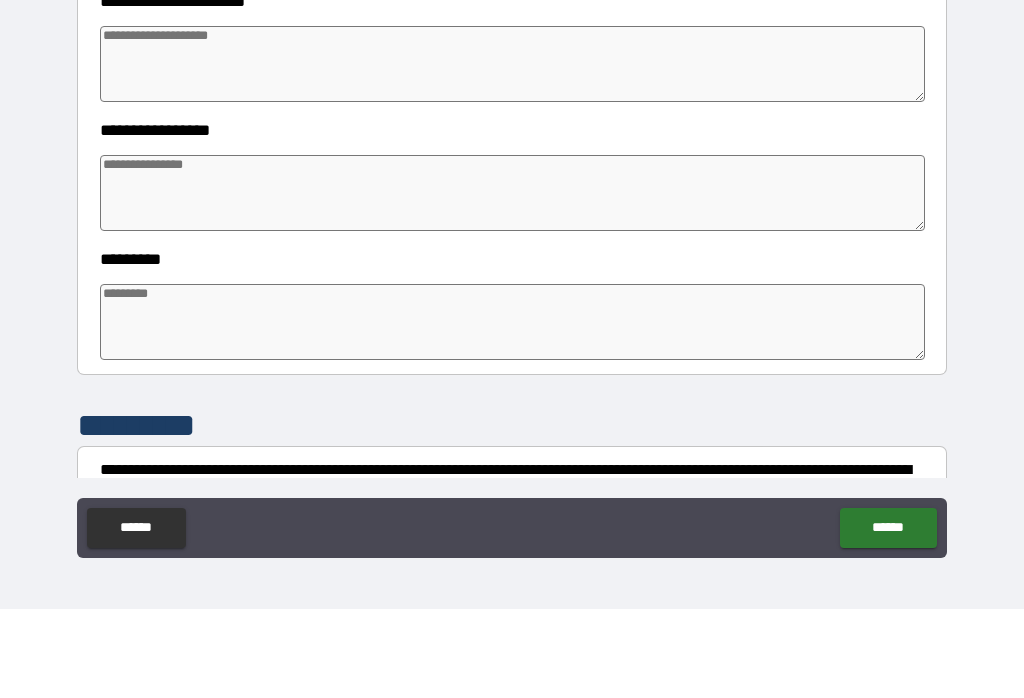 scroll, scrollTop: 397, scrollLeft: 0, axis: vertical 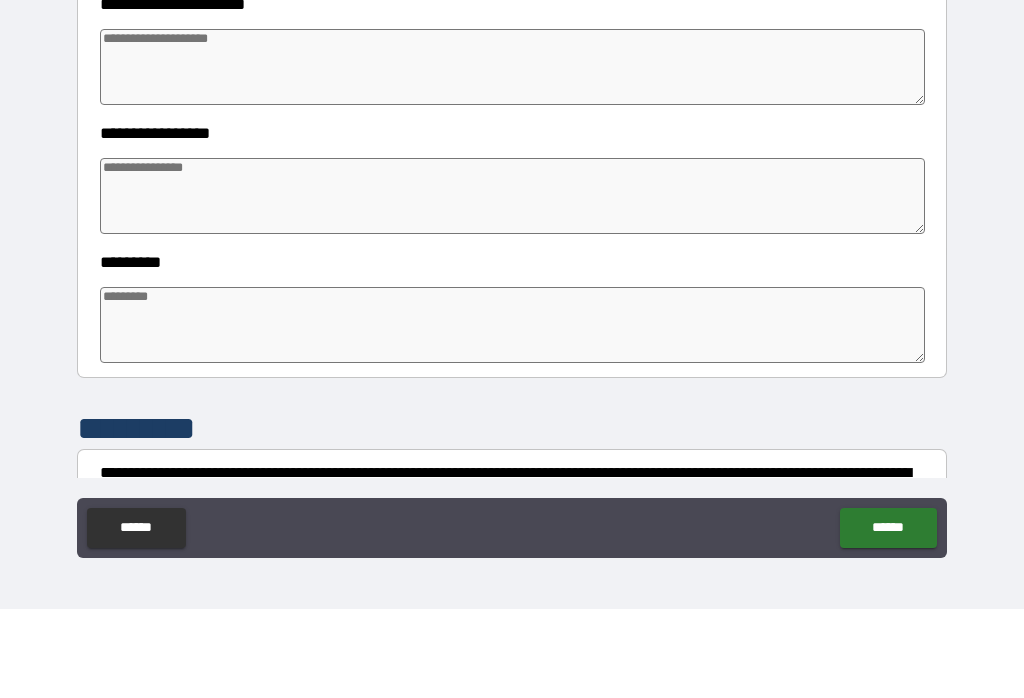 type on "*********" 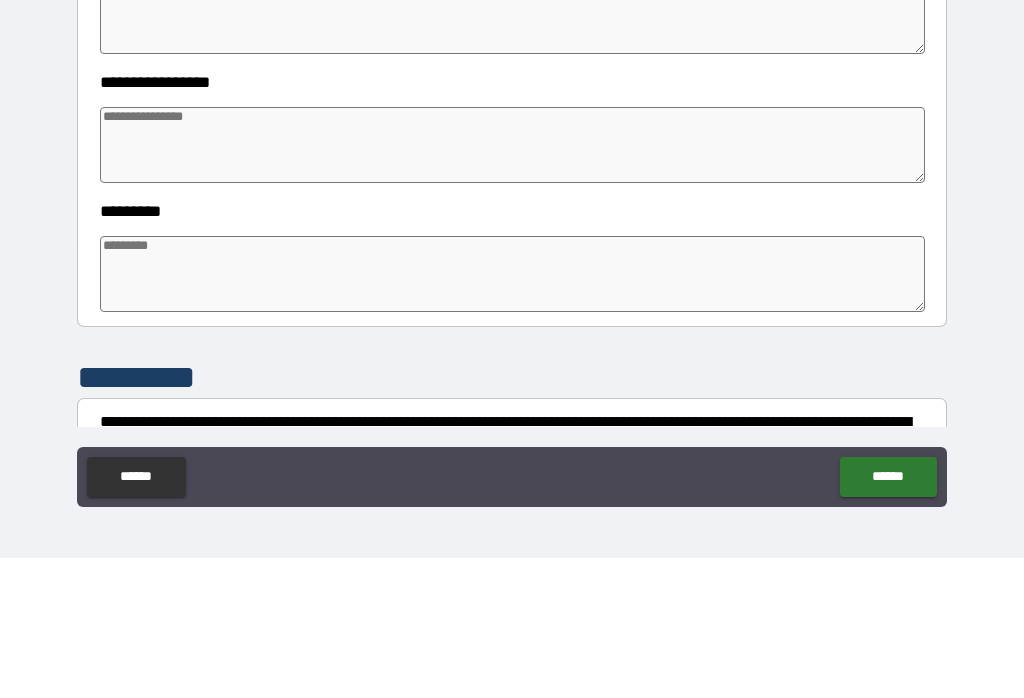type on "*" 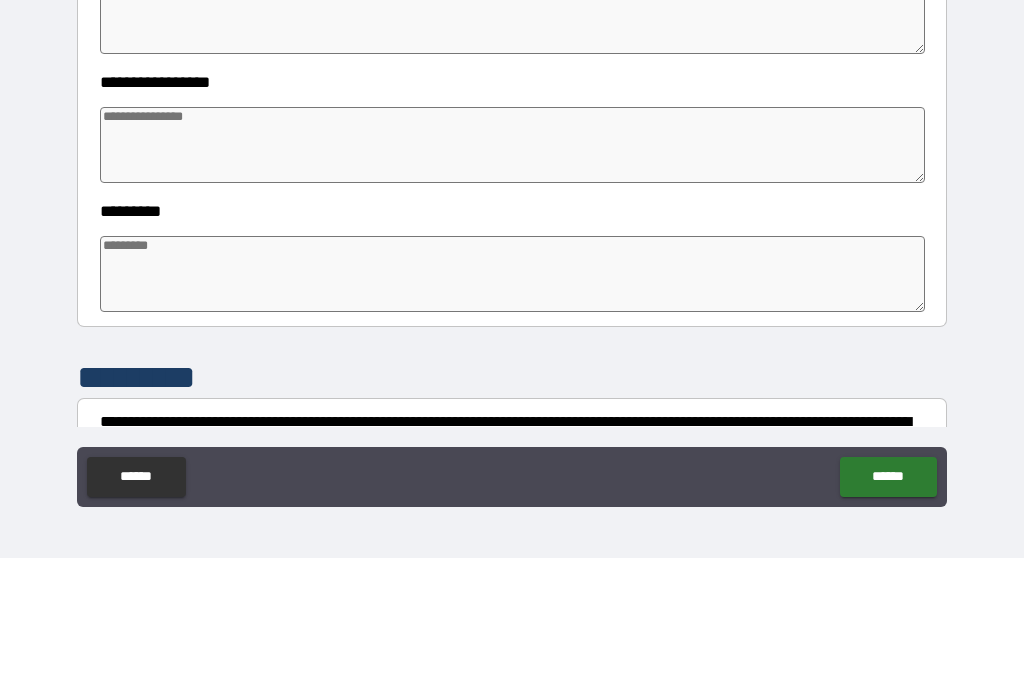 type on "*" 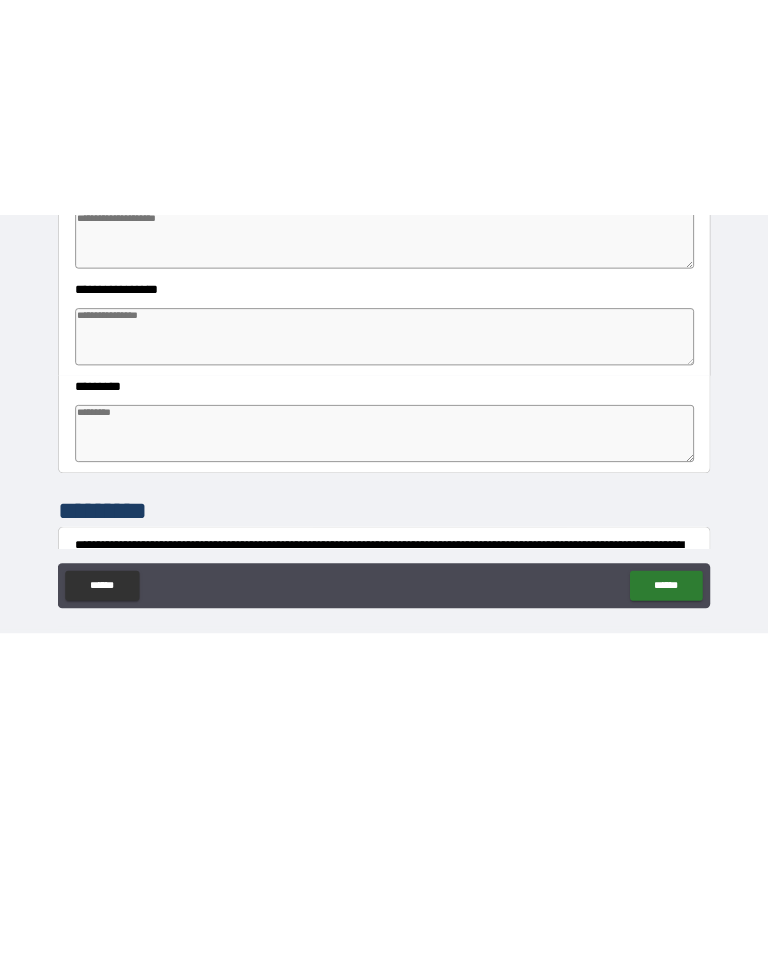 scroll, scrollTop: 0, scrollLeft: 0, axis: both 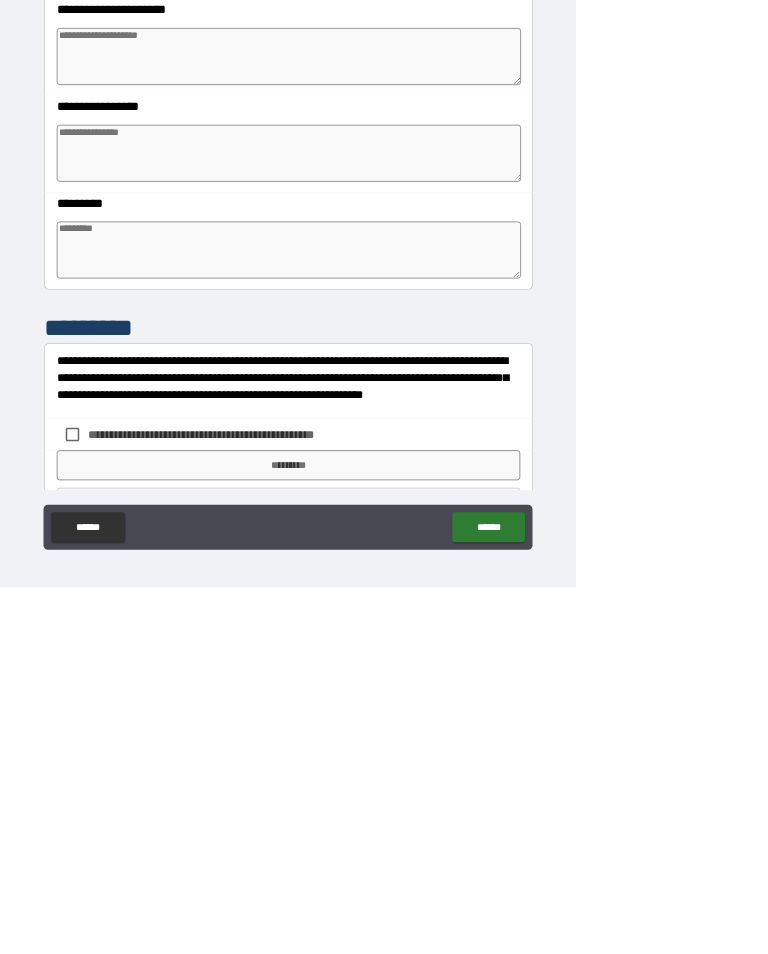 type on "*" 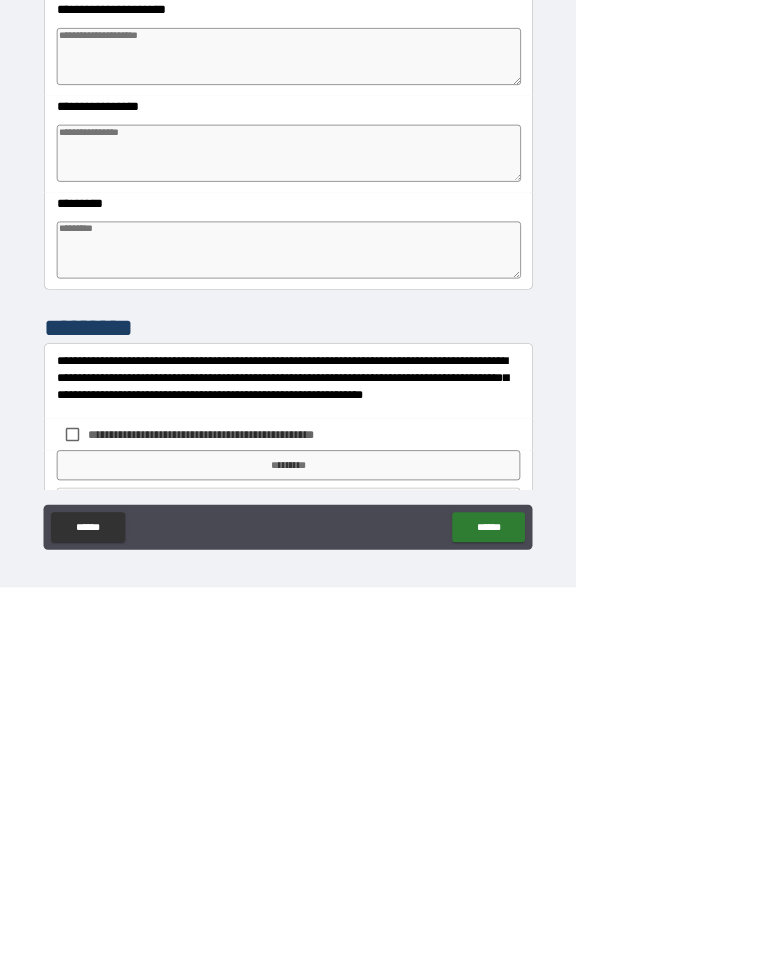 type on "*" 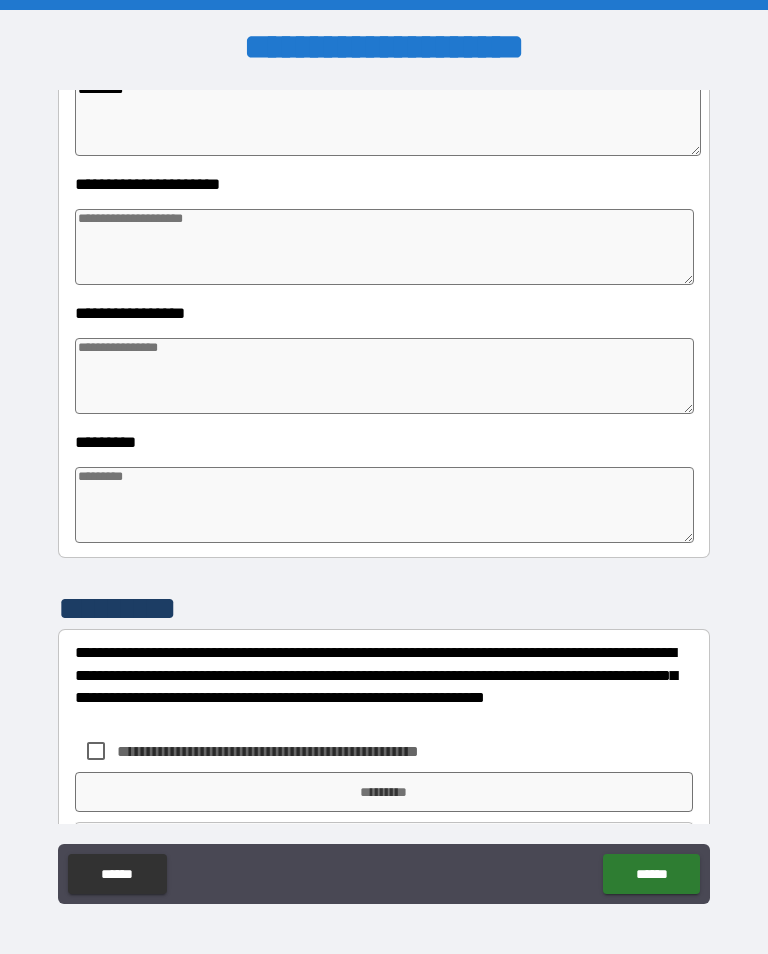 type on "*" 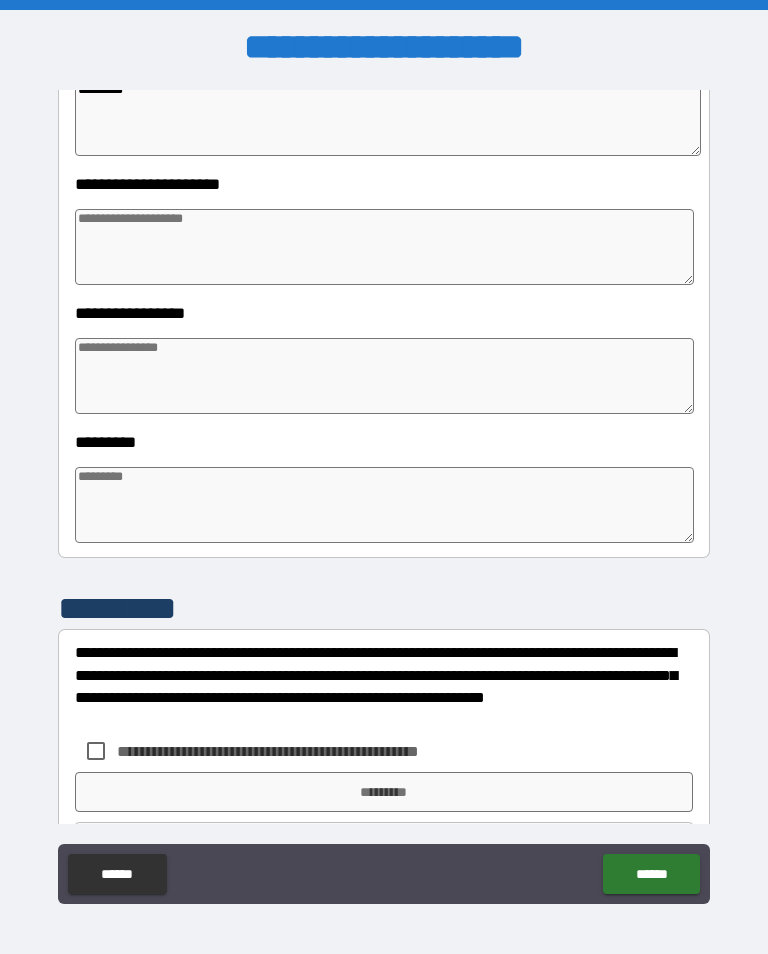 type on "*" 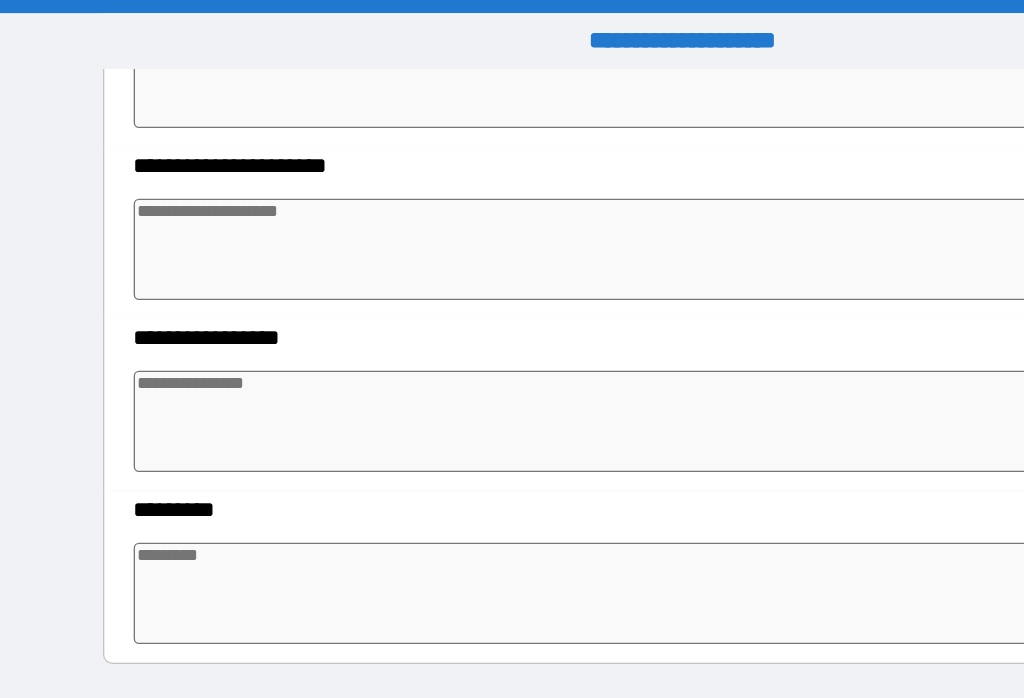 type on "*" 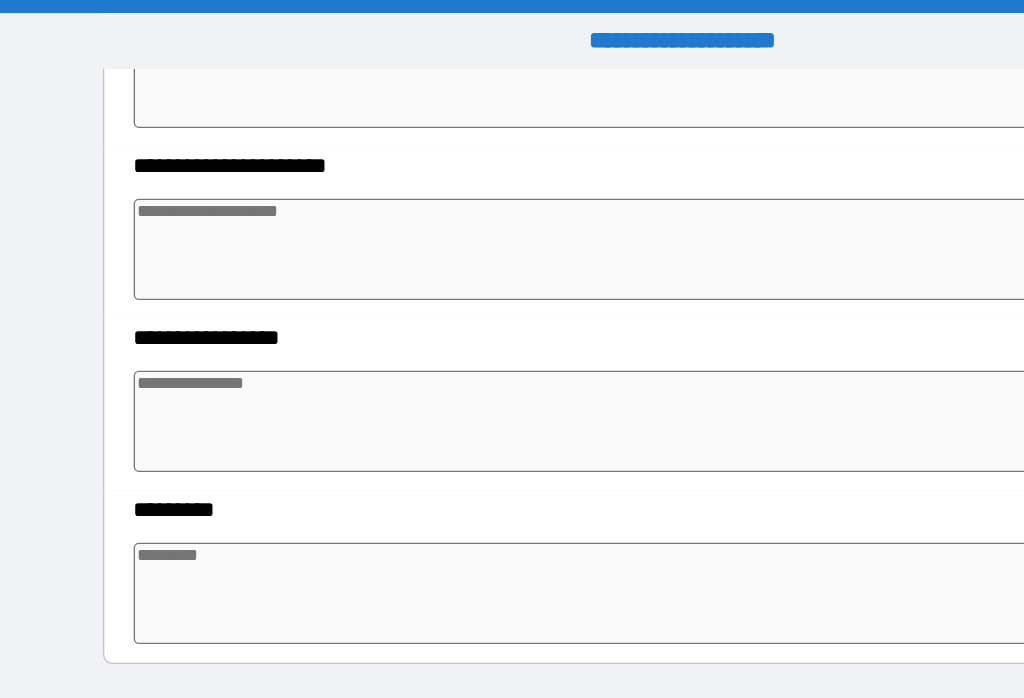 type on "*" 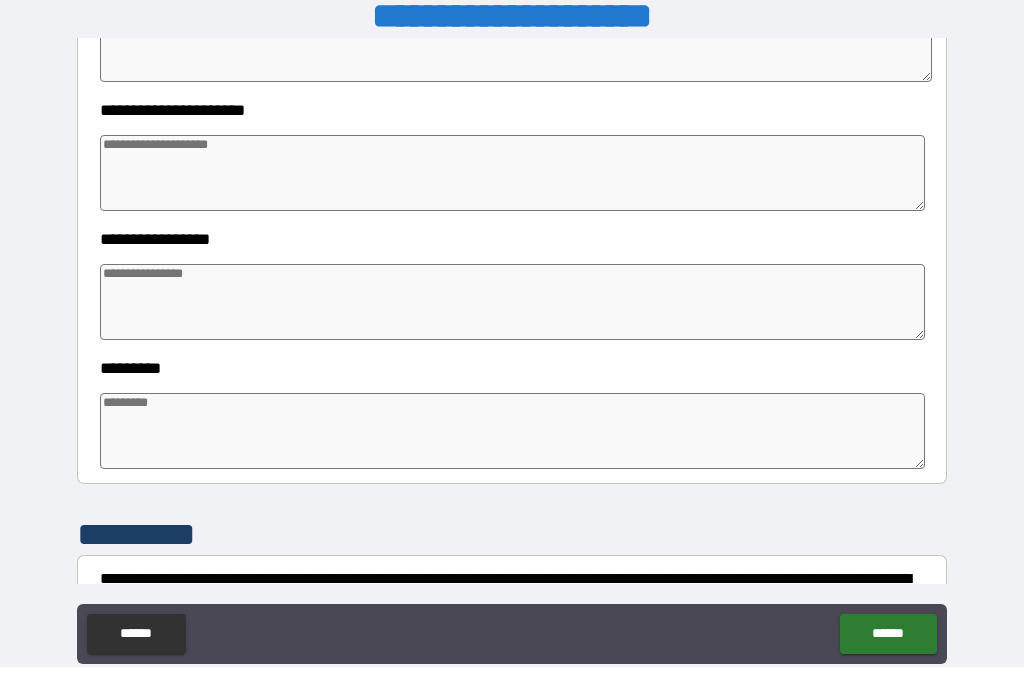 type on "*" 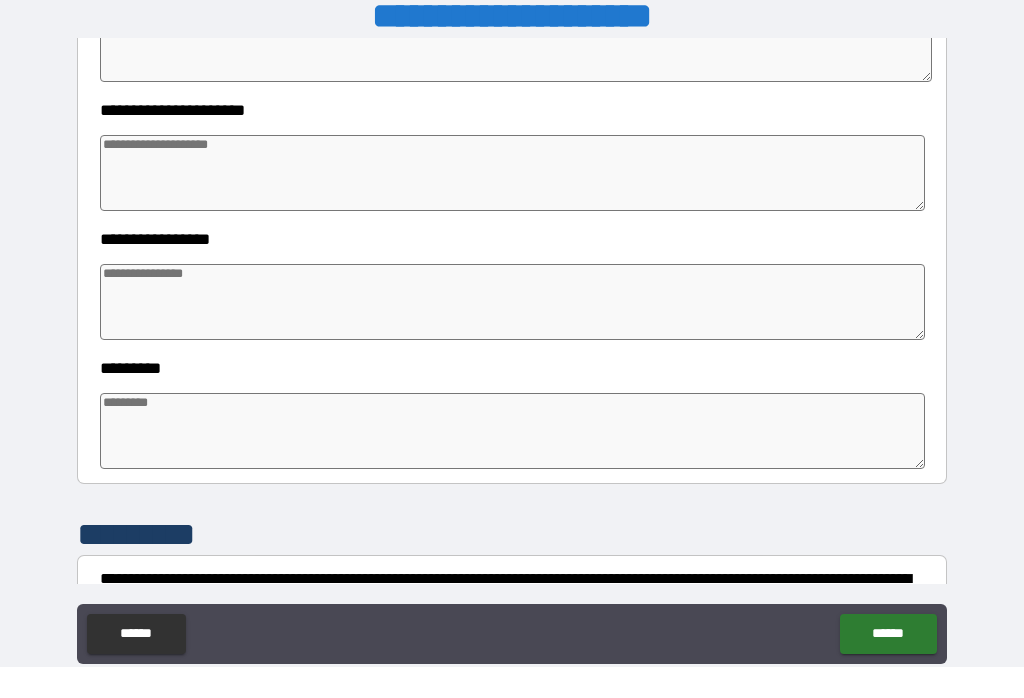 type on "*" 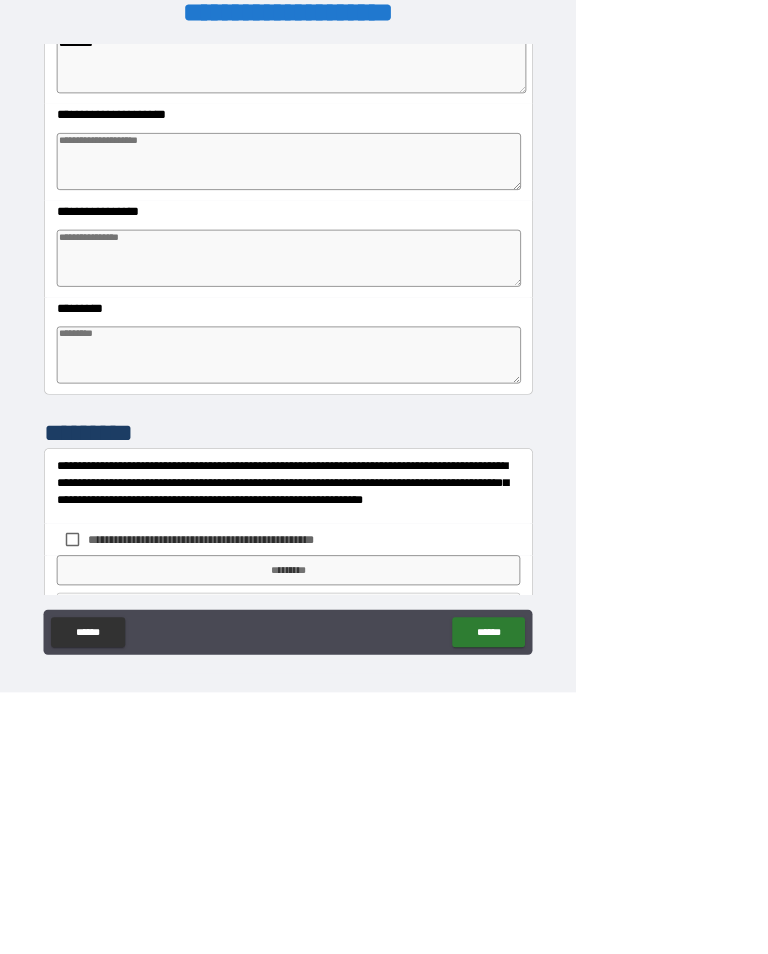 type on "*" 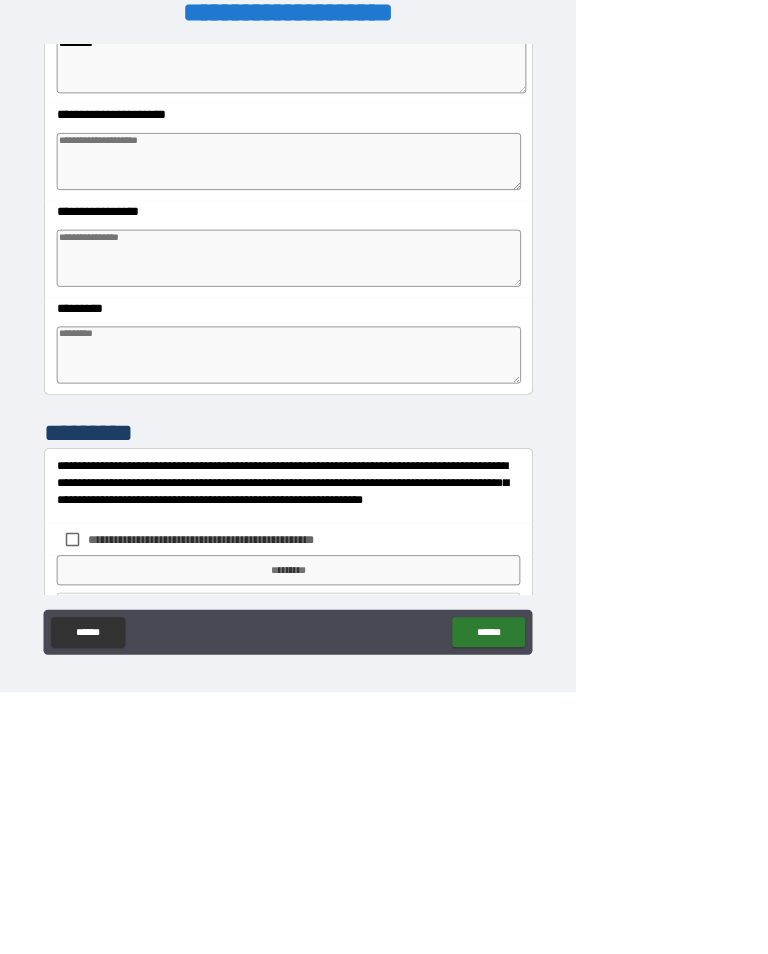 type on "*" 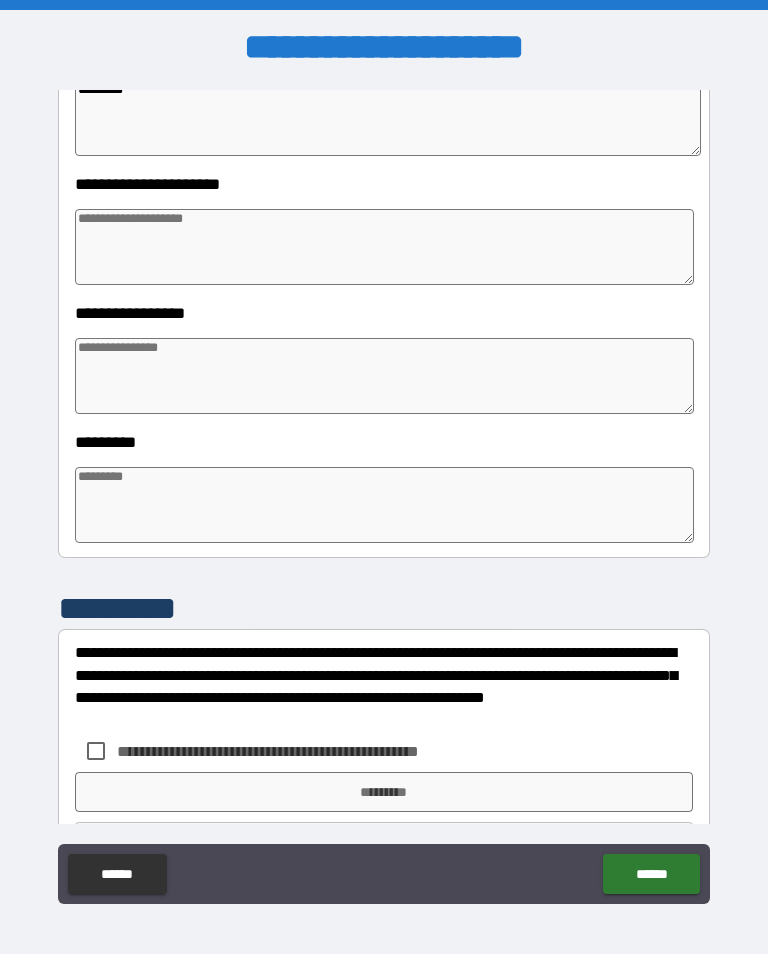 click at bounding box center [384, 376] 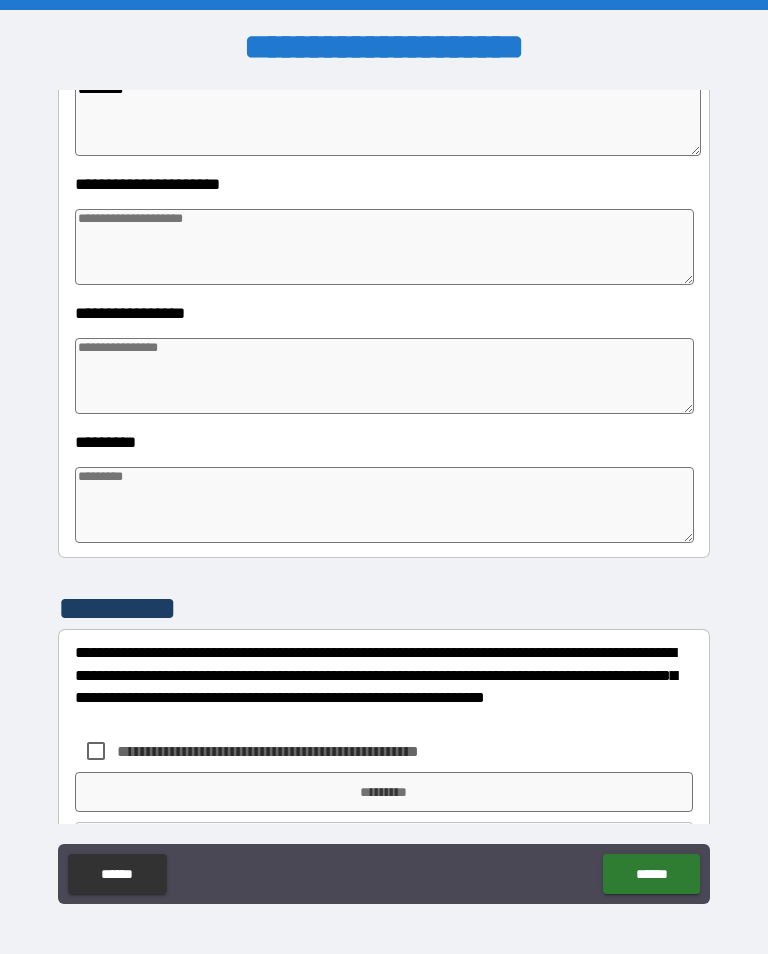 type on "*" 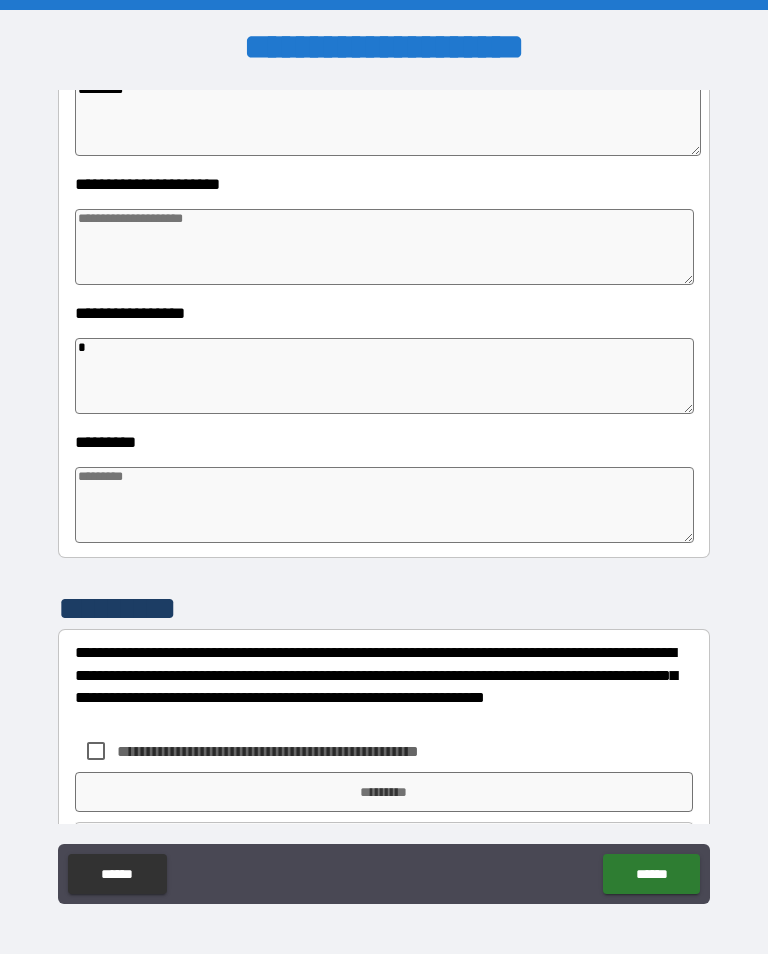 type on "*" 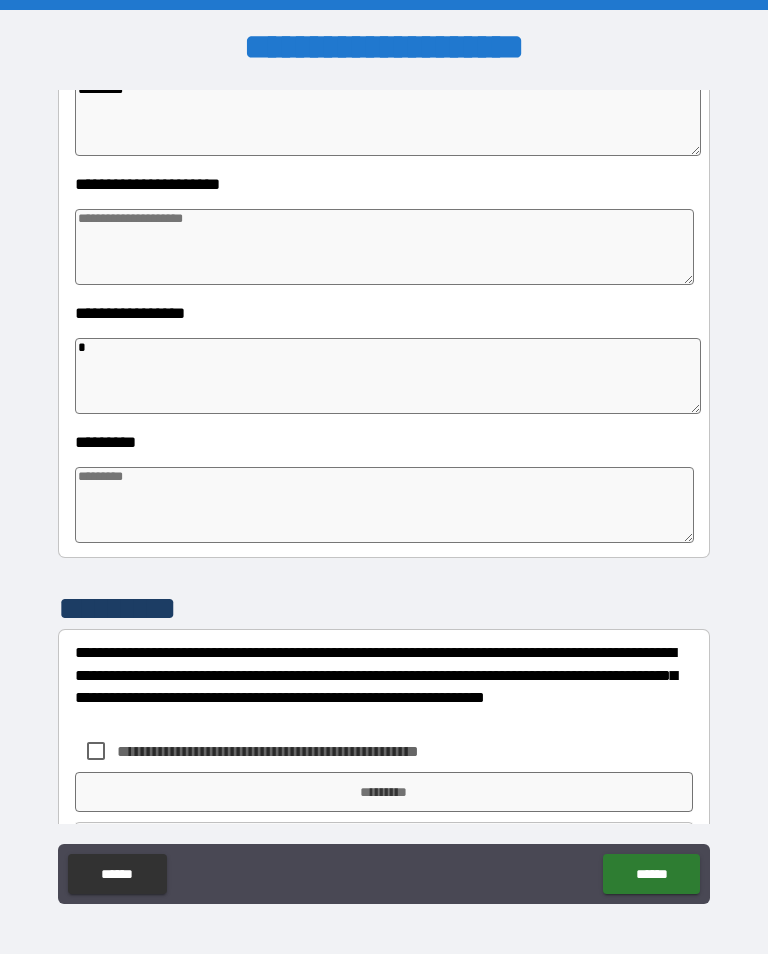 type on "*" 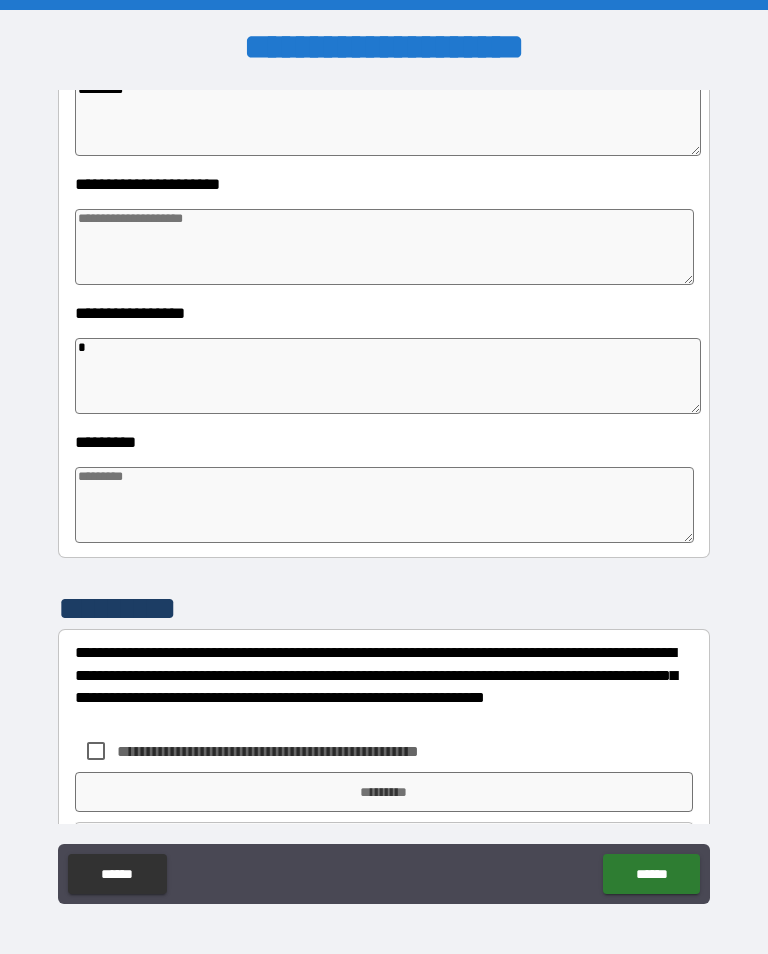 type on "*" 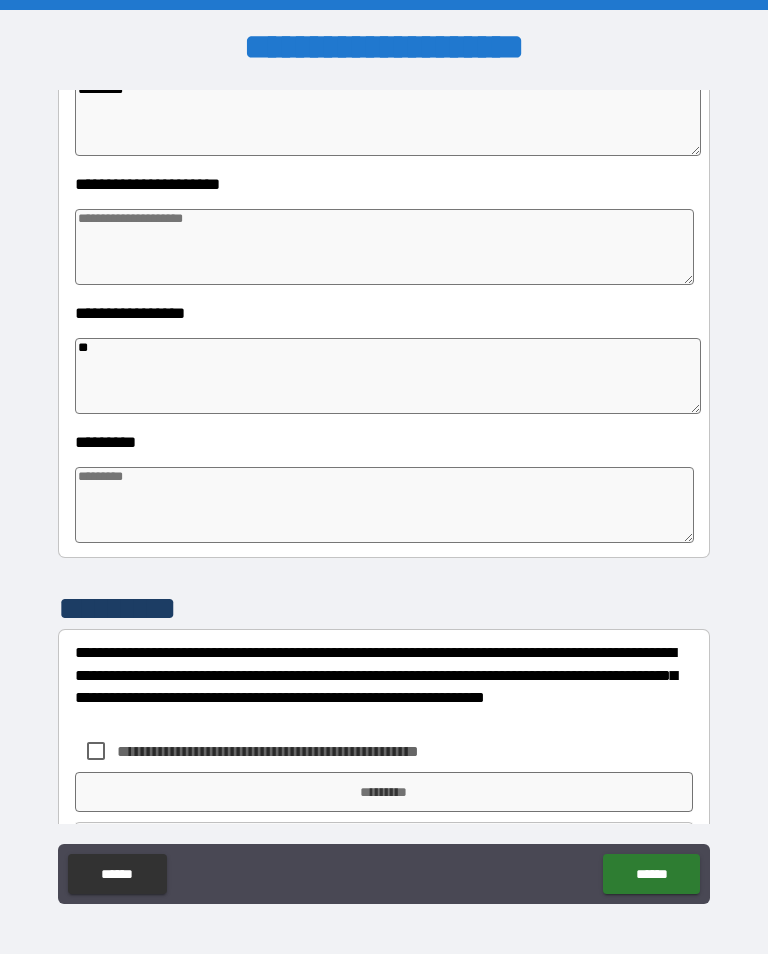 type on "*" 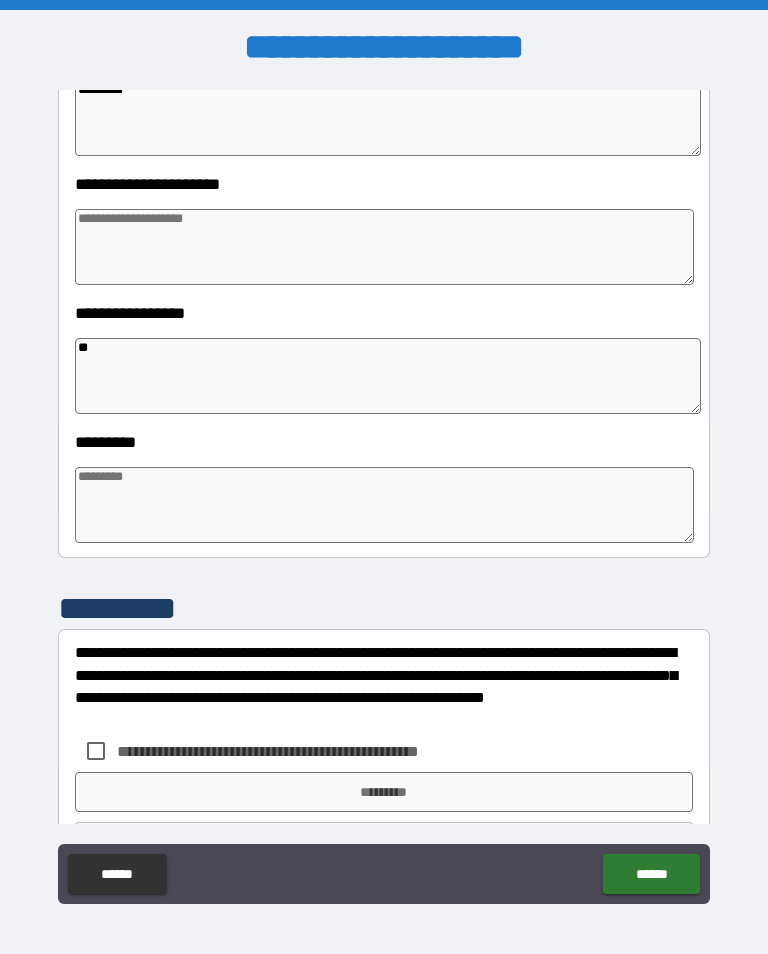 type on "*" 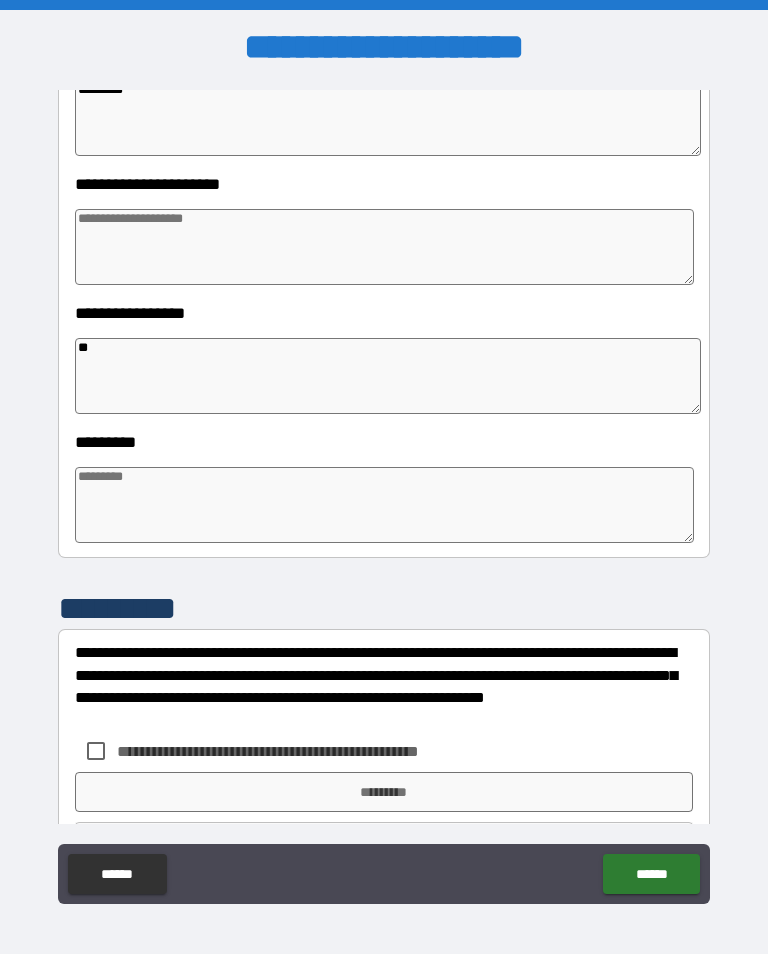 type on "*" 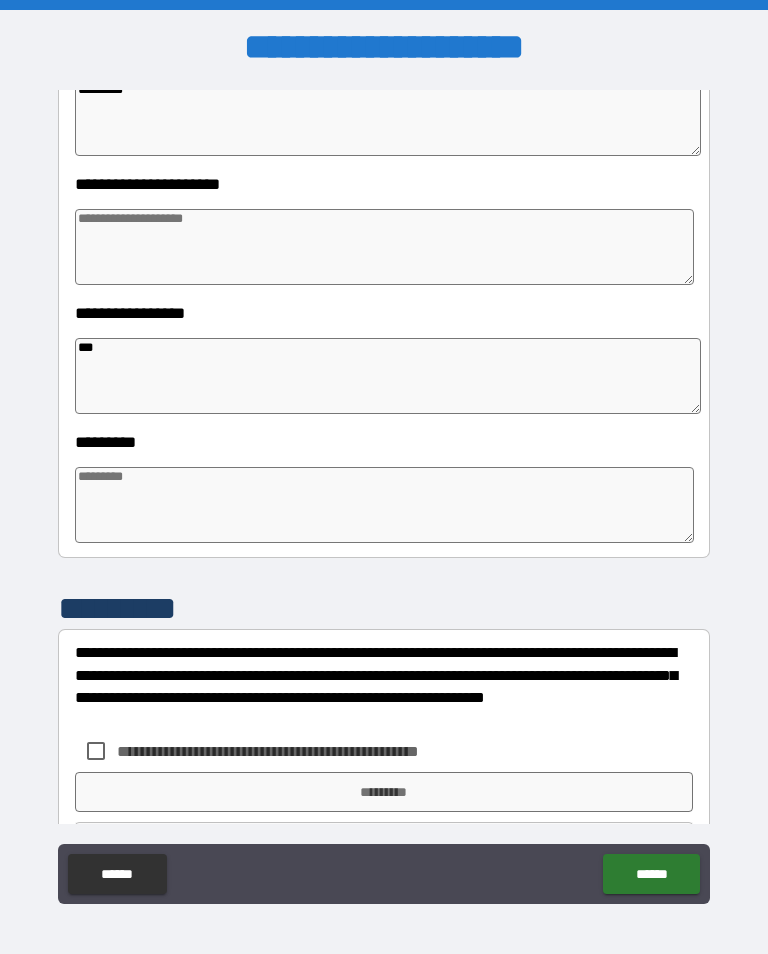 type on "*" 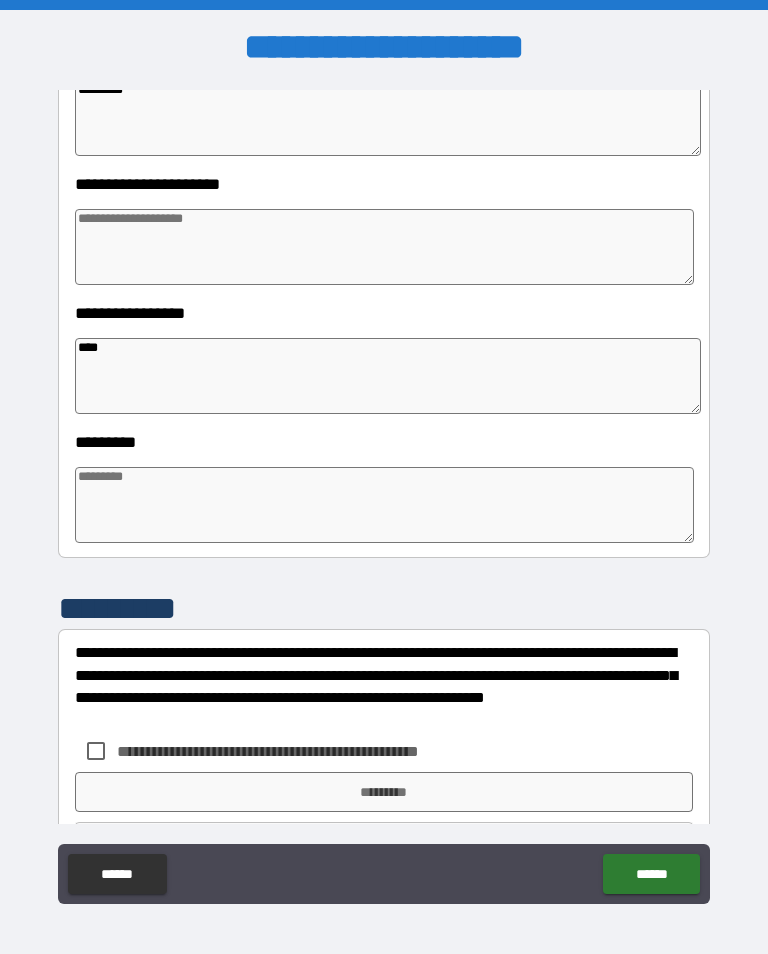 type on "*" 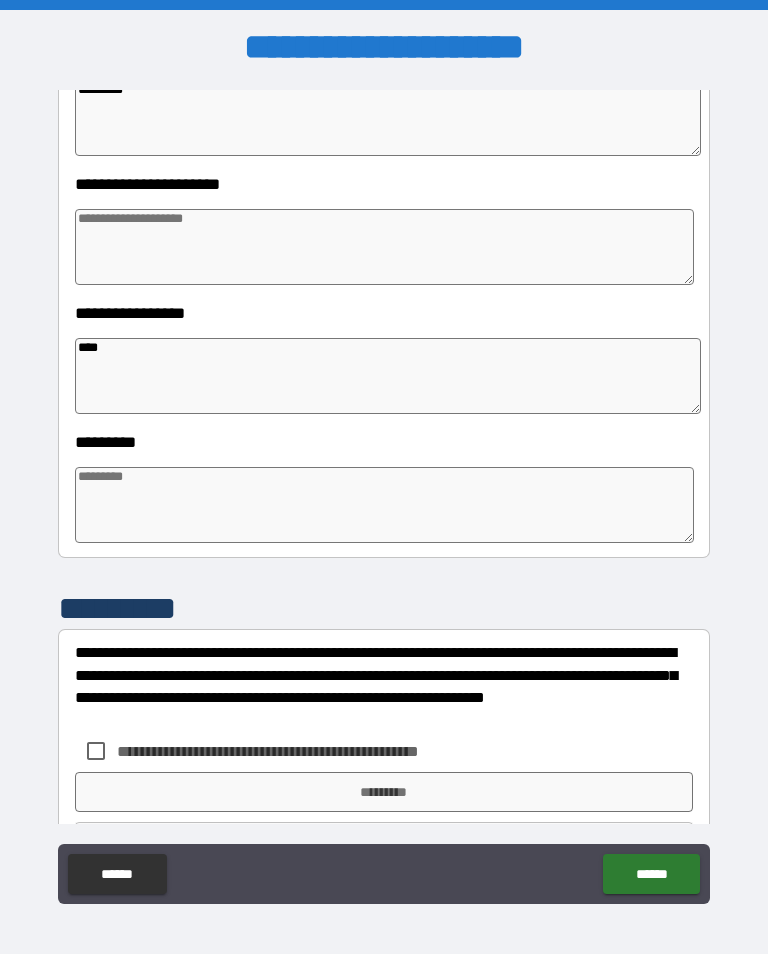 type on "*" 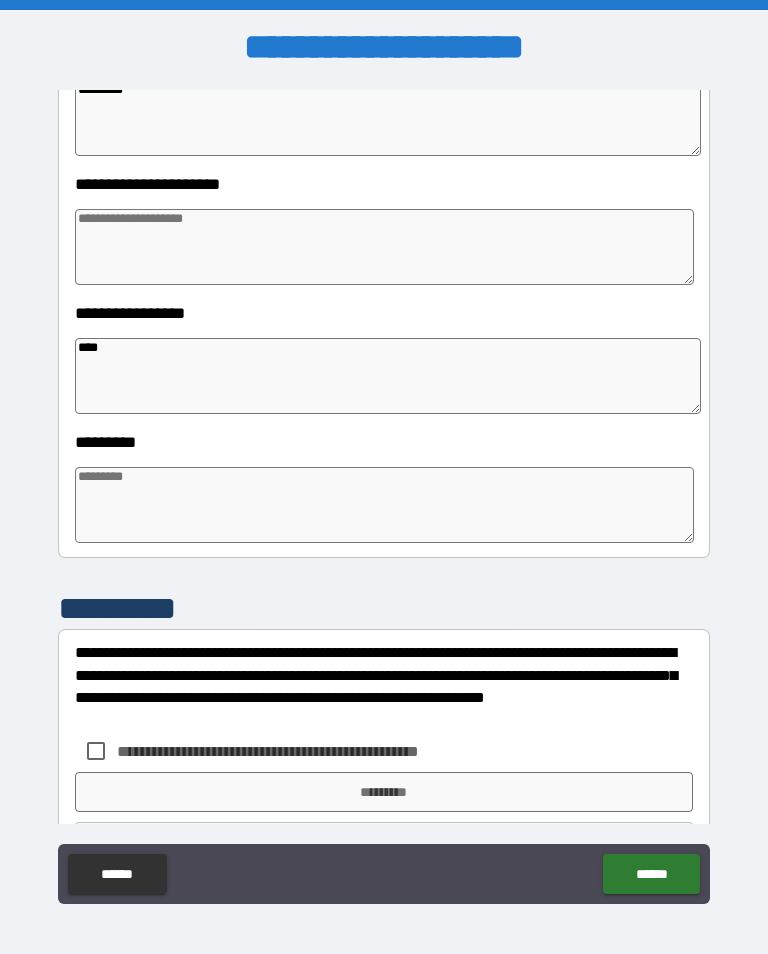 type on "*" 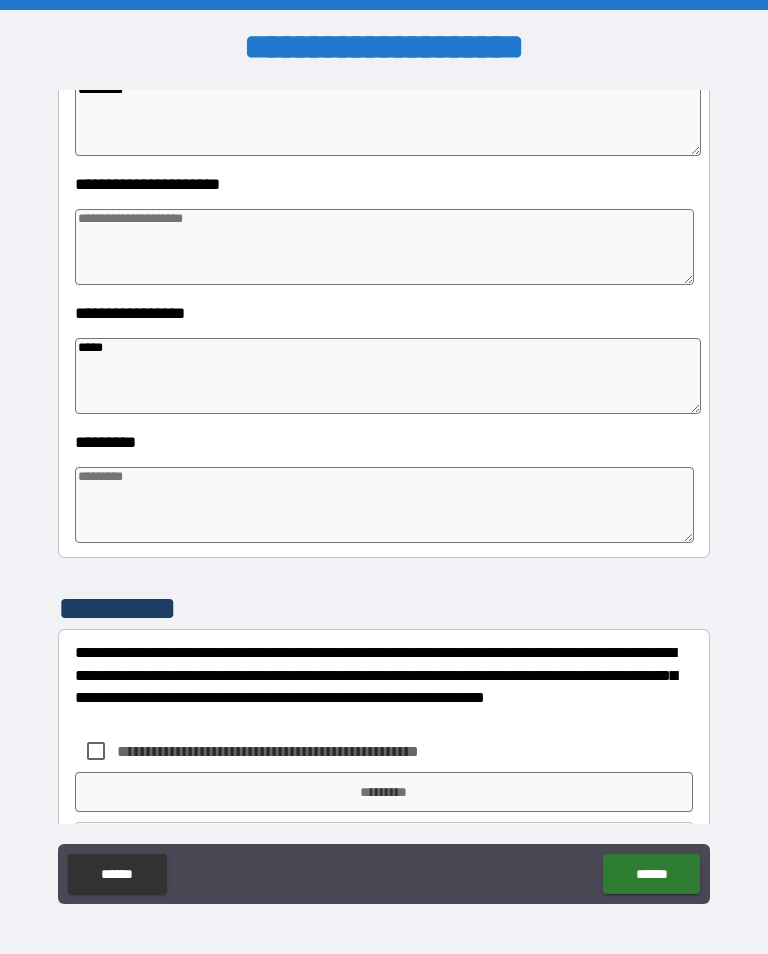 type on "*" 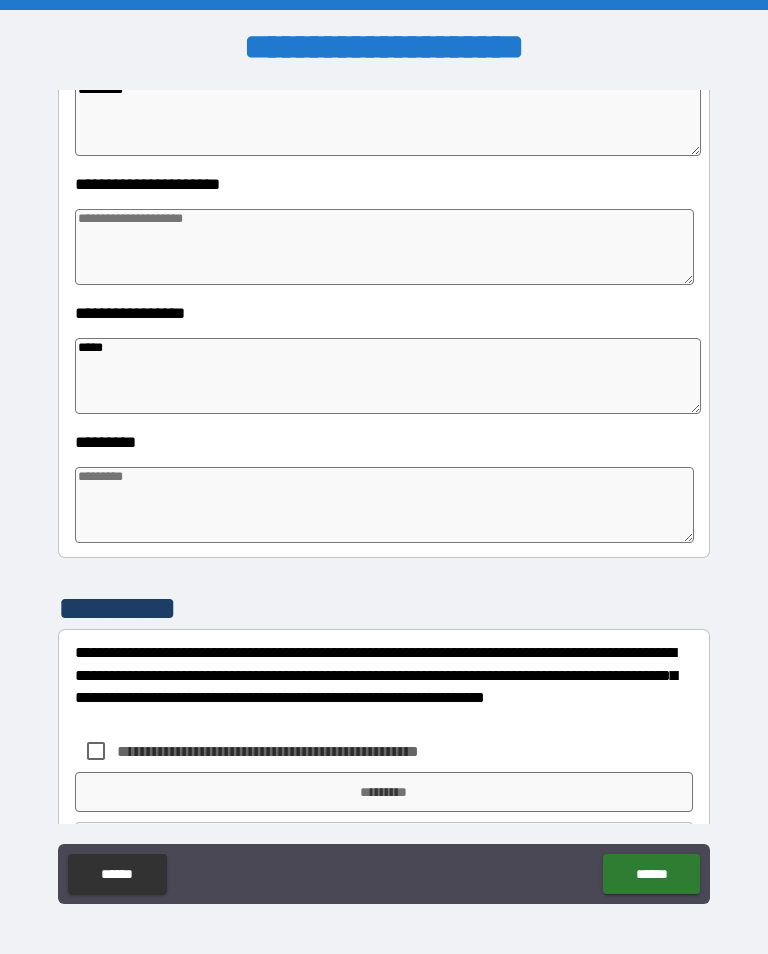type on "*" 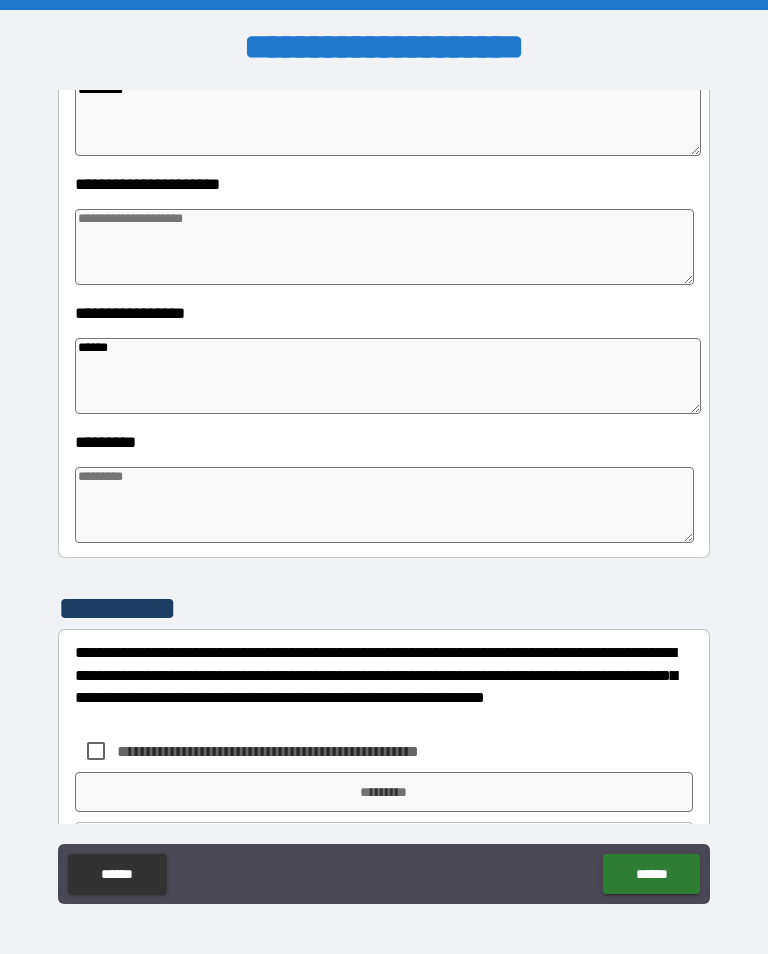 type on "*" 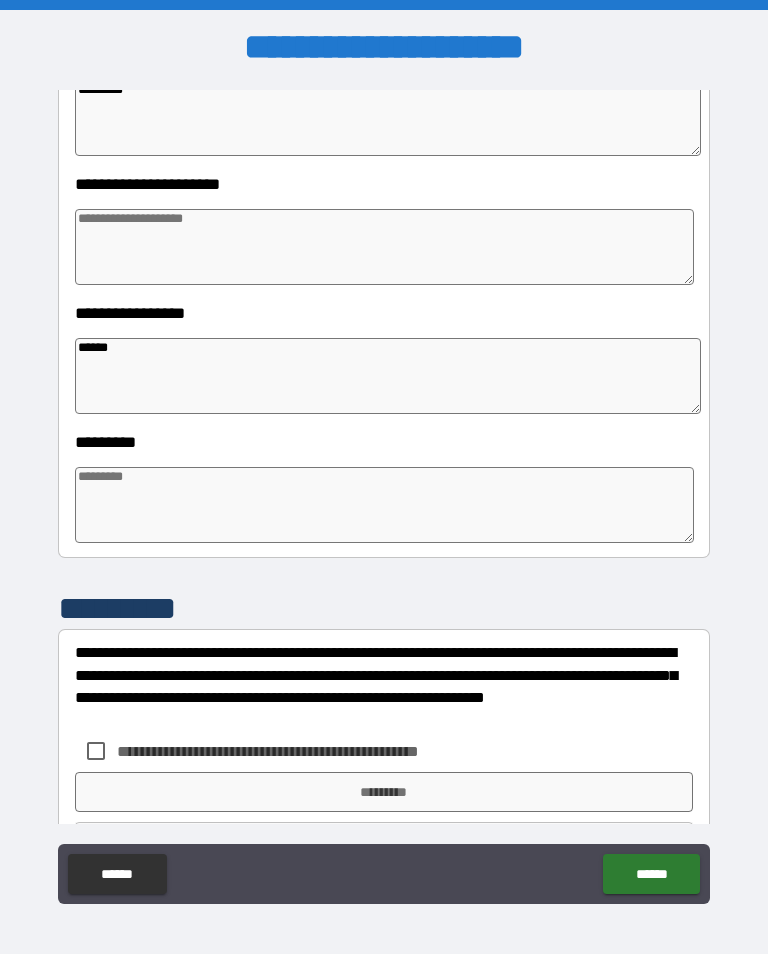 type on "******" 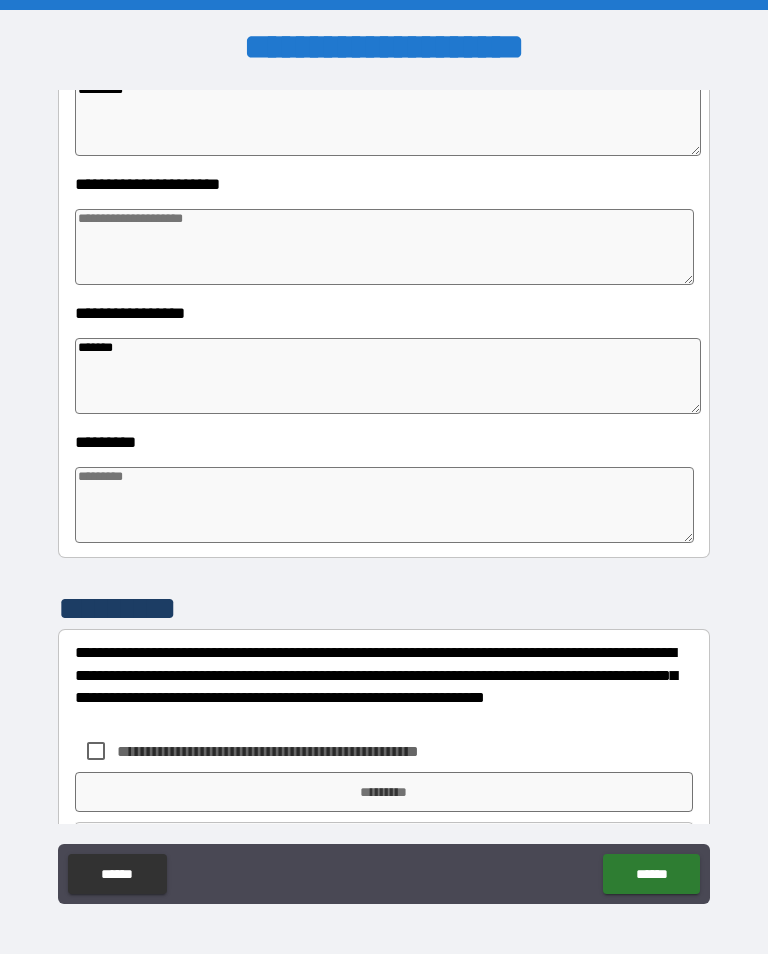 type on "*" 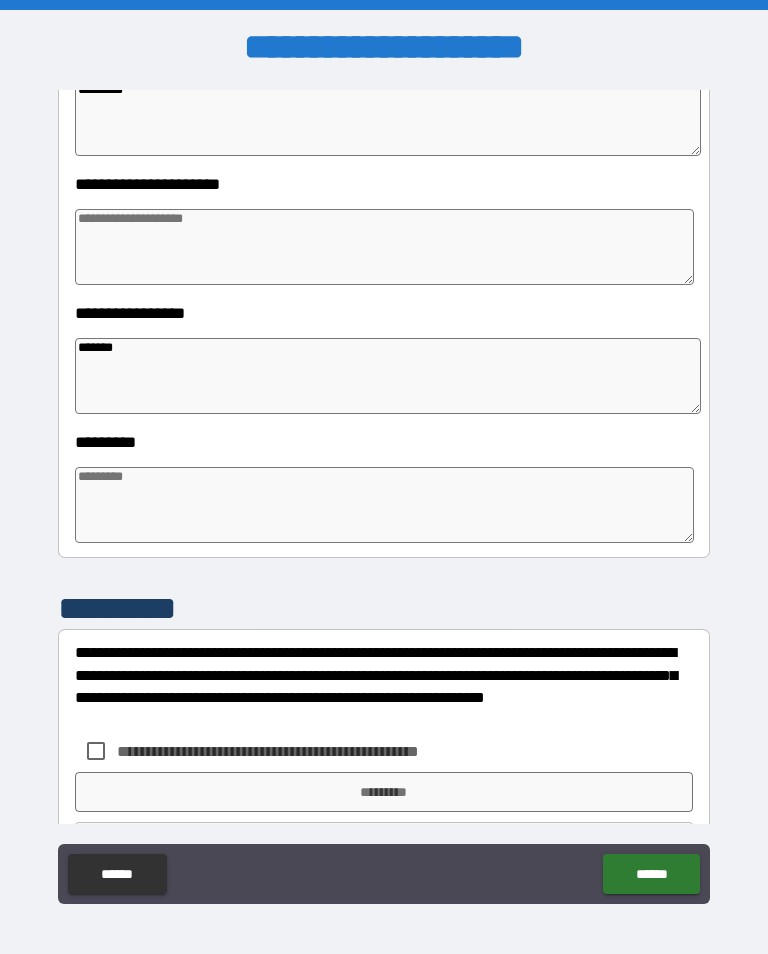 type on "*" 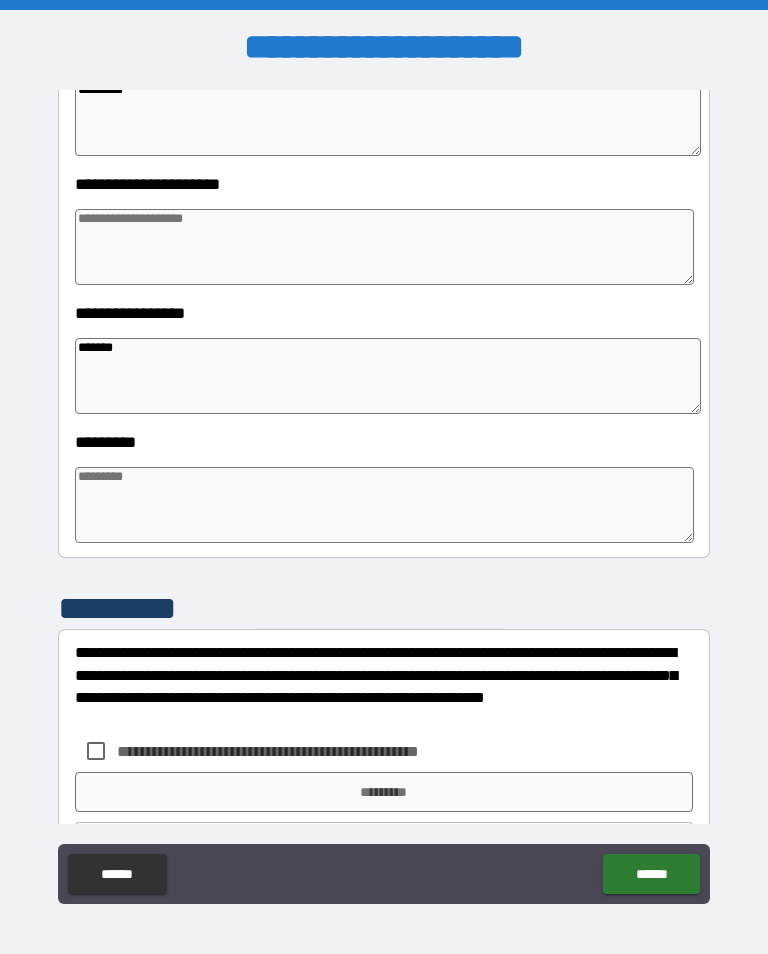 type on "*" 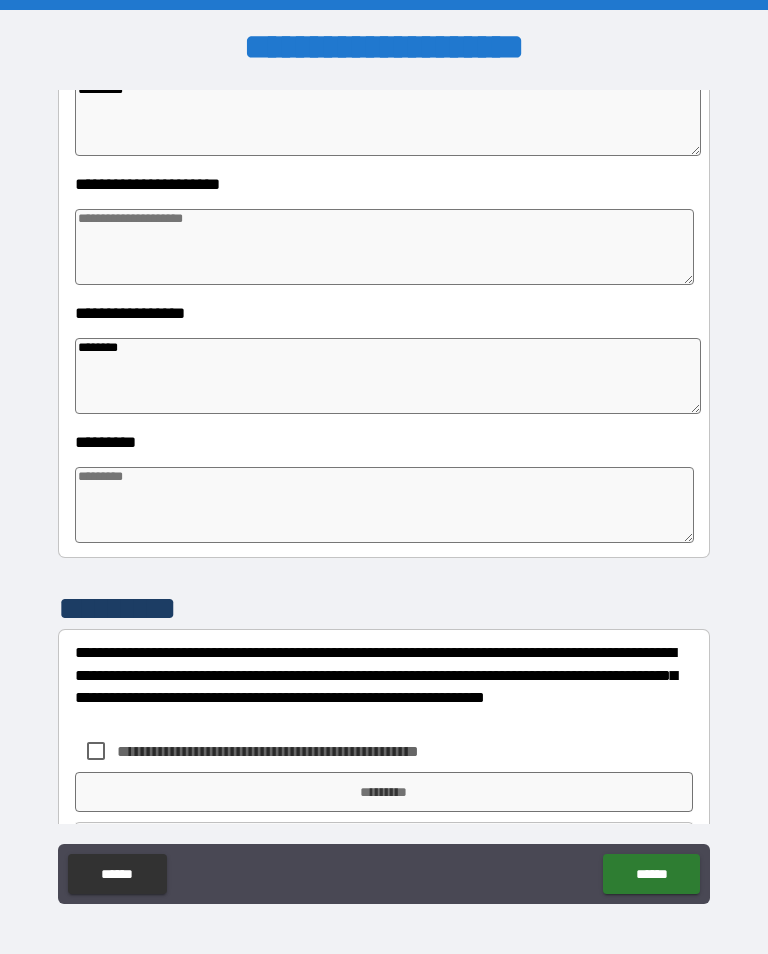 type on "*" 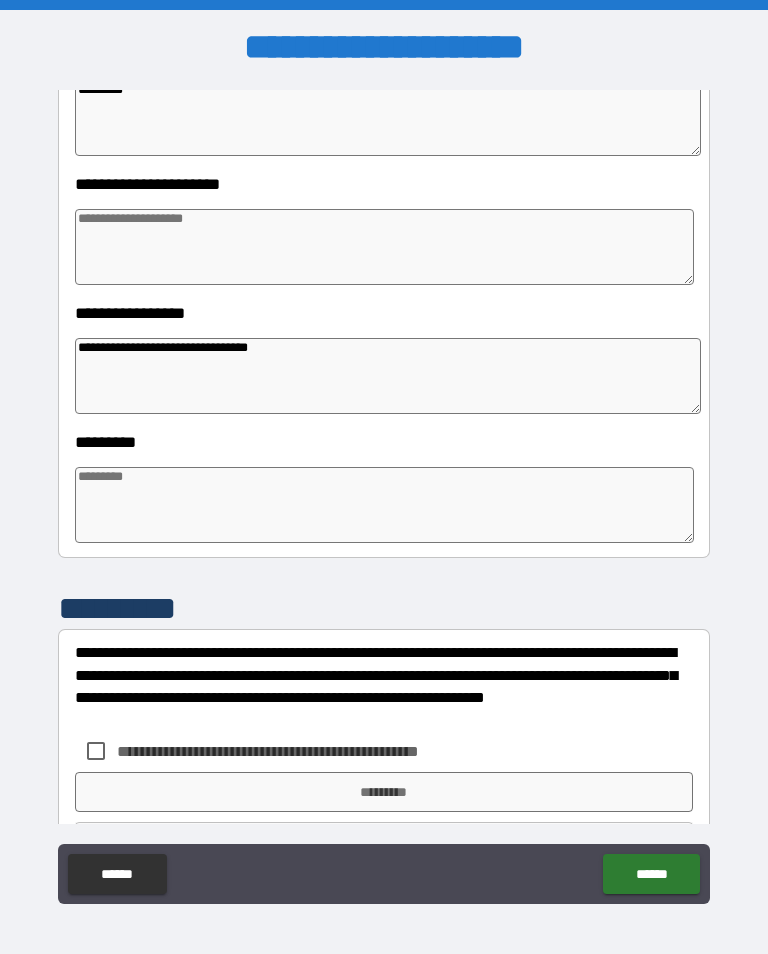 click at bounding box center [384, 505] 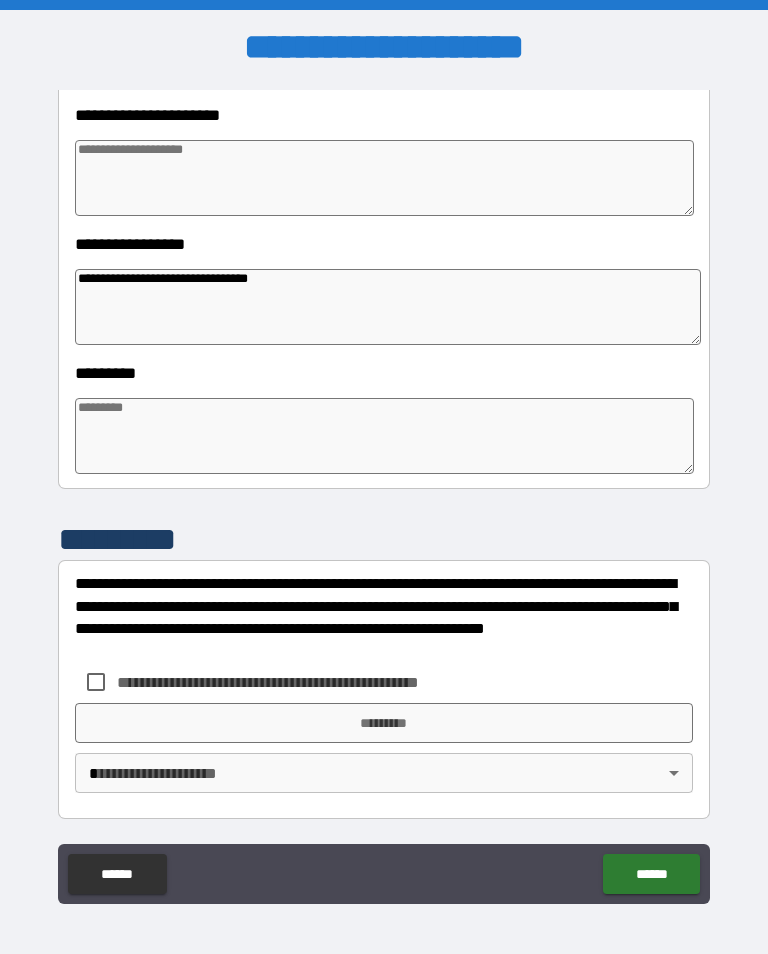 scroll, scrollTop: 466, scrollLeft: 0, axis: vertical 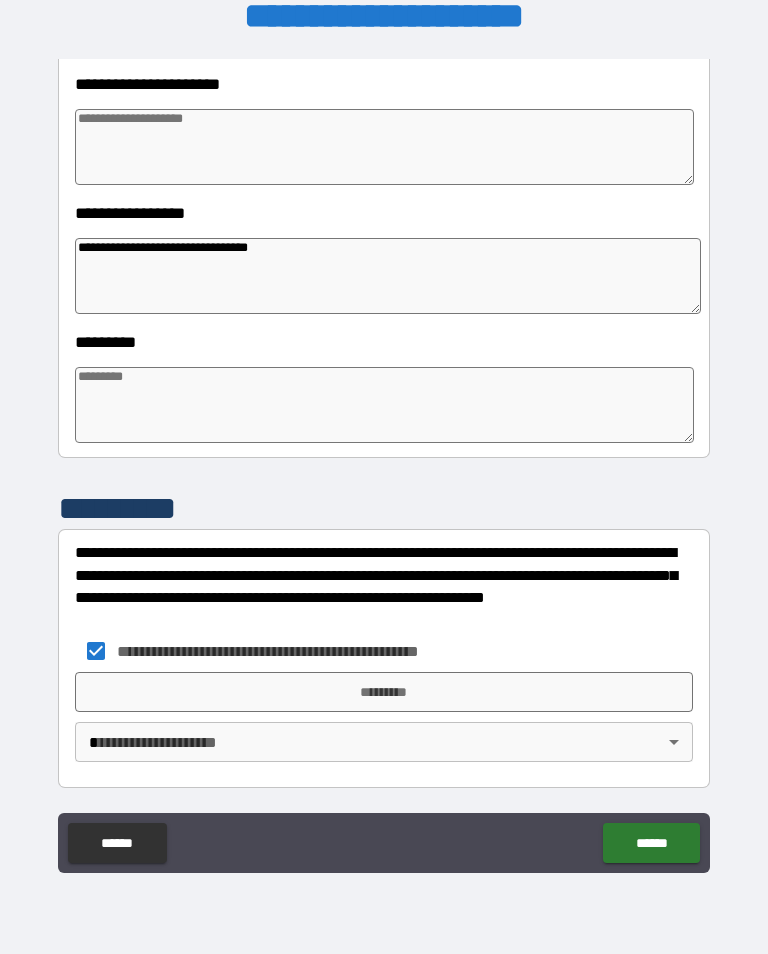 click on "*********" at bounding box center [384, 692] 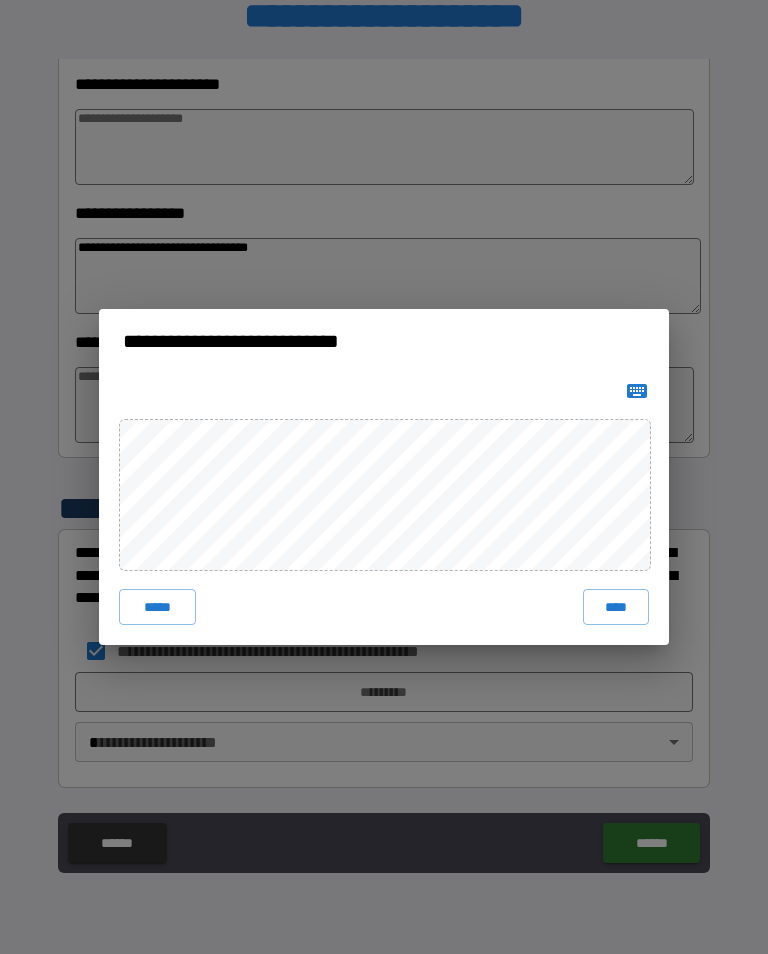 click on "****" at bounding box center (616, 607) 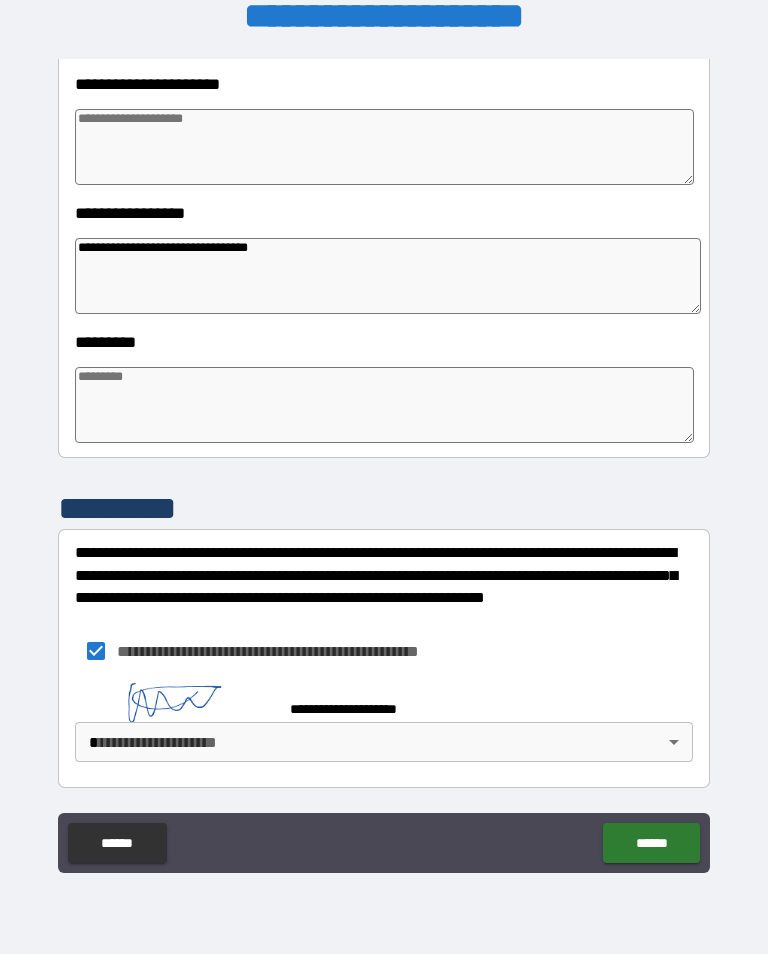 scroll, scrollTop: 456, scrollLeft: 0, axis: vertical 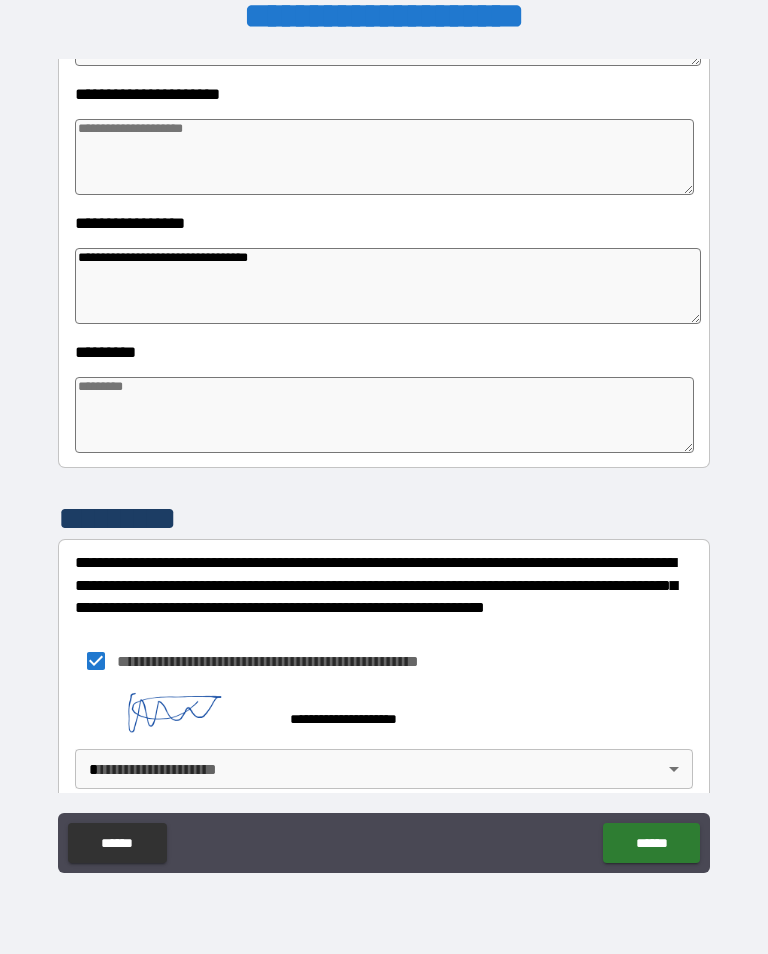 click on "**********" at bounding box center (384, 461) 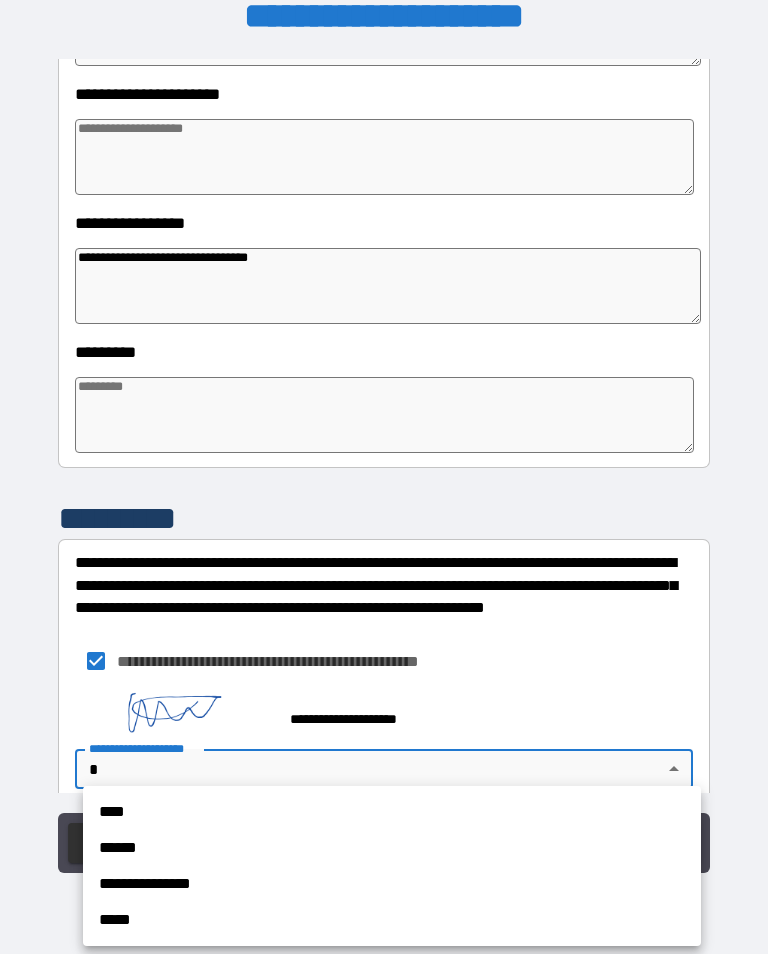 click on "****" at bounding box center [392, 812] 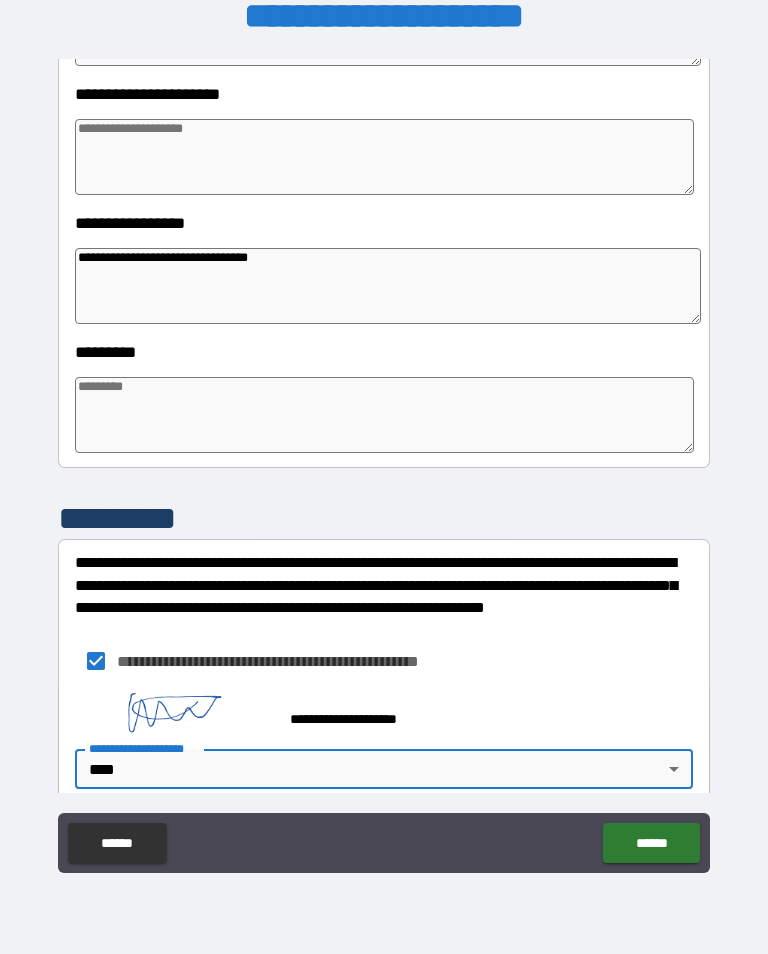 click on "******" at bounding box center (651, 843) 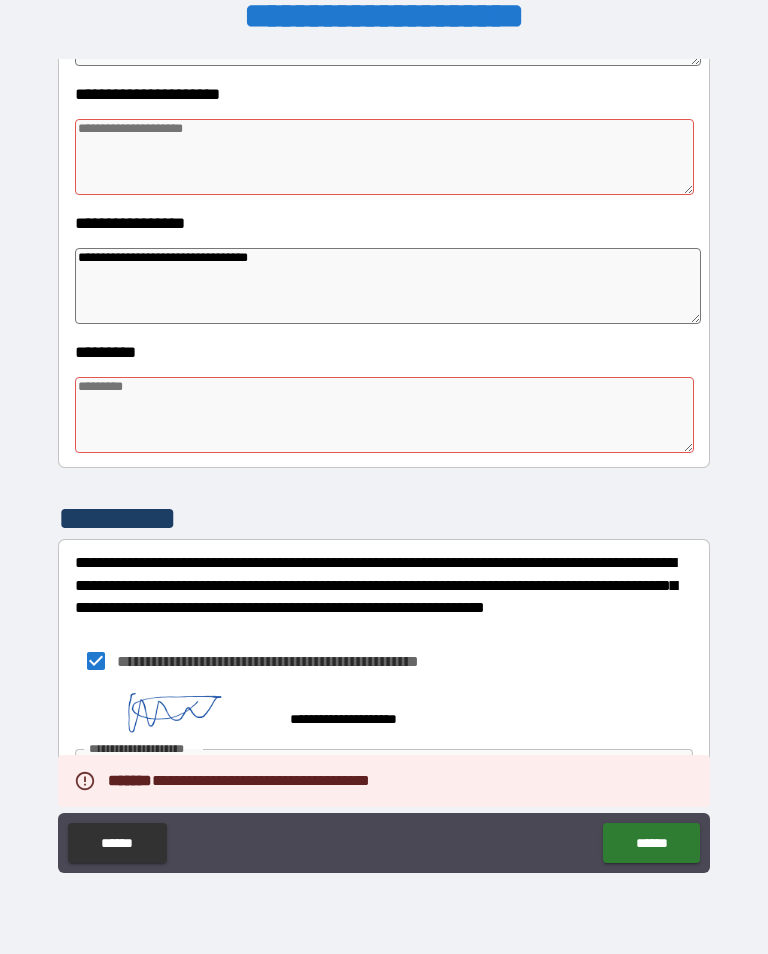 click at bounding box center [384, 157] 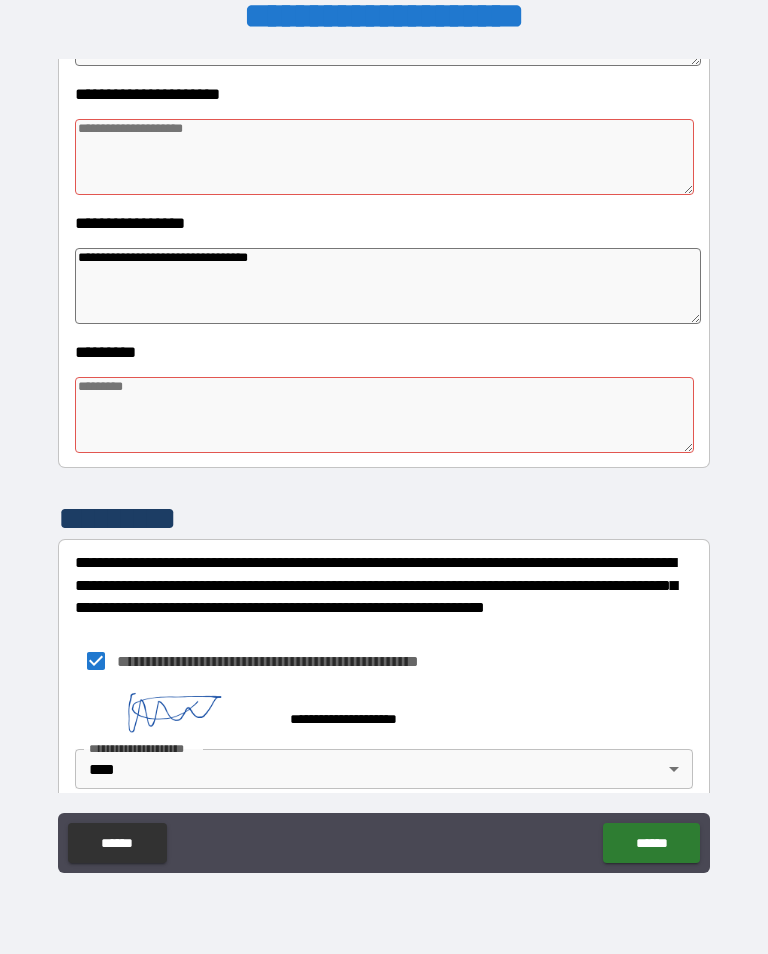 click at bounding box center [384, 157] 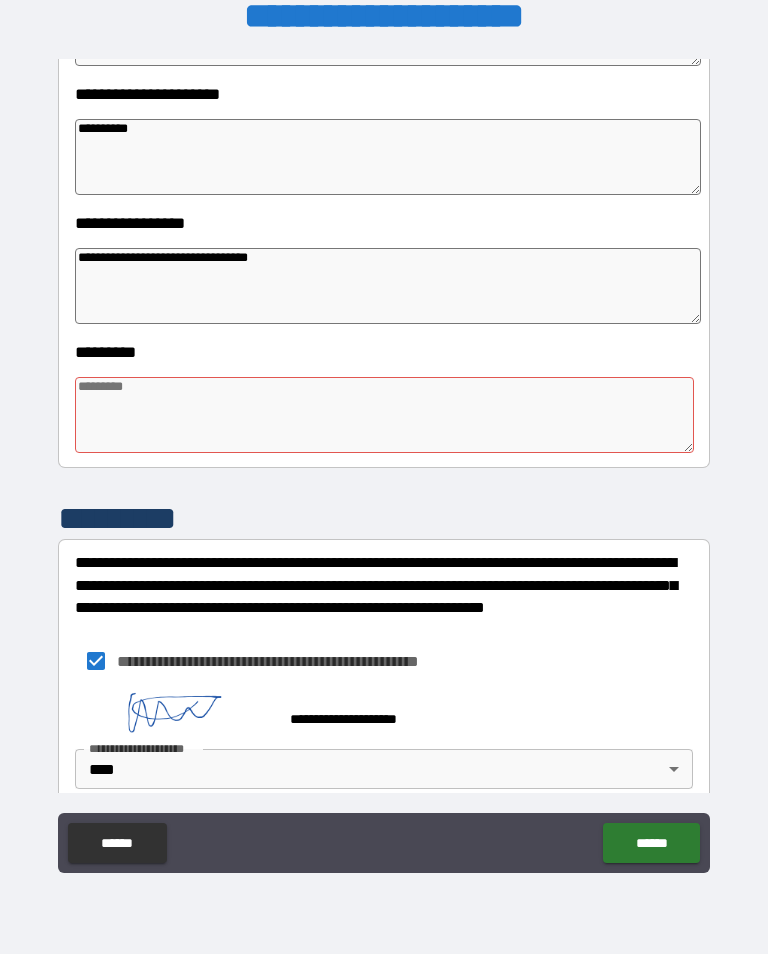 click at bounding box center [384, 415] 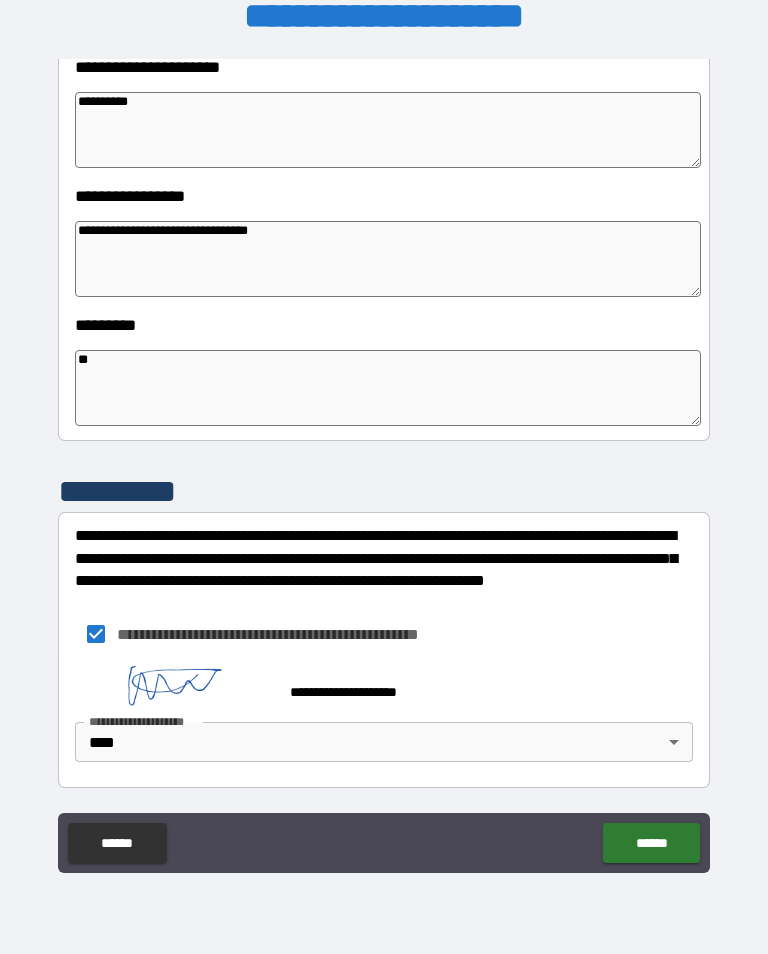 scroll, scrollTop: 483, scrollLeft: 0, axis: vertical 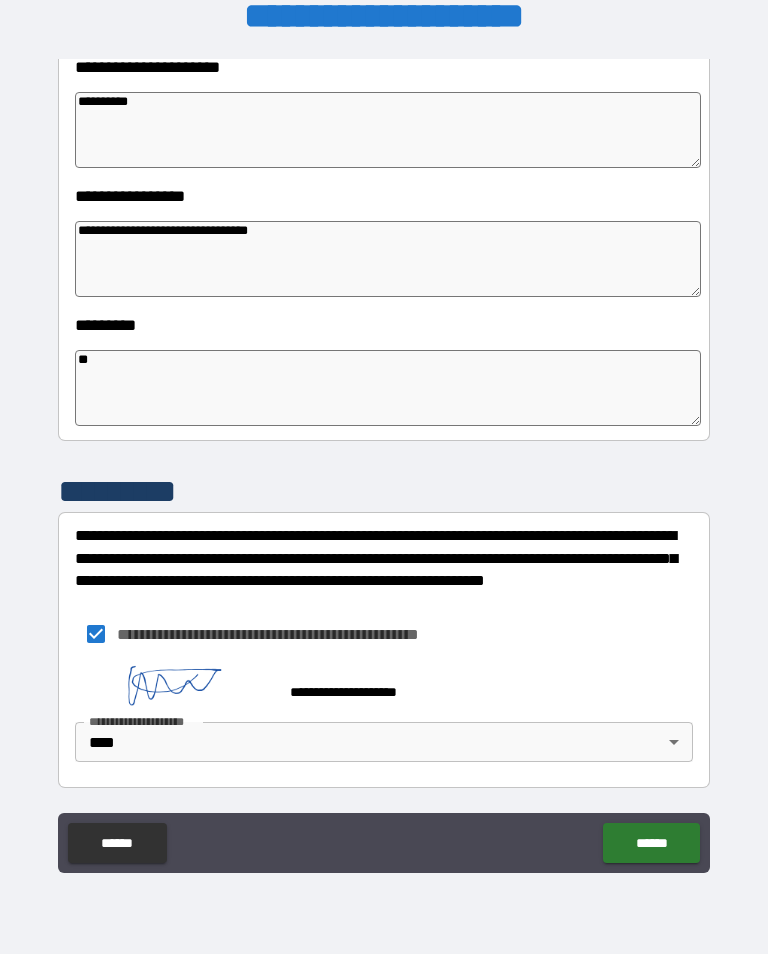 click on "**********" at bounding box center (384, 464) 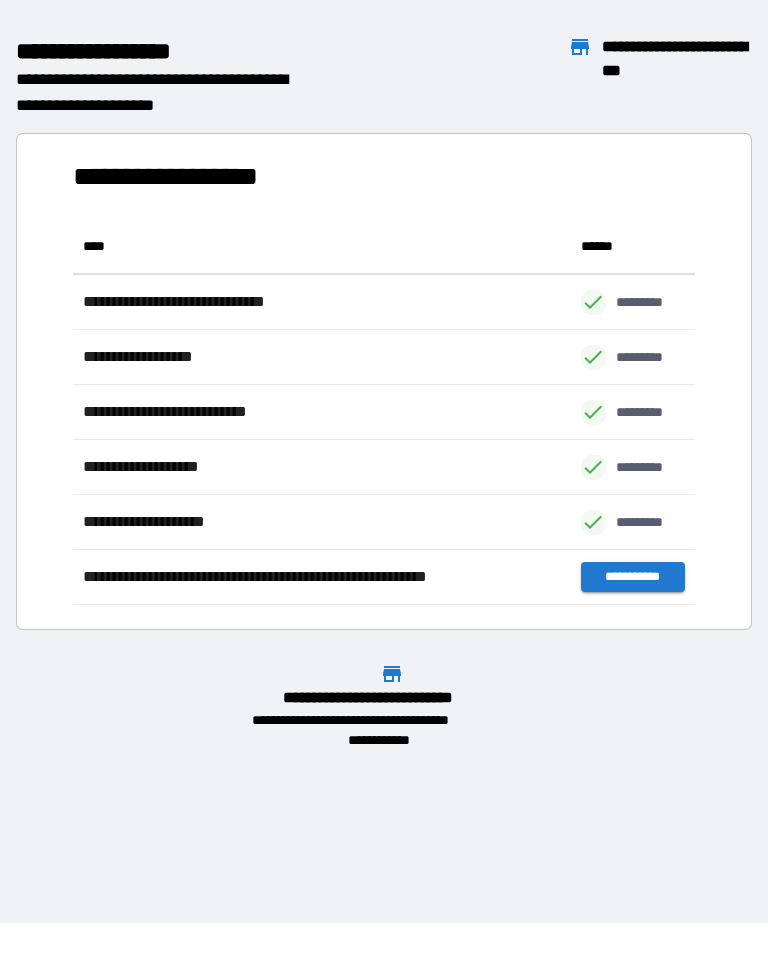 scroll, scrollTop: 1, scrollLeft: 1, axis: both 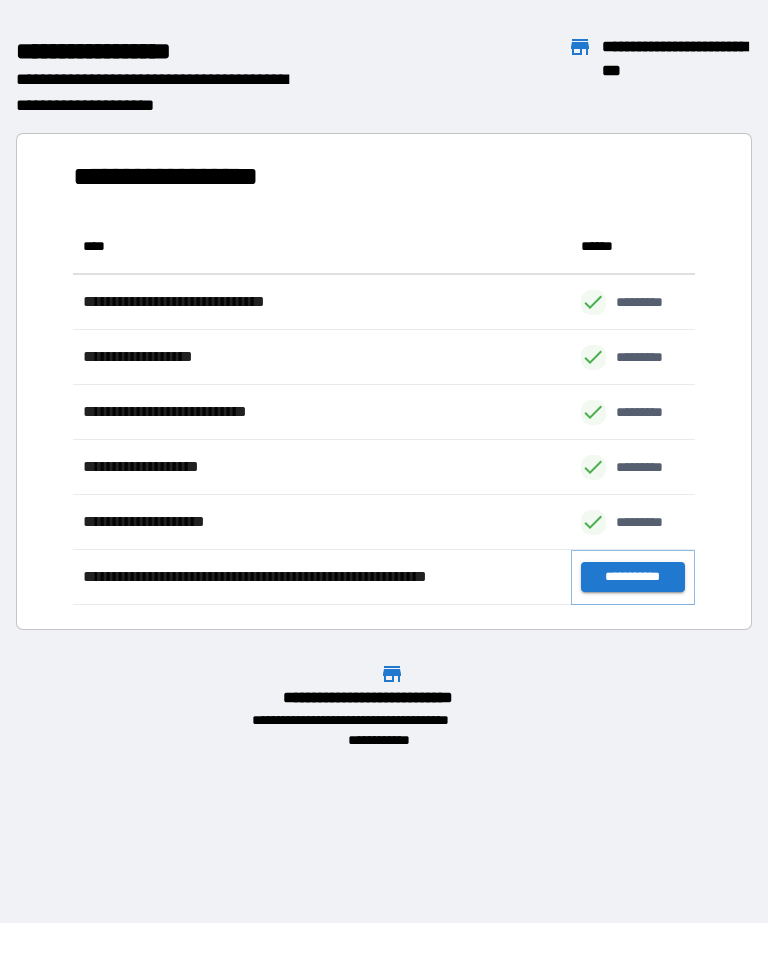 click on "**********" at bounding box center [633, 577] 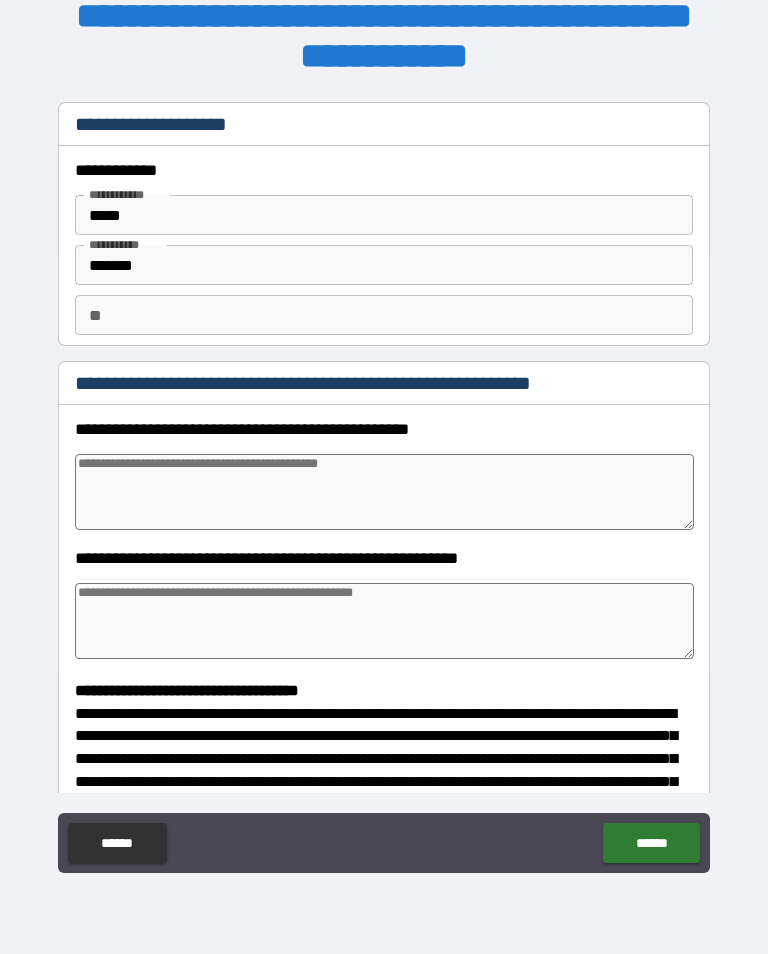click on "**" at bounding box center (384, 315) 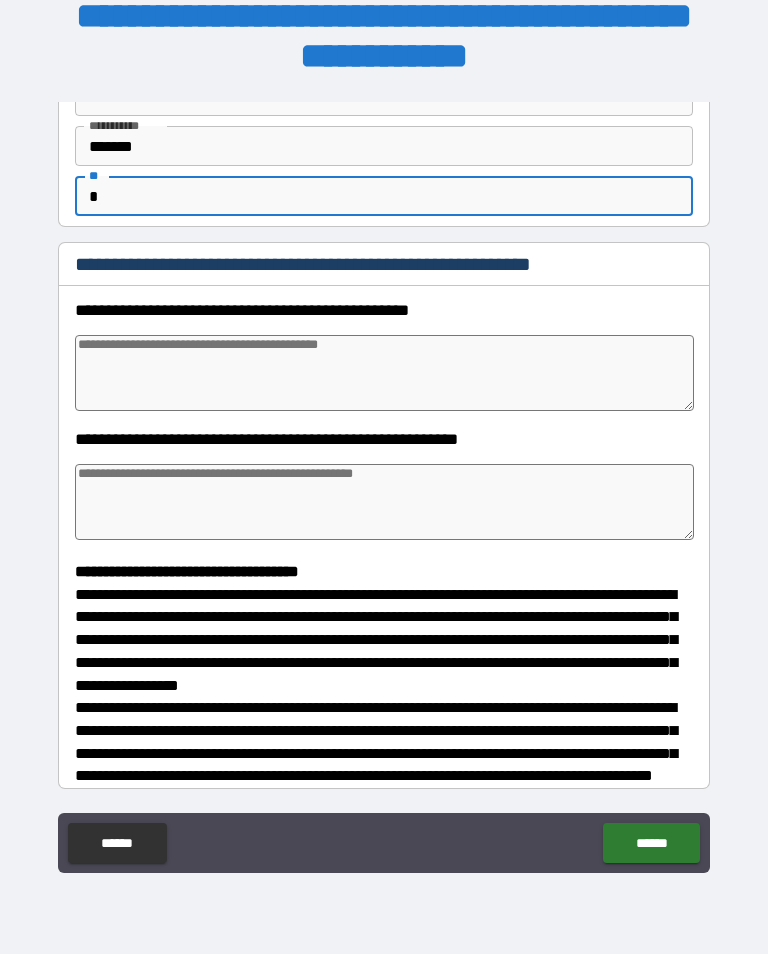 scroll, scrollTop: 142, scrollLeft: 0, axis: vertical 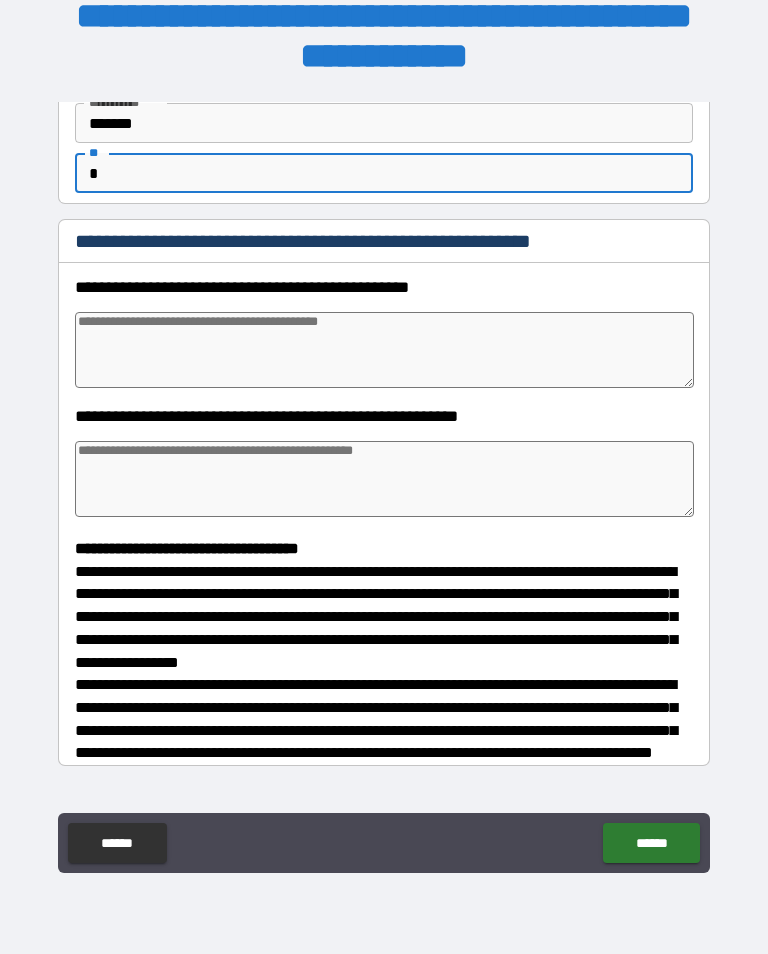 click at bounding box center [384, 350] 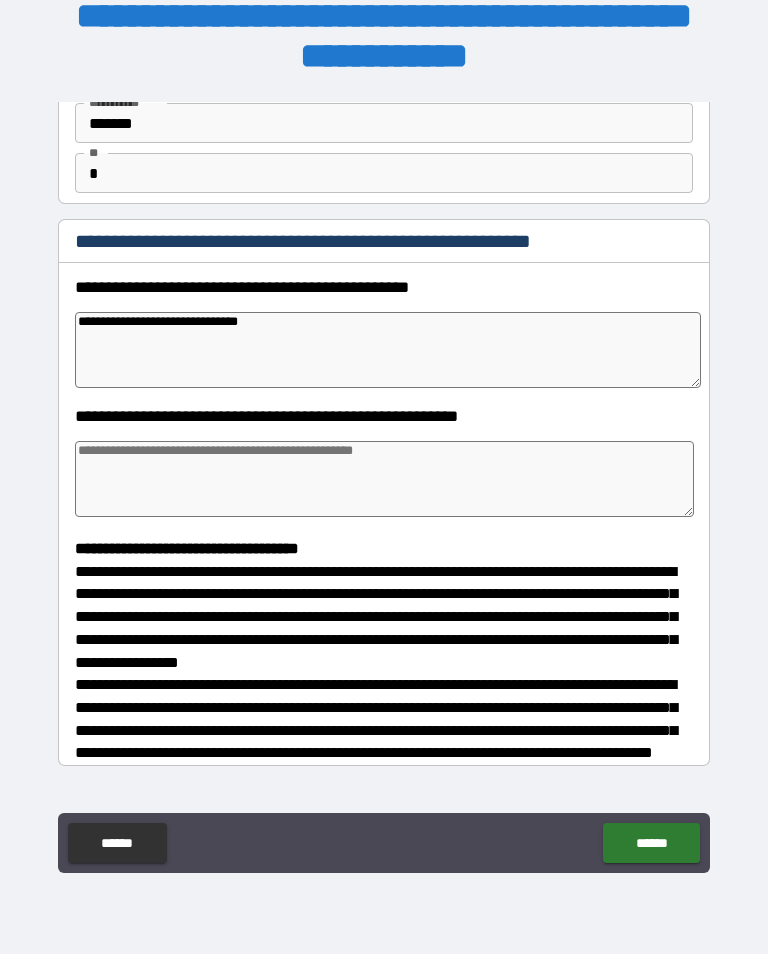 click at bounding box center (384, 479) 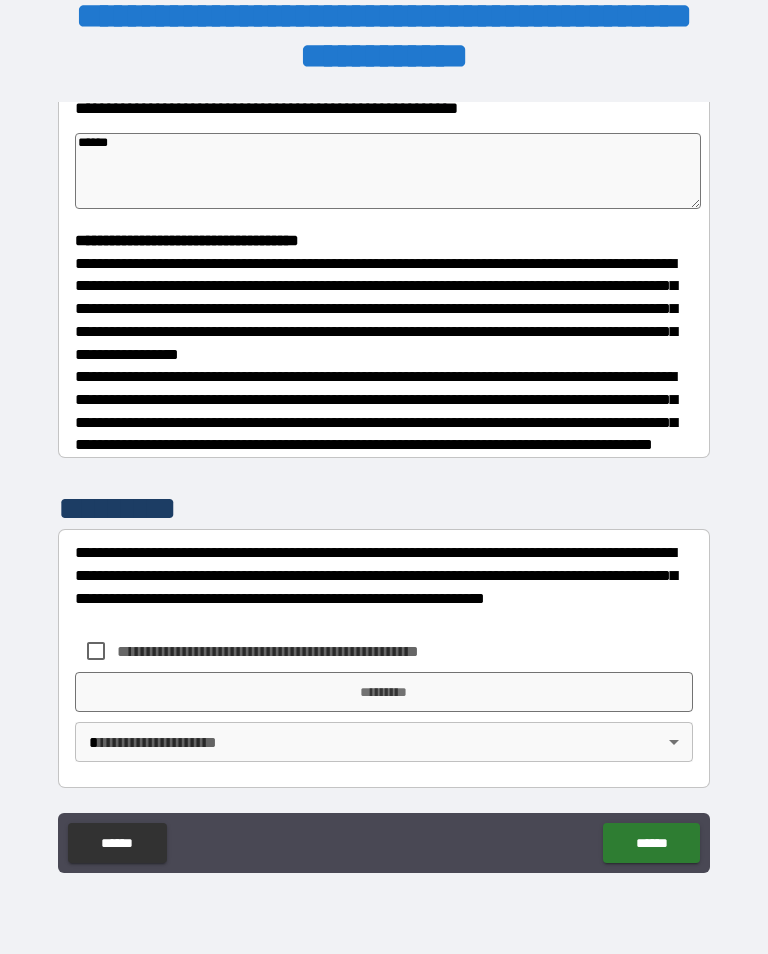 scroll, scrollTop: 465, scrollLeft: 0, axis: vertical 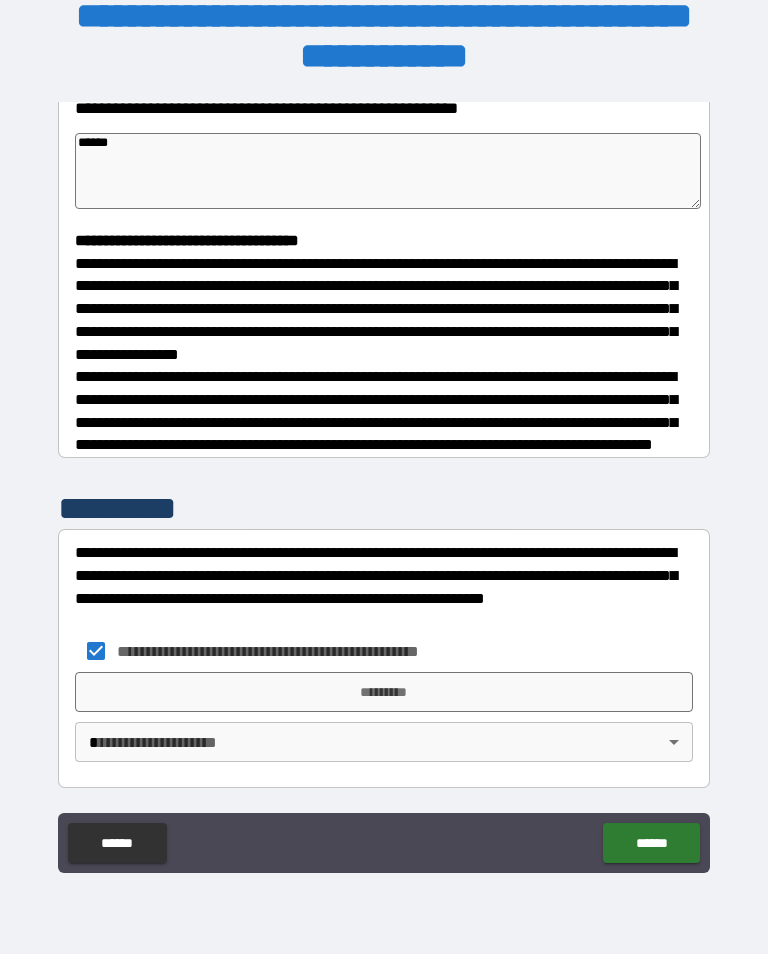 click on "*********" at bounding box center [384, 692] 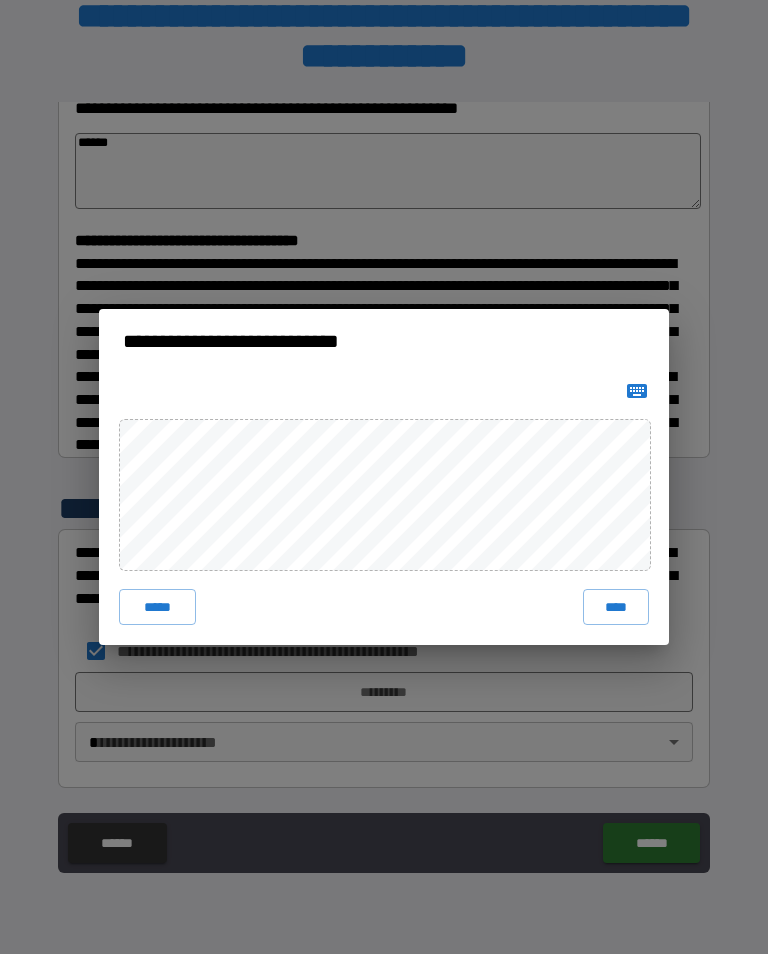 click on "****" at bounding box center (616, 607) 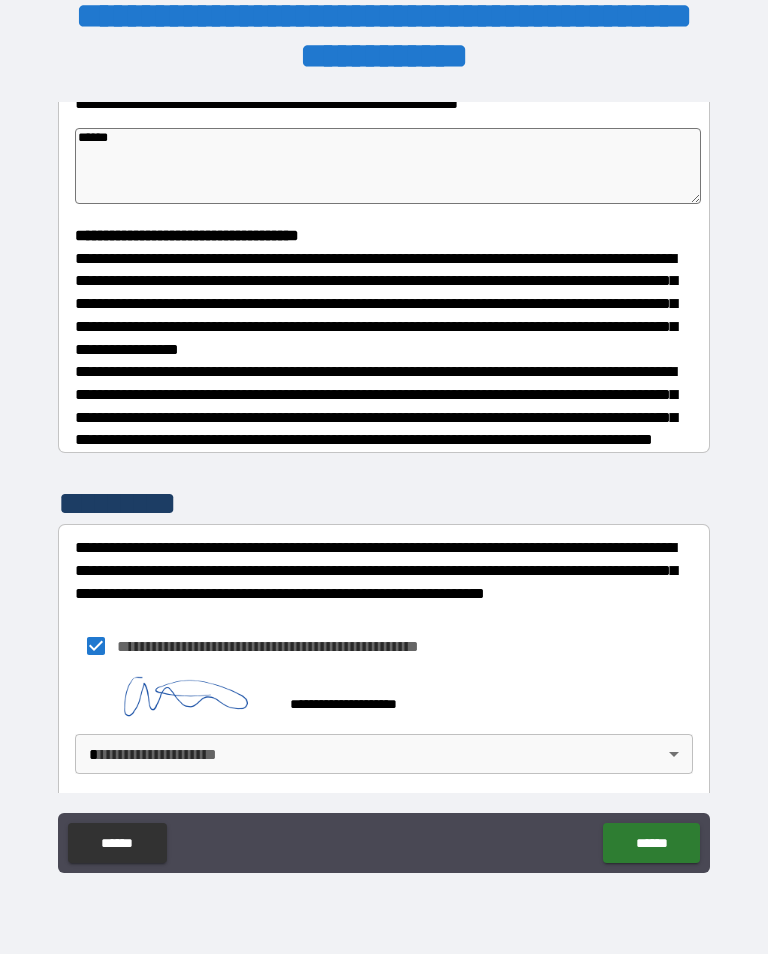 click on "**********" at bounding box center [384, 461] 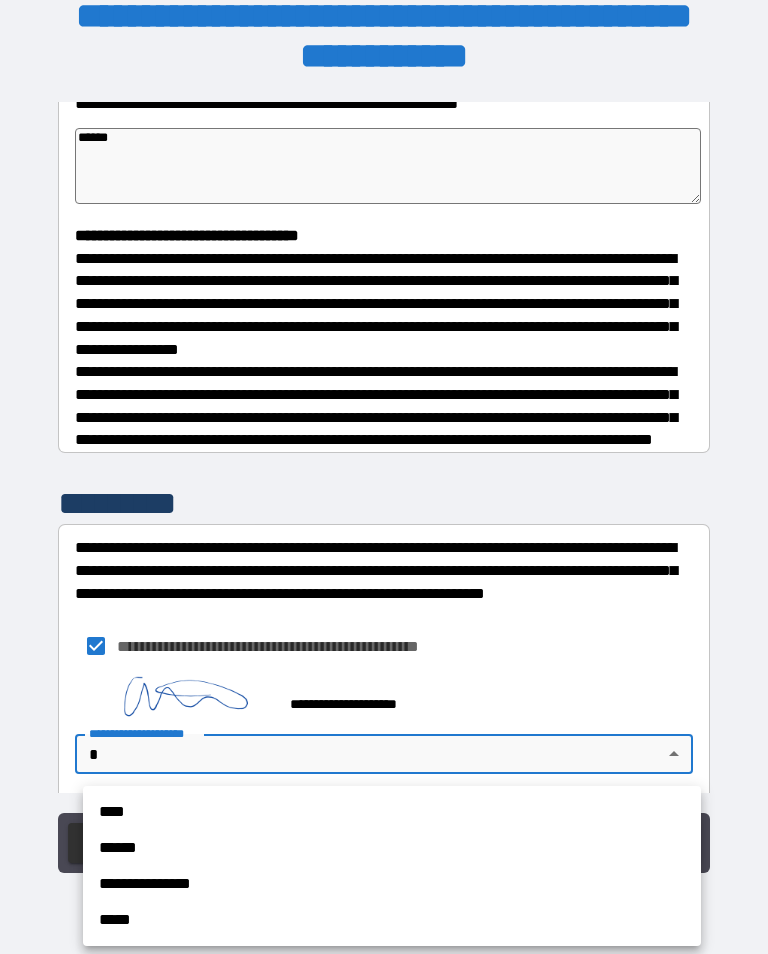 click on "****" at bounding box center (392, 812) 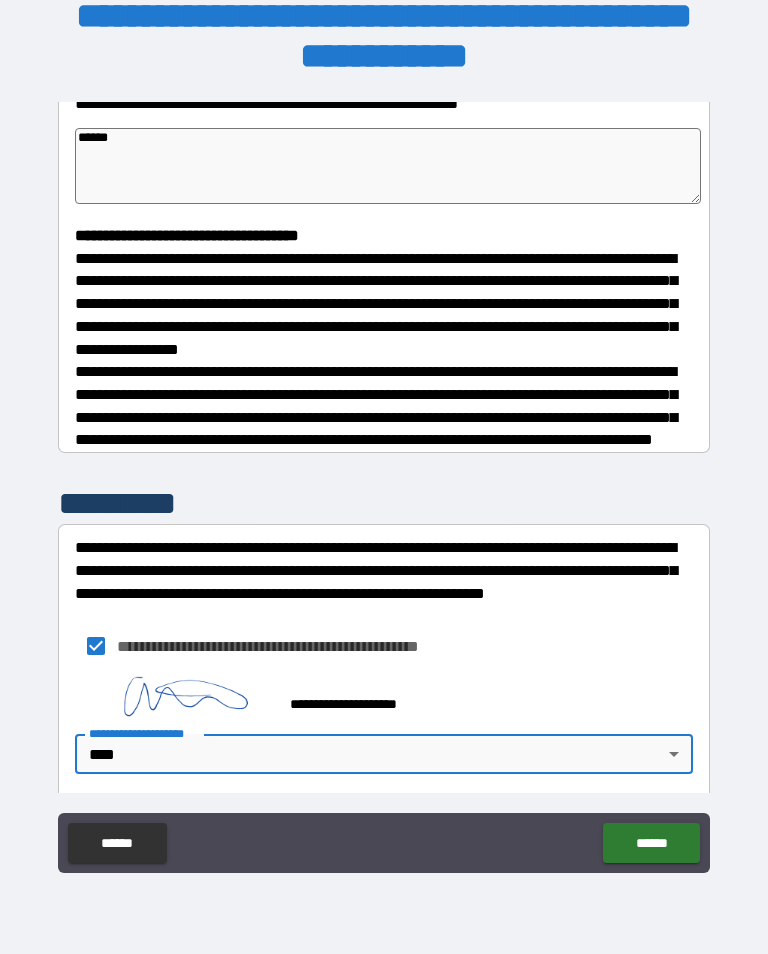 click on "******" at bounding box center [651, 843] 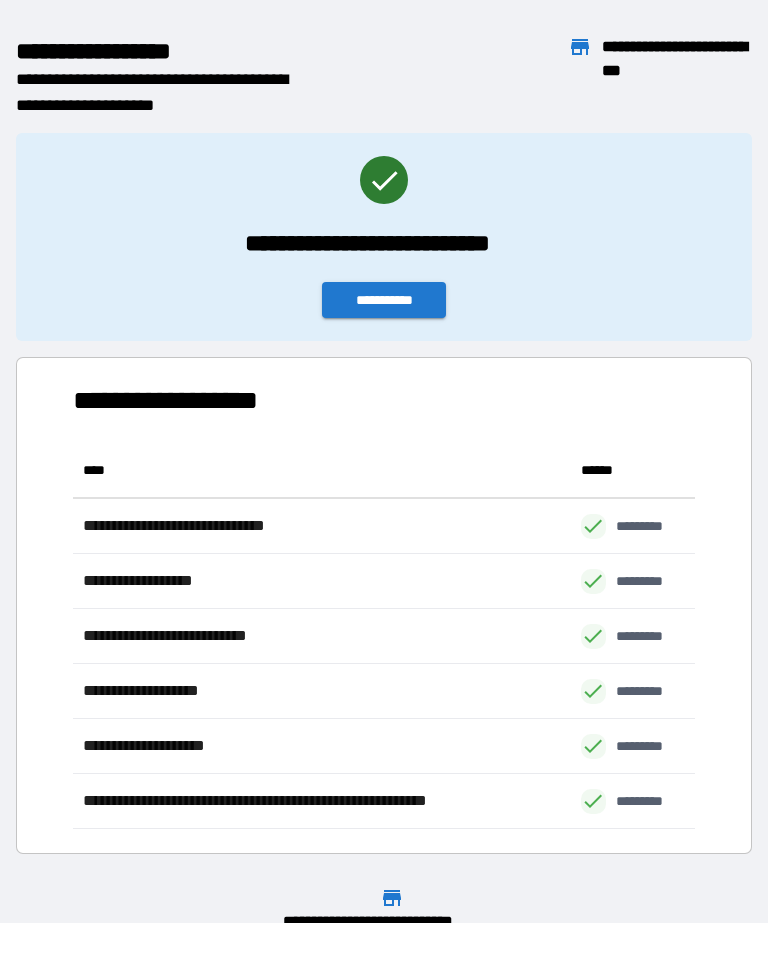 scroll, scrollTop: 386, scrollLeft: 622, axis: both 